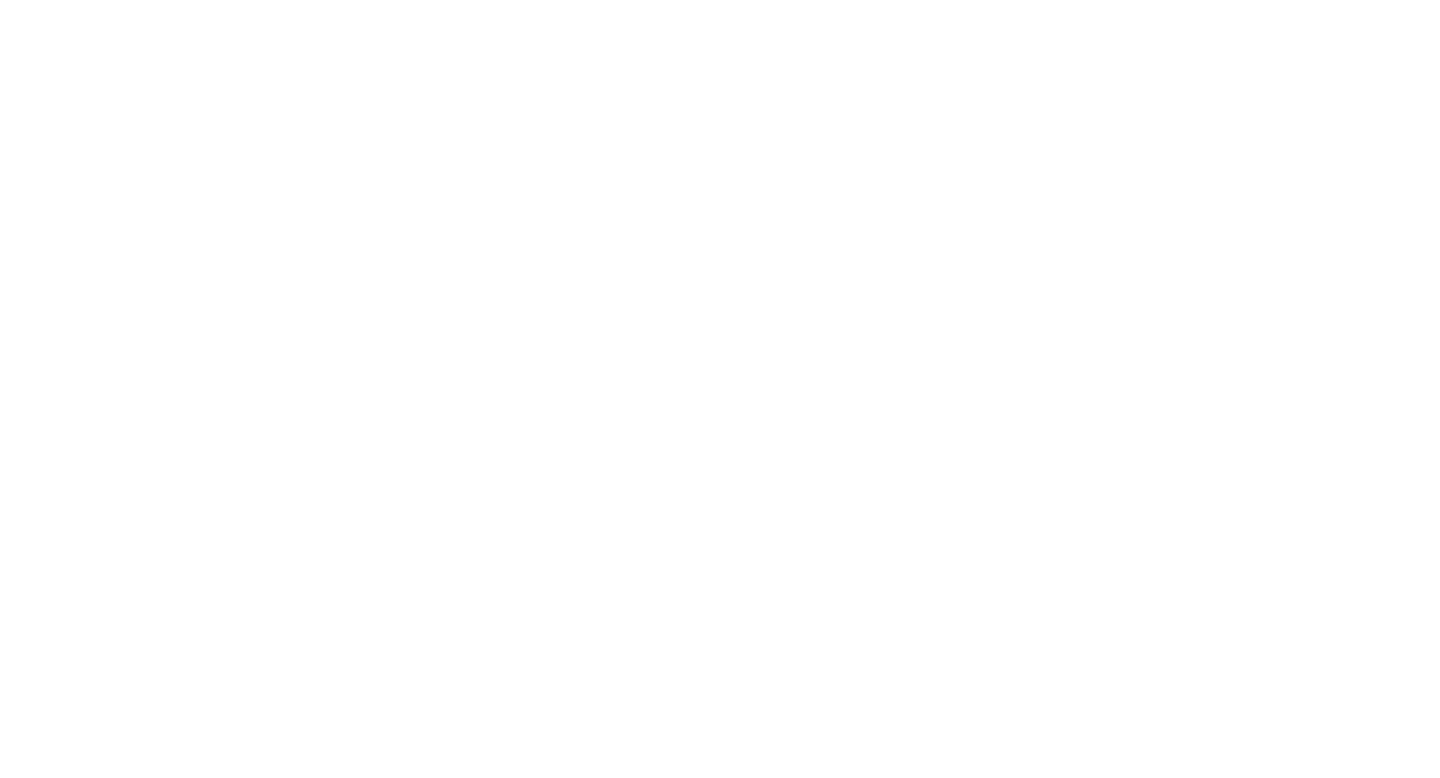 scroll, scrollTop: 0, scrollLeft: 0, axis: both 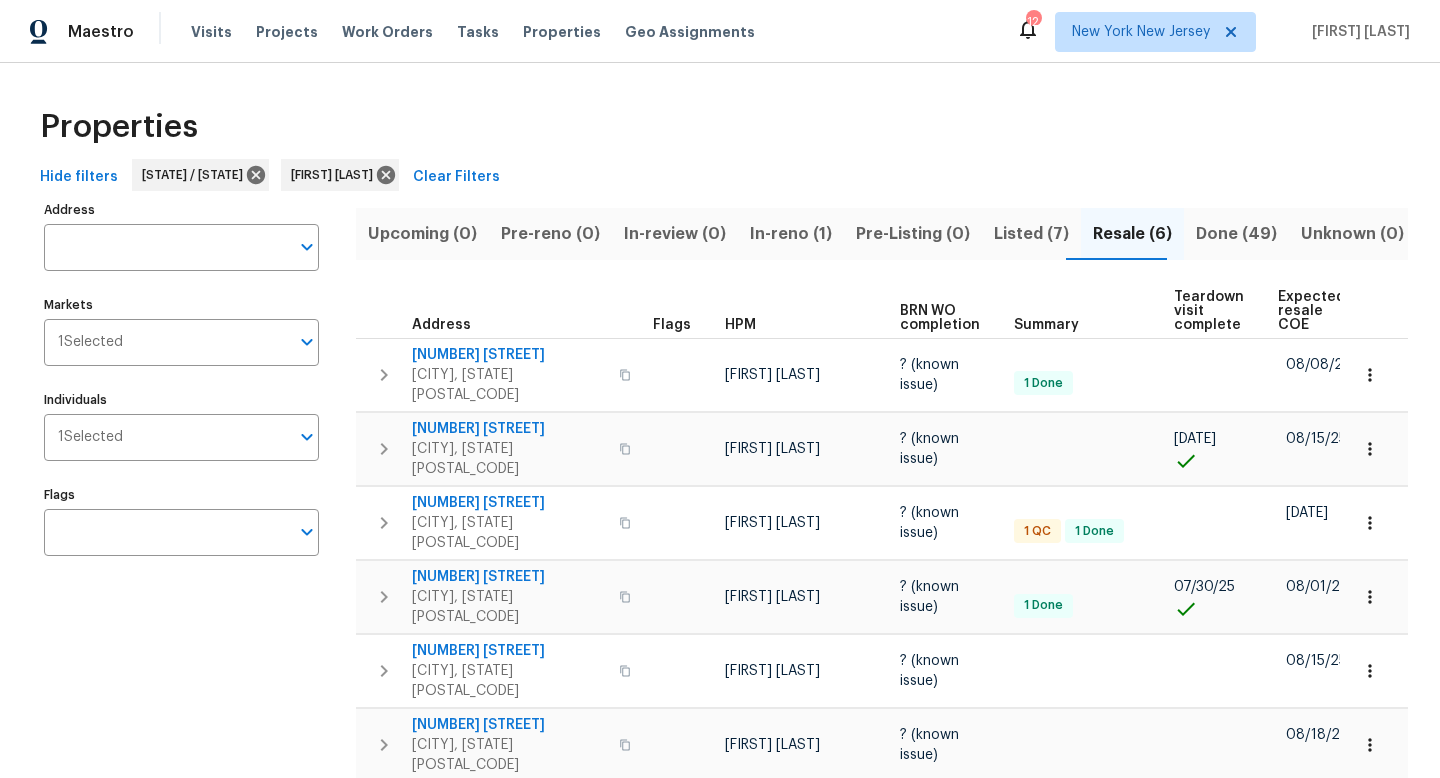 click on "In-review (0)" at bounding box center (675, 234) 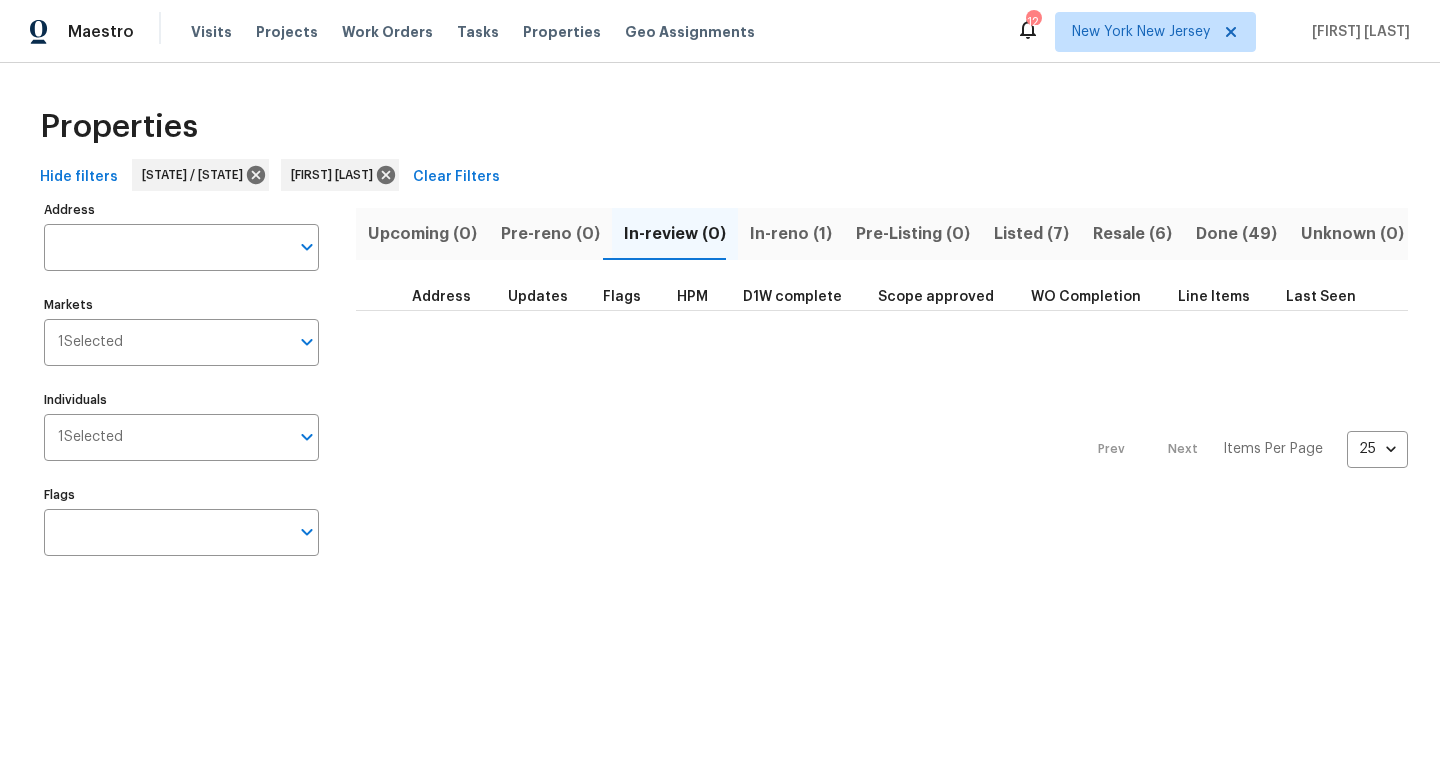 click on "In-reno (1)" at bounding box center [791, 234] 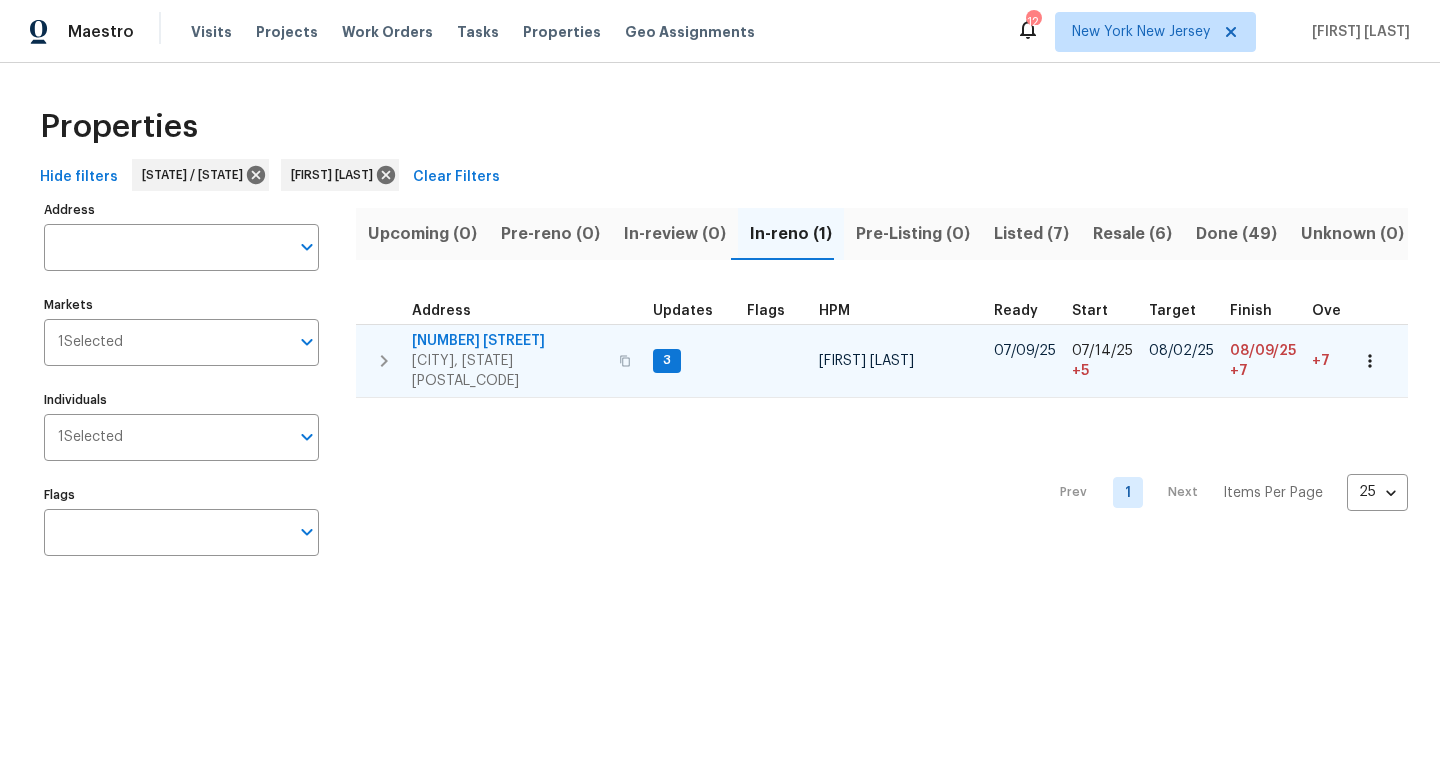 click on "[NUMBER] [STREET]" at bounding box center (509, 341) 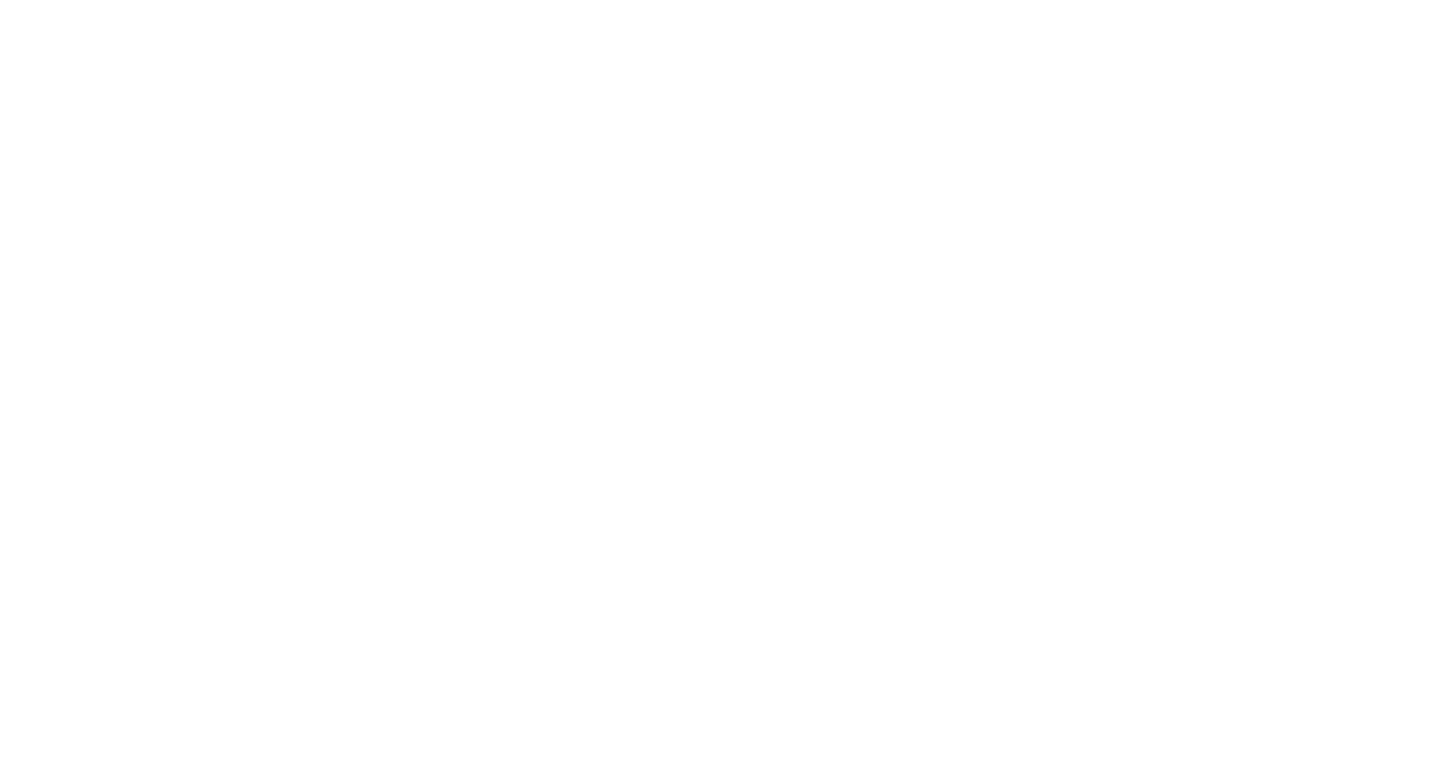 scroll, scrollTop: 0, scrollLeft: 0, axis: both 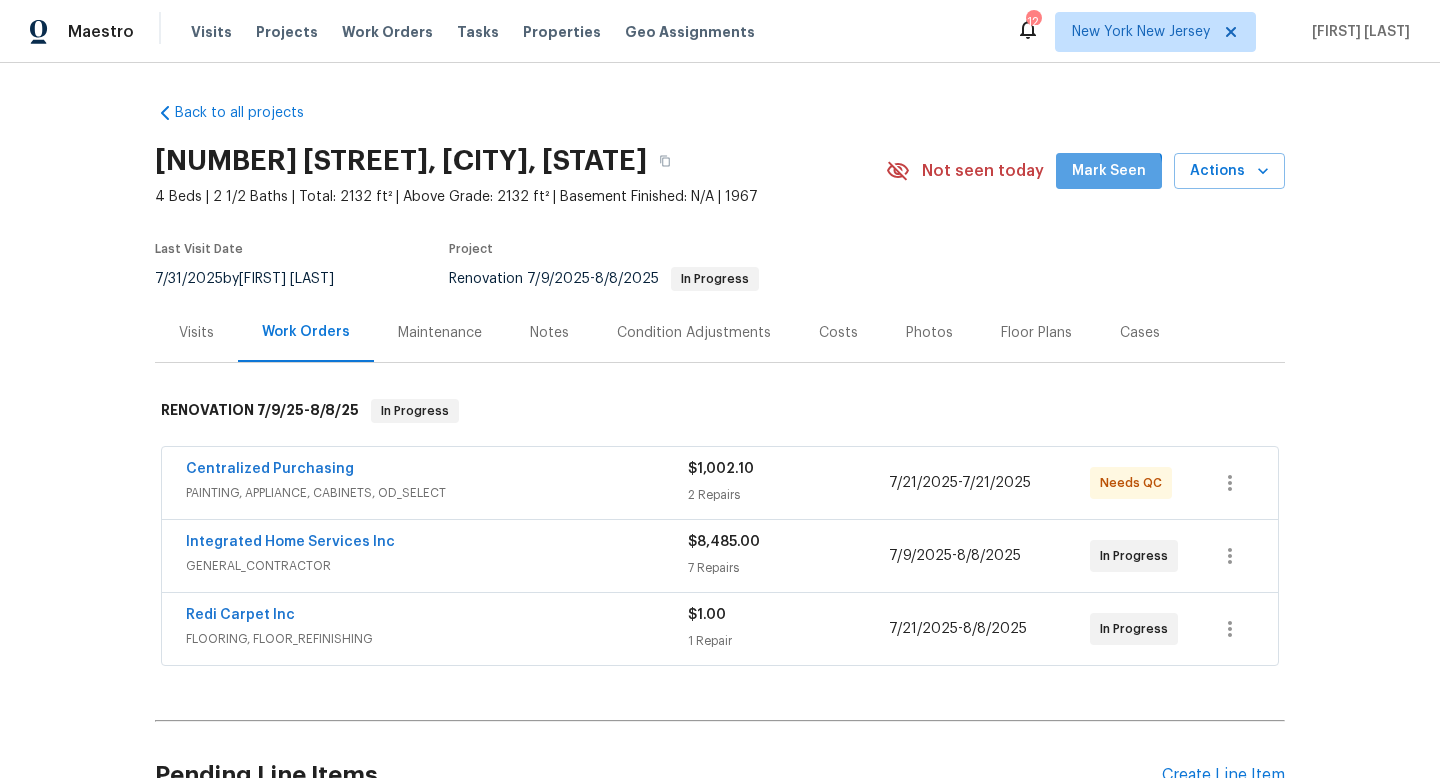 click on "Mark Seen" at bounding box center [1109, 171] 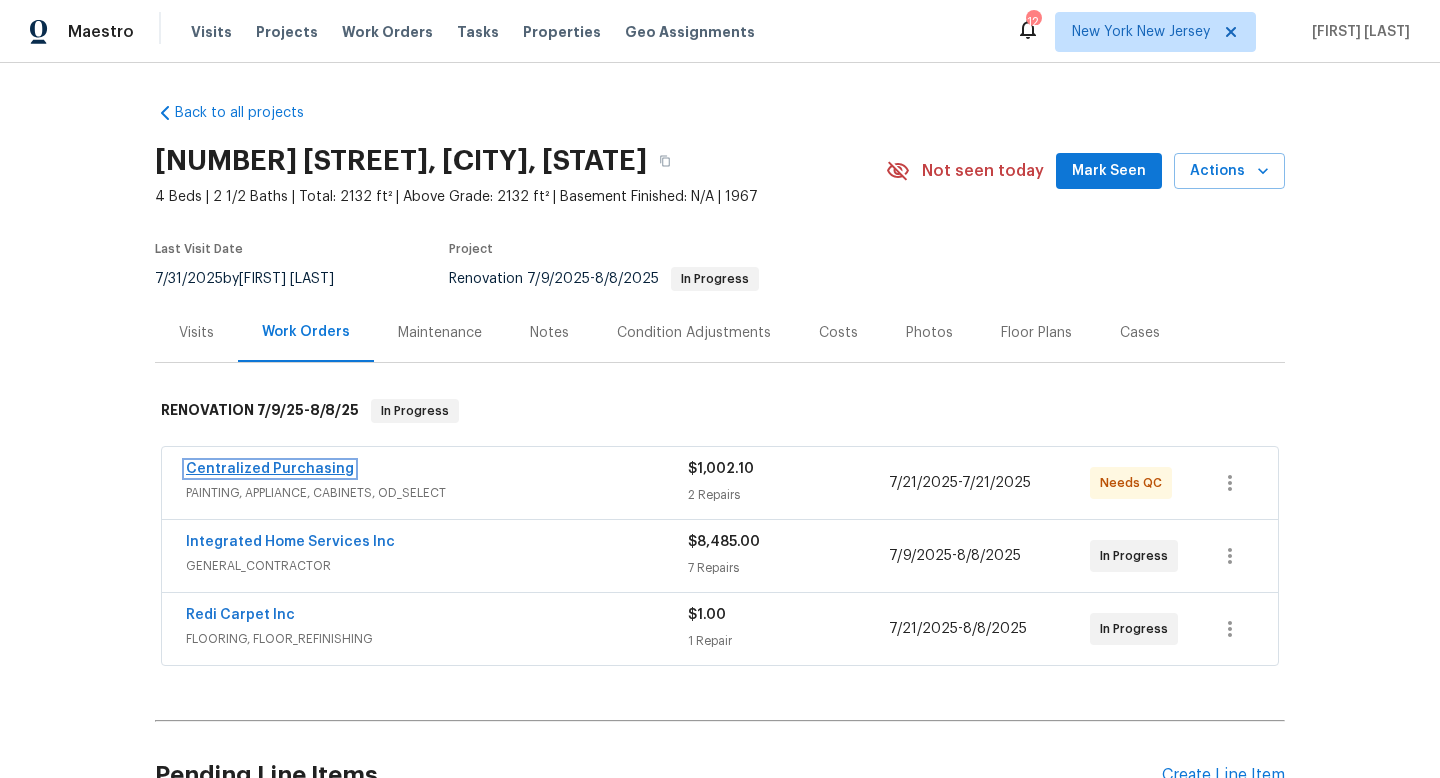 click on "Centralized Purchasing" at bounding box center (270, 469) 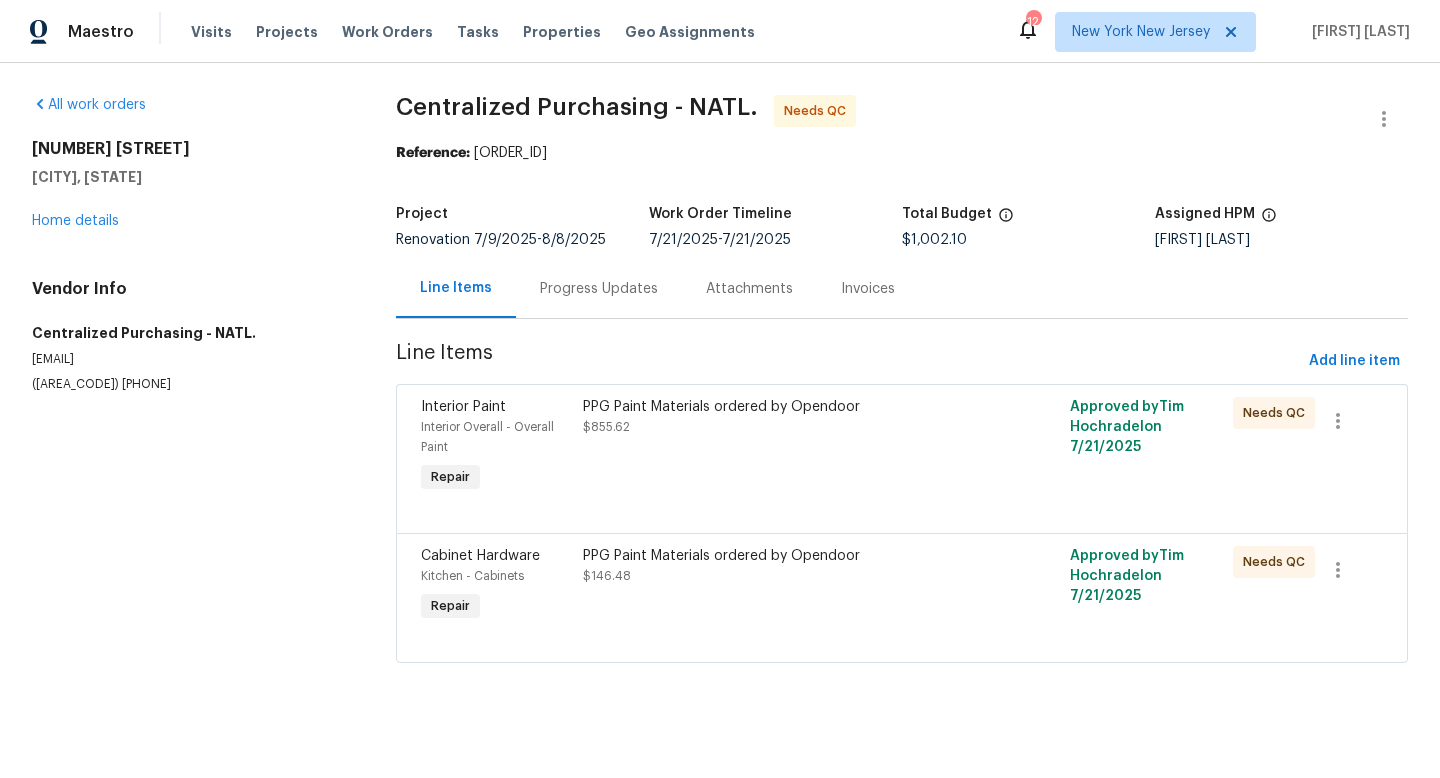 click on "PPG Paint Materials ordered by Opendoor $855.62" at bounding box center (780, 447) 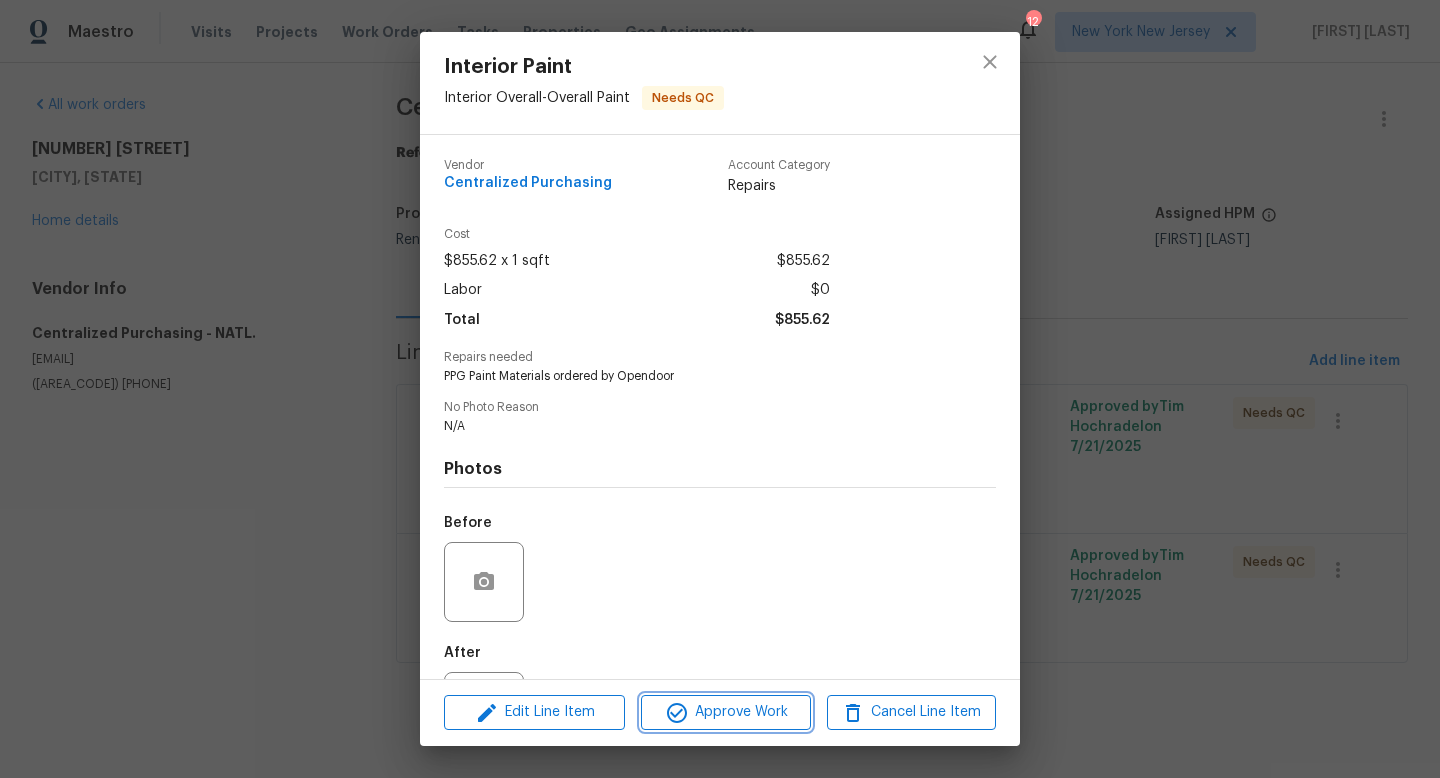 click on "Approve Work" at bounding box center (725, 712) 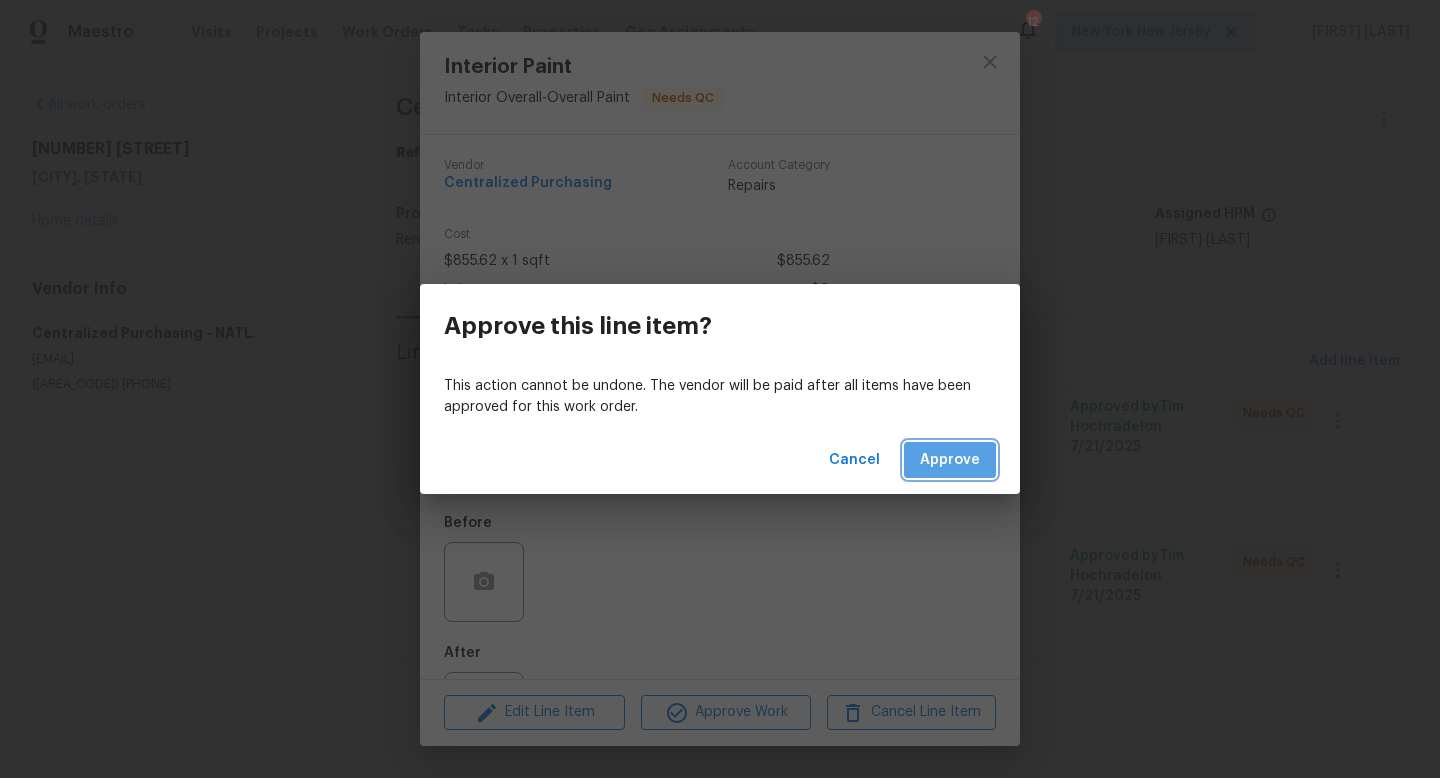 click on "Approve" at bounding box center (950, 460) 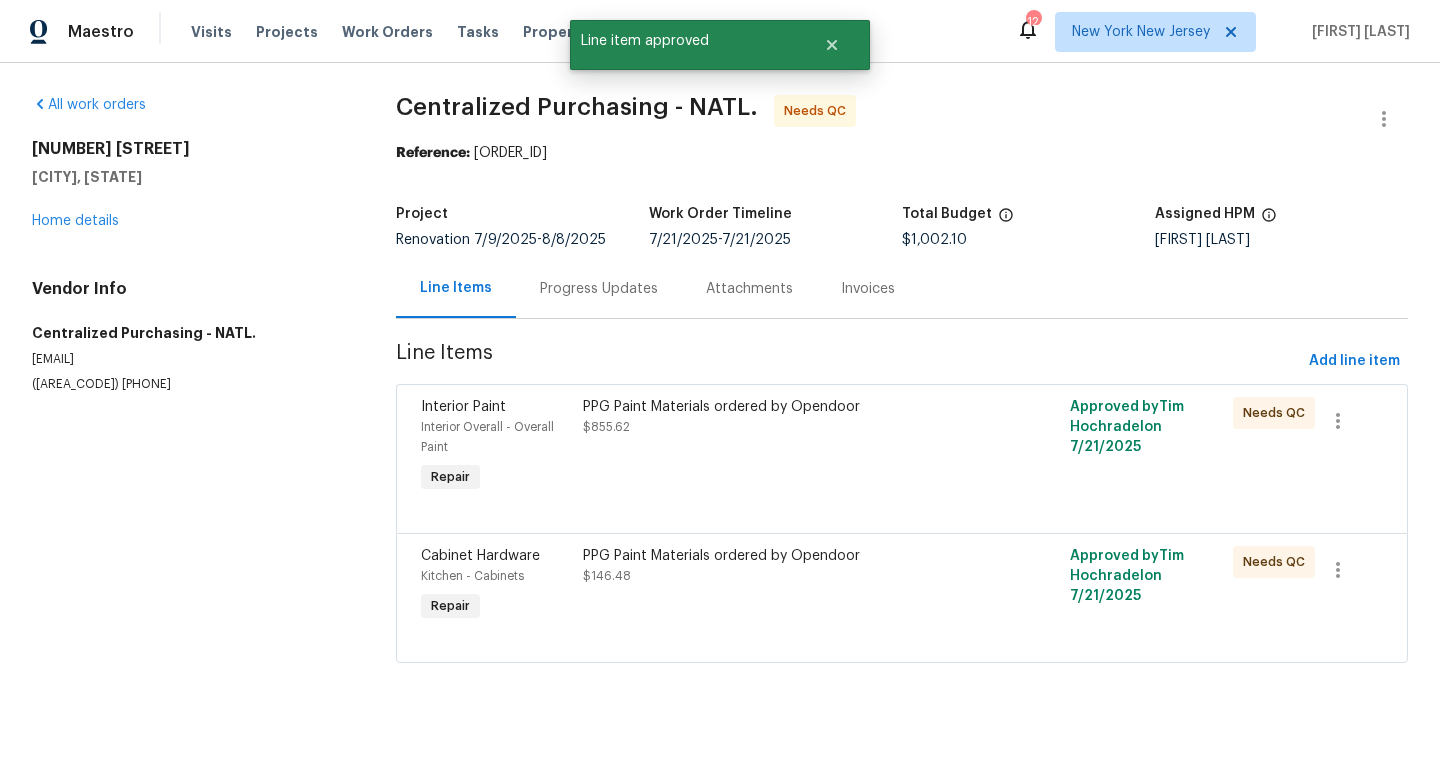 click on "PPG Paint Materials ordered by Opendoor $146.48" at bounding box center [780, 566] 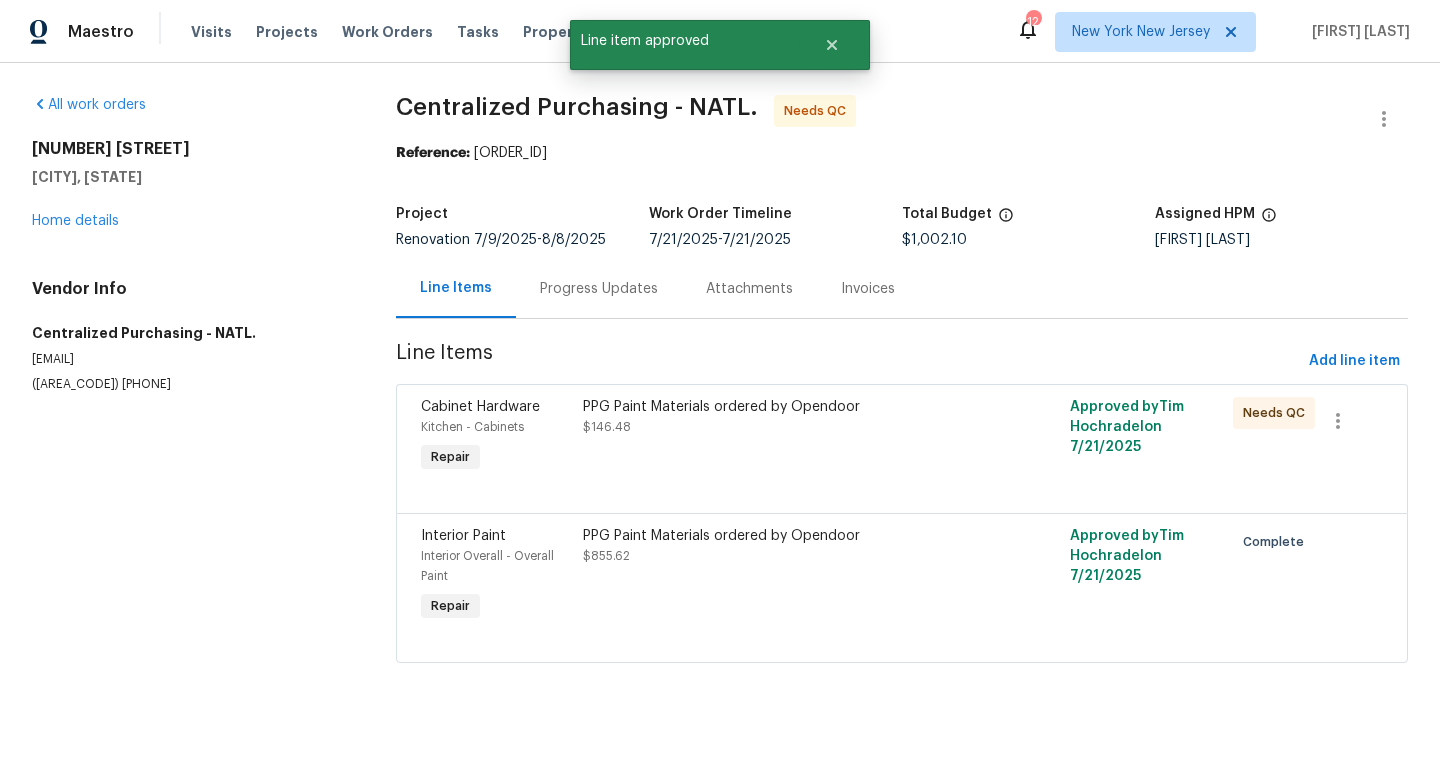 click on "PPG Paint Materials ordered by Opendoor" at bounding box center [780, 536] 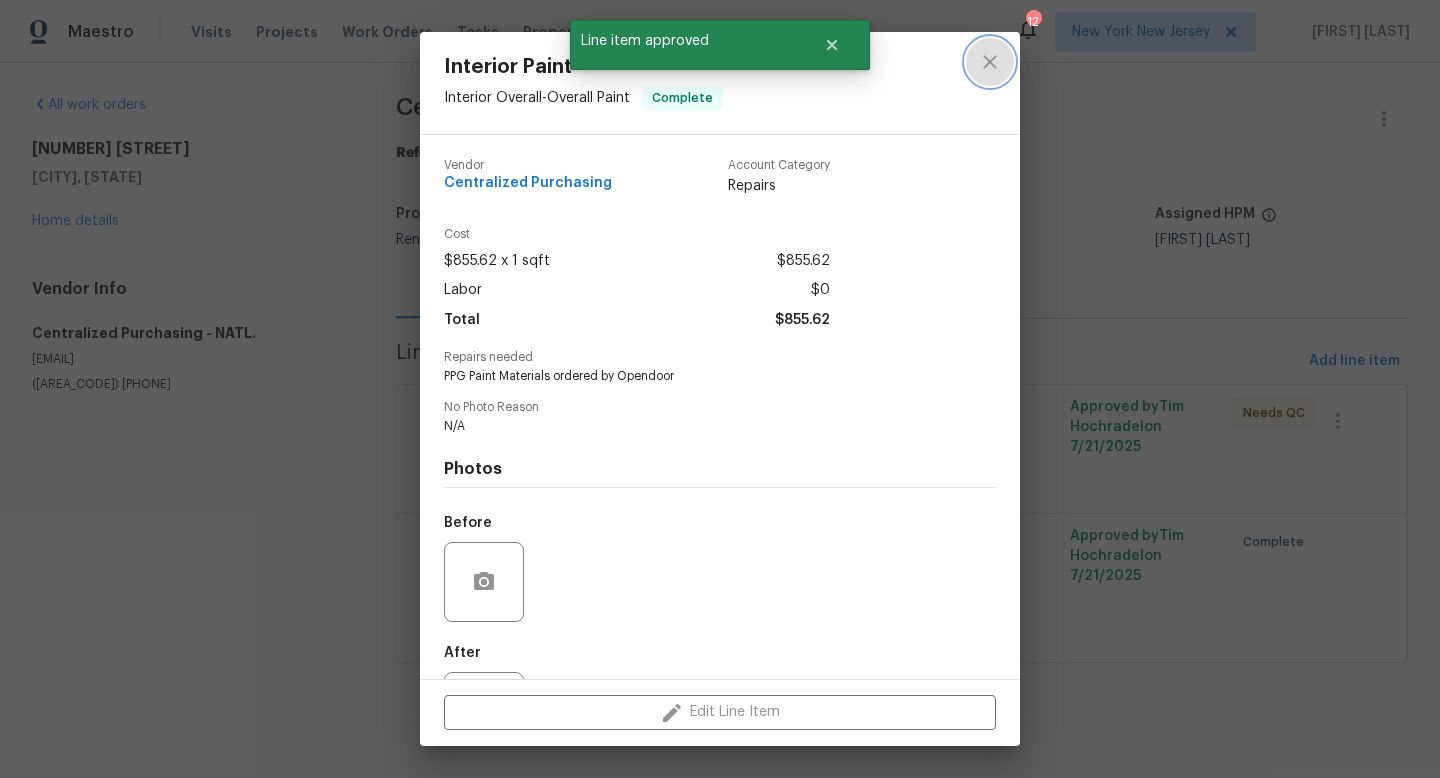 click 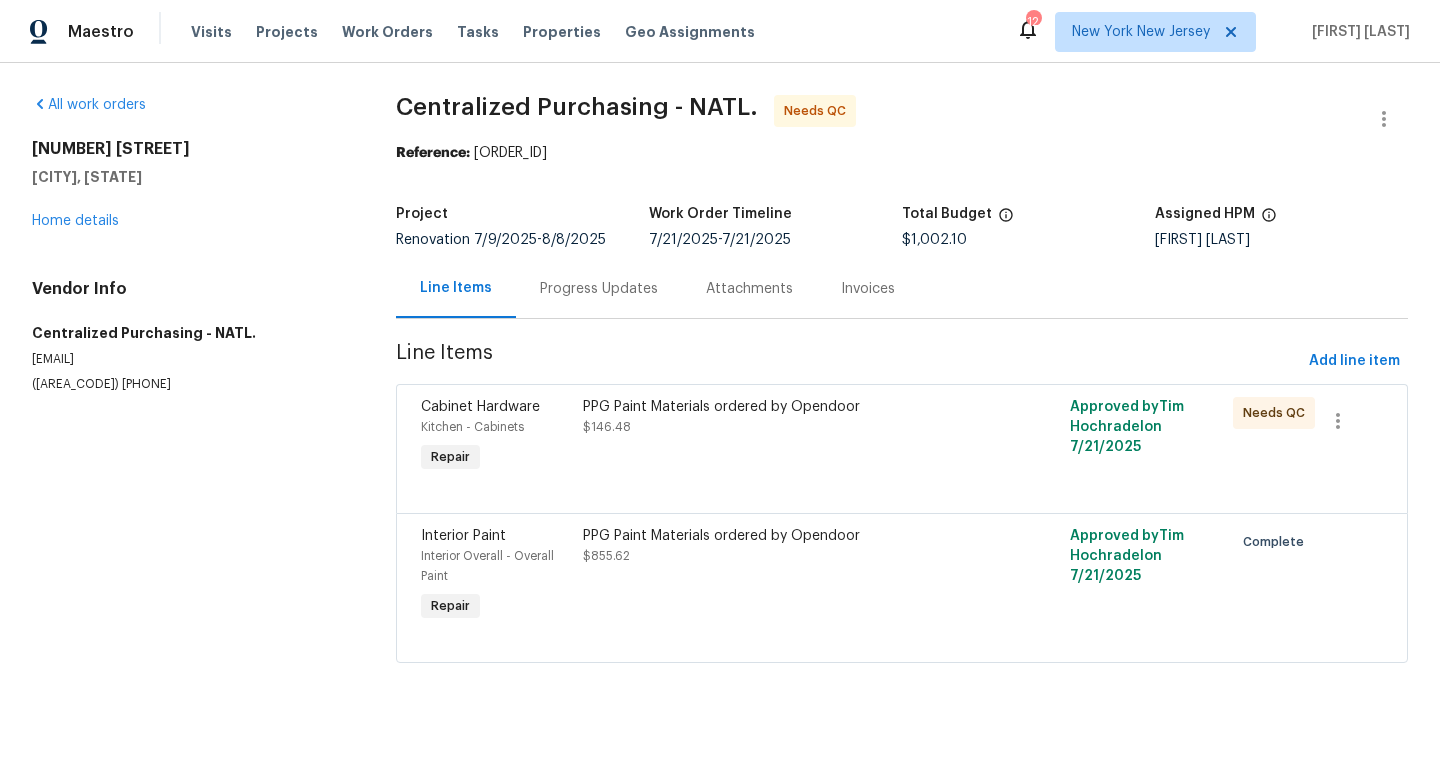 click on "PPG Paint Materials ordered by Opendoor $146.48" at bounding box center (780, 417) 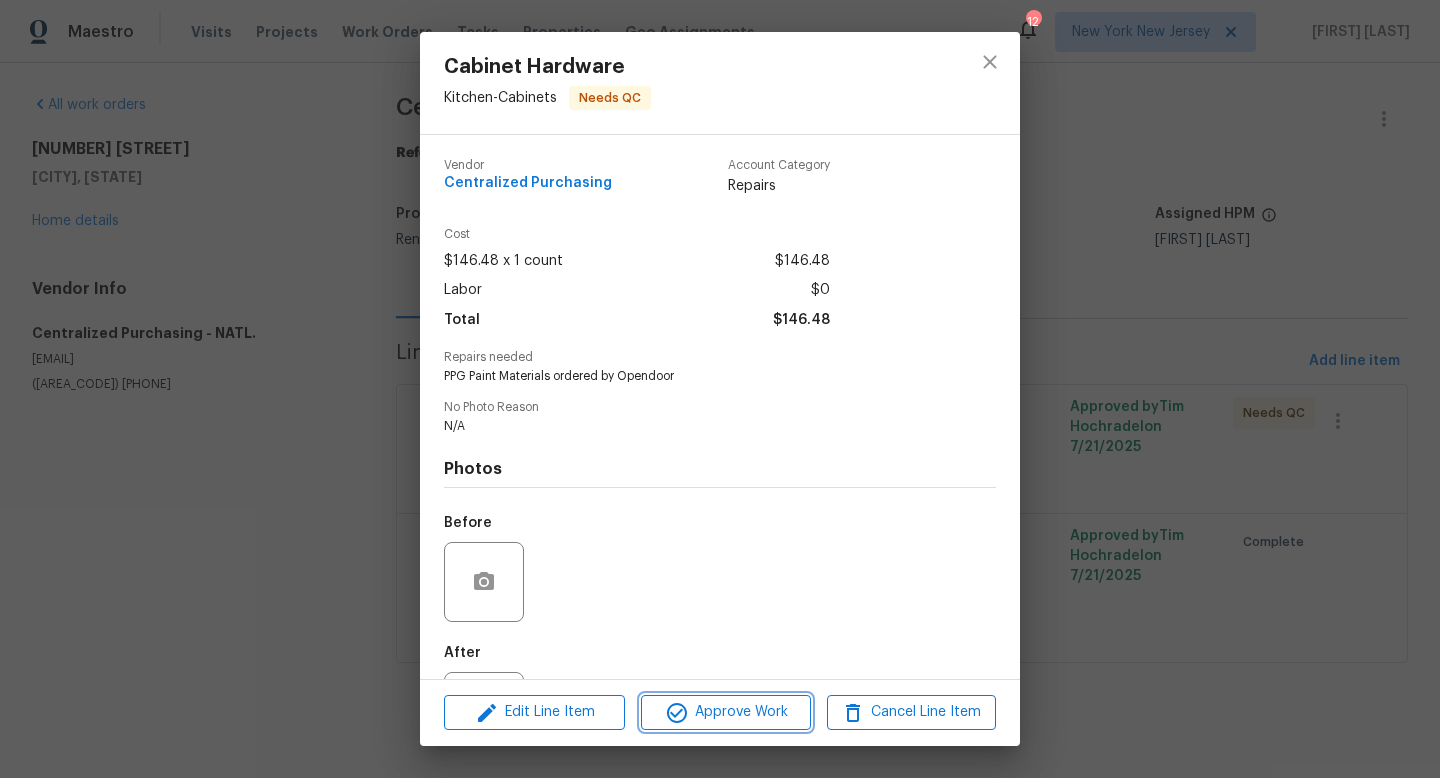 click 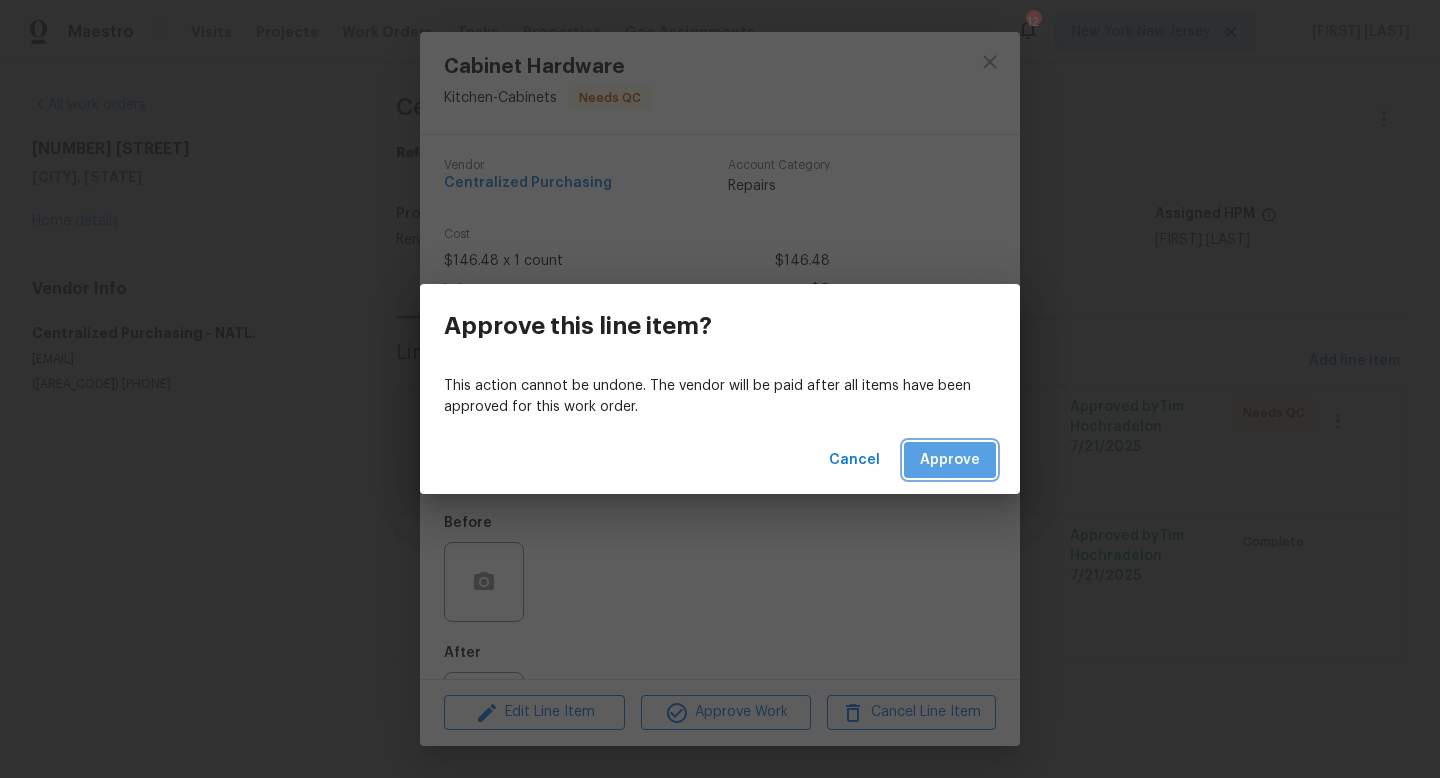 click on "Approve" at bounding box center (950, 460) 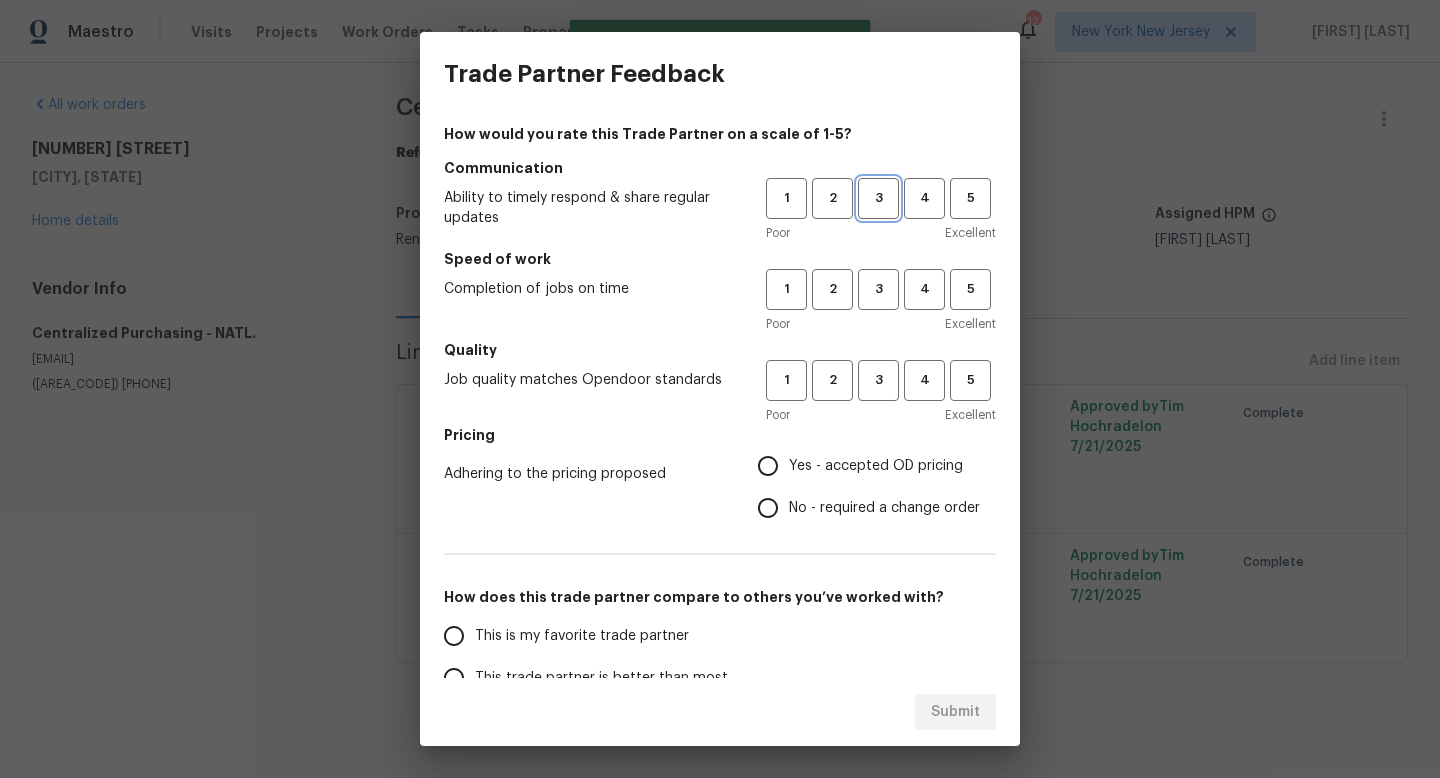 click on "3" at bounding box center [878, 198] 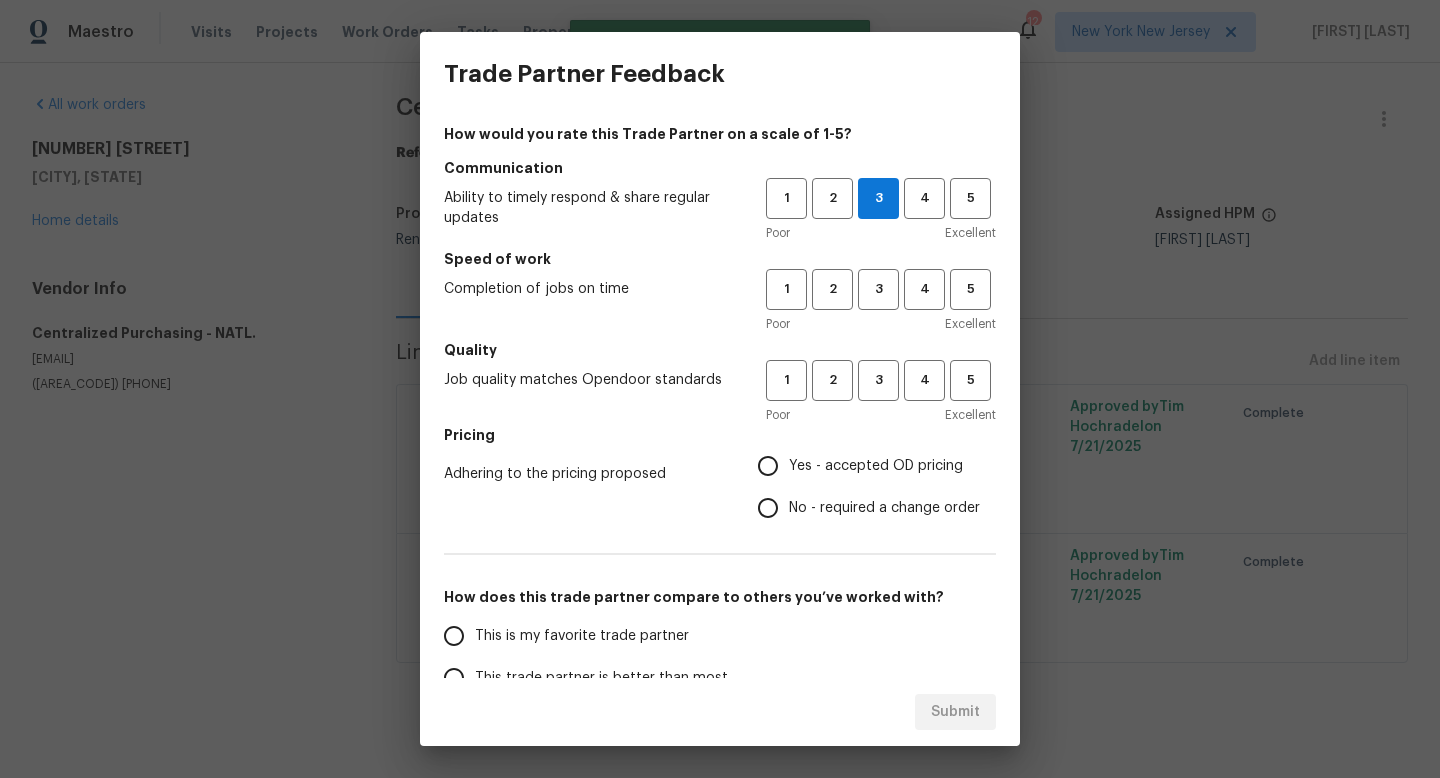 click on "Poor Excellent" at bounding box center (881, 324) 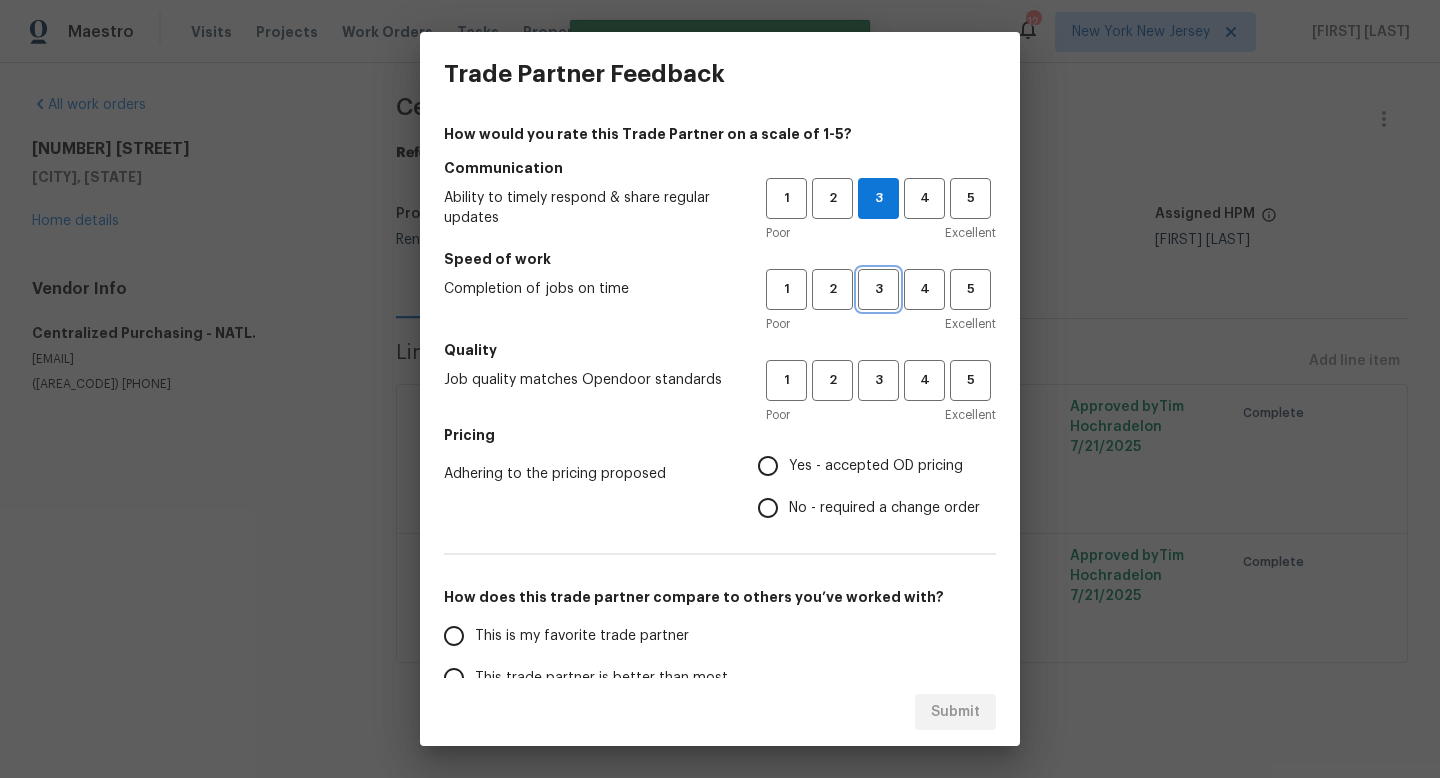 click on "3" at bounding box center (878, 289) 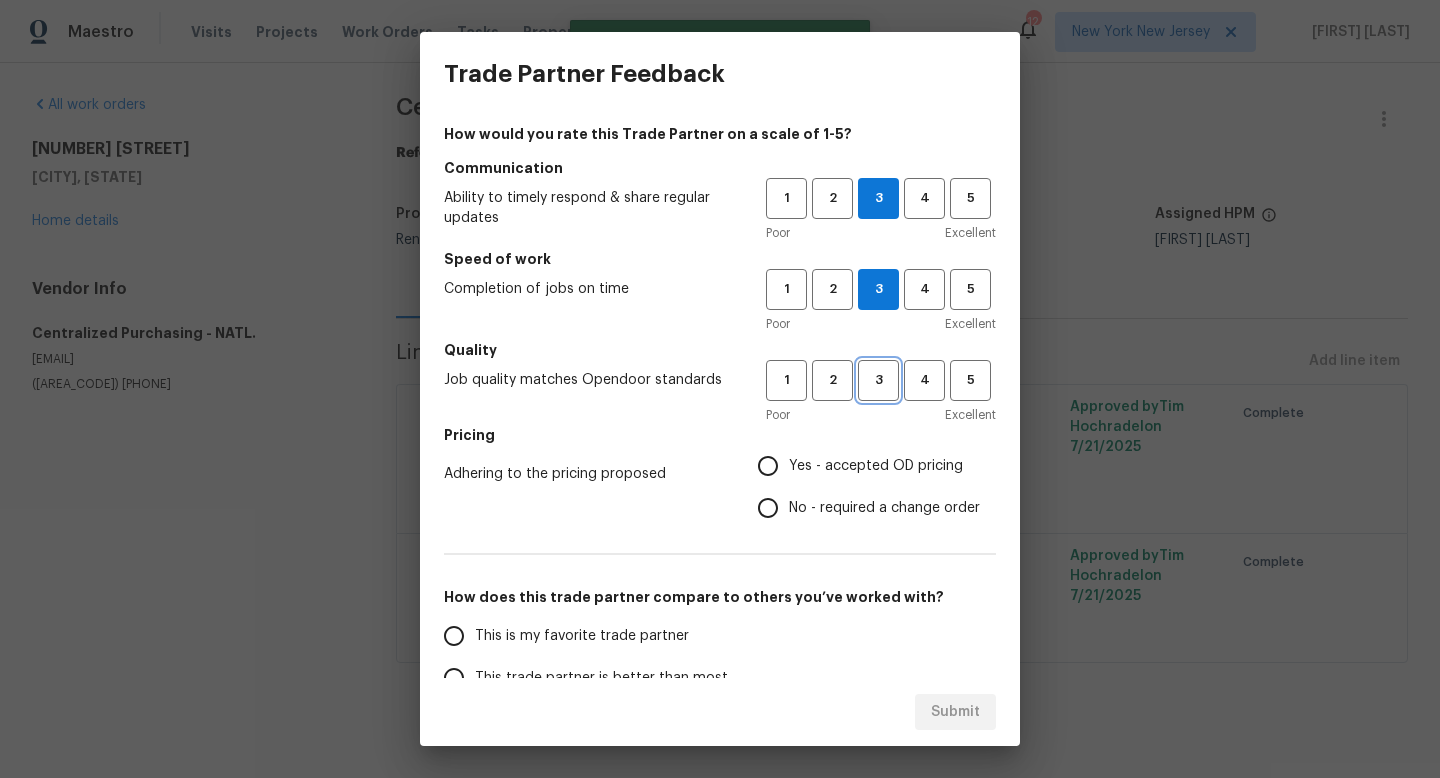 click on "3" at bounding box center (878, 380) 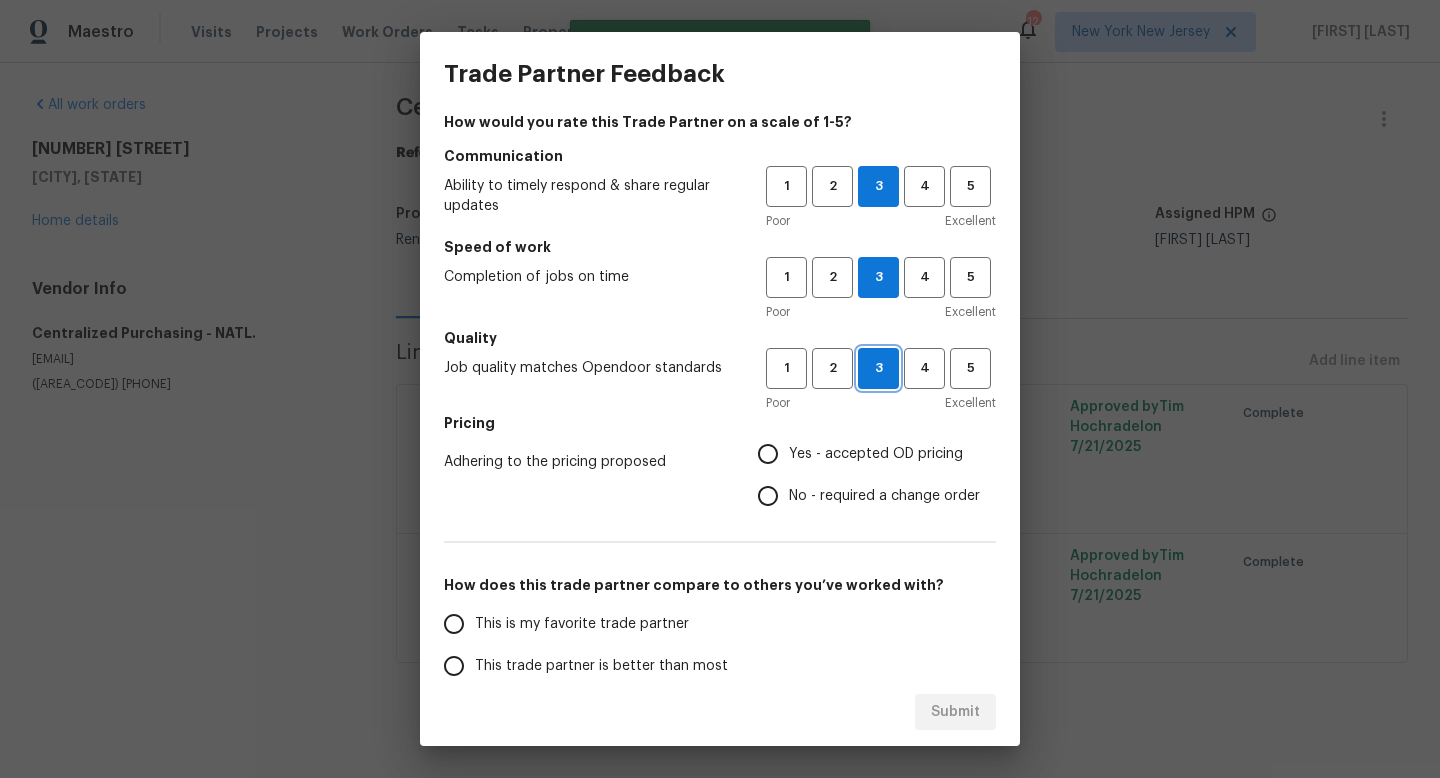 scroll, scrollTop: 39, scrollLeft: 0, axis: vertical 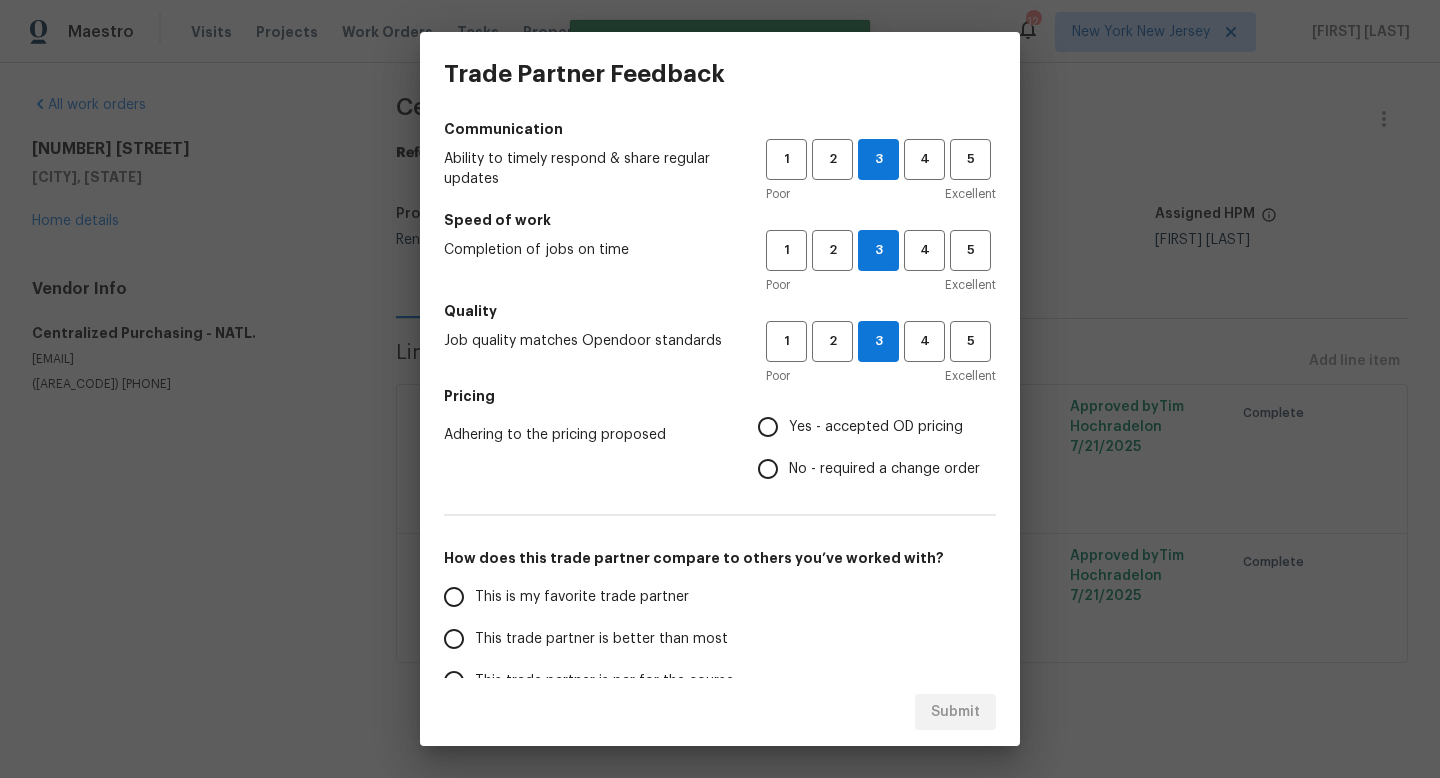 click on "This trade partner is better than most" at bounding box center (591, 639) 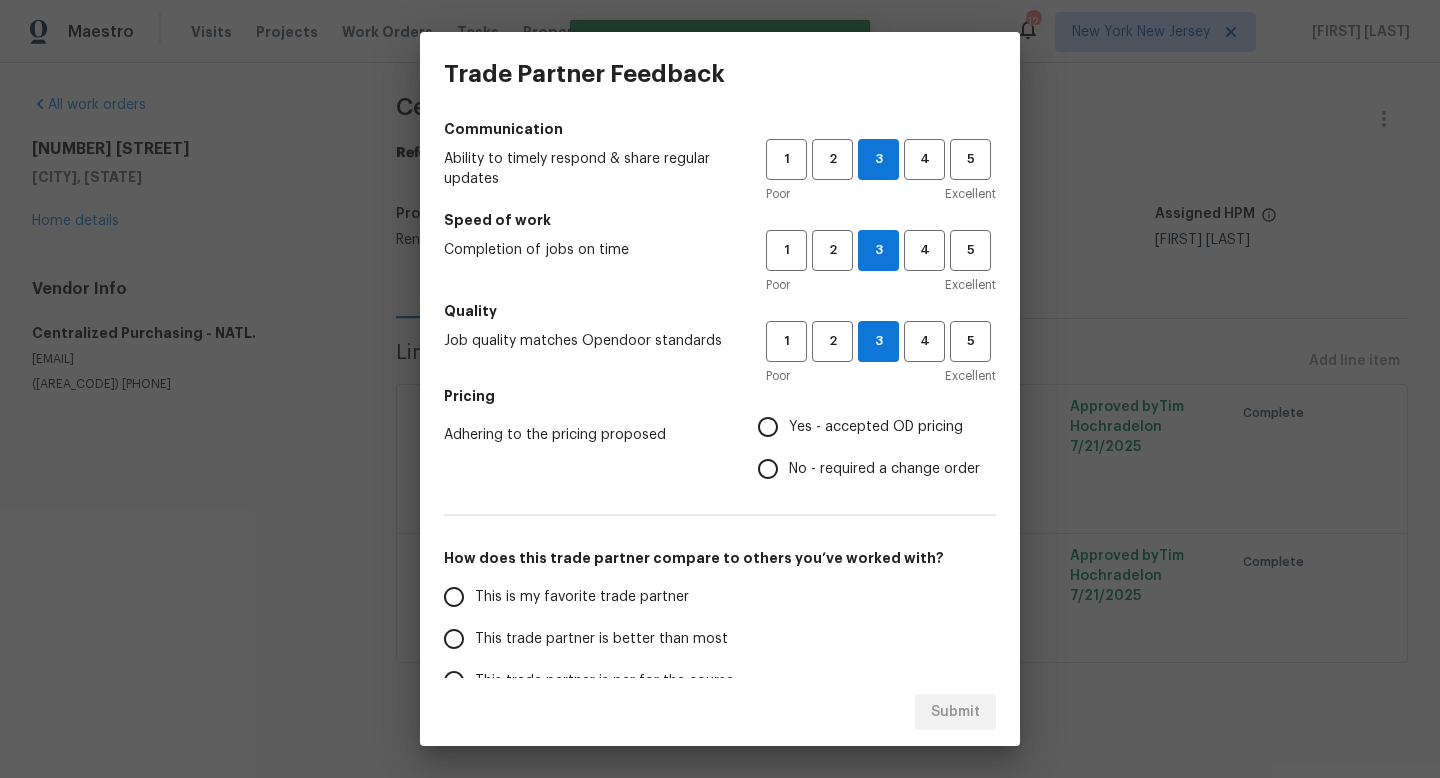 click on "This trade partner is better than most" at bounding box center (454, 639) 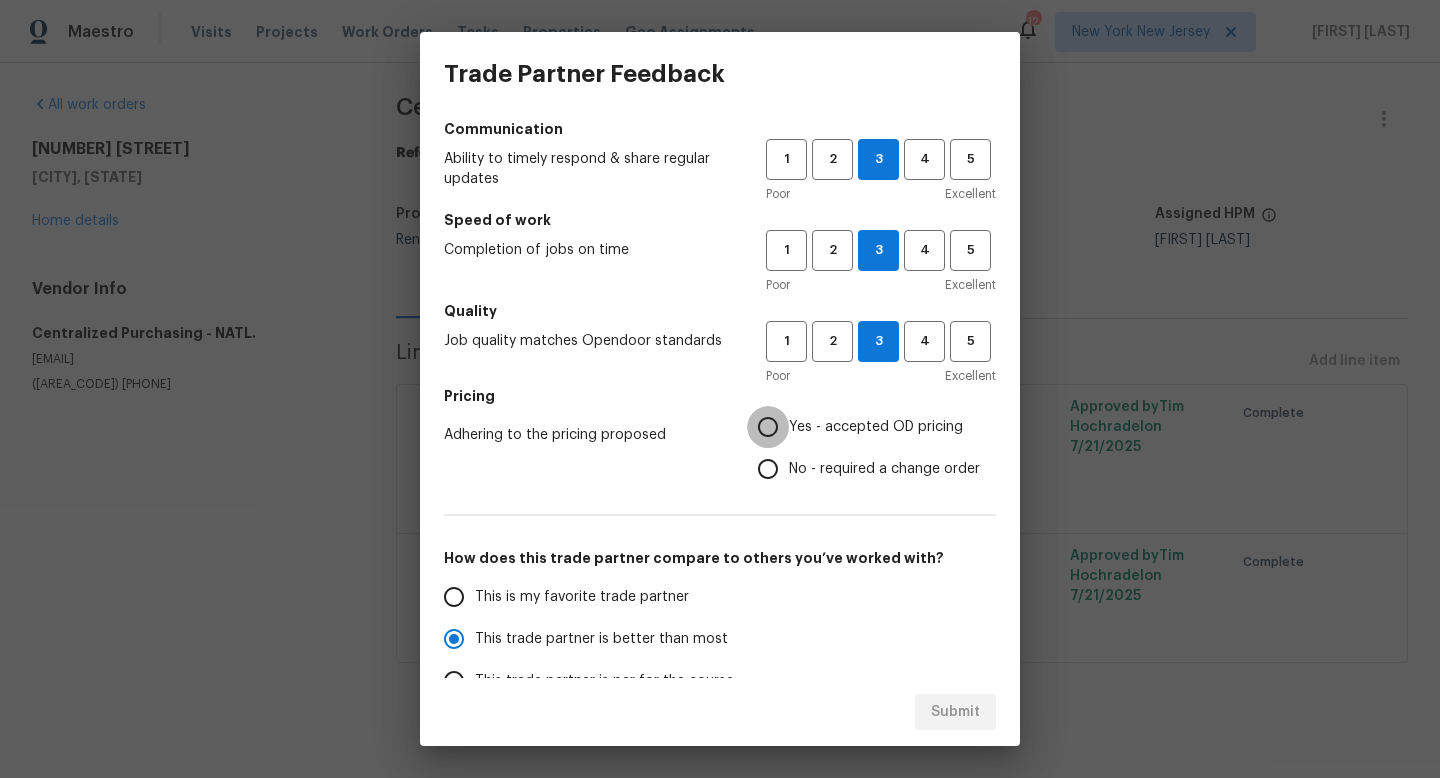 click on "Yes - accepted OD pricing" at bounding box center [768, 427] 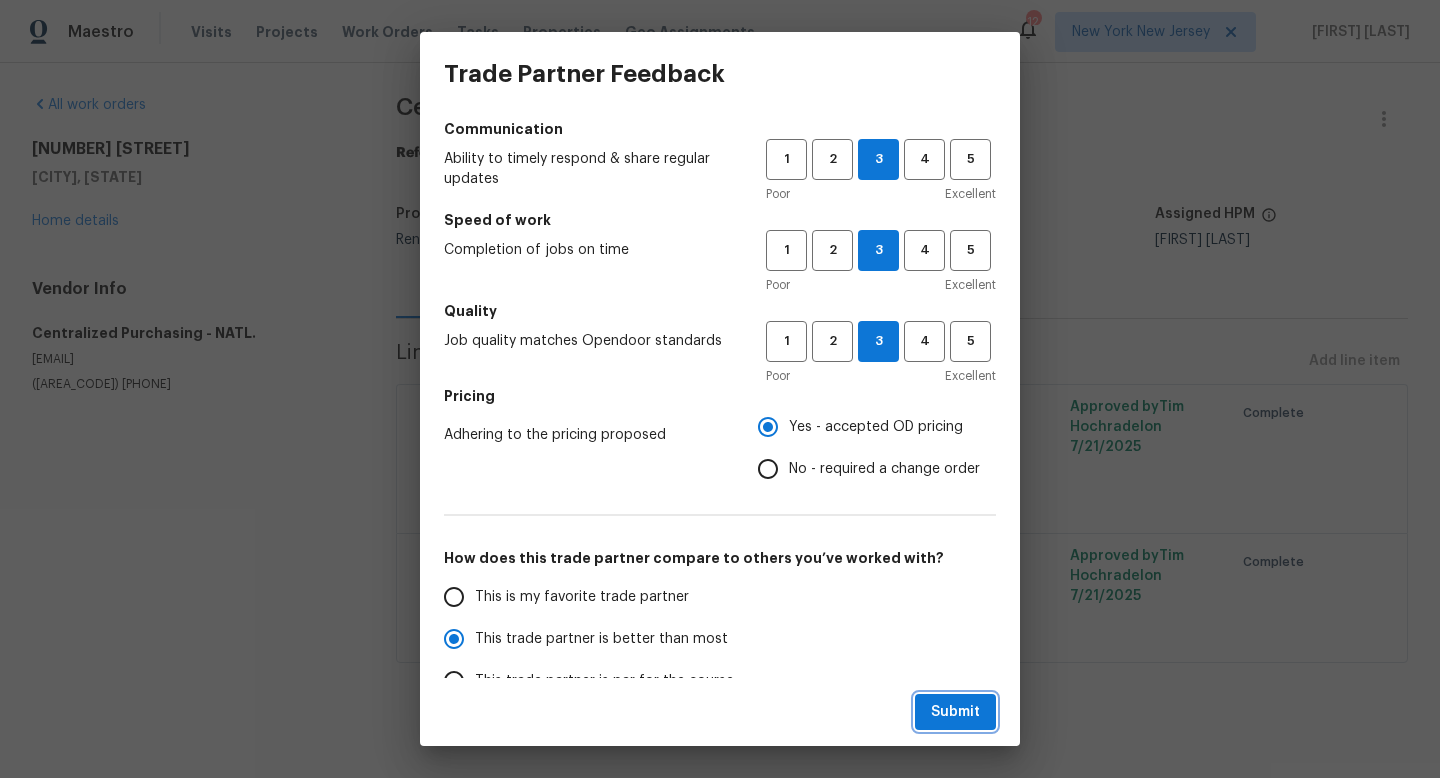 click on "Submit" at bounding box center (955, 712) 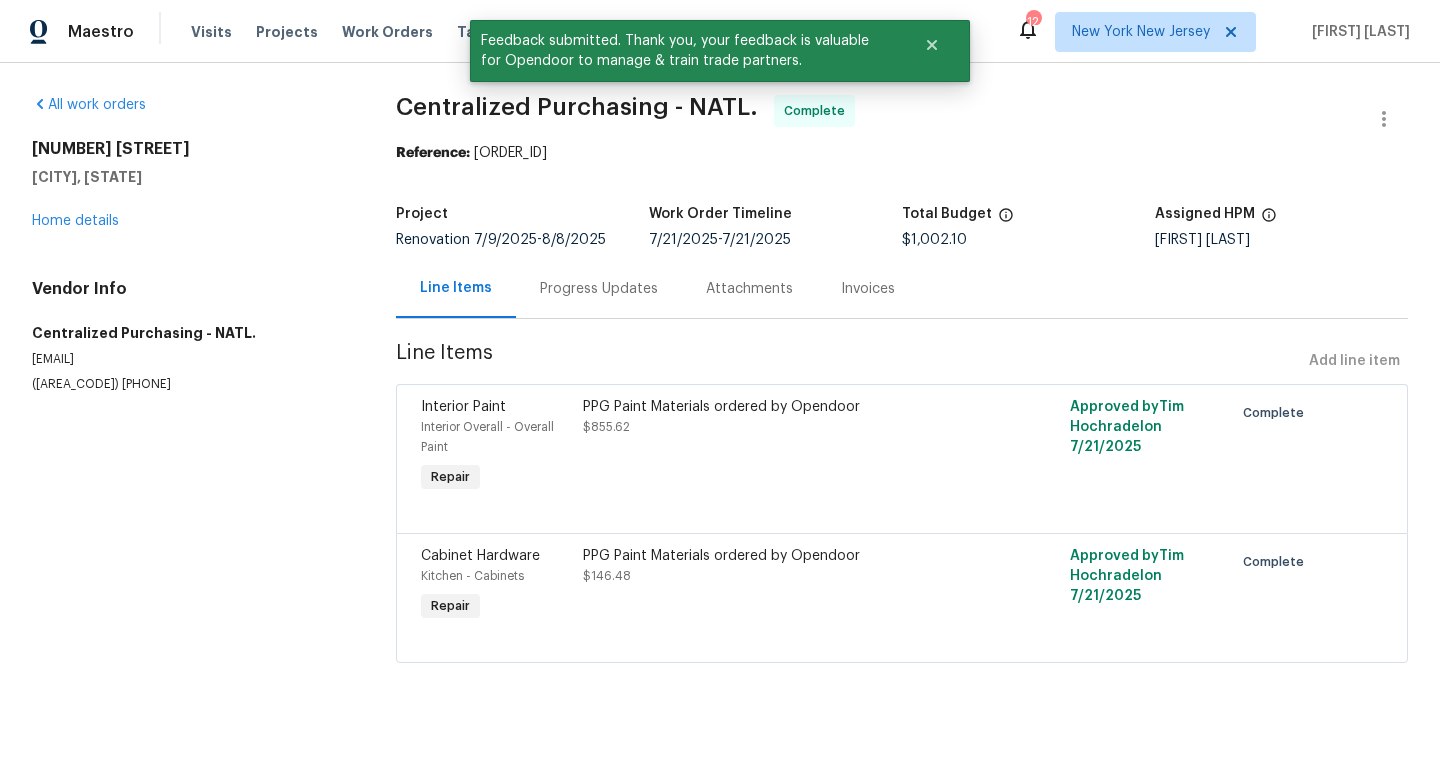 click on "371 Pennsylvania Ave Mineola, NY 11501 Home details" at bounding box center [190, 185] 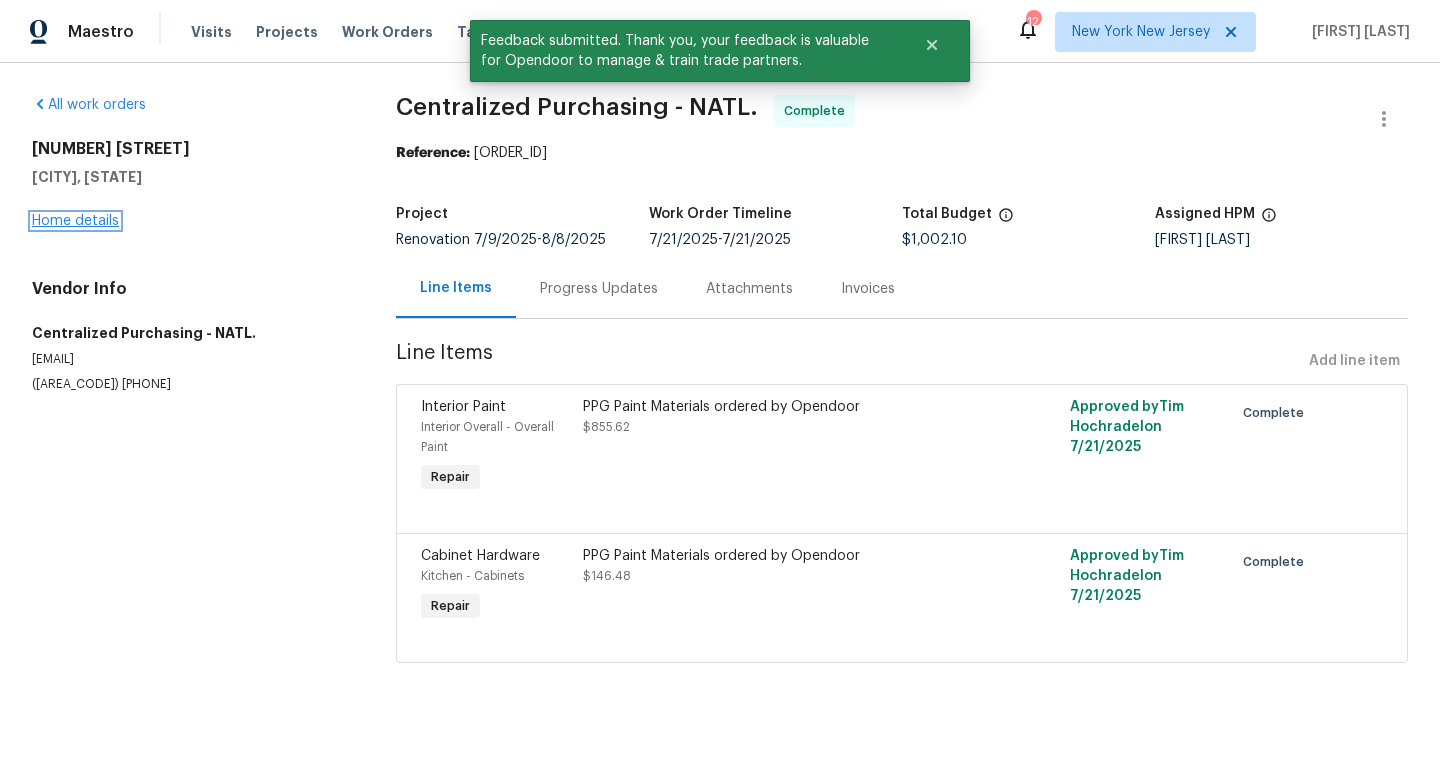 click on "Home details" at bounding box center (75, 221) 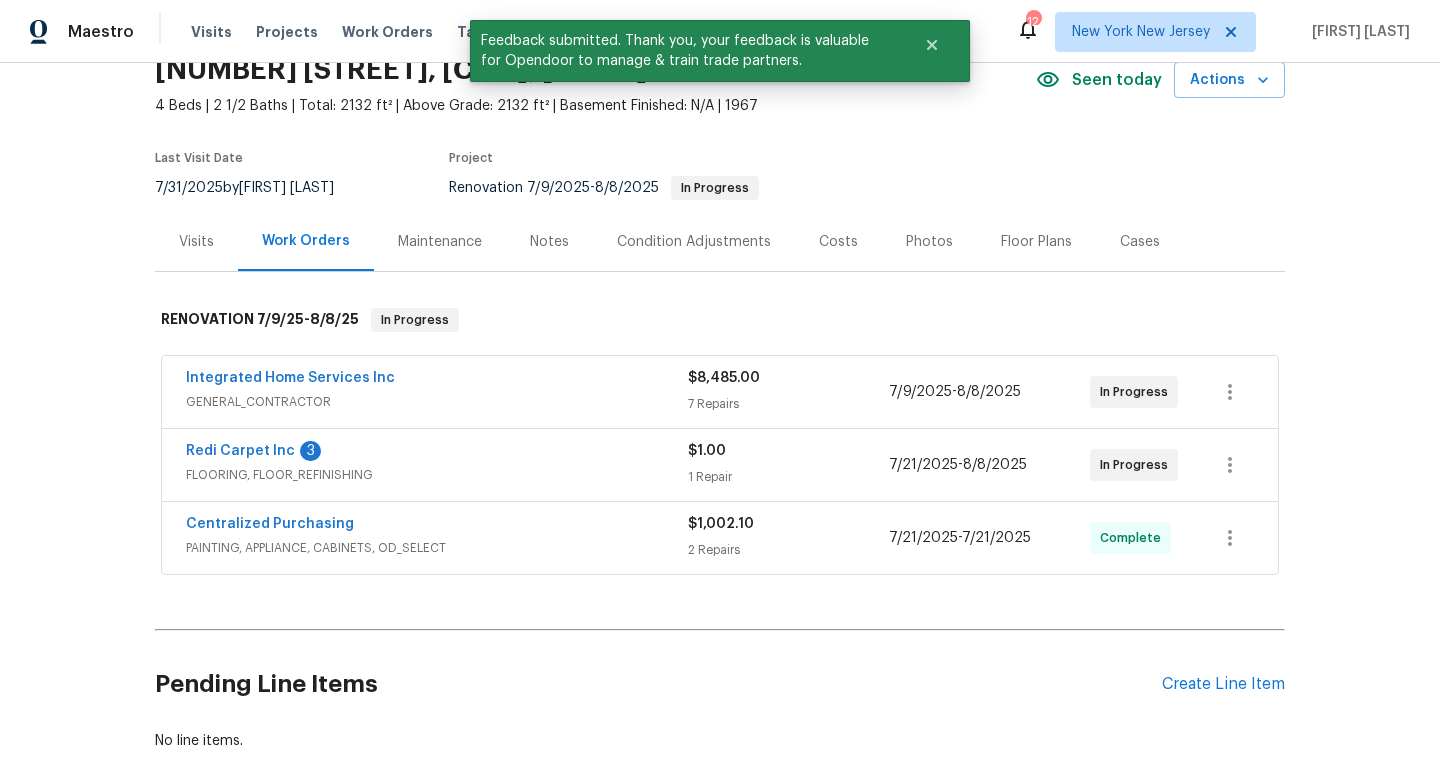 scroll, scrollTop: 91, scrollLeft: 0, axis: vertical 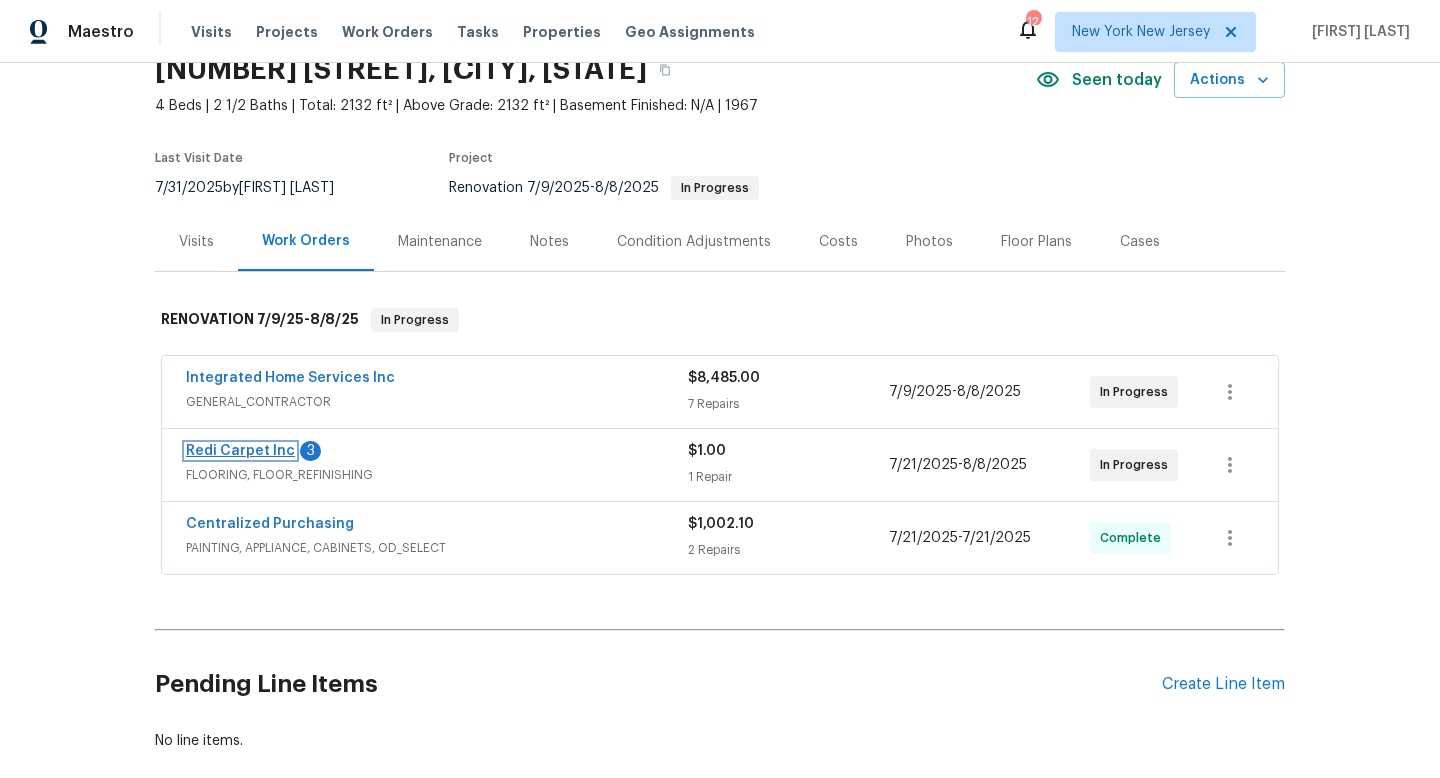 click on "Redi Carpet Inc" at bounding box center [240, 451] 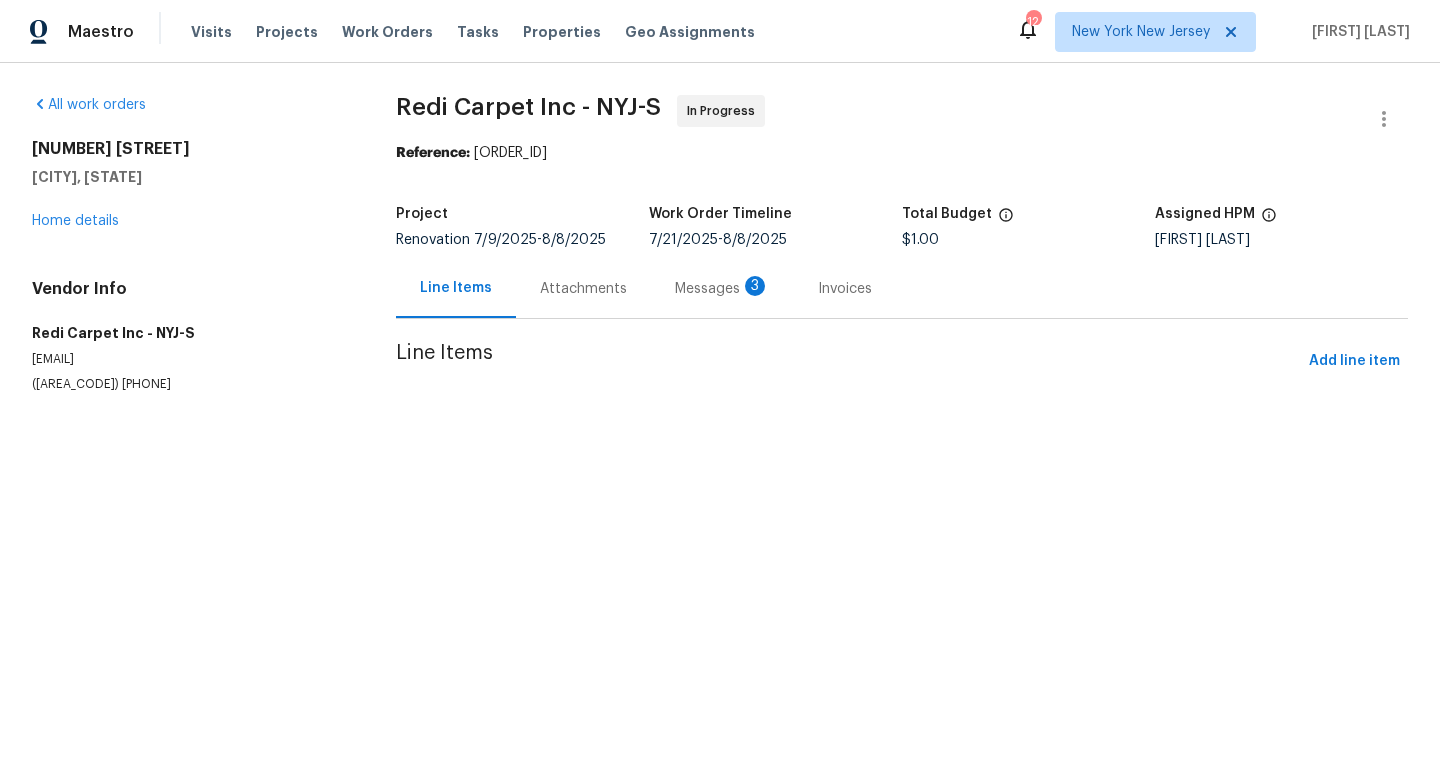 click on "Messages 3" at bounding box center [722, 289] 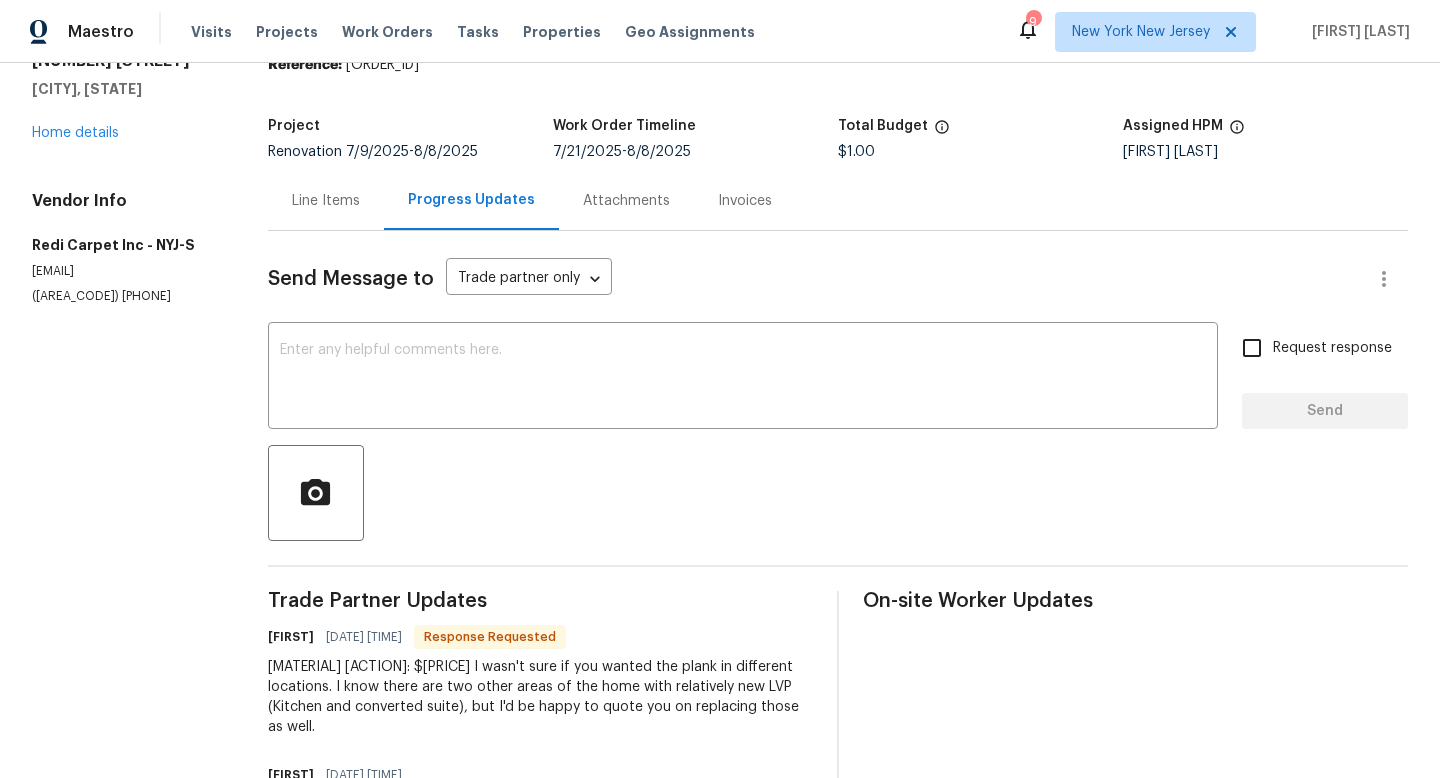 scroll, scrollTop: 0, scrollLeft: 0, axis: both 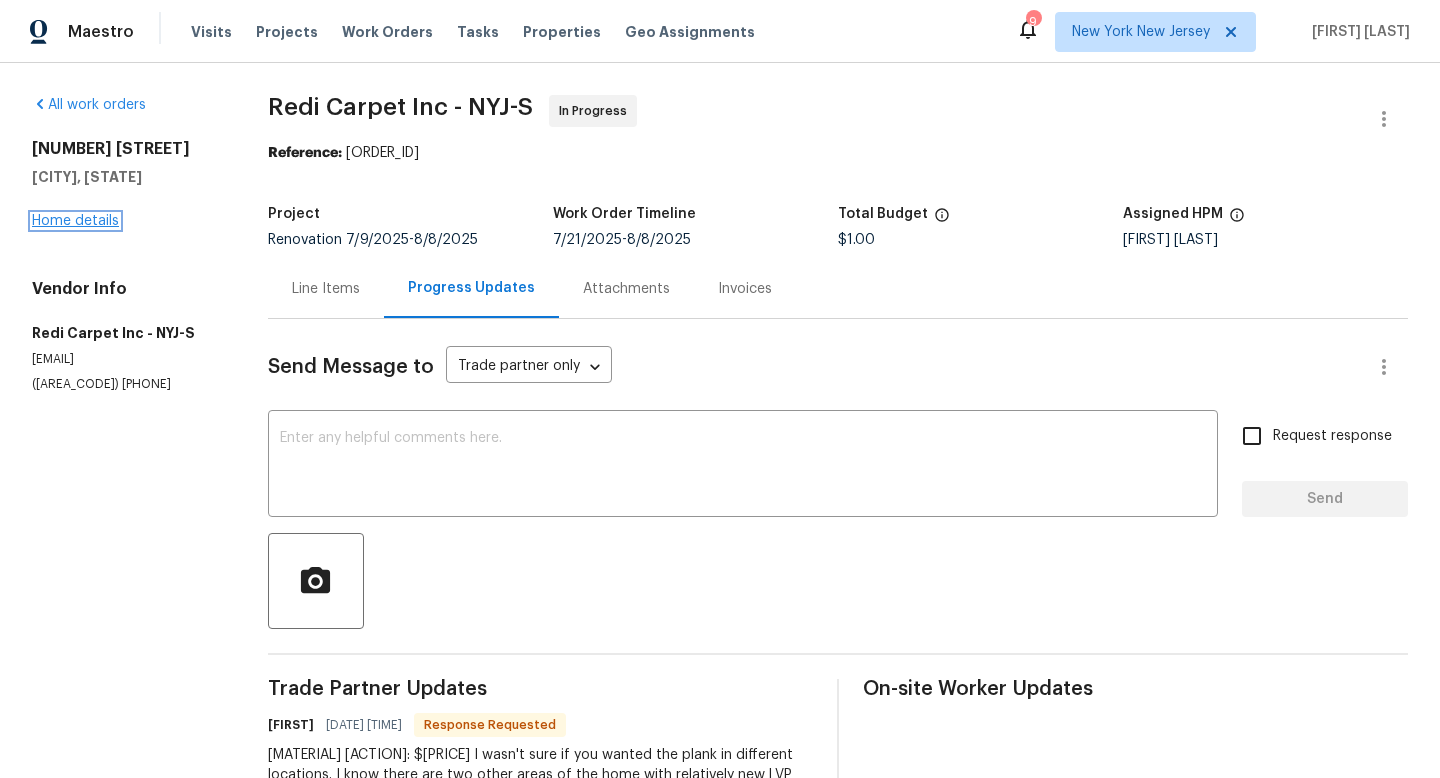 click on "Home details" at bounding box center (75, 221) 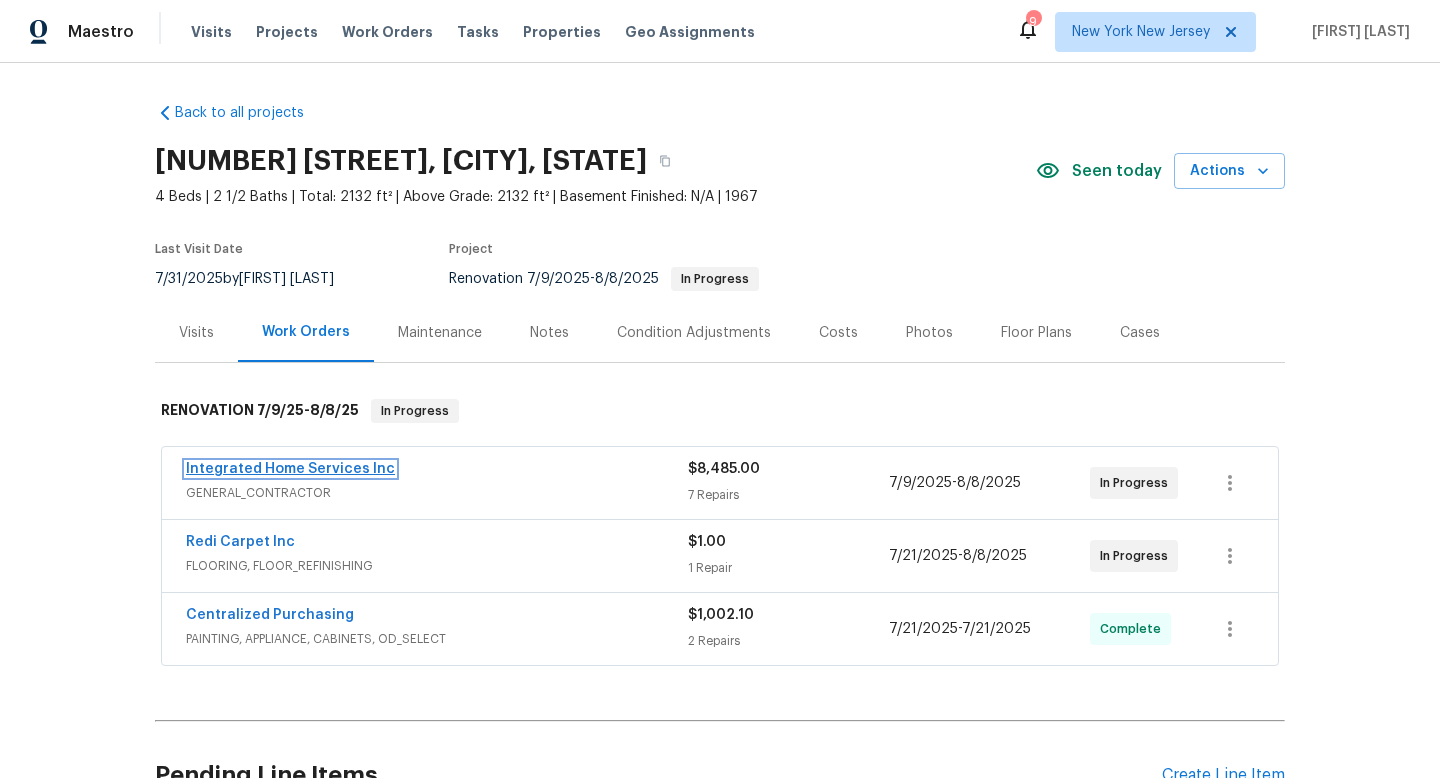 click on "Integrated Home Services Inc" at bounding box center (290, 469) 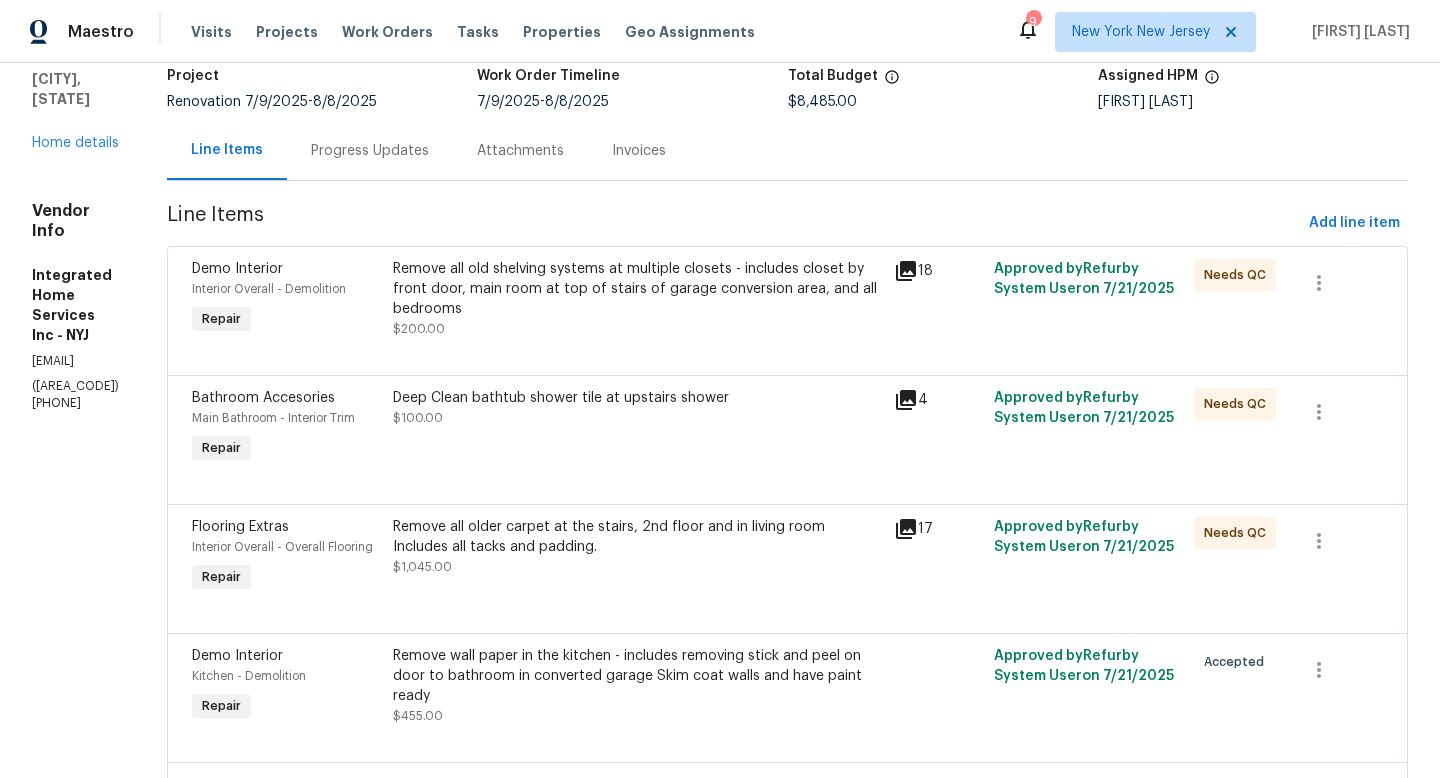 scroll, scrollTop: 136, scrollLeft: 0, axis: vertical 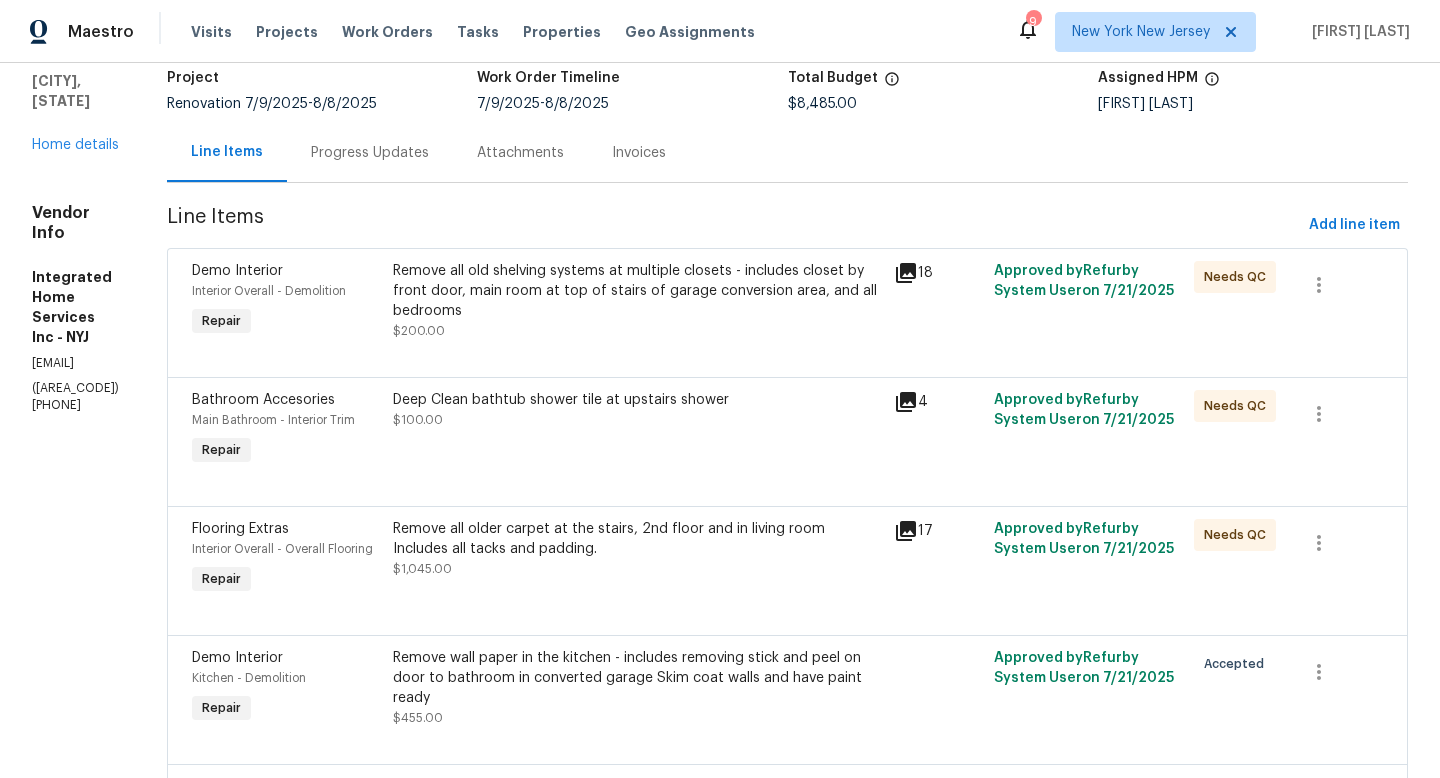 click on "Remove all old shelving systems at multiple closets - includes closet by front door, main room at top of stairs of garage conversion area, and all bedrooms" at bounding box center (637, 291) 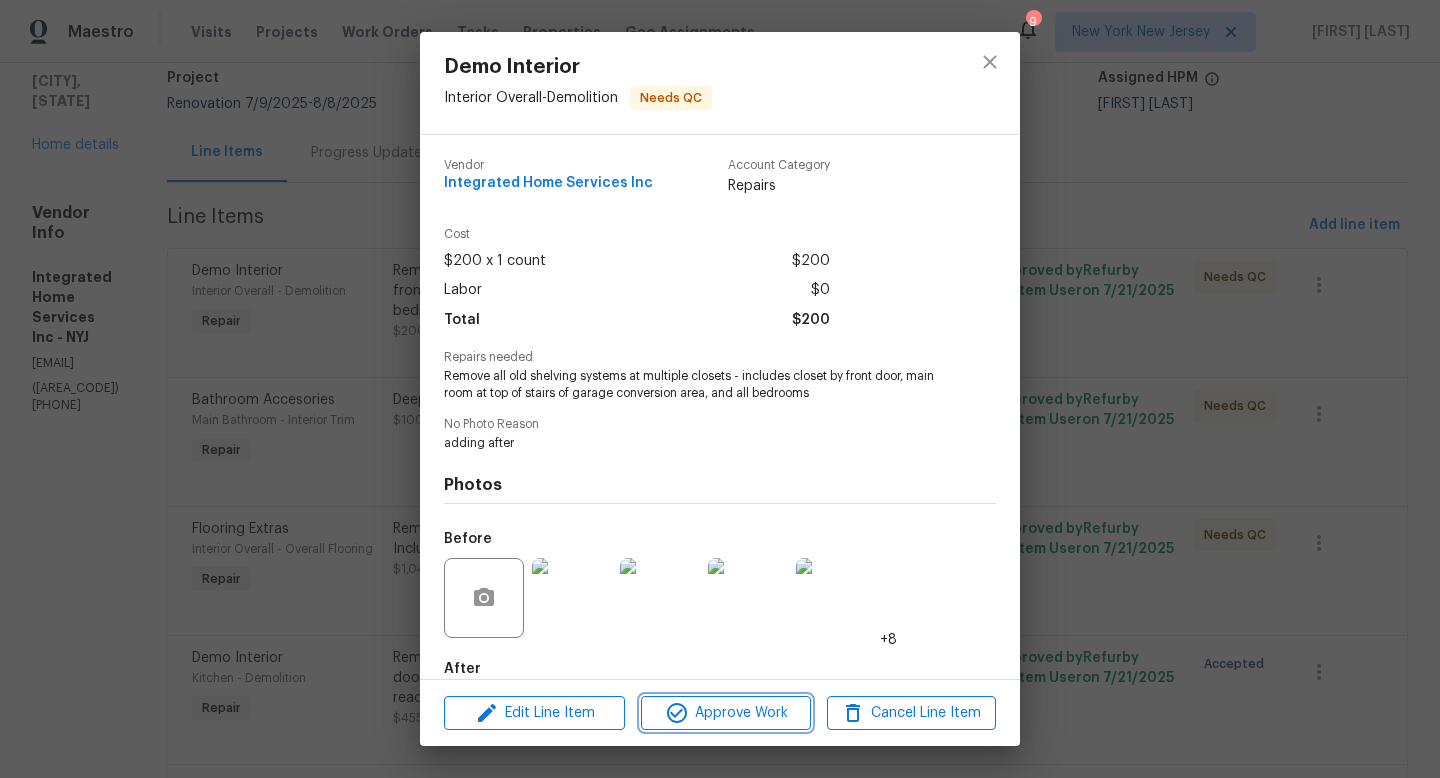 click on "Approve Work" at bounding box center (725, 713) 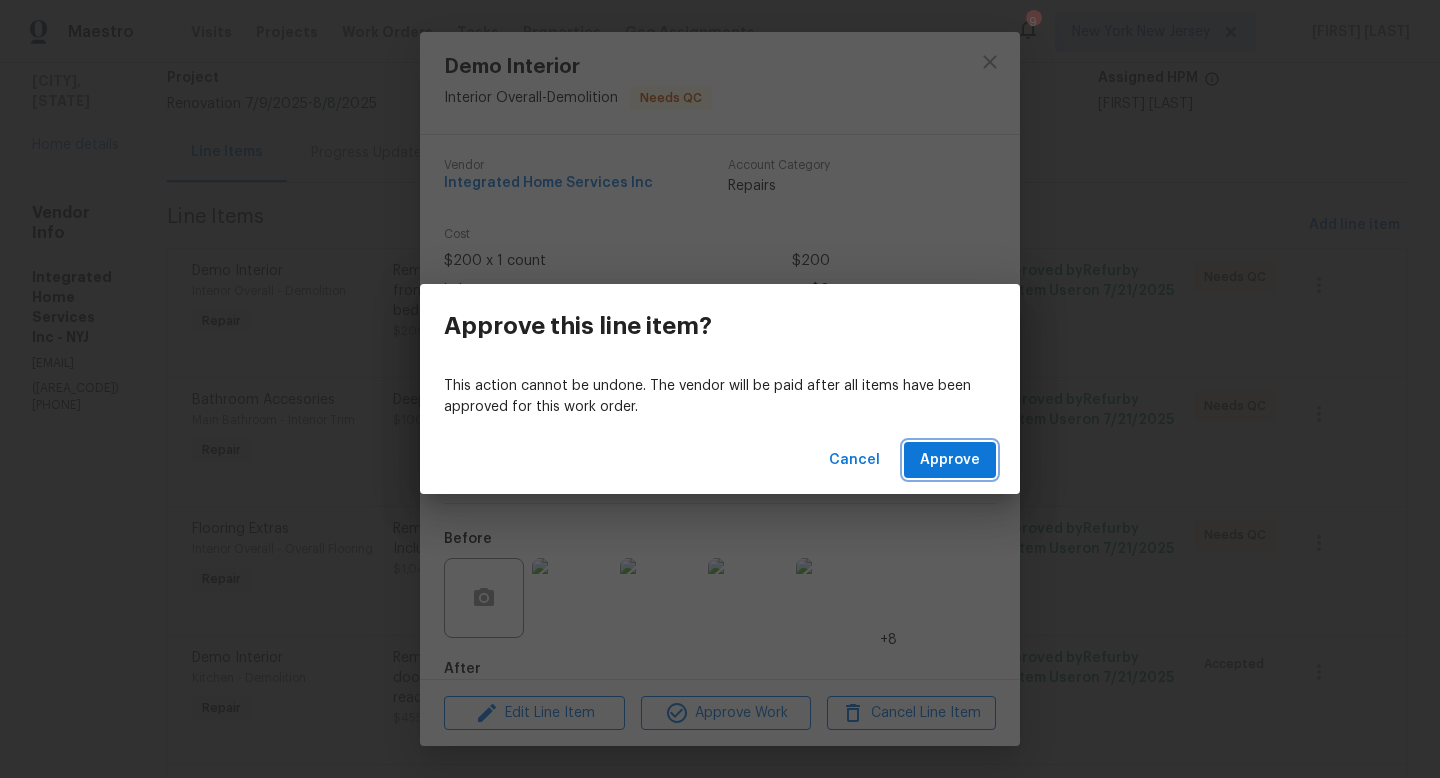 click on "Approve" at bounding box center (950, 460) 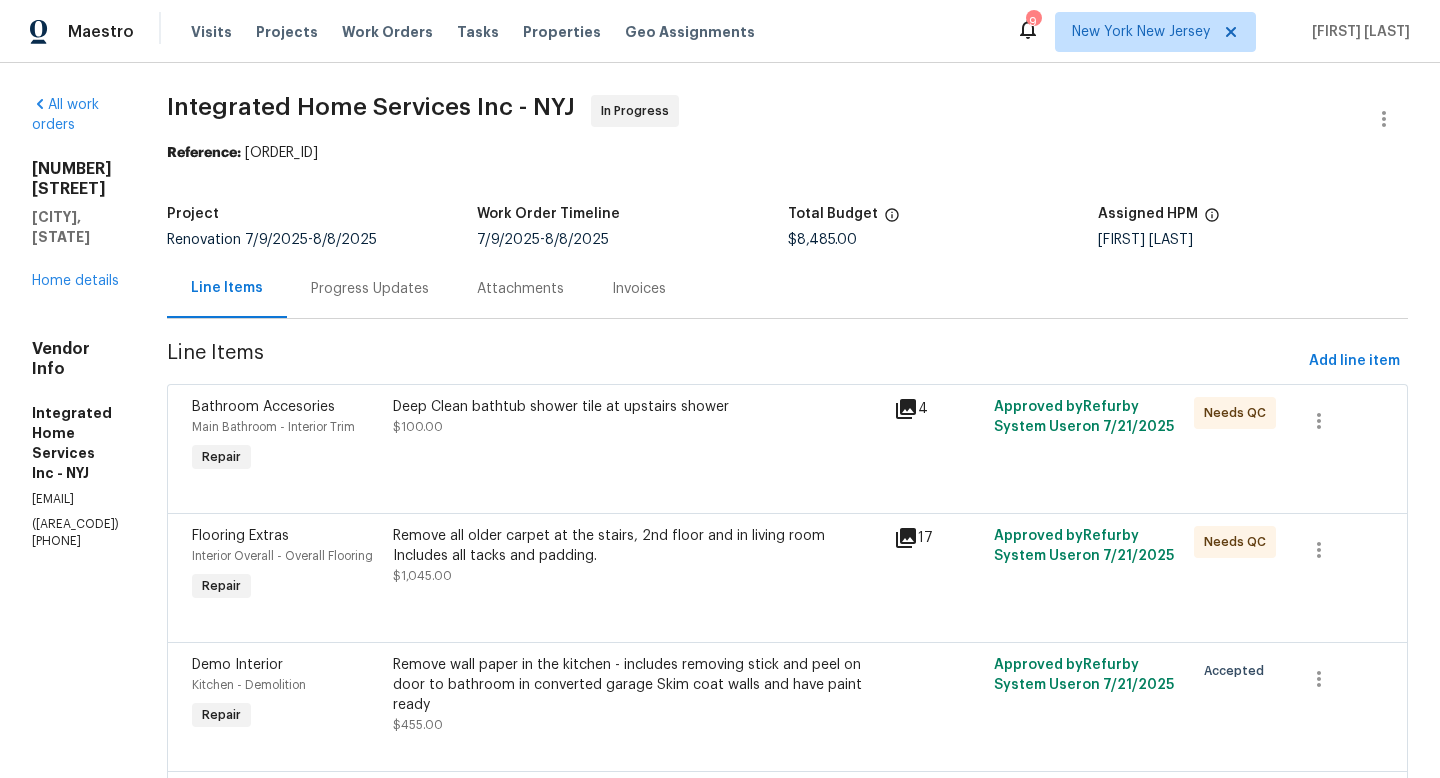 scroll, scrollTop: 0, scrollLeft: 0, axis: both 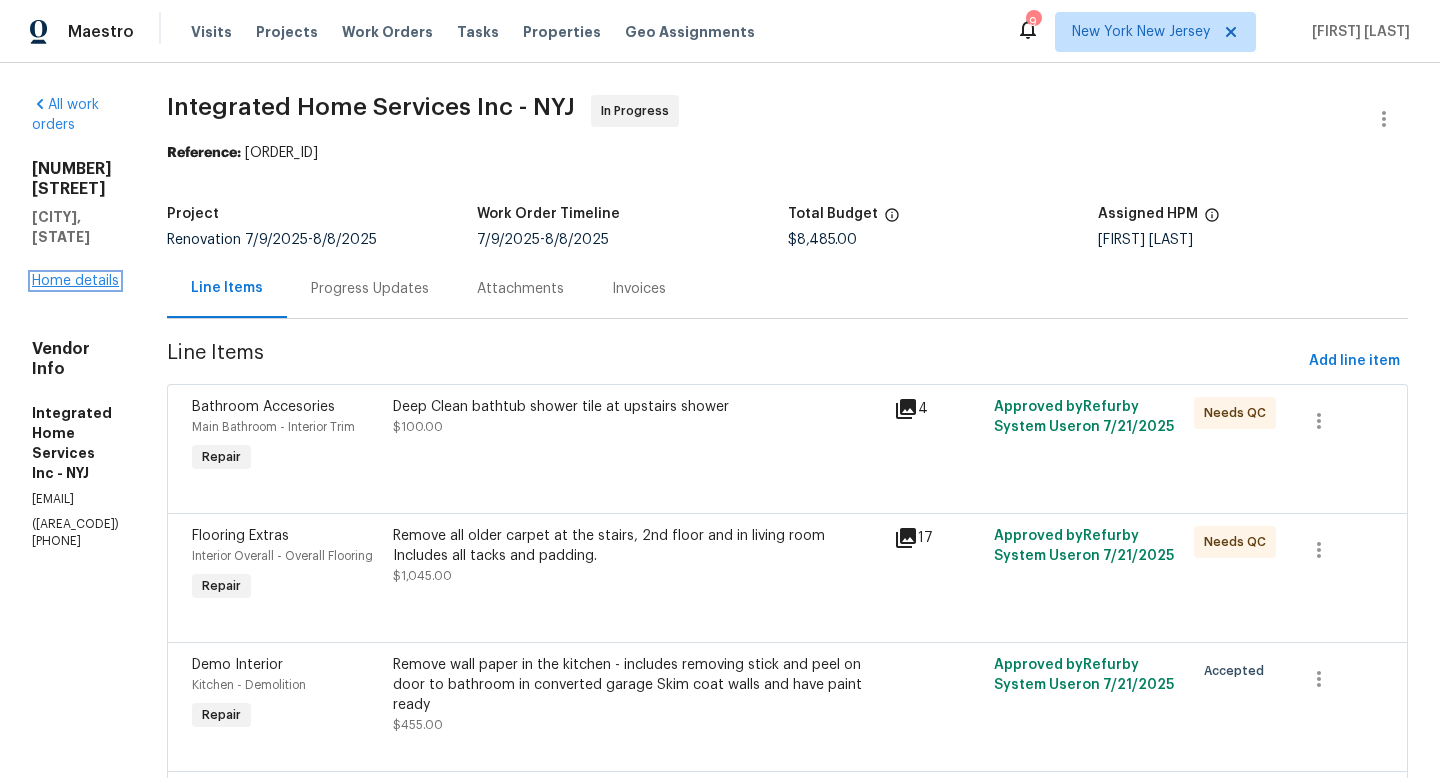 click on "Home details" at bounding box center (75, 281) 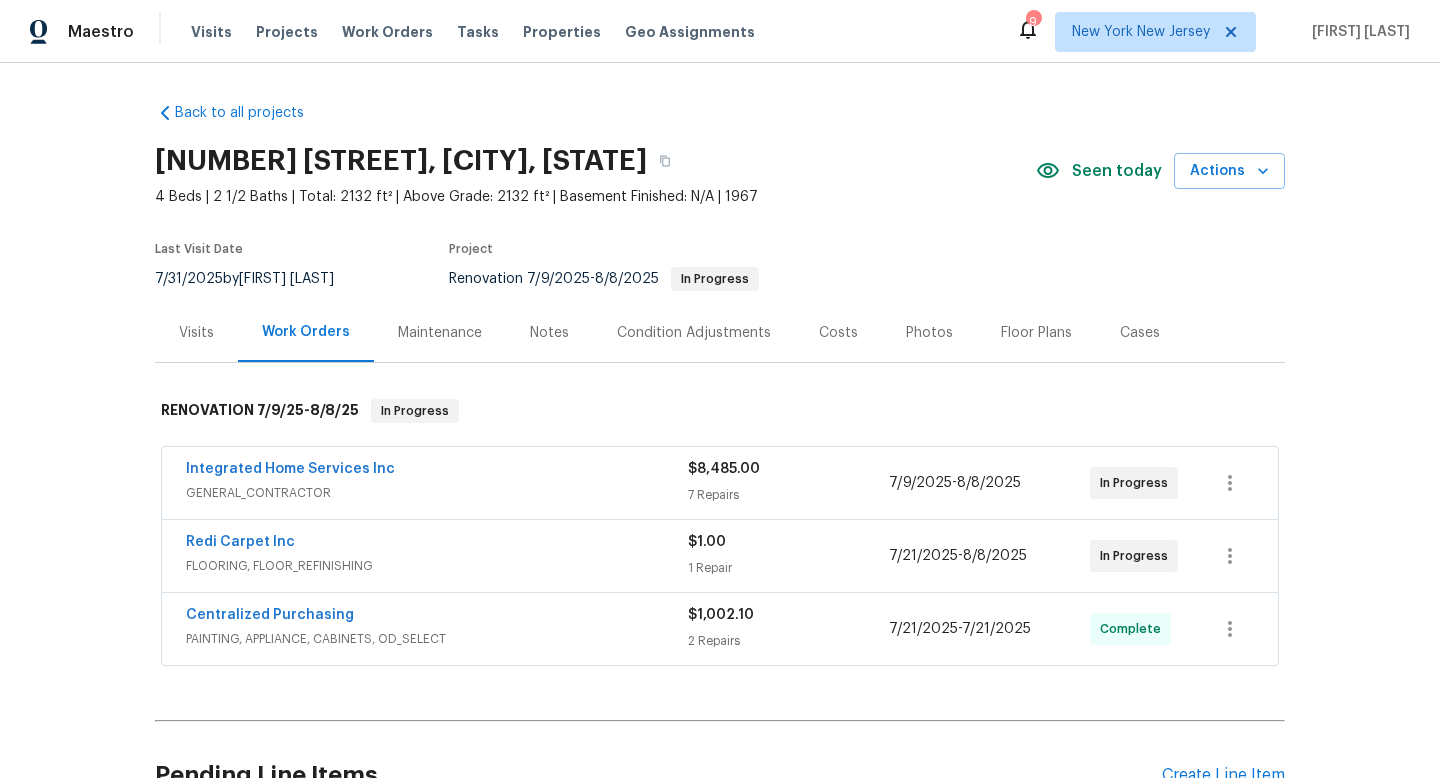 click on "Floor Plans" at bounding box center [1036, 333] 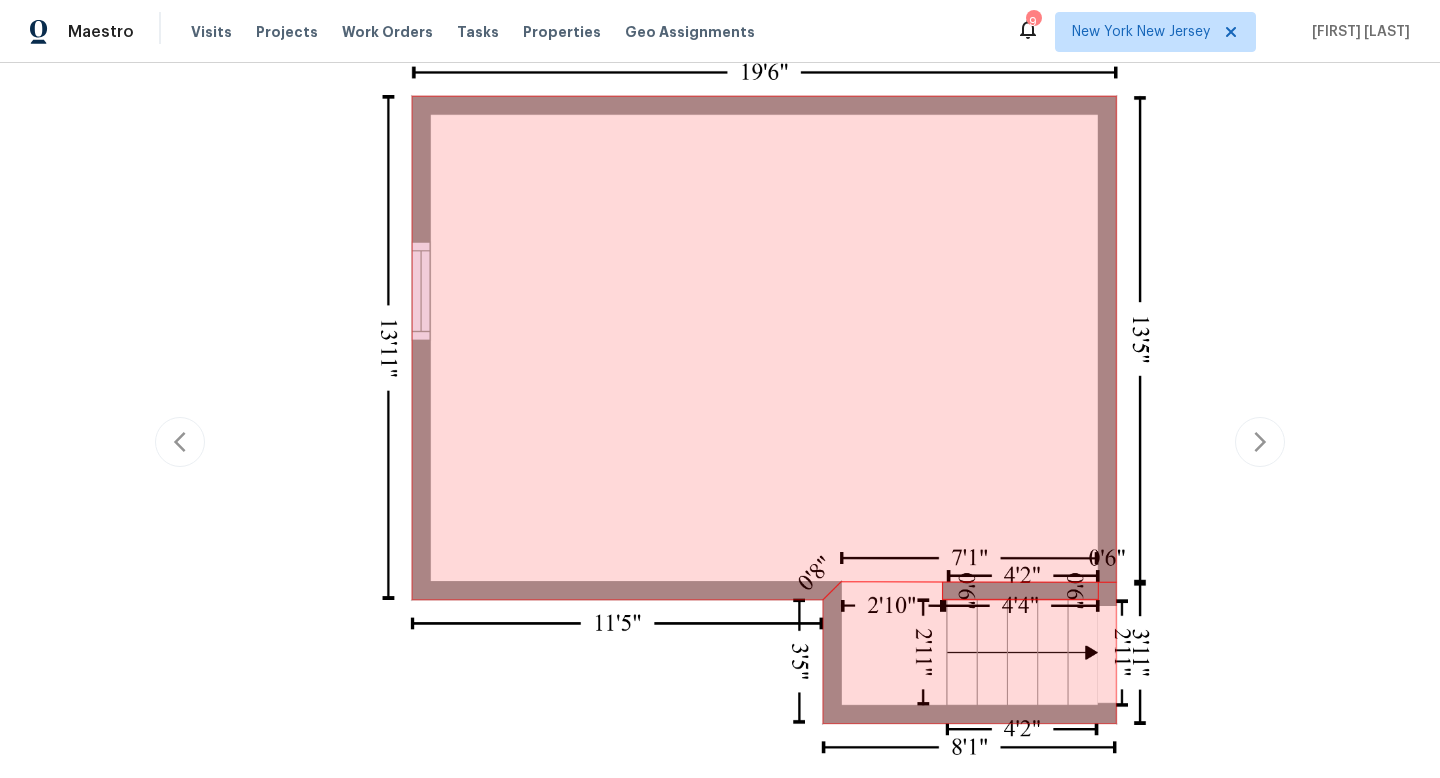 scroll, scrollTop: 165, scrollLeft: 0, axis: vertical 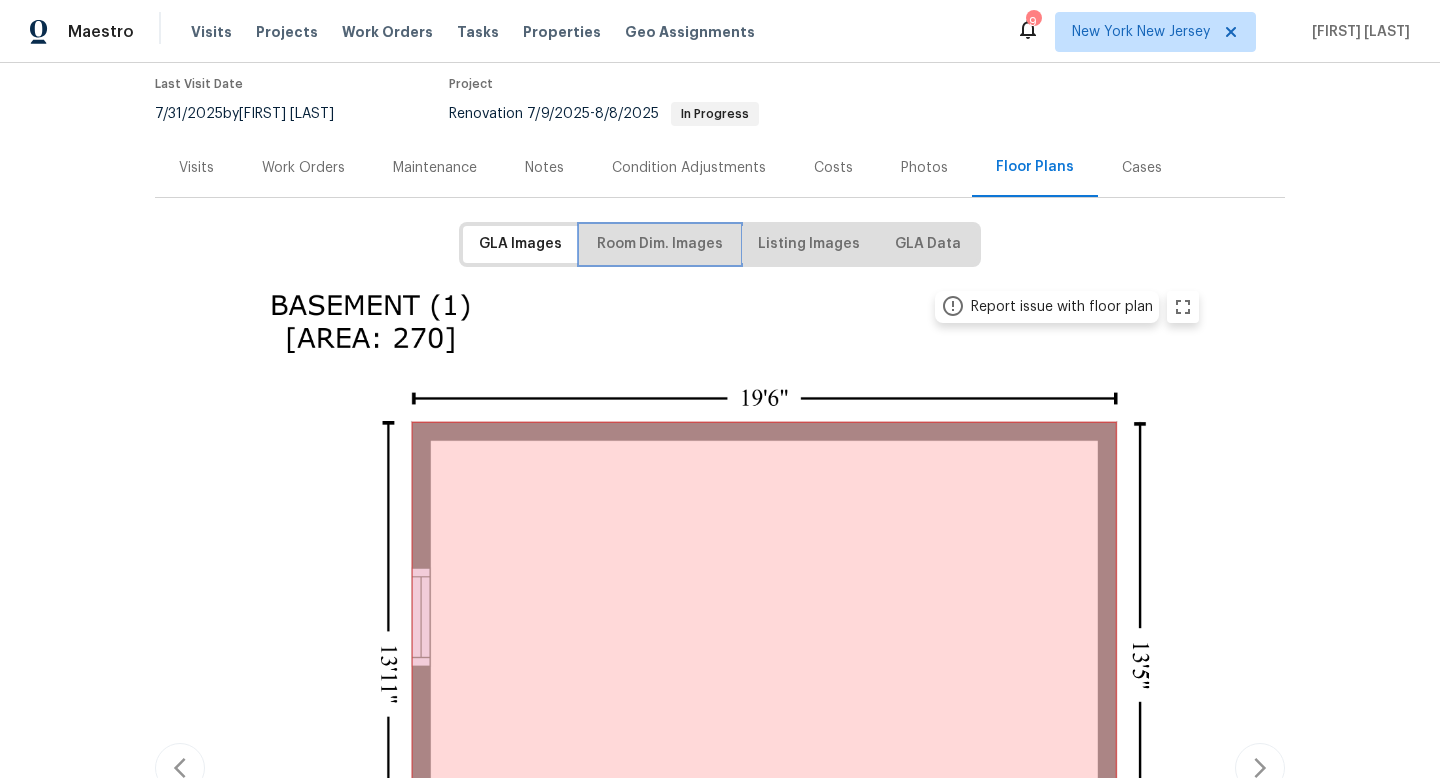click on "Room Dim. Images" at bounding box center (660, 244) 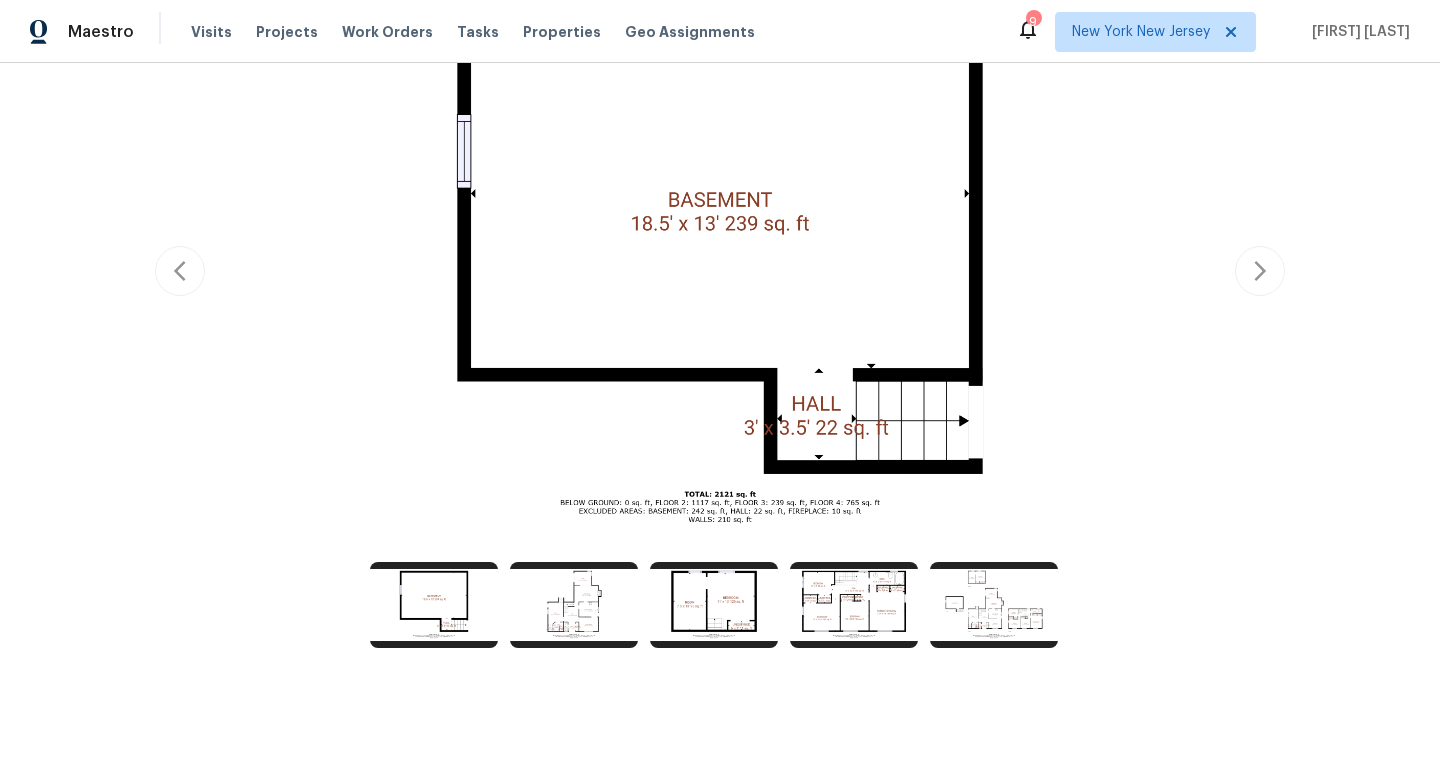 scroll, scrollTop: 466, scrollLeft: 0, axis: vertical 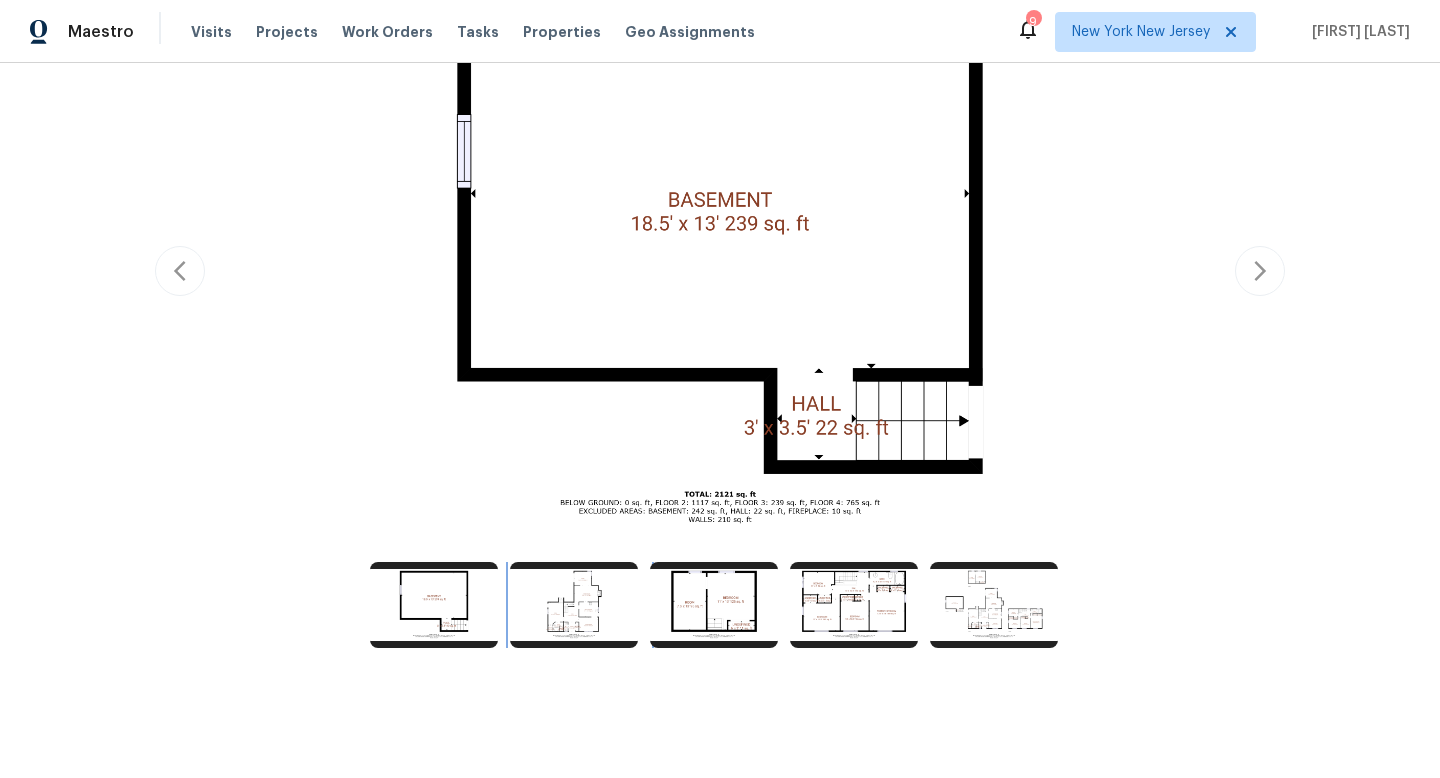 click at bounding box center (574, 605) 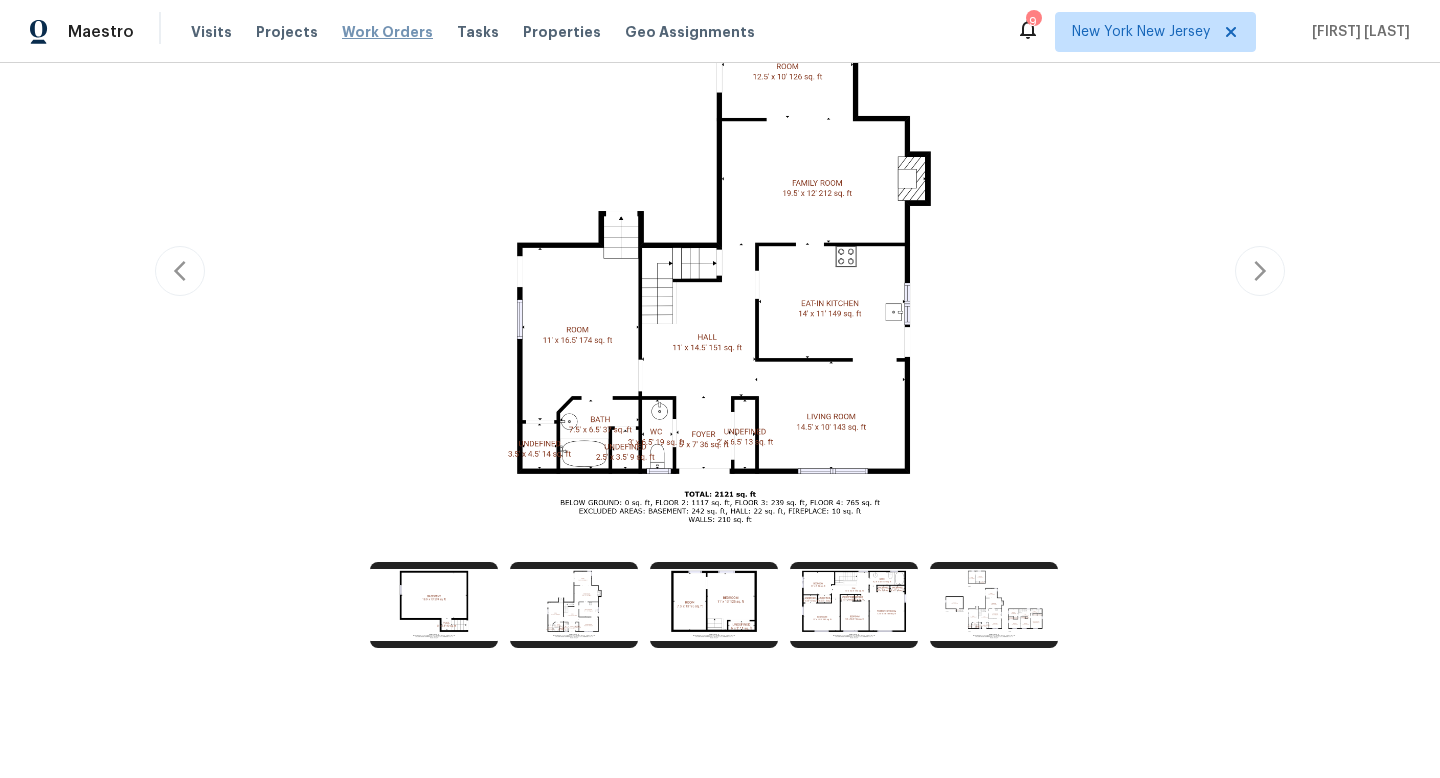 click on "Work Orders" at bounding box center [387, 32] 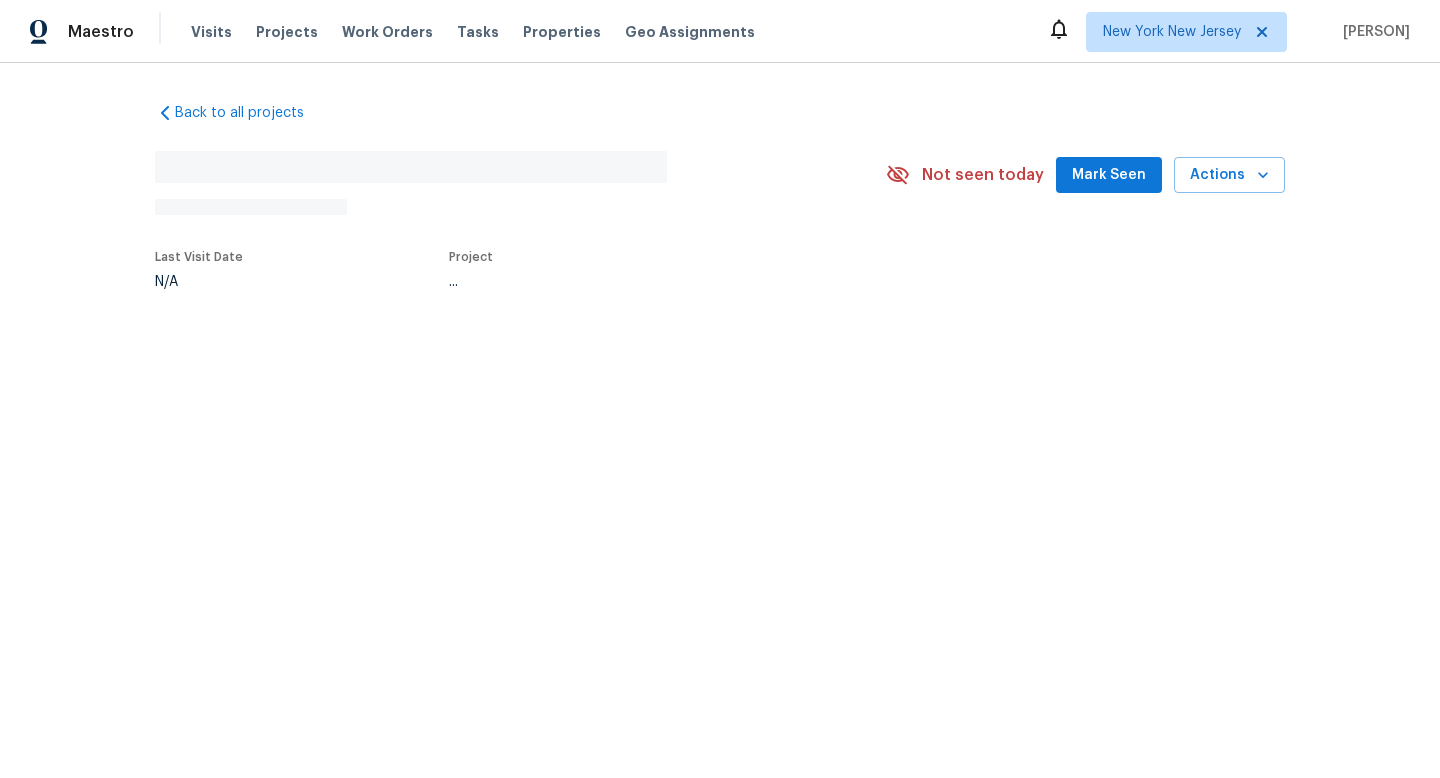 scroll, scrollTop: 0, scrollLeft: 0, axis: both 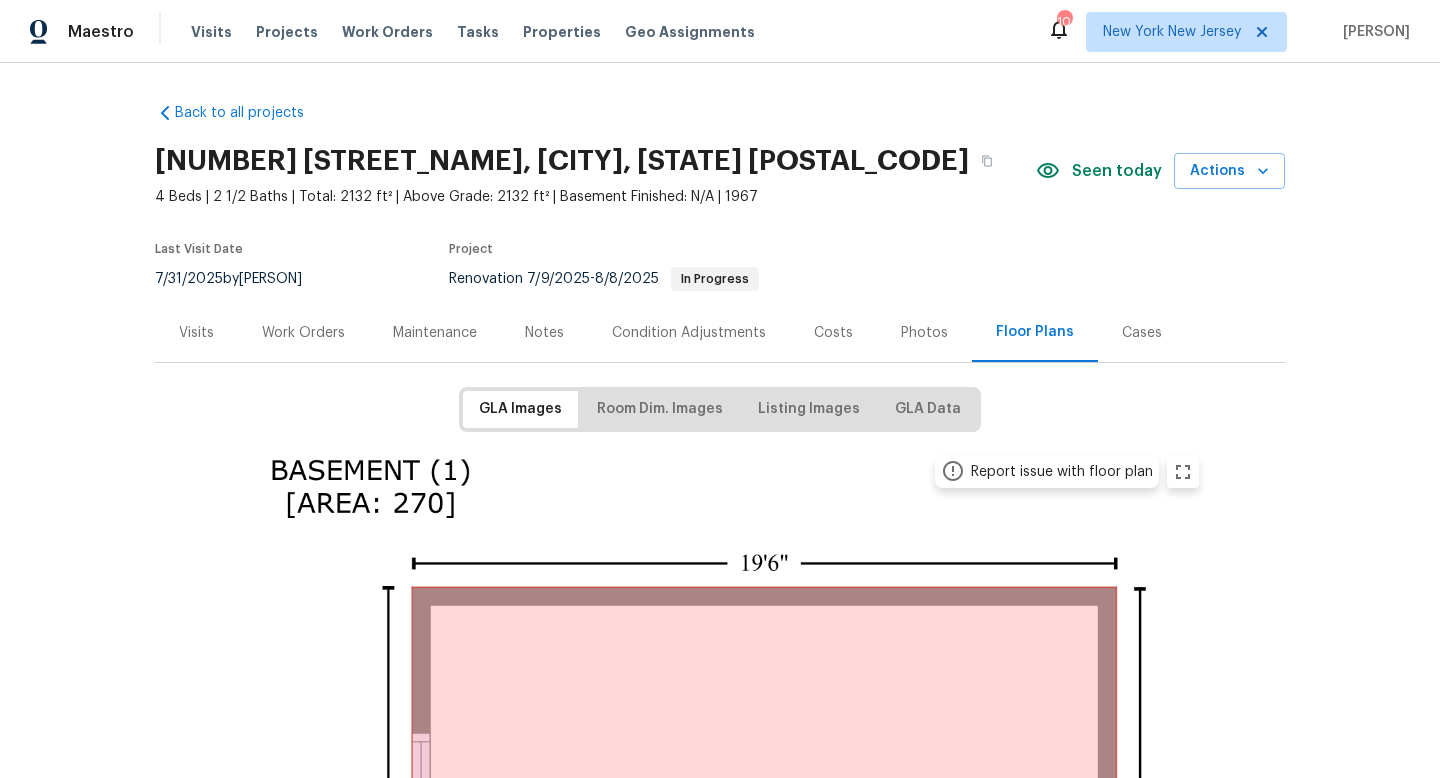 click on "Work Orders" at bounding box center (303, 332) 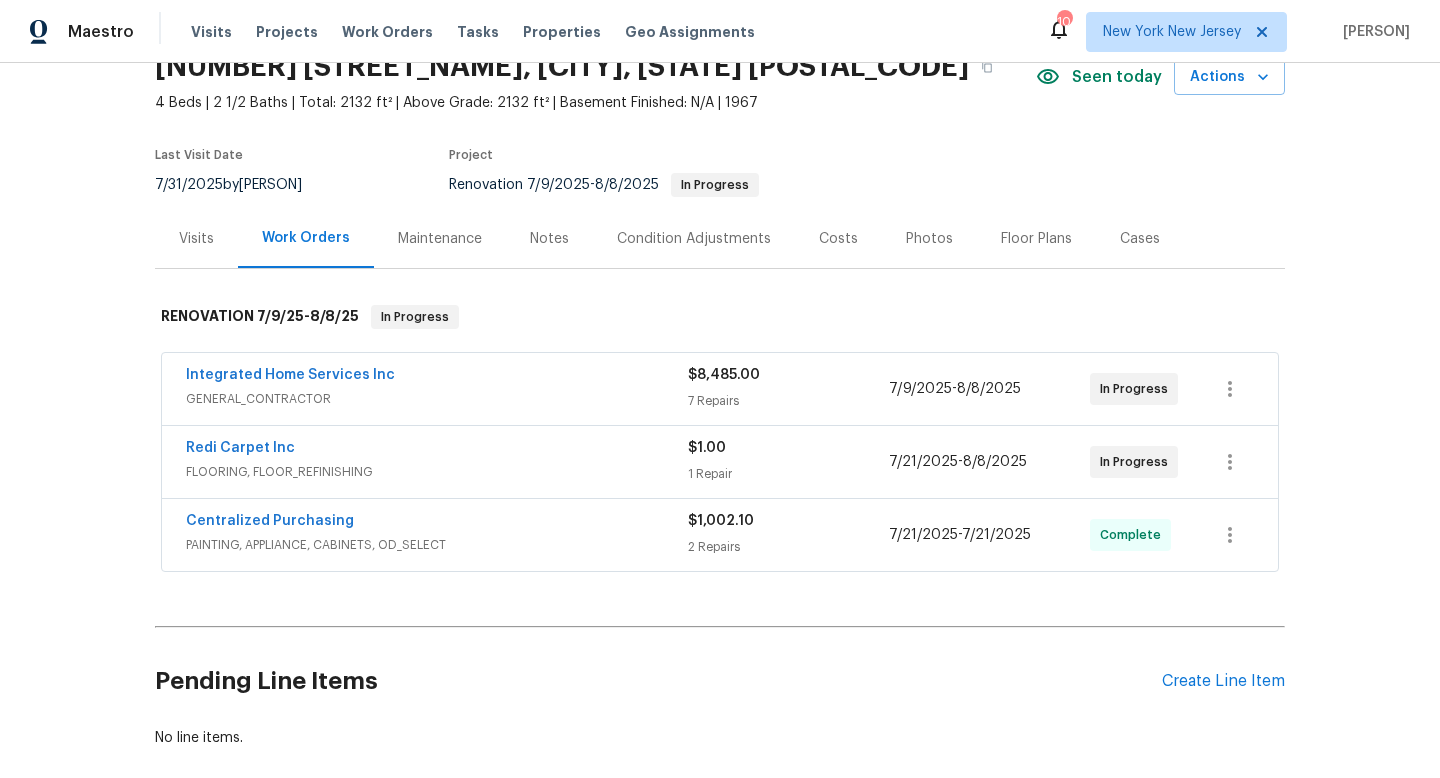 scroll, scrollTop: 215, scrollLeft: 0, axis: vertical 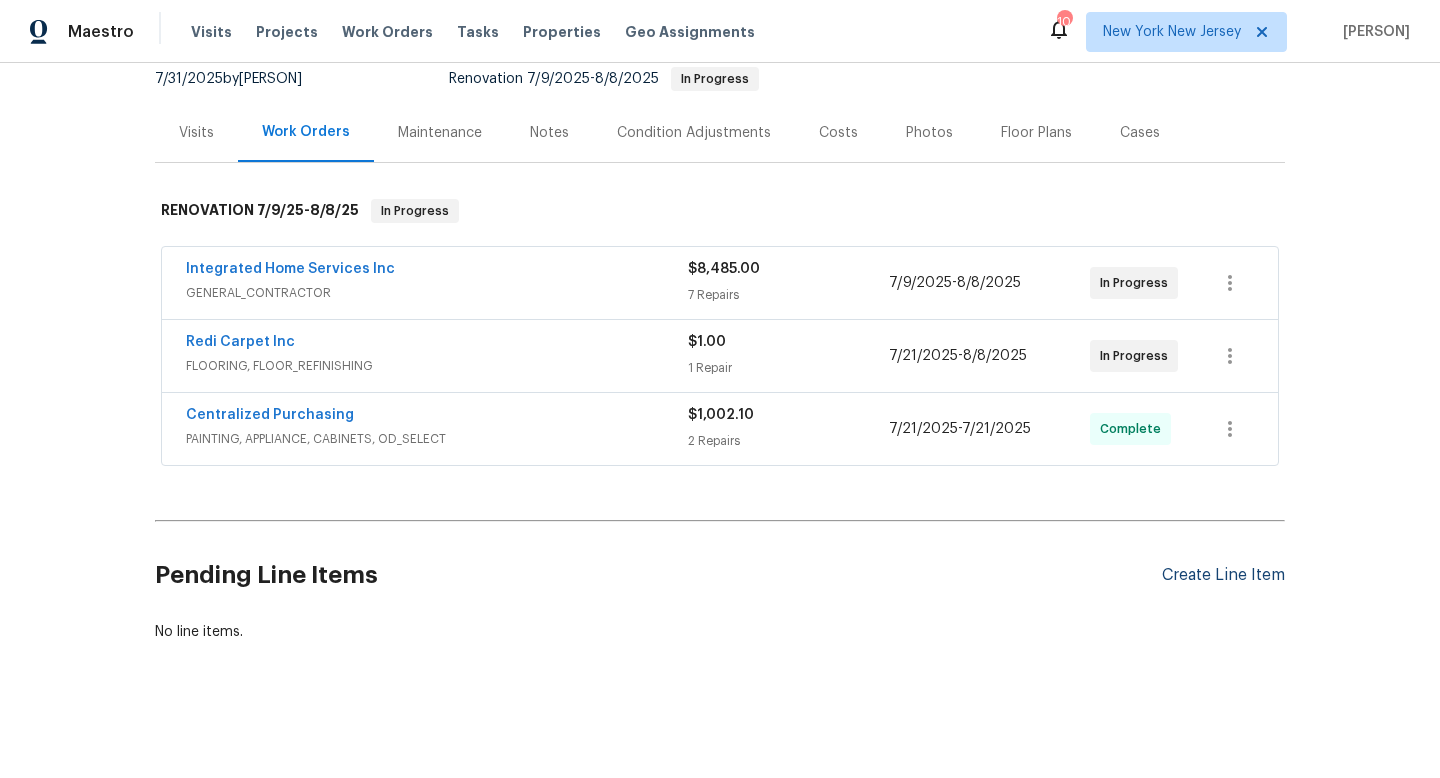 click on "Create Line Item" at bounding box center [1223, 575] 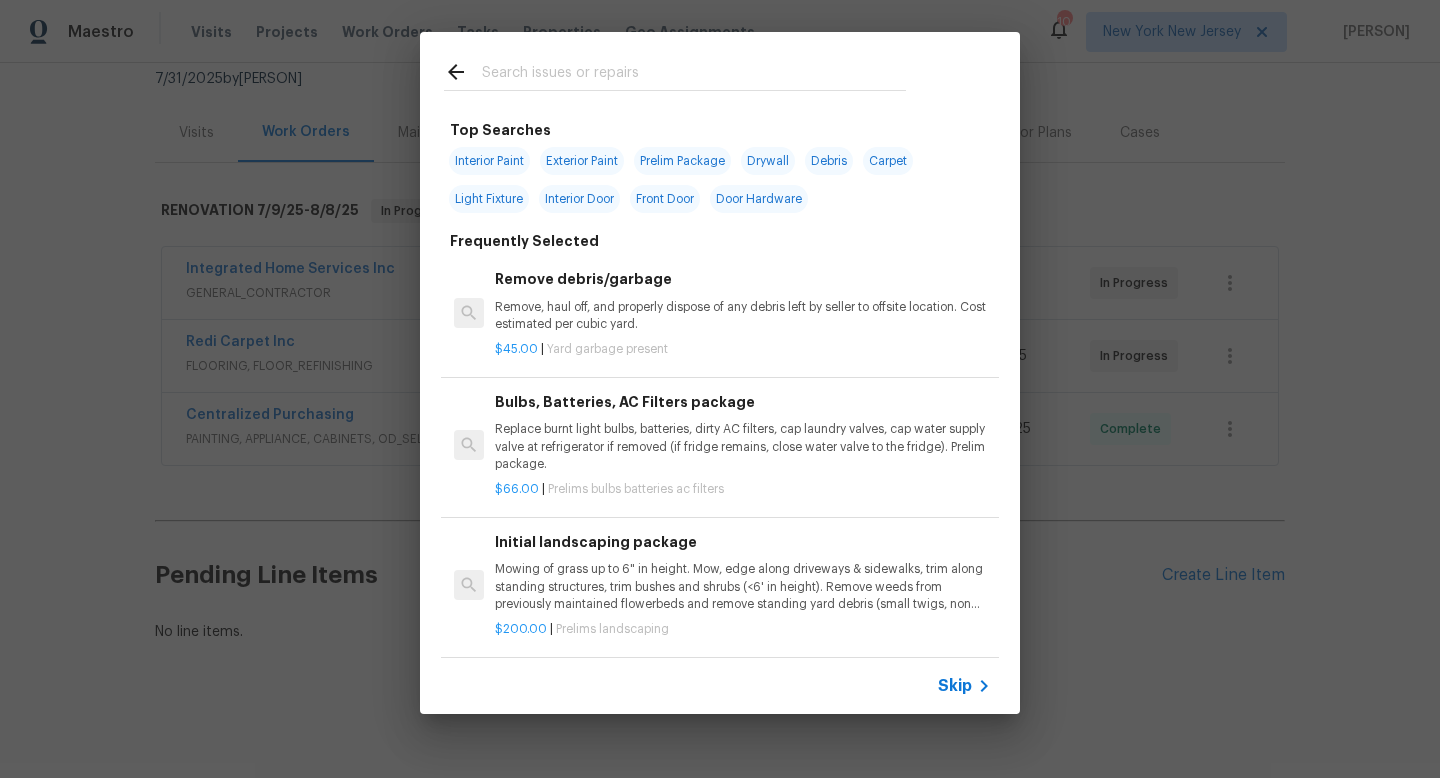 click at bounding box center (694, 75) 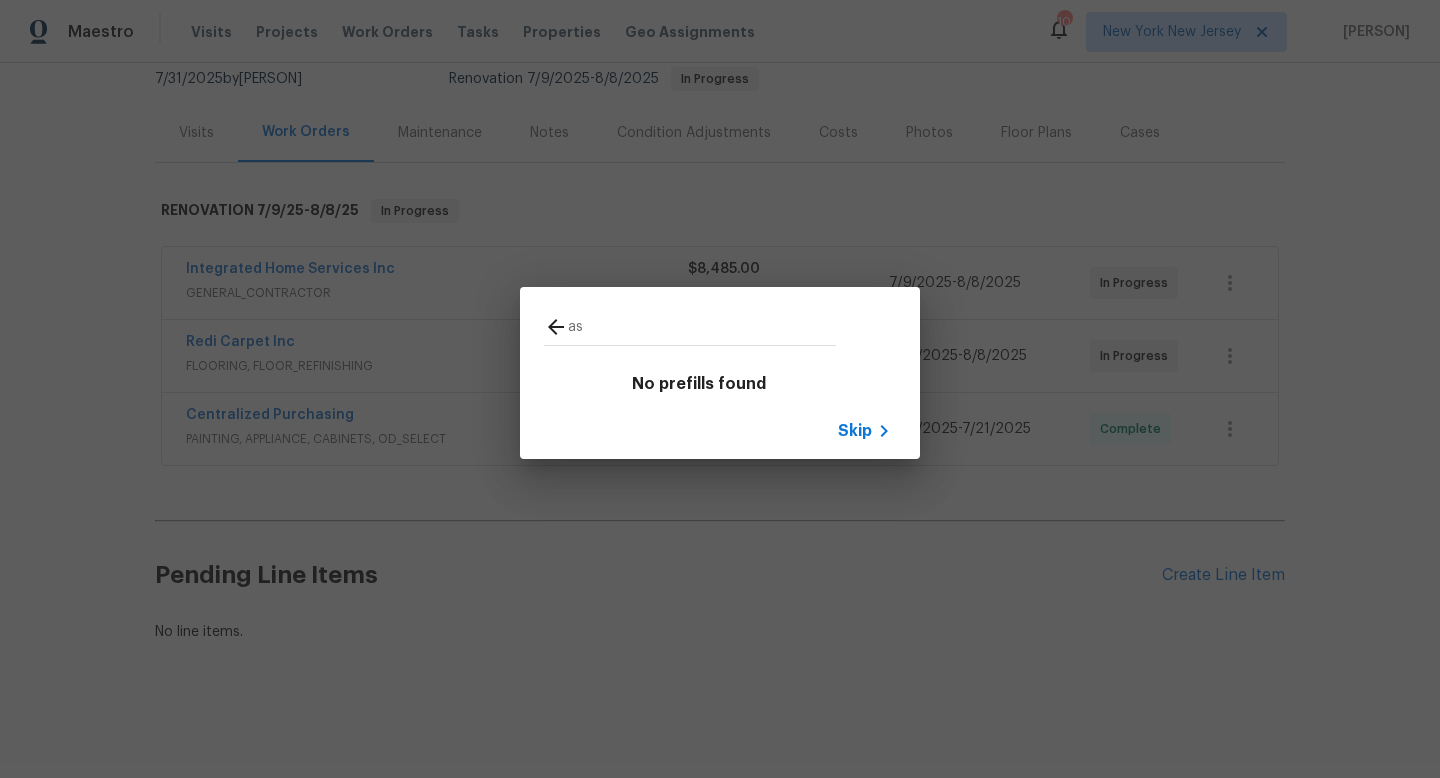 type on "a" 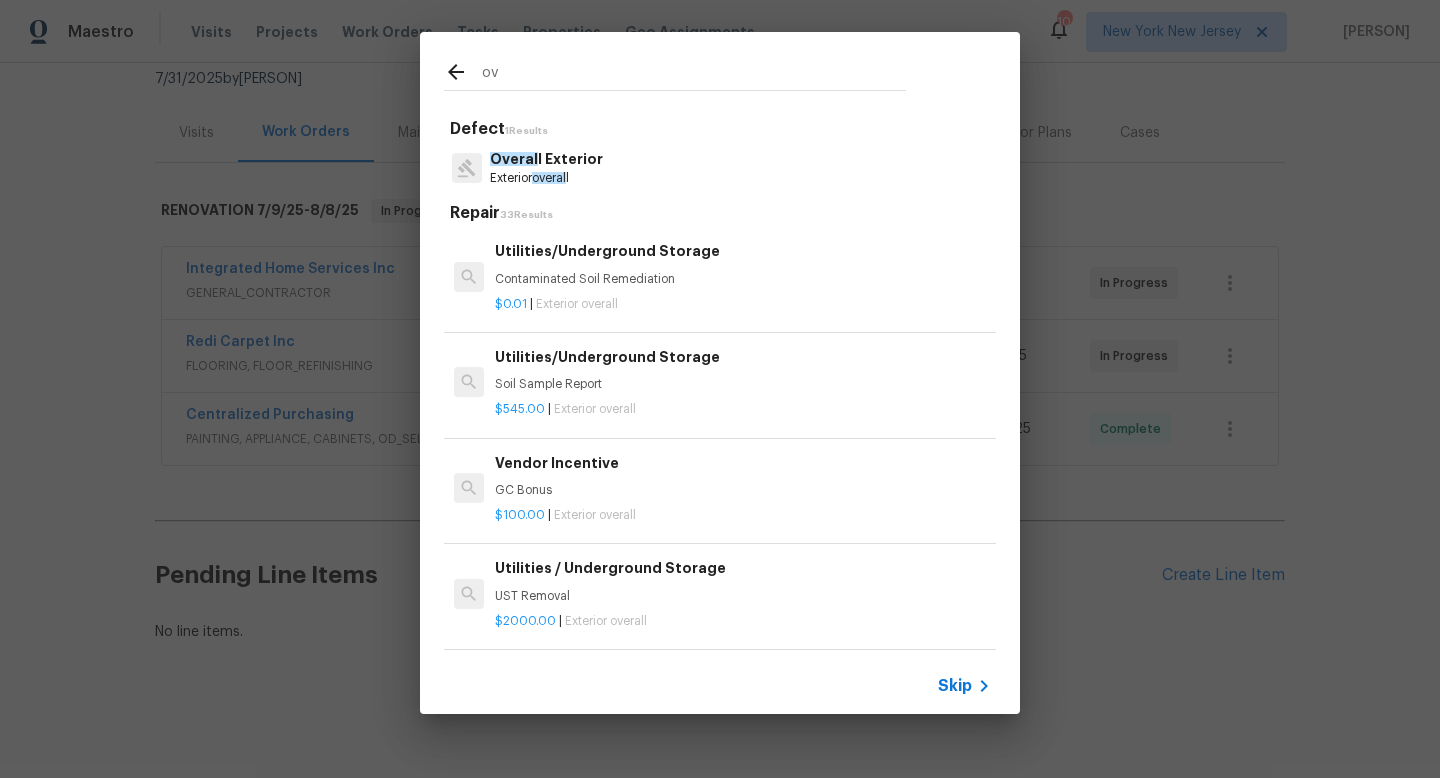 type on "o" 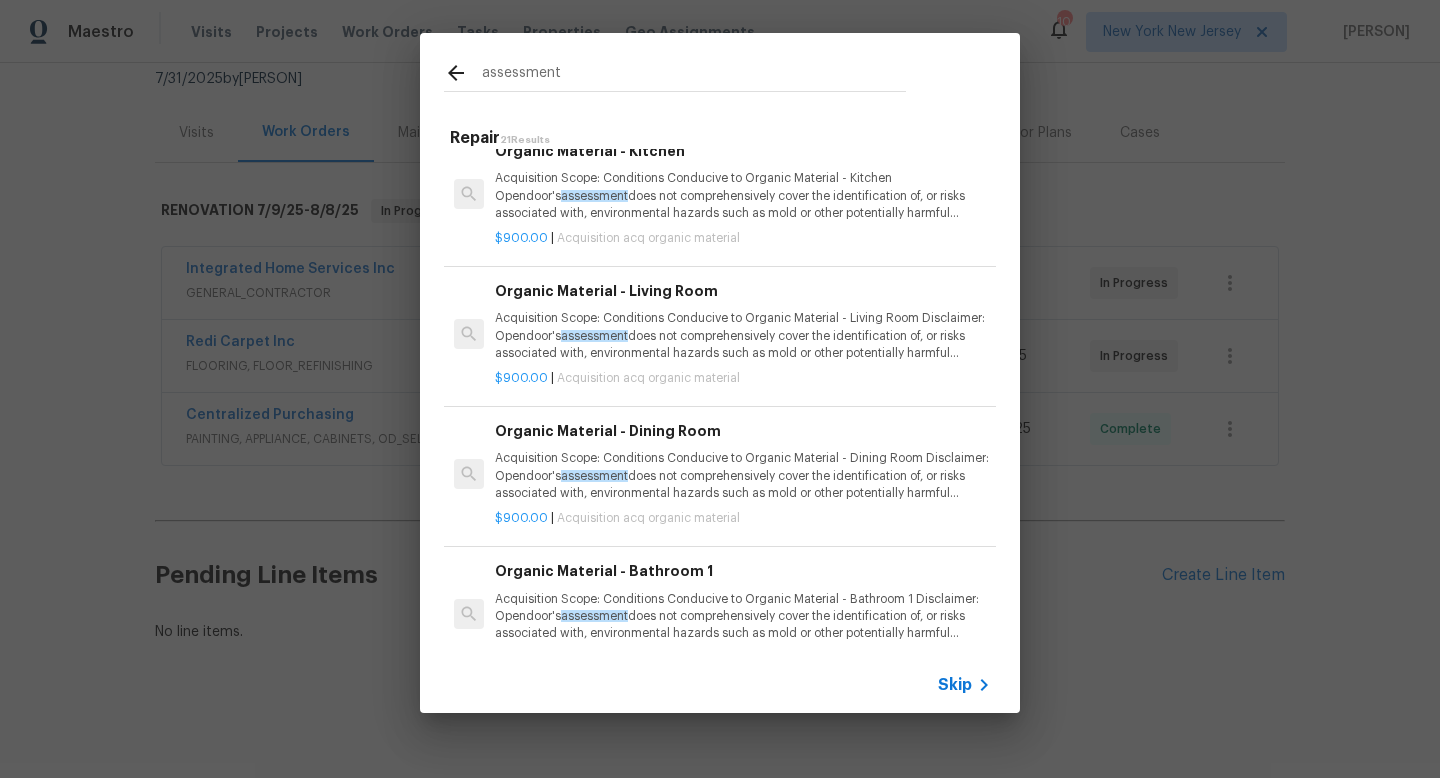 scroll, scrollTop: 0, scrollLeft: 0, axis: both 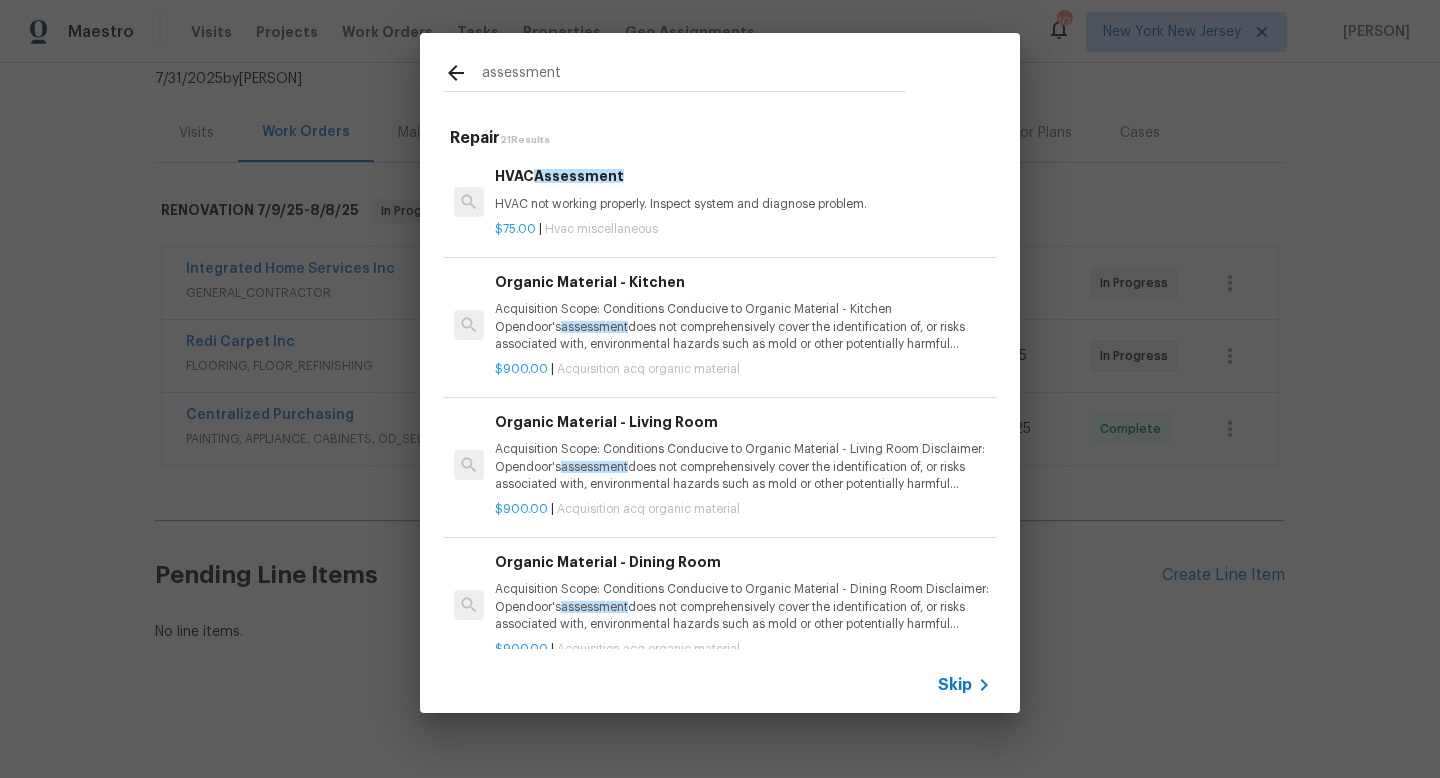 drag, startPoint x: 604, startPoint y: 80, endPoint x: 481, endPoint y: 79, distance: 123.00407 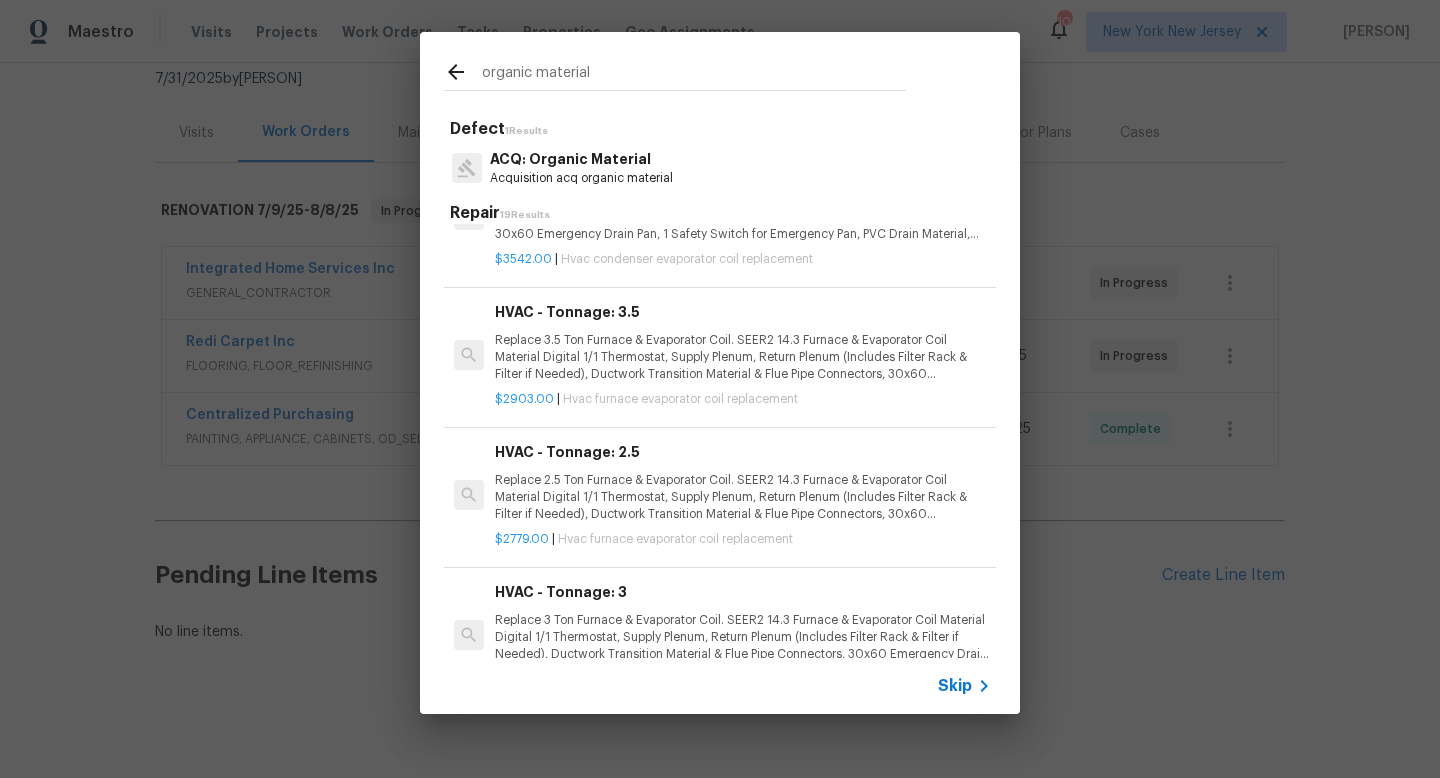 scroll, scrollTop: 2178, scrollLeft: 0, axis: vertical 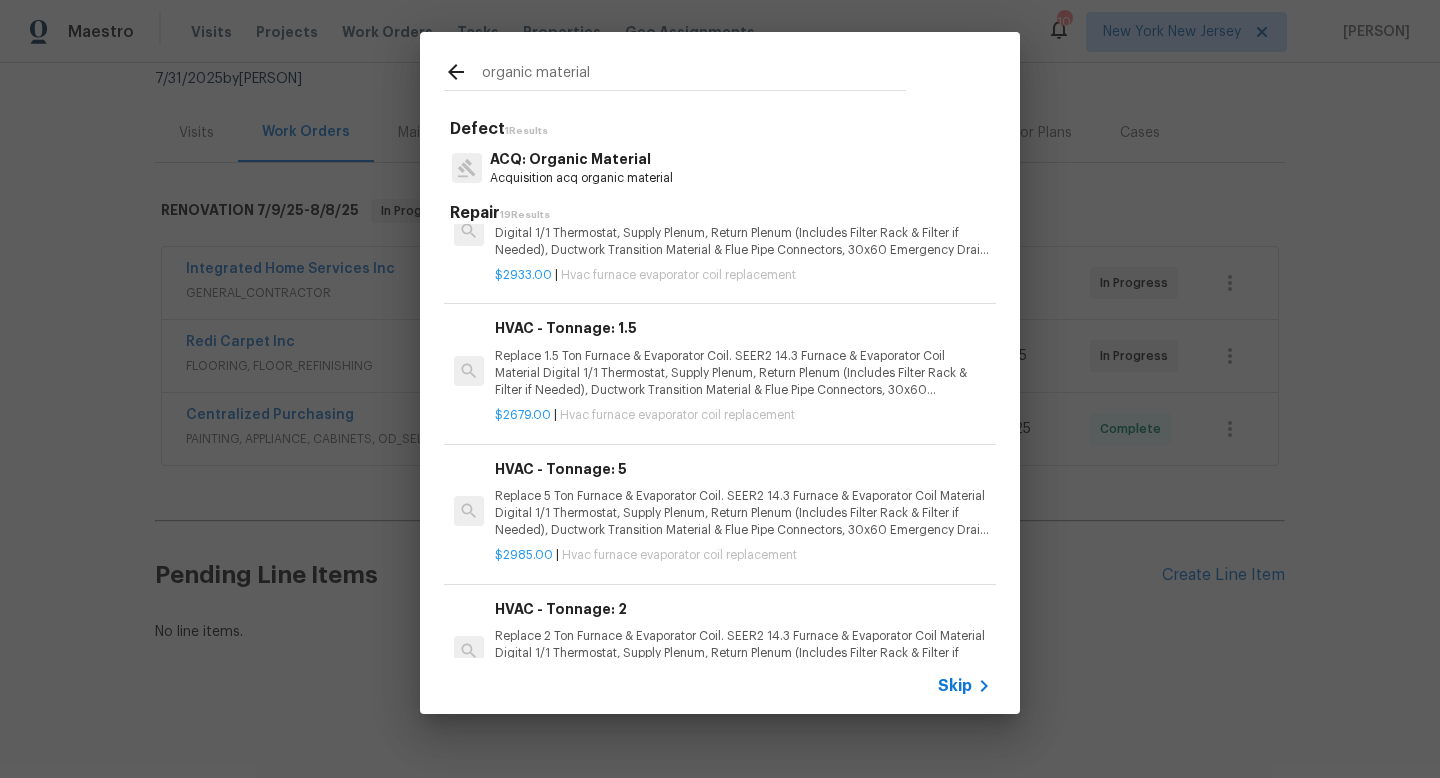 drag, startPoint x: 606, startPoint y: 76, endPoint x: 384, endPoint y: 50, distance: 223.51733 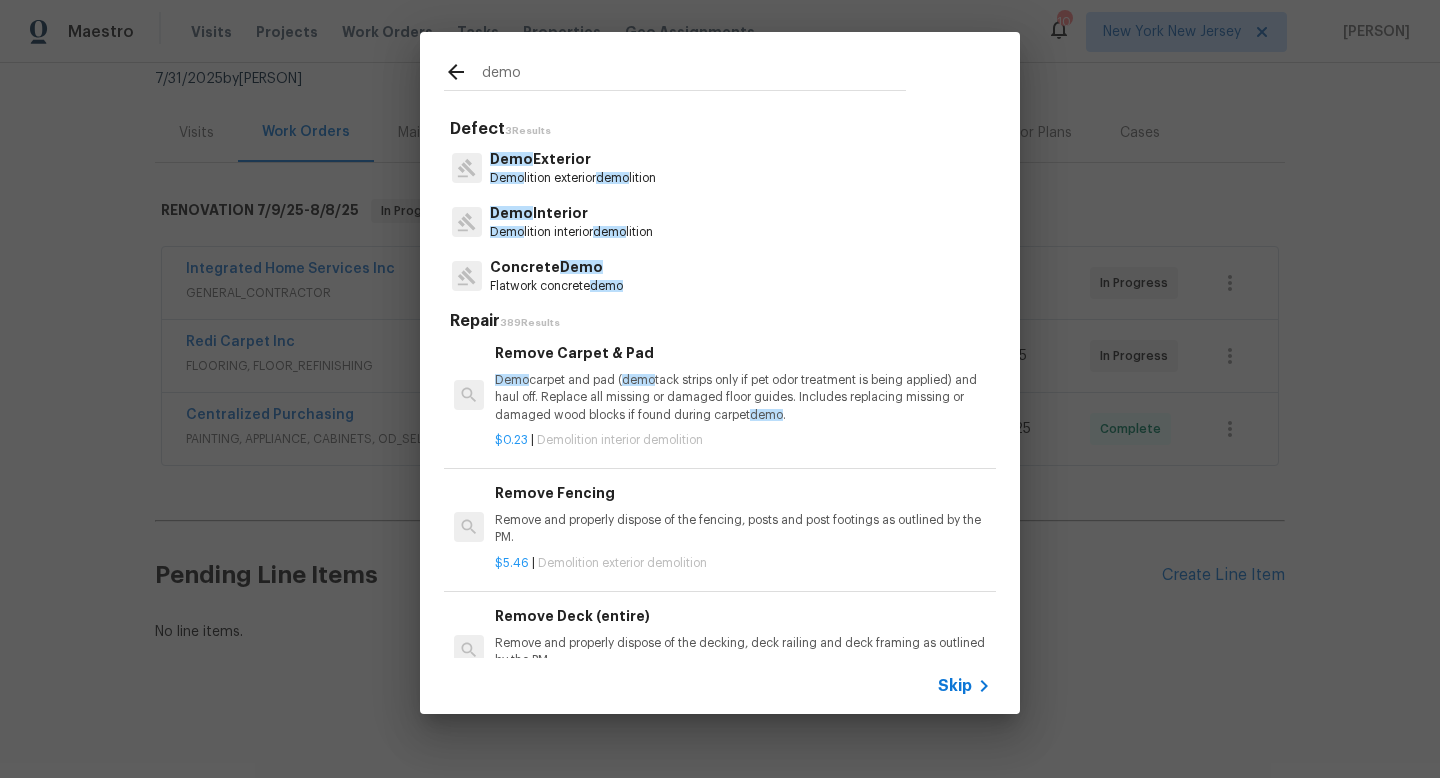 type on "demo" 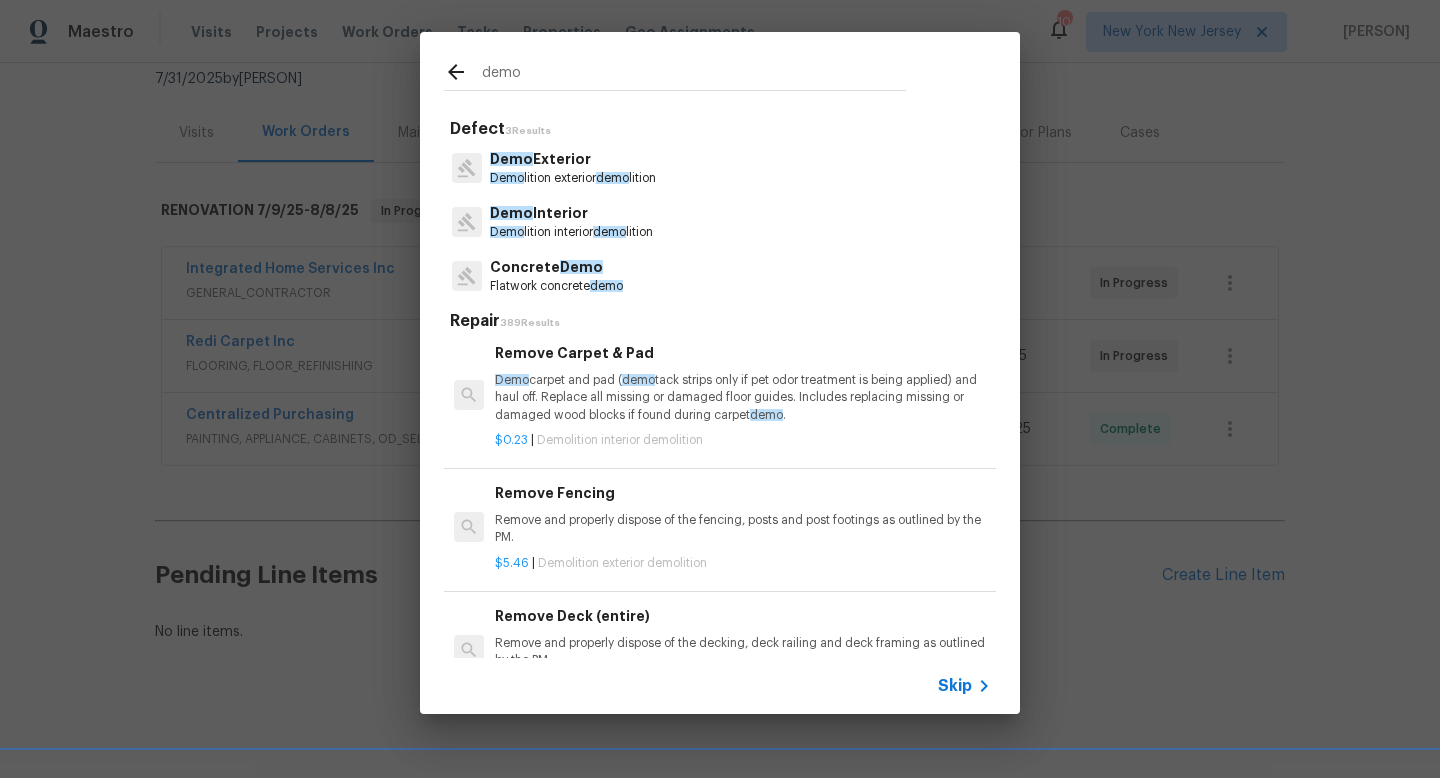 click on "Demo  Interior" at bounding box center (571, 213) 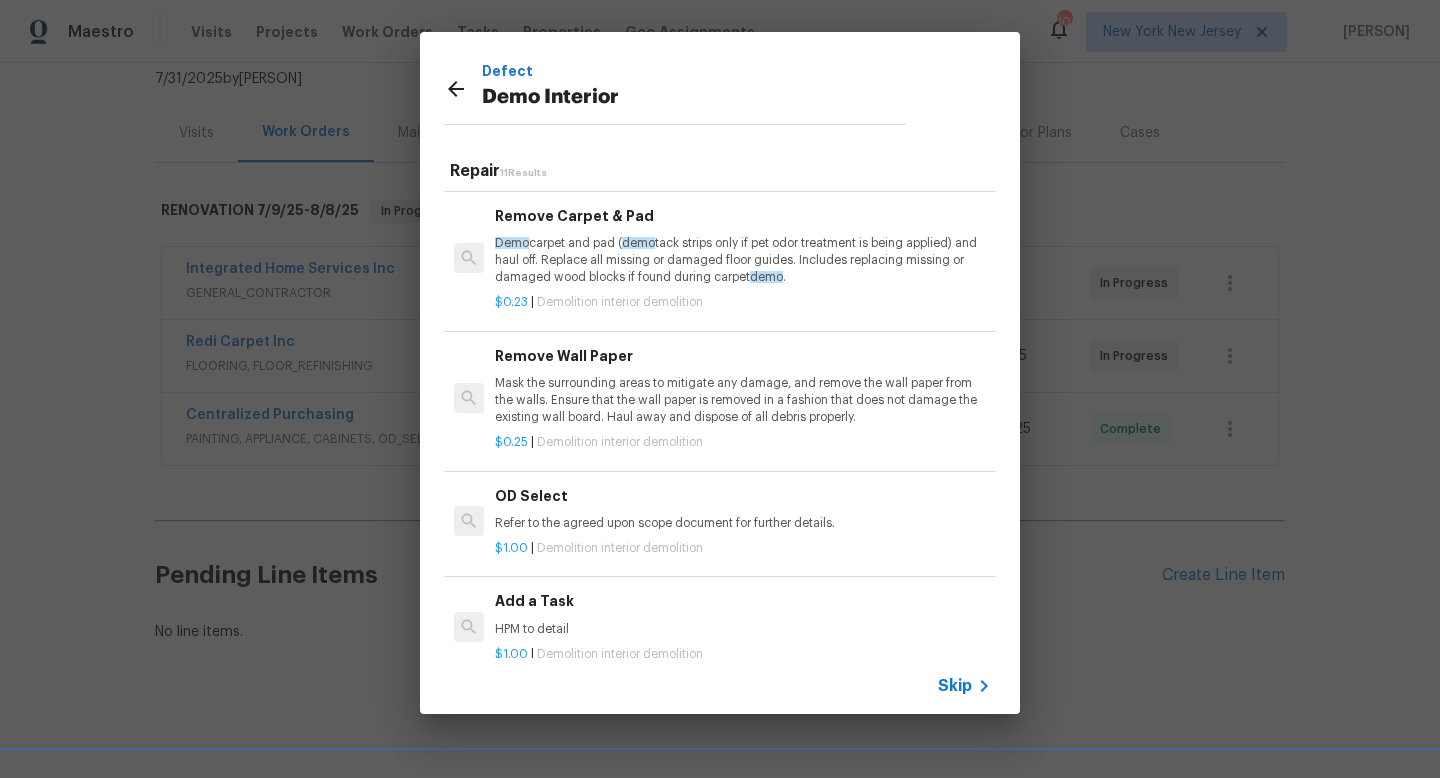 click on "Add a Task" at bounding box center [743, 601] 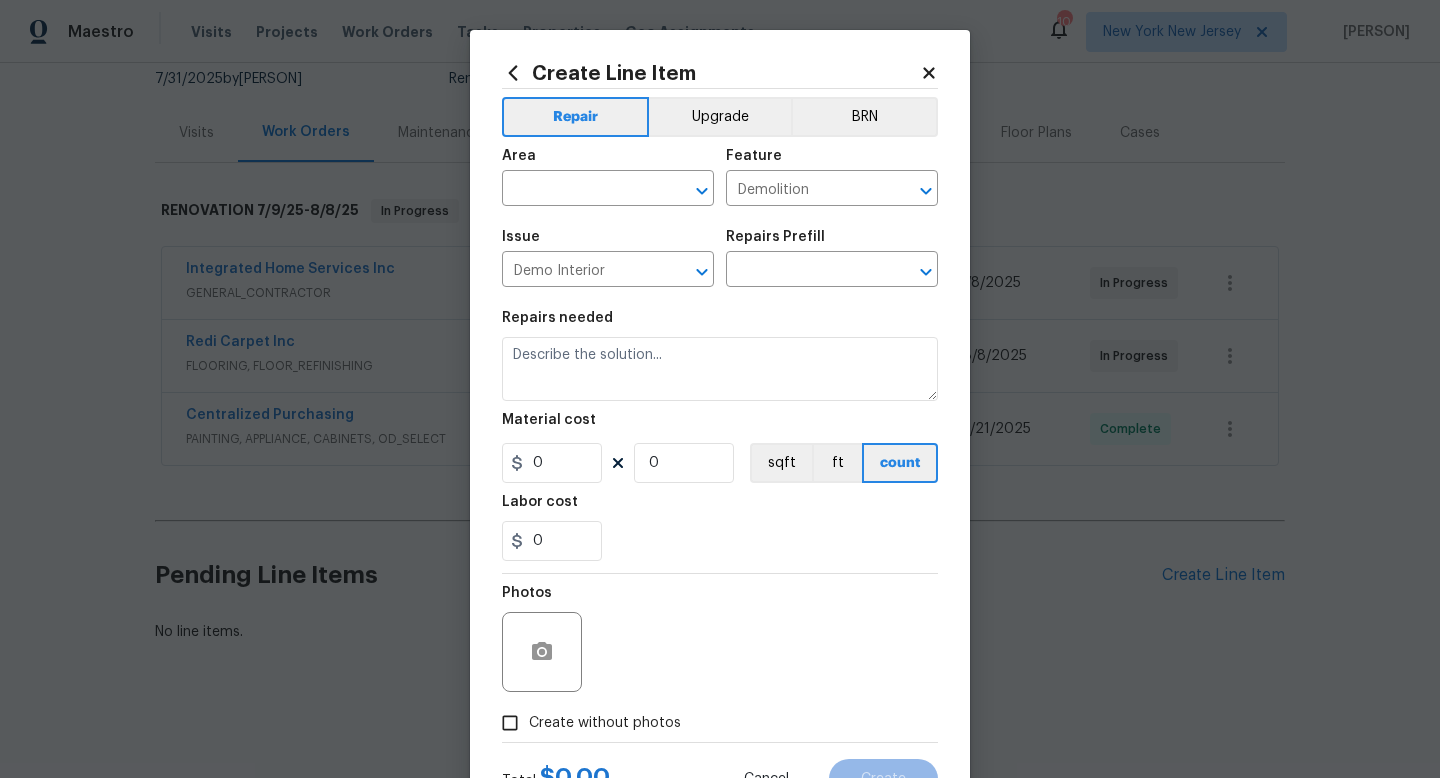 type on "Add a Task $1.00" 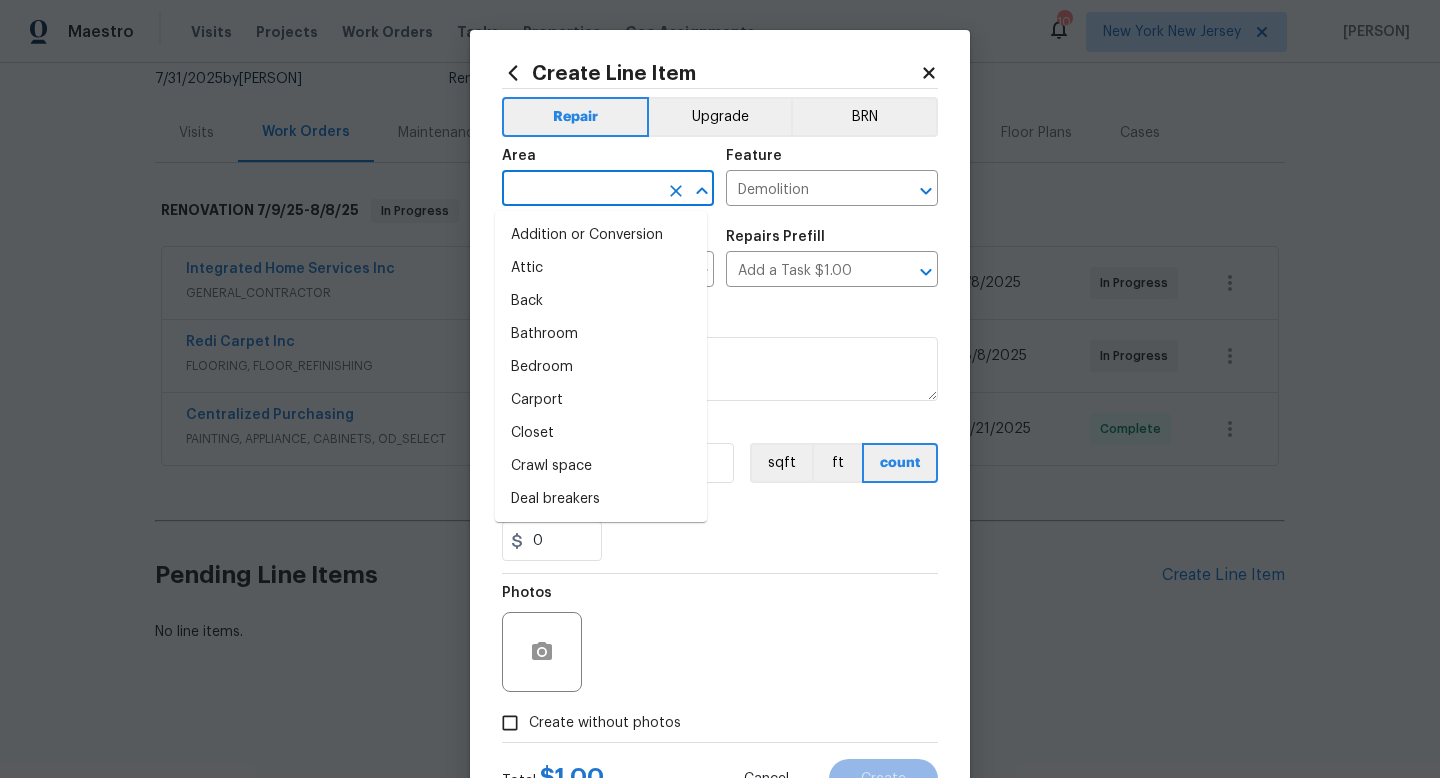click at bounding box center (580, 190) 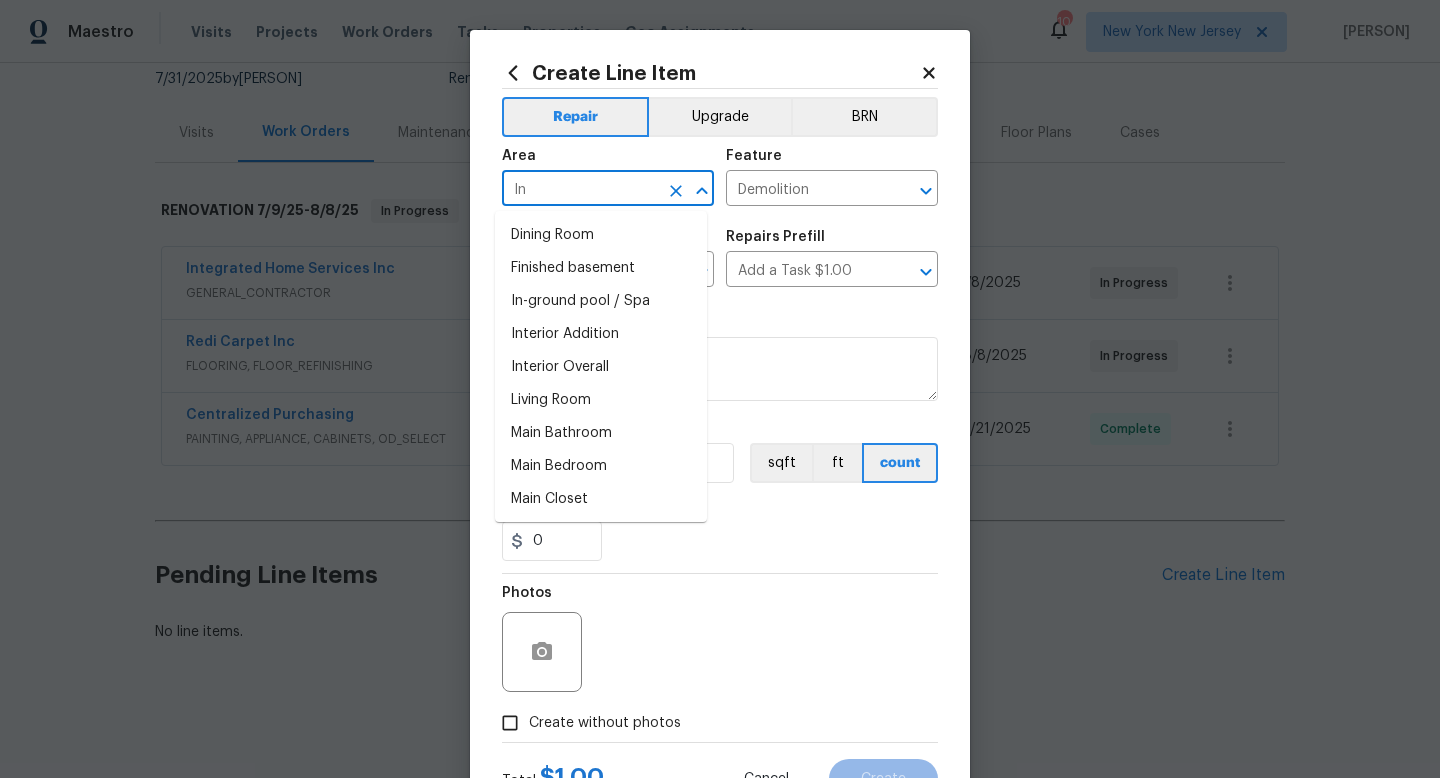 type on "I" 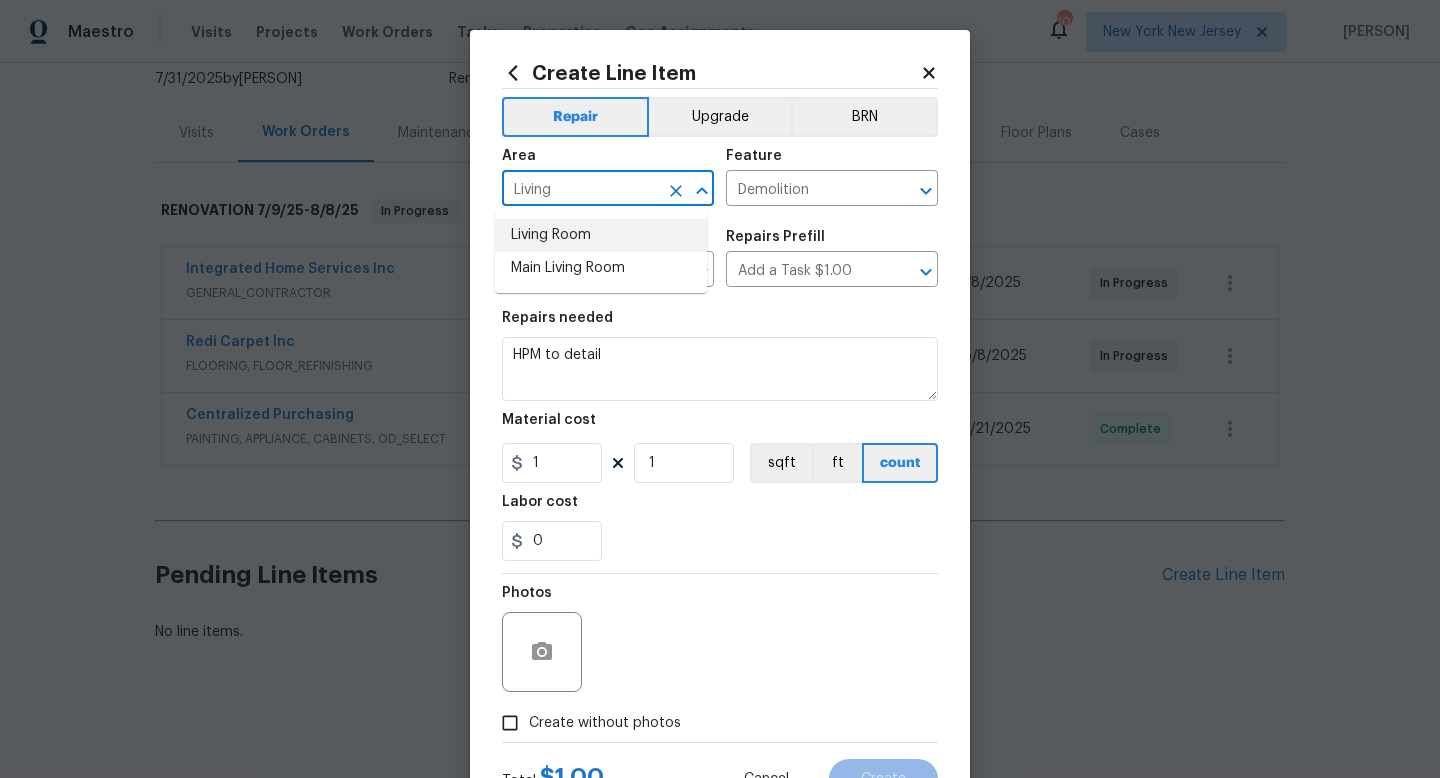click on "Living Room" at bounding box center (601, 235) 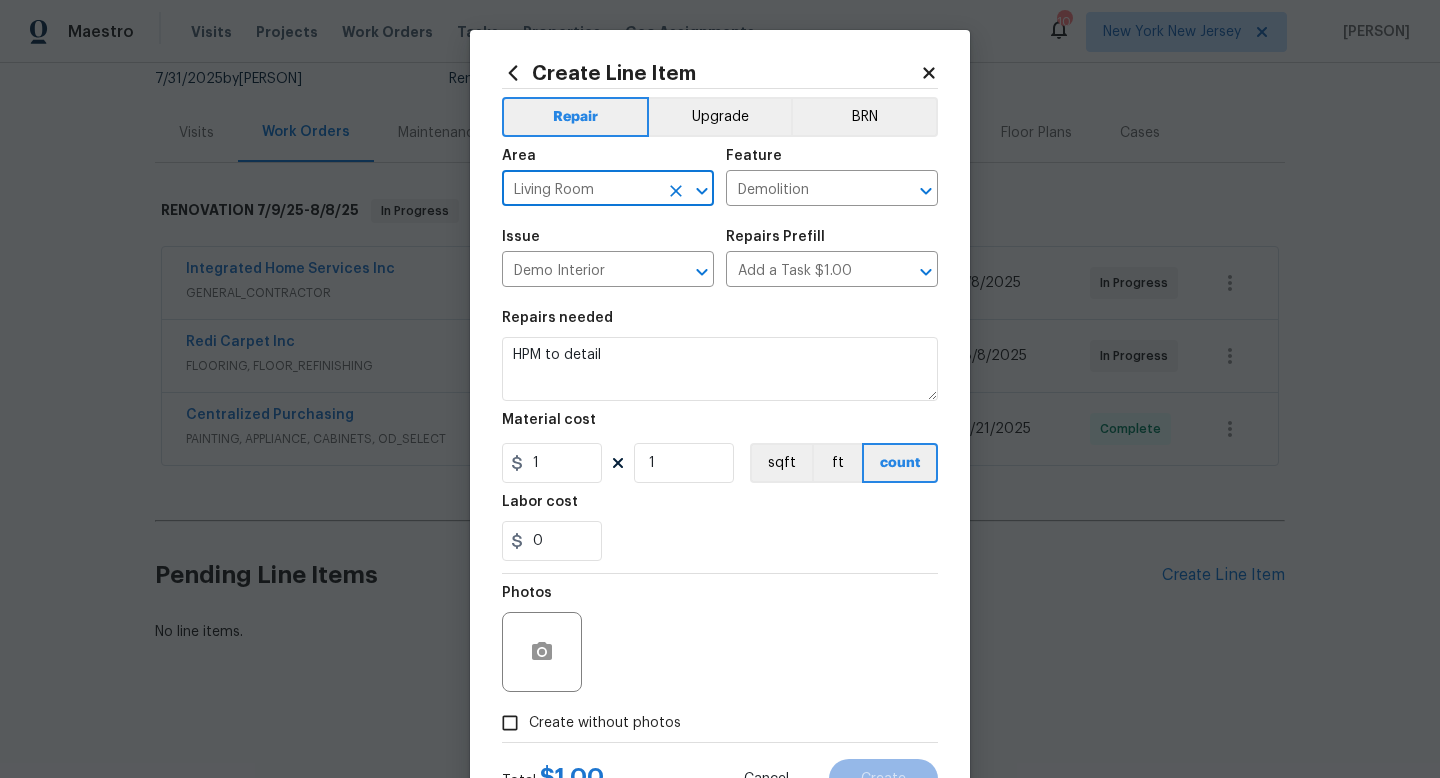 type on "Living Room" 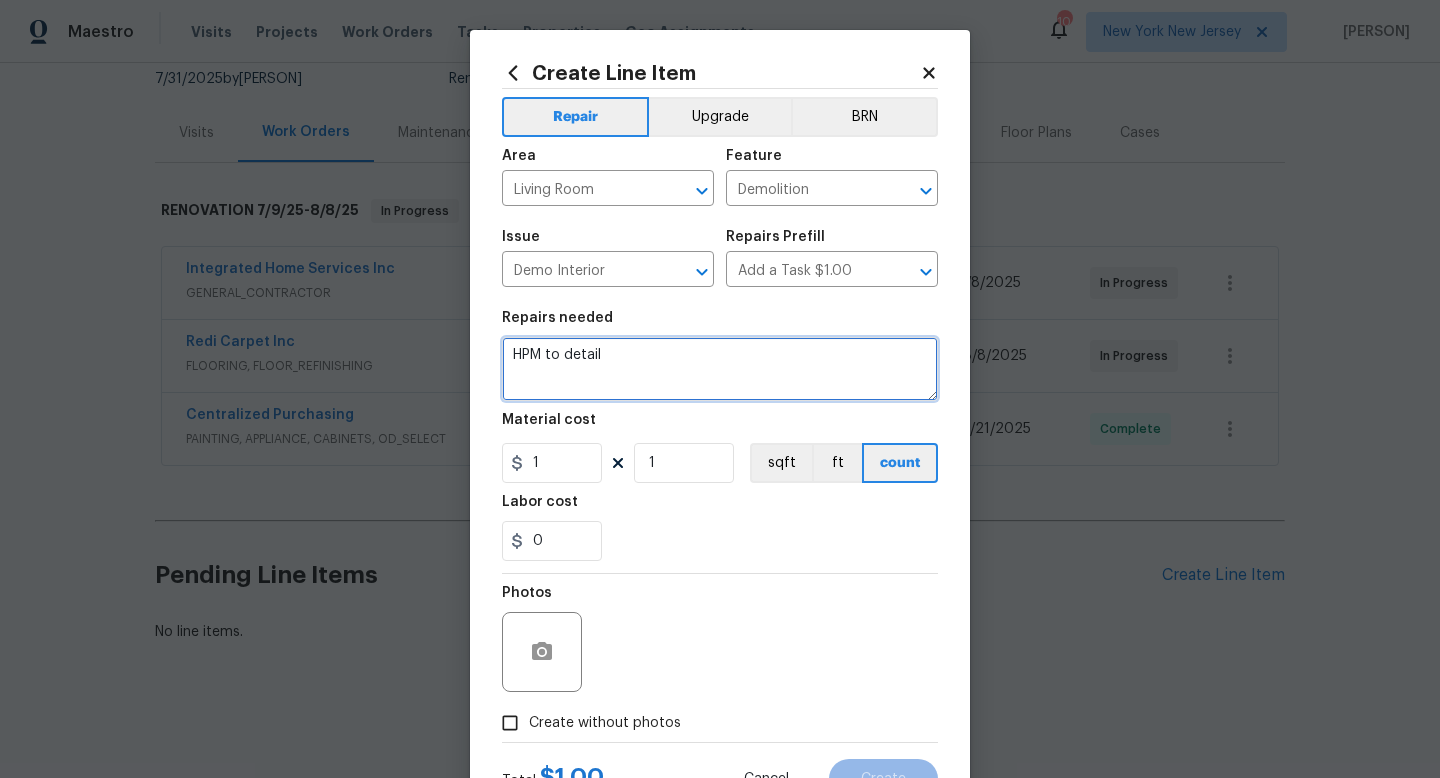 drag, startPoint x: 630, startPoint y: 352, endPoint x: 535, endPoint y: 324, distance: 99.0404 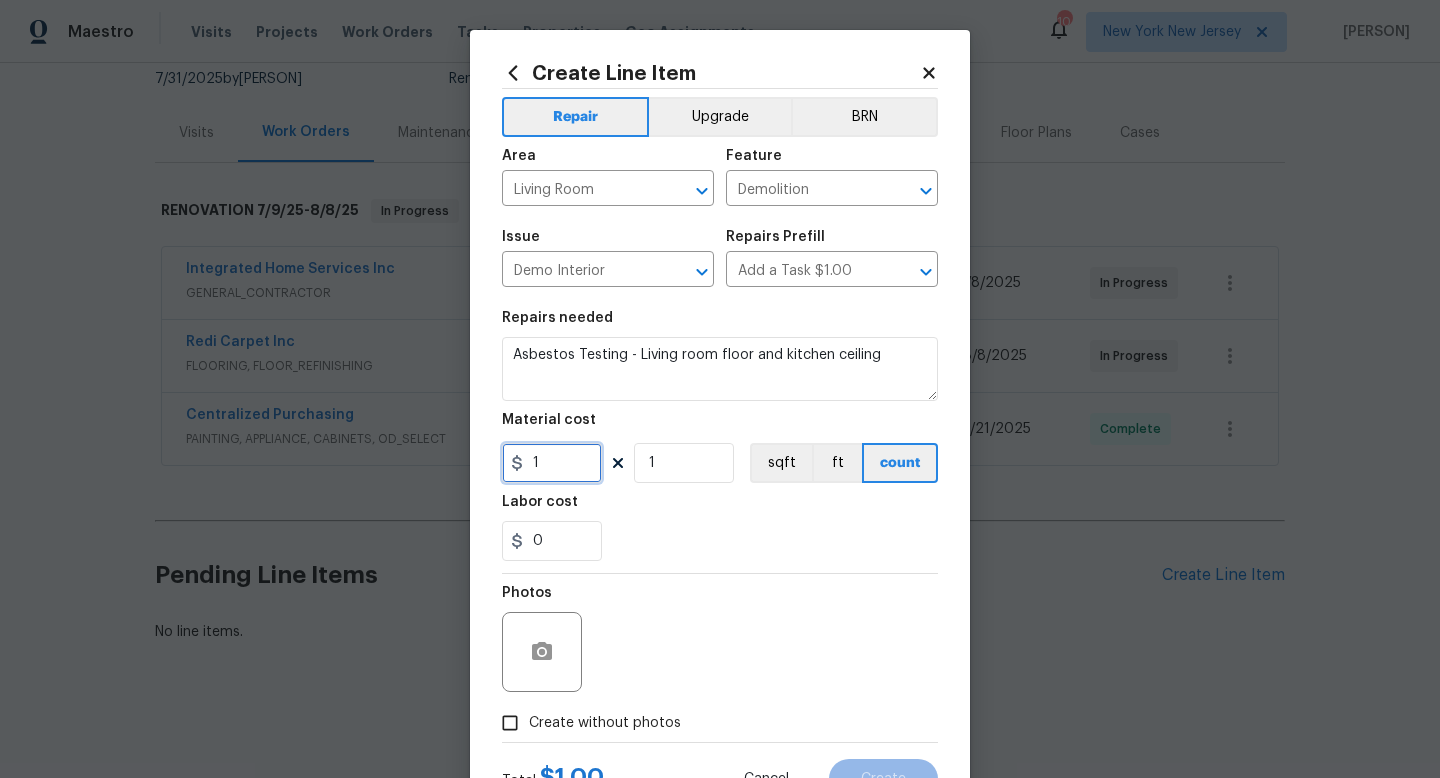 drag, startPoint x: 544, startPoint y: 462, endPoint x: 510, endPoint y: 463, distance: 34.0147 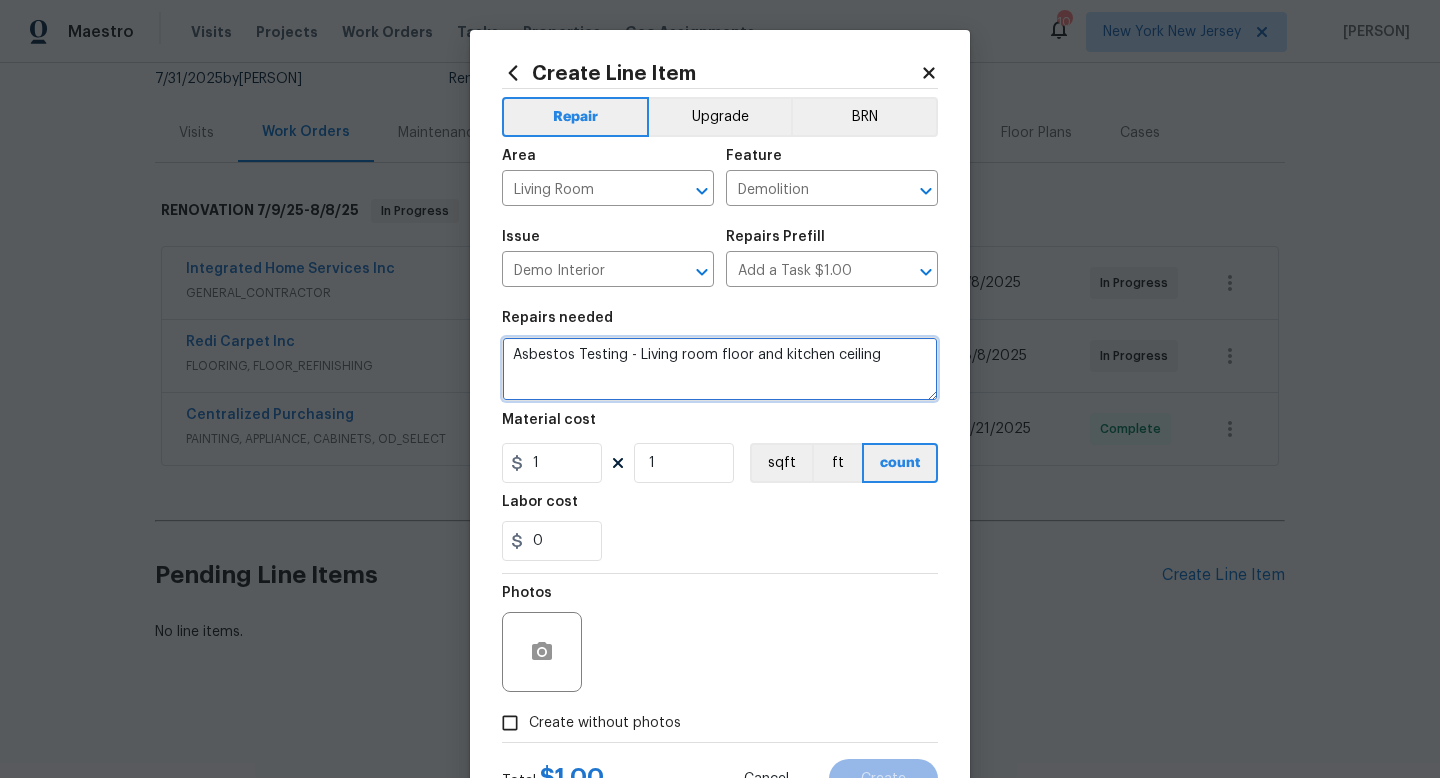 click on "Asbestos Testing - Living room floor and kitchen ceiling" at bounding box center [720, 369] 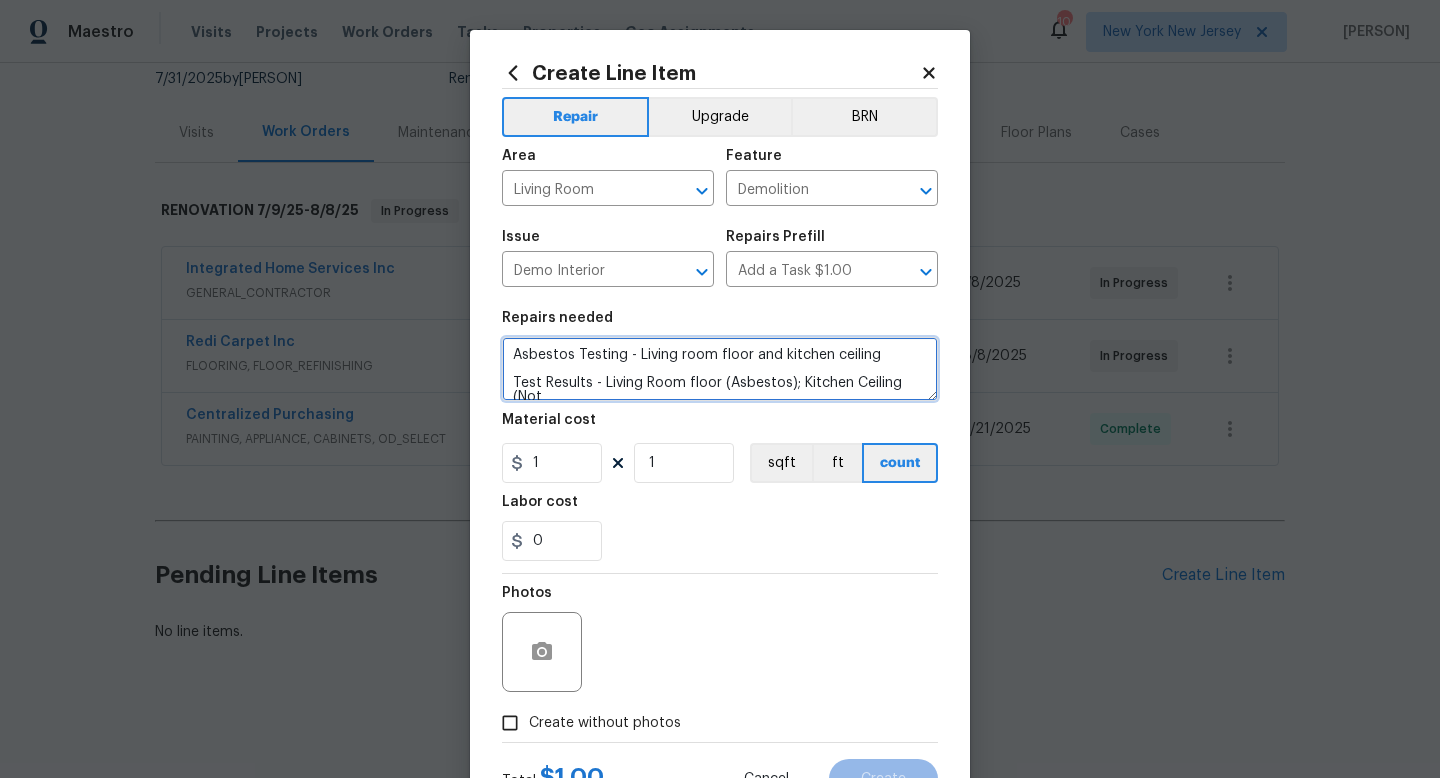scroll, scrollTop: 4, scrollLeft: 0, axis: vertical 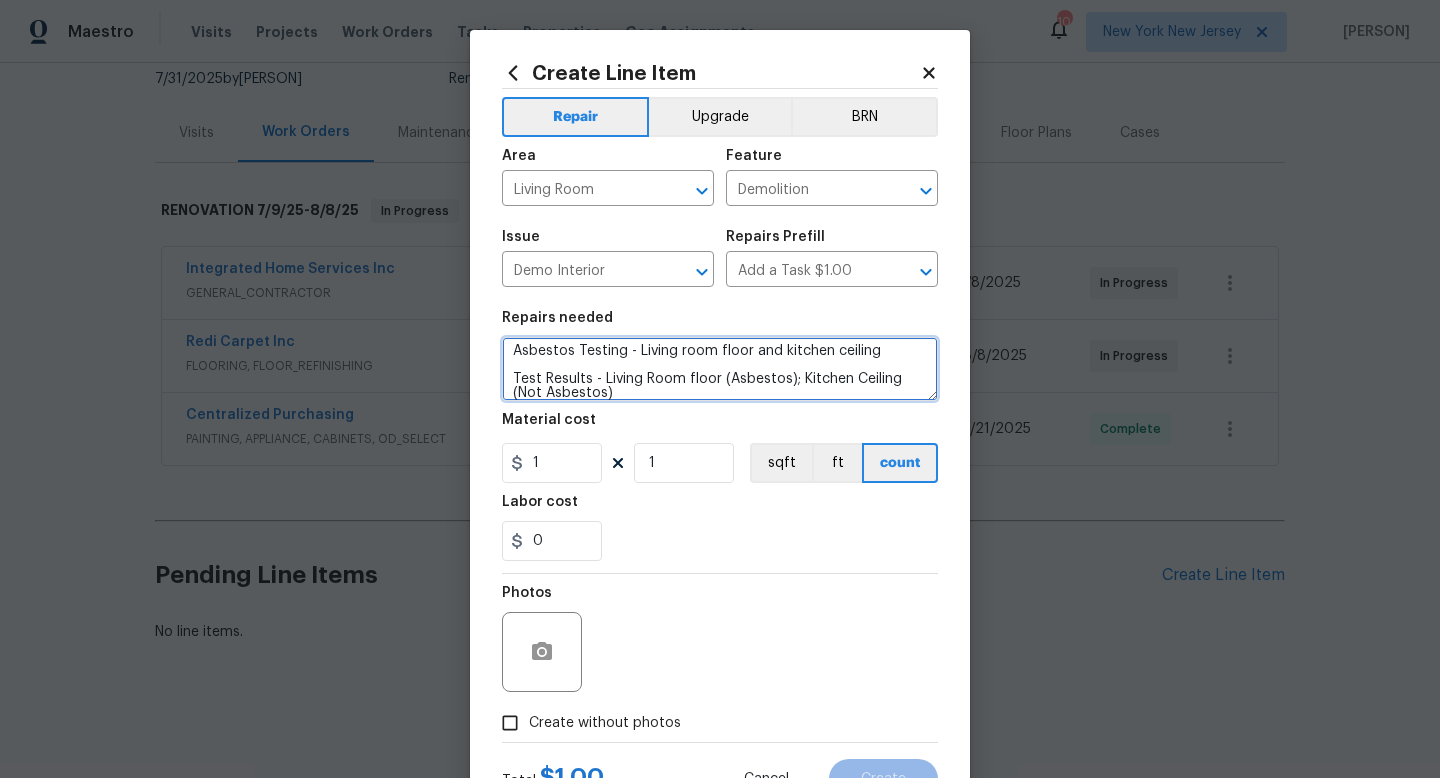 type on "Asbestos Testing - Living room floor and kitchen ceiling
Test Results - Living Room floor (Asbestos); Kitchen Ceiling (Not Asbestos)" 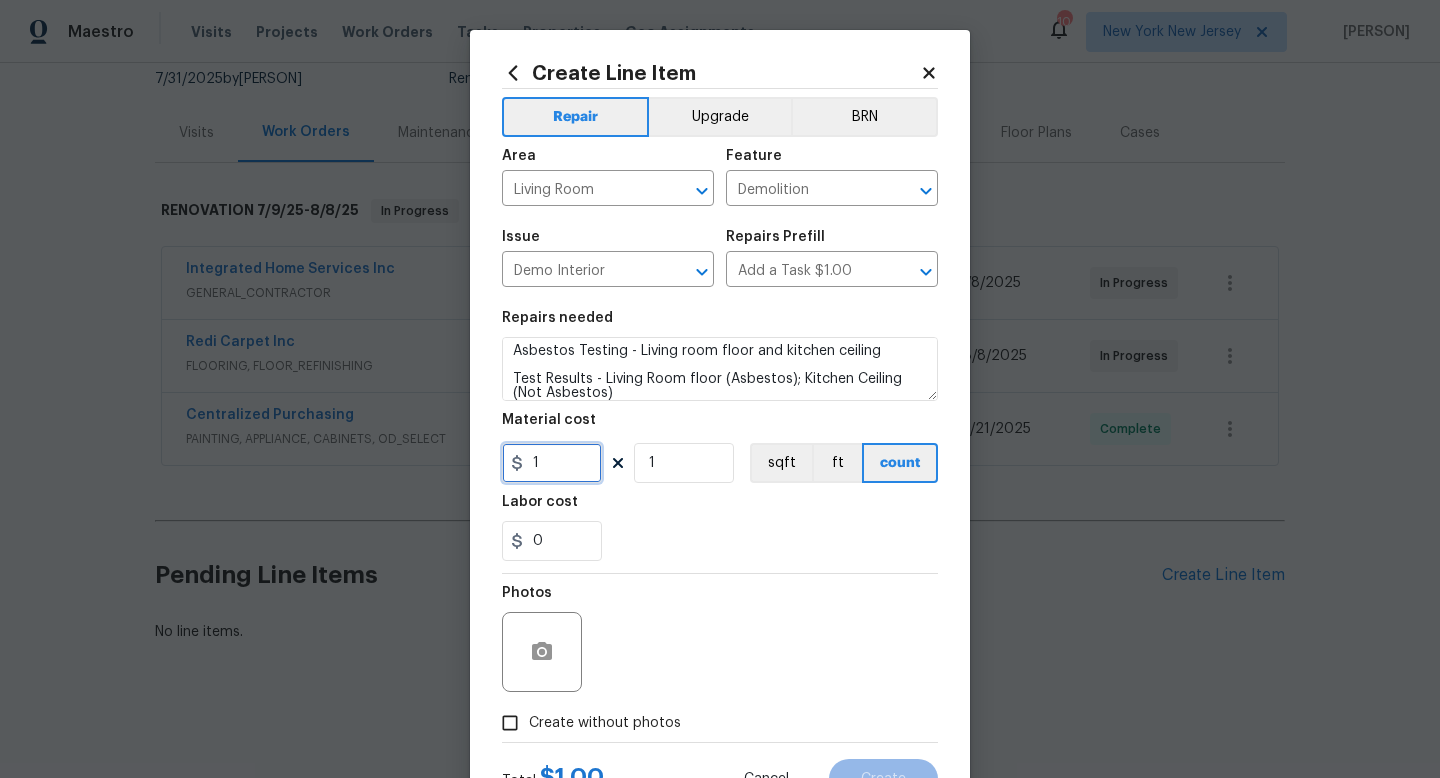 drag, startPoint x: 547, startPoint y: 467, endPoint x: 420, endPoint y: 459, distance: 127.25172 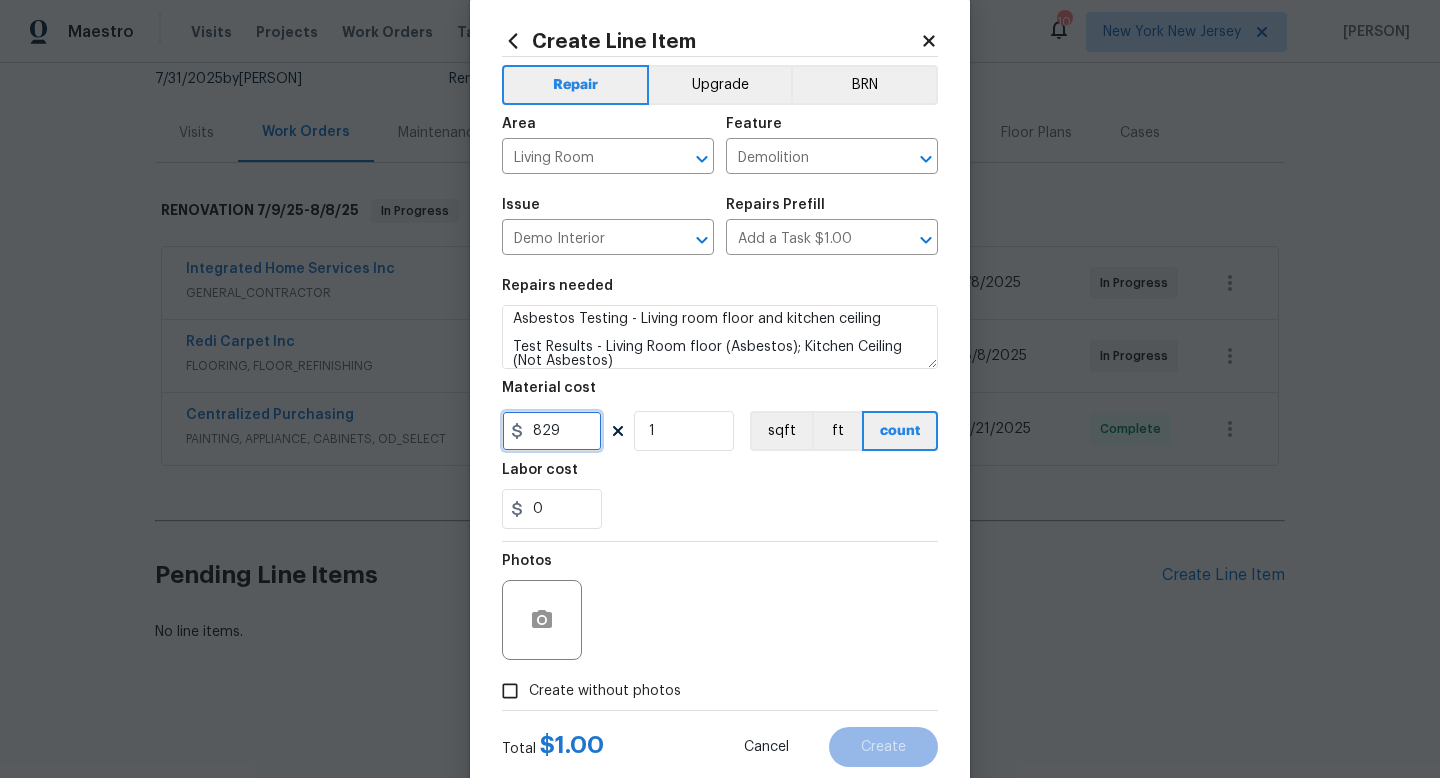 scroll, scrollTop: 50, scrollLeft: 0, axis: vertical 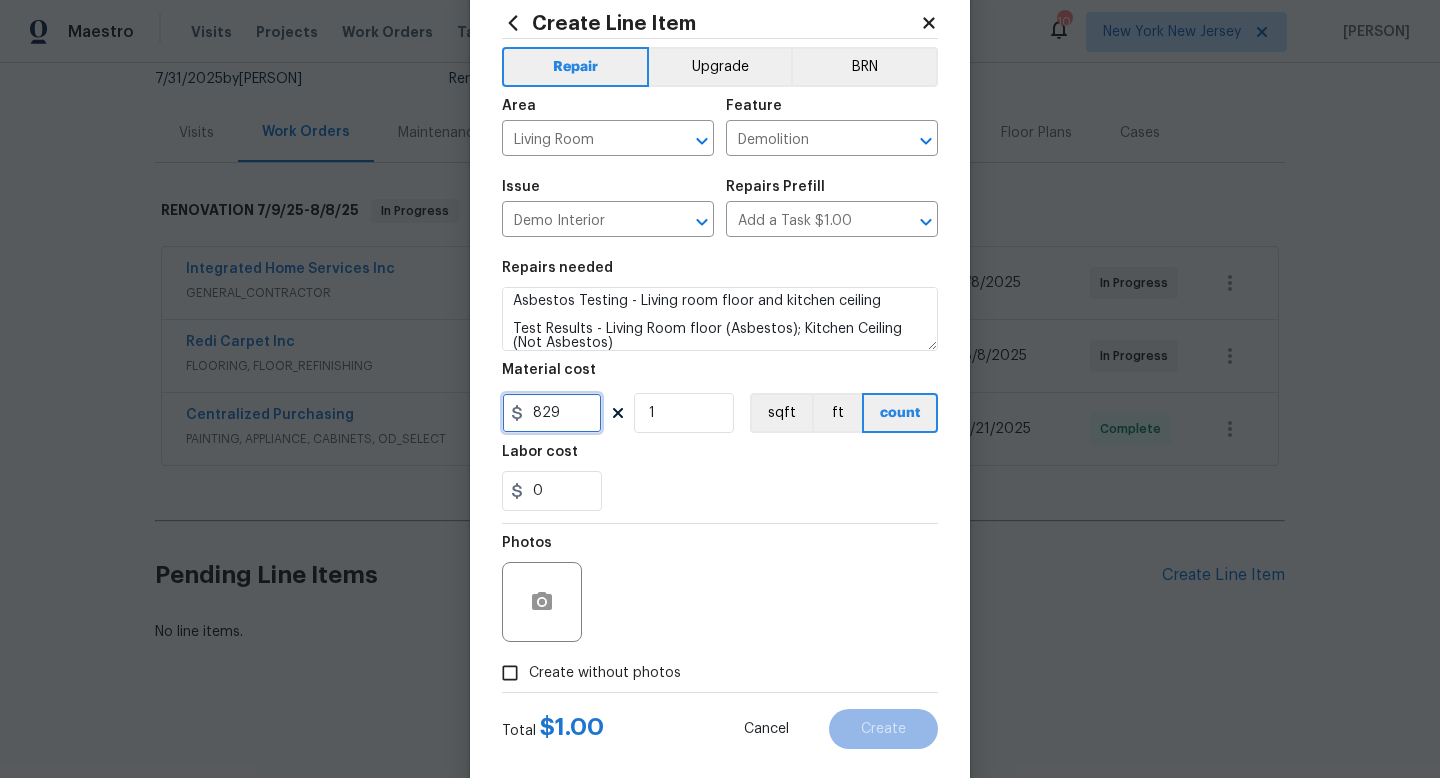type on "829" 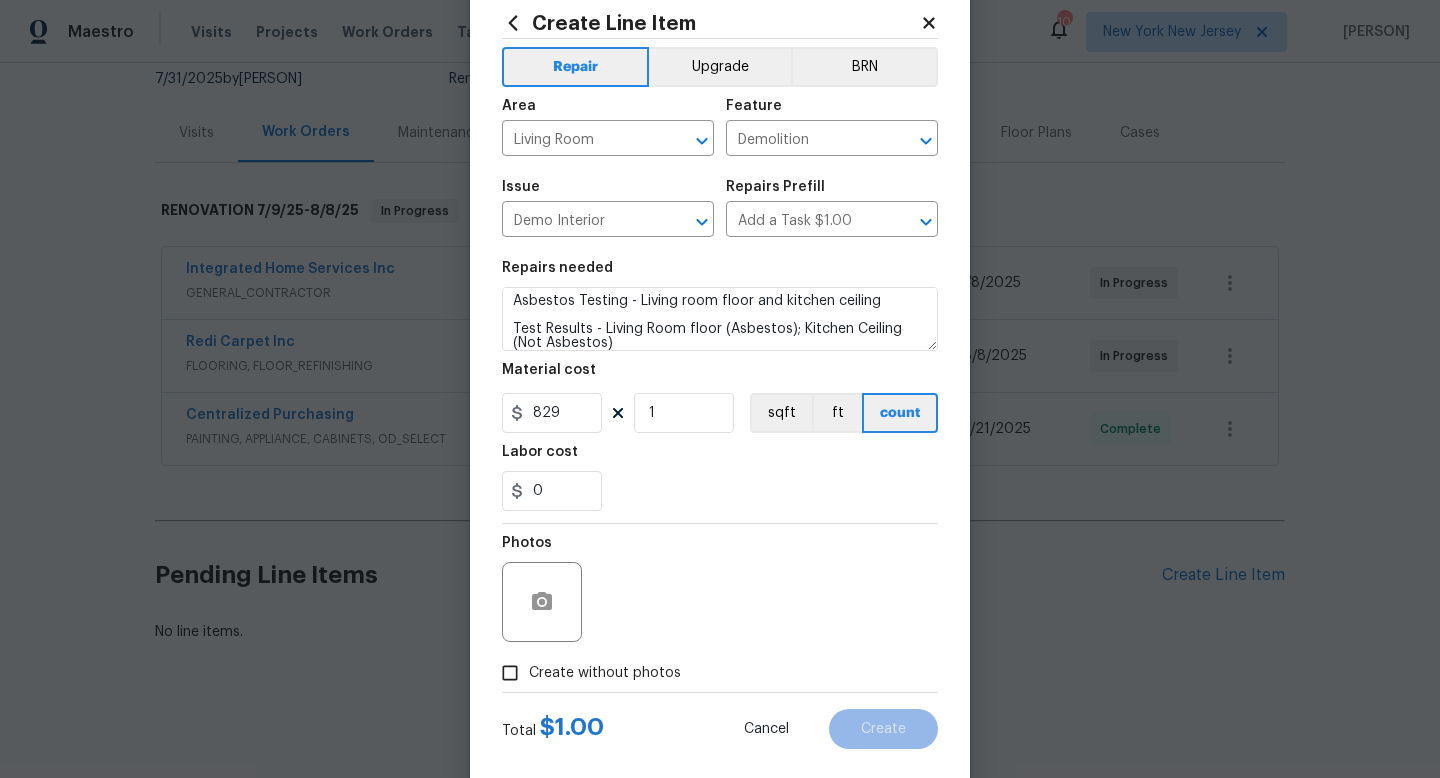 click on "Create without photos" at bounding box center [605, 673] 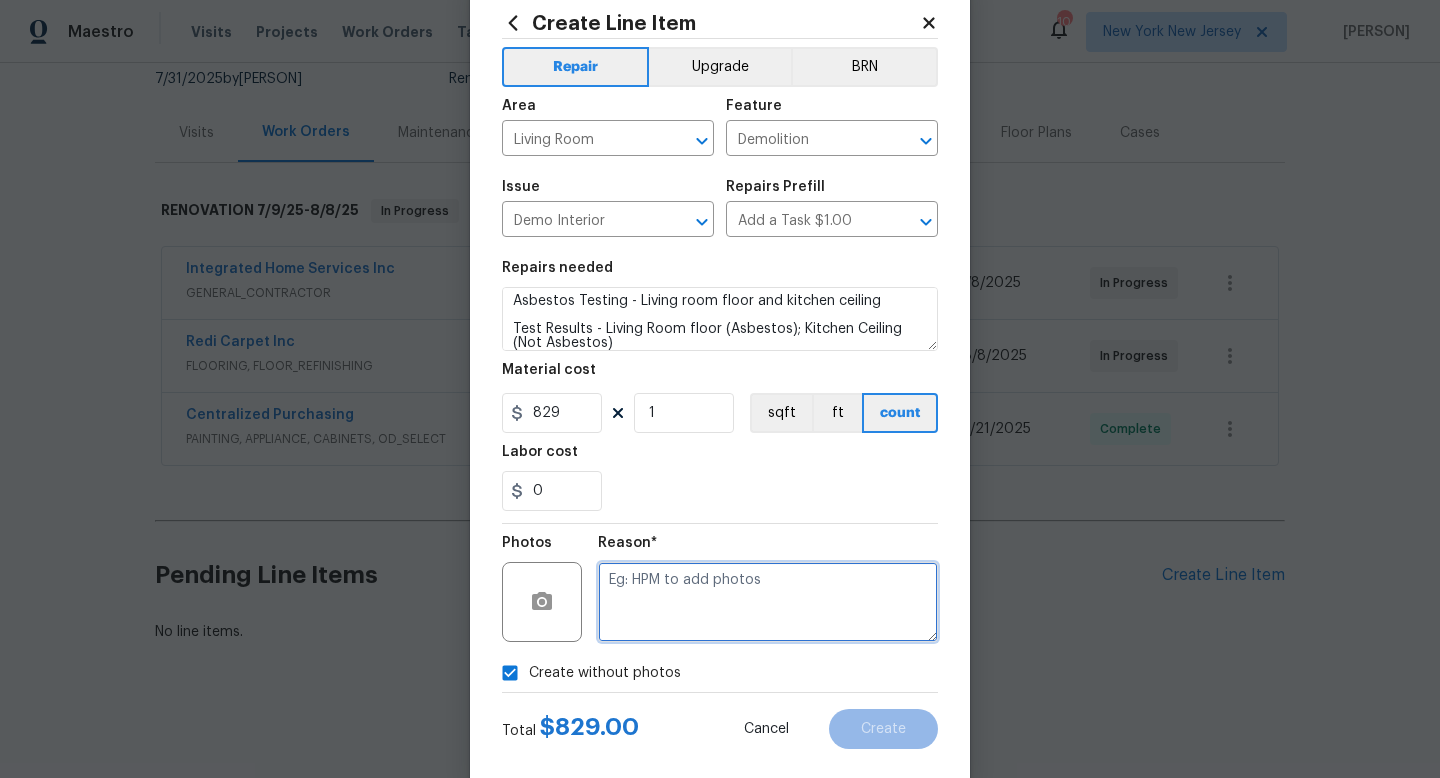 click at bounding box center [768, 602] 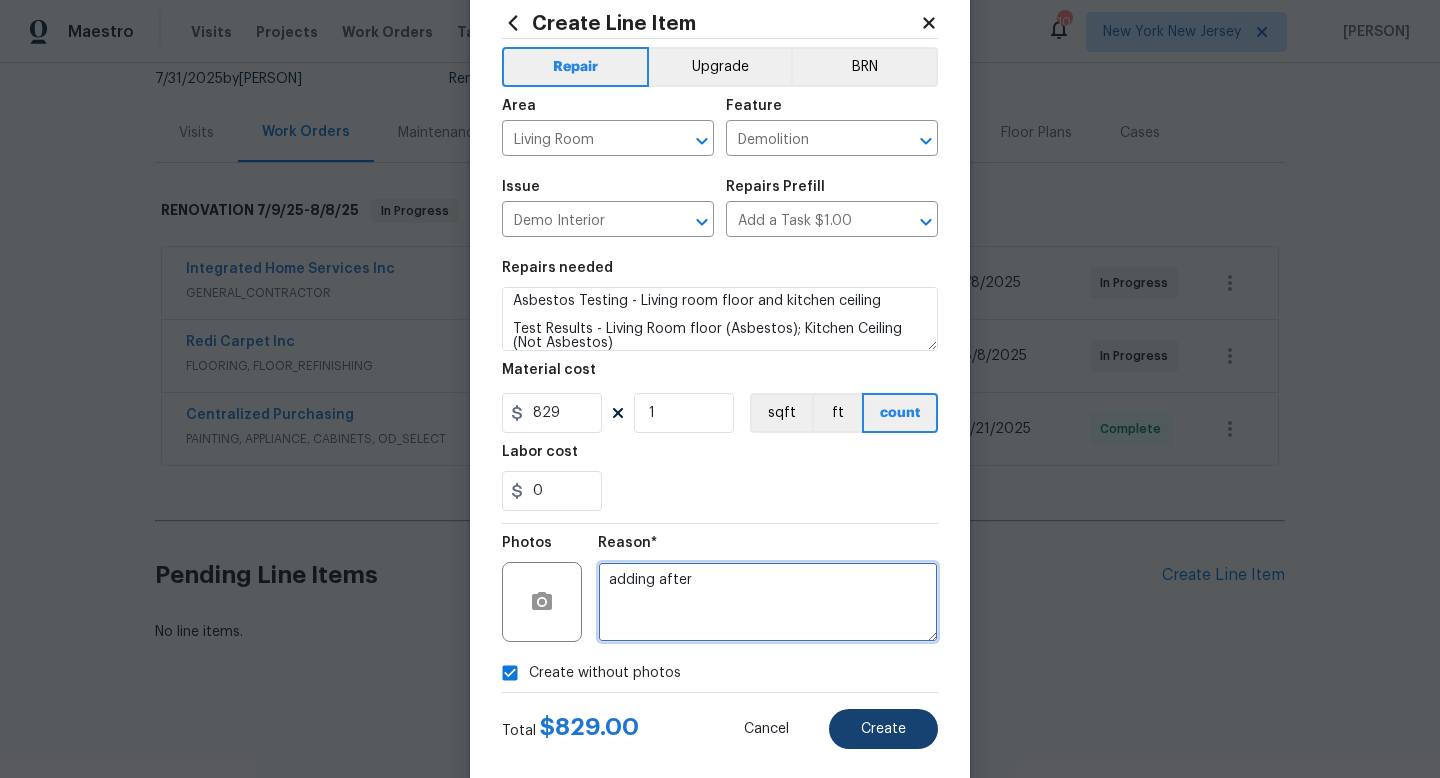 type on "adding after" 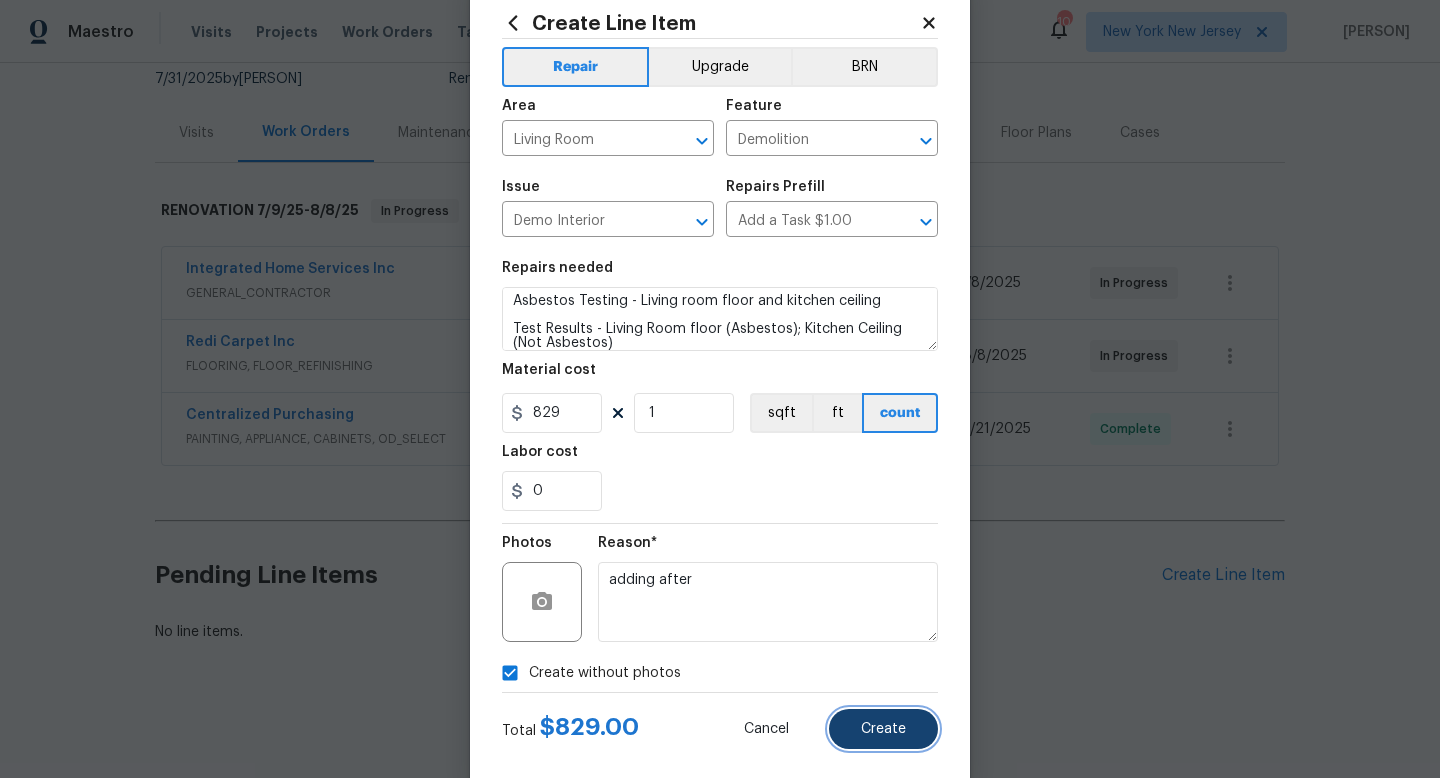 click on "Create" at bounding box center [883, 729] 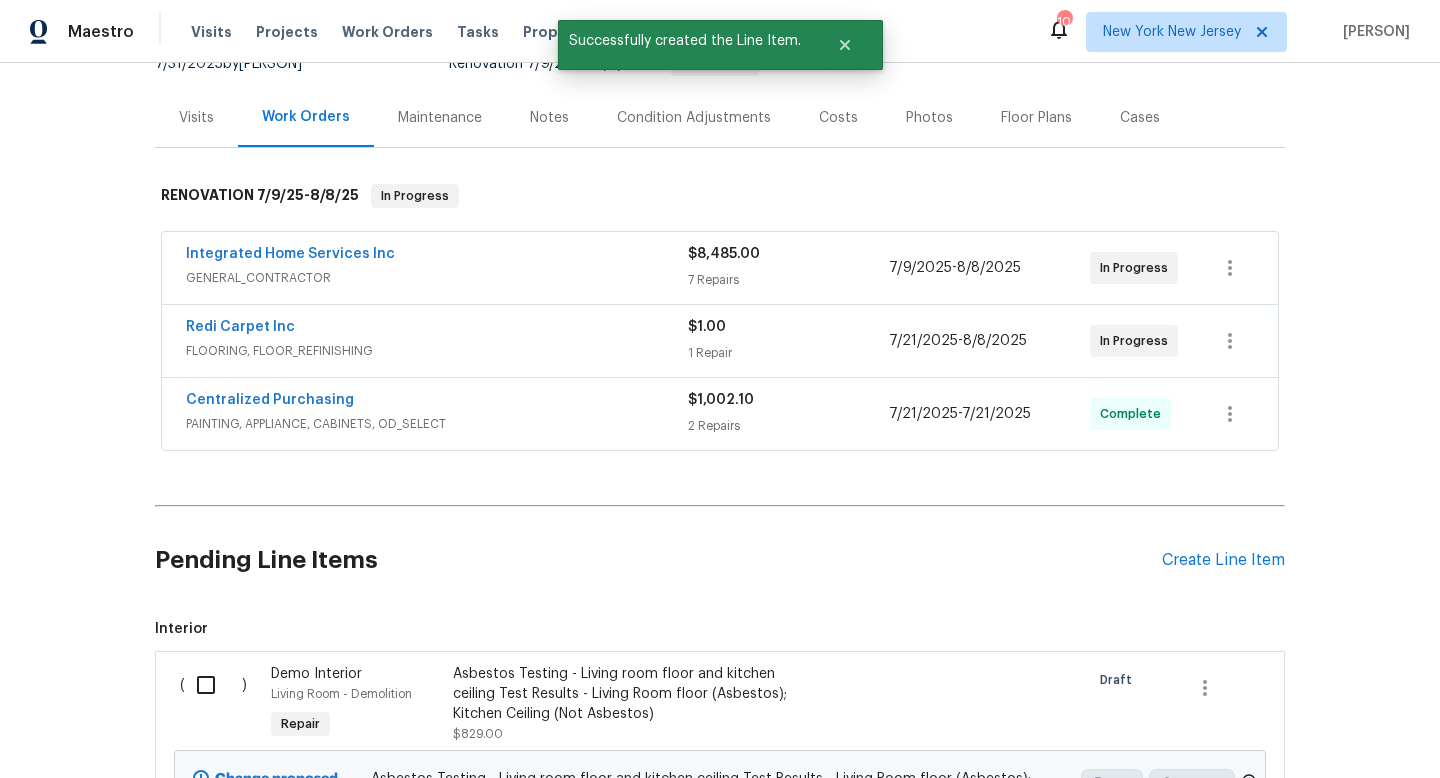 click at bounding box center (213, 685) 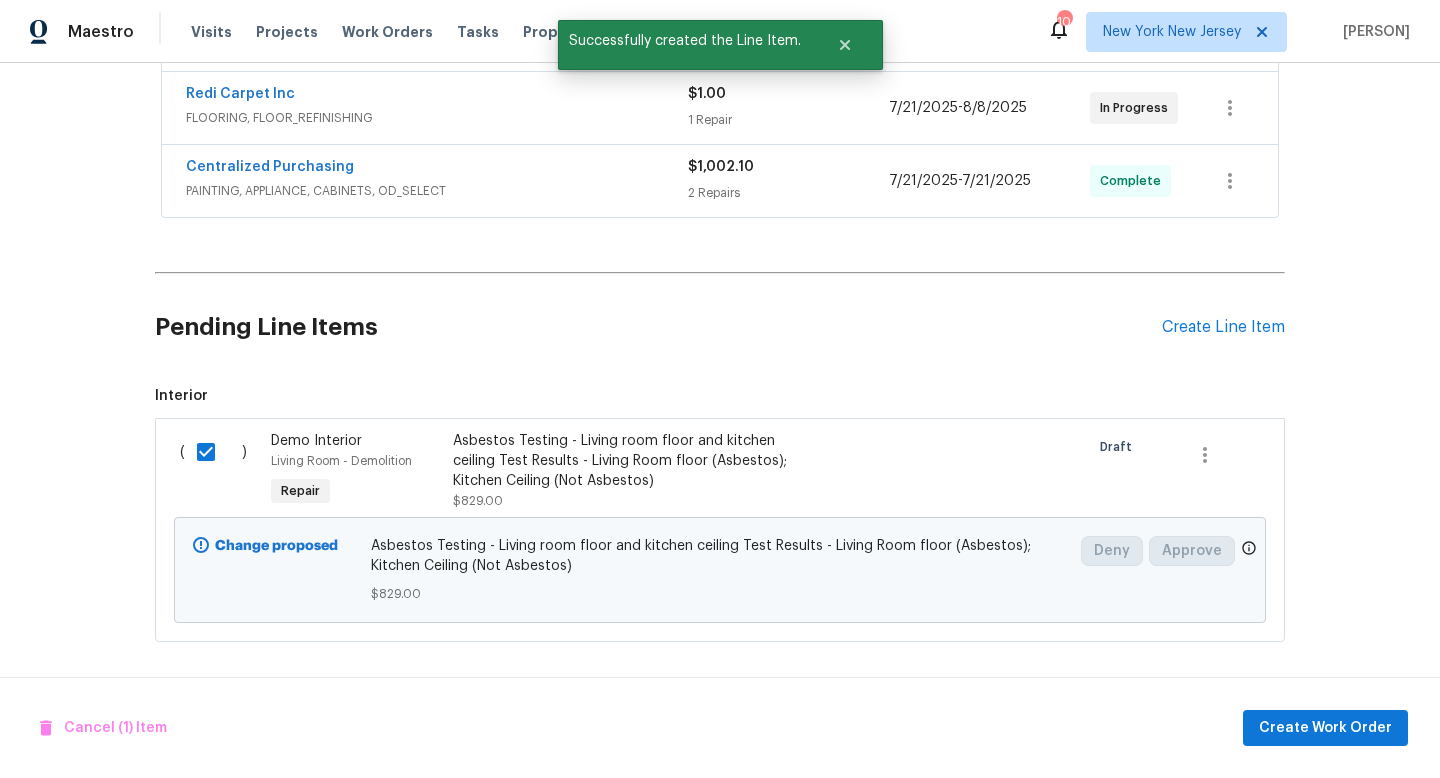 scroll, scrollTop: 459, scrollLeft: 0, axis: vertical 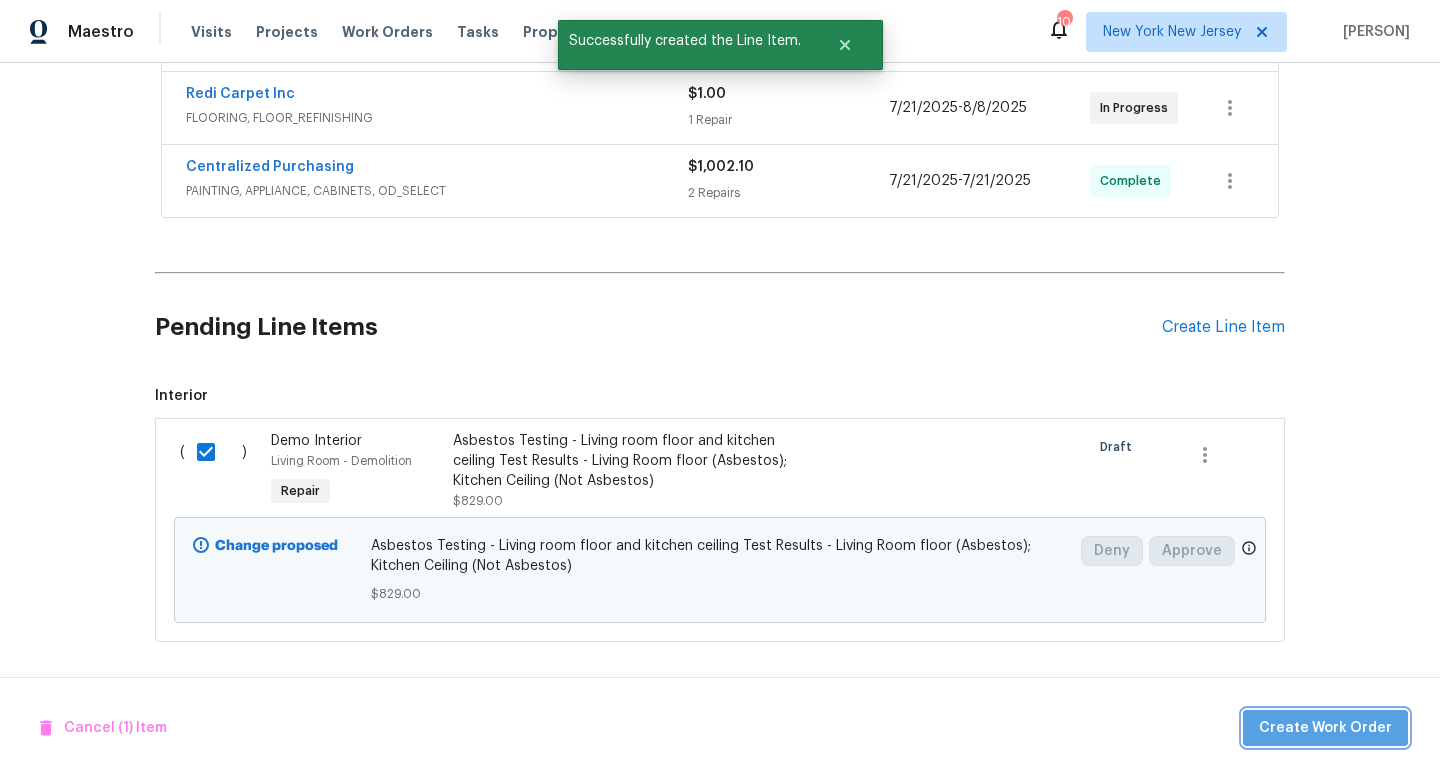 click on "Create Work Order" at bounding box center (1325, 728) 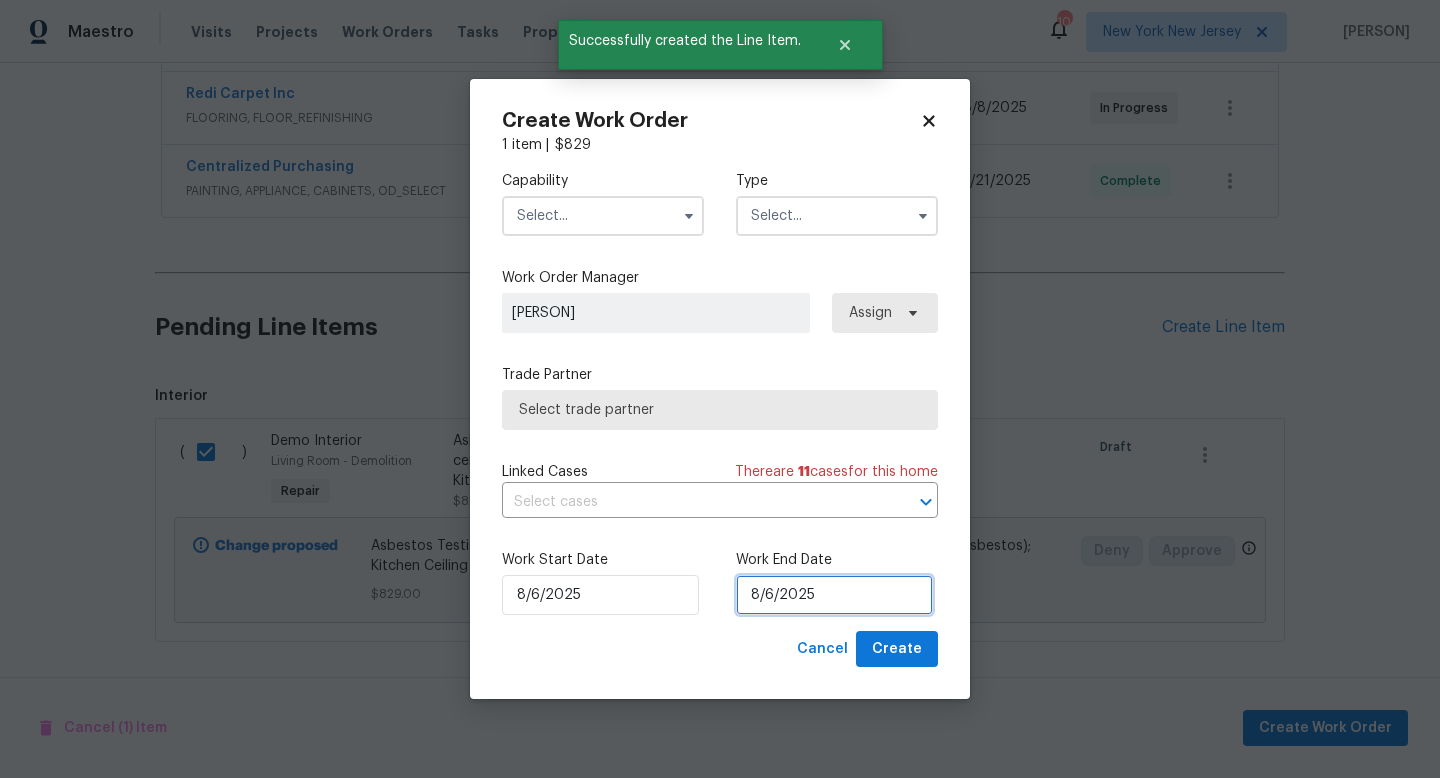 click on "8/6/2025" at bounding box center (834, 595) 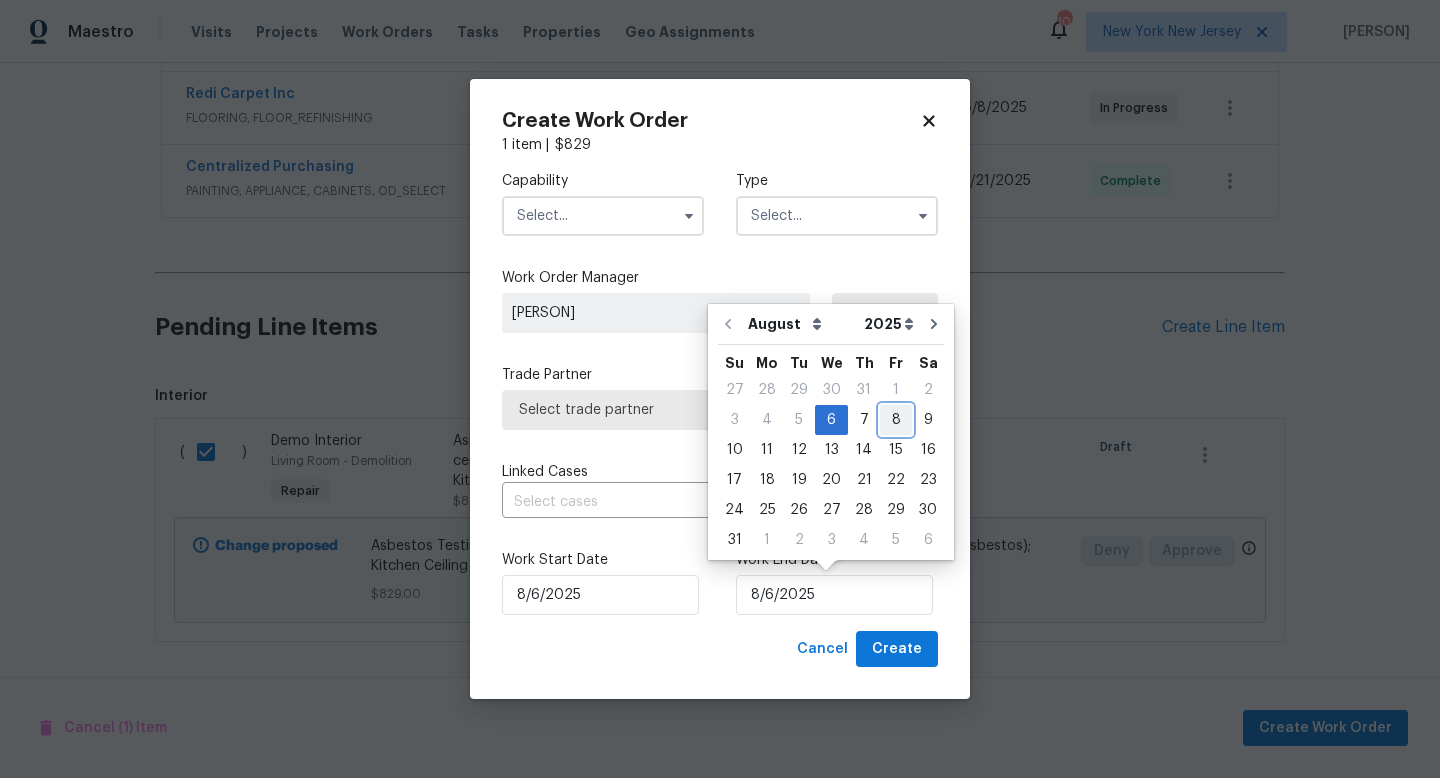 click on "8" at bounding box center [896, 420] 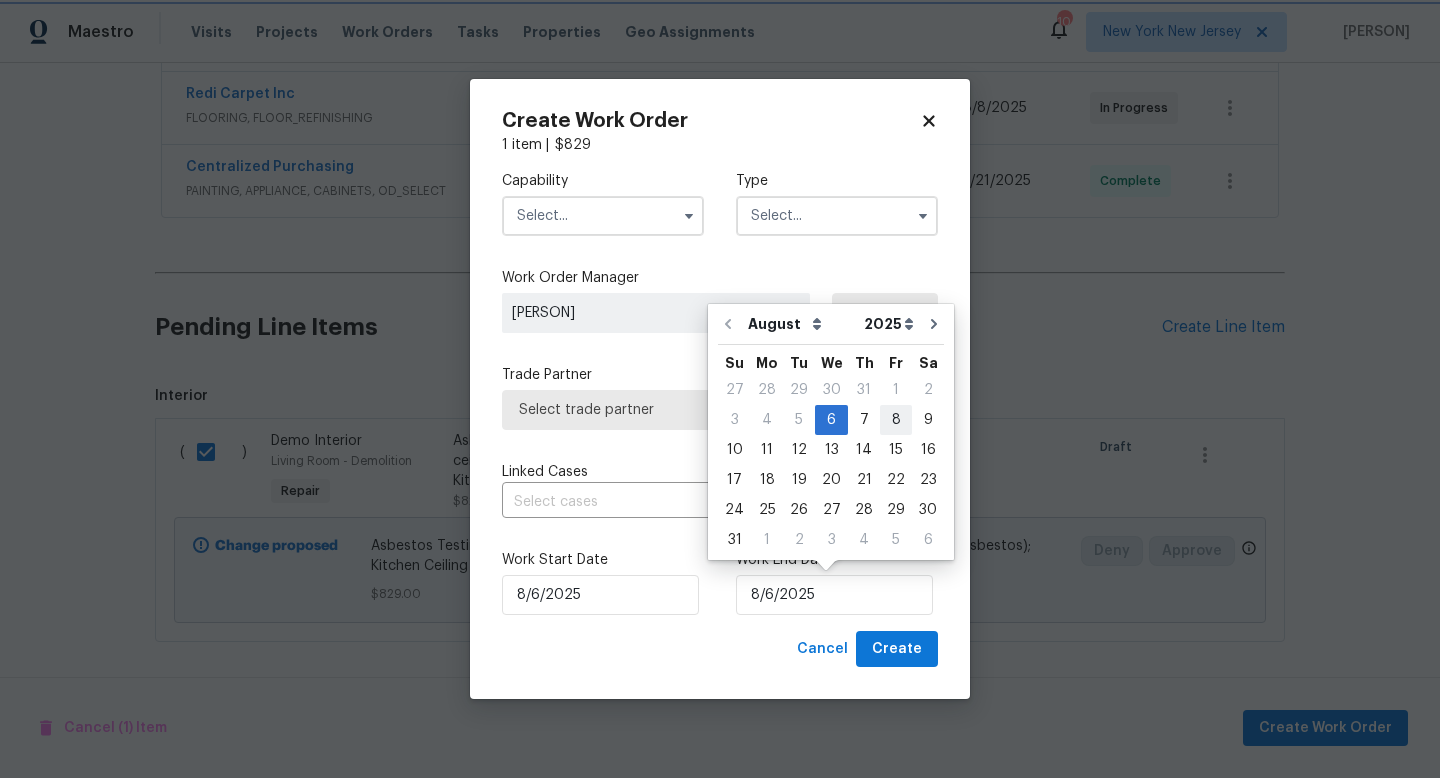 type on "8/8/2025" 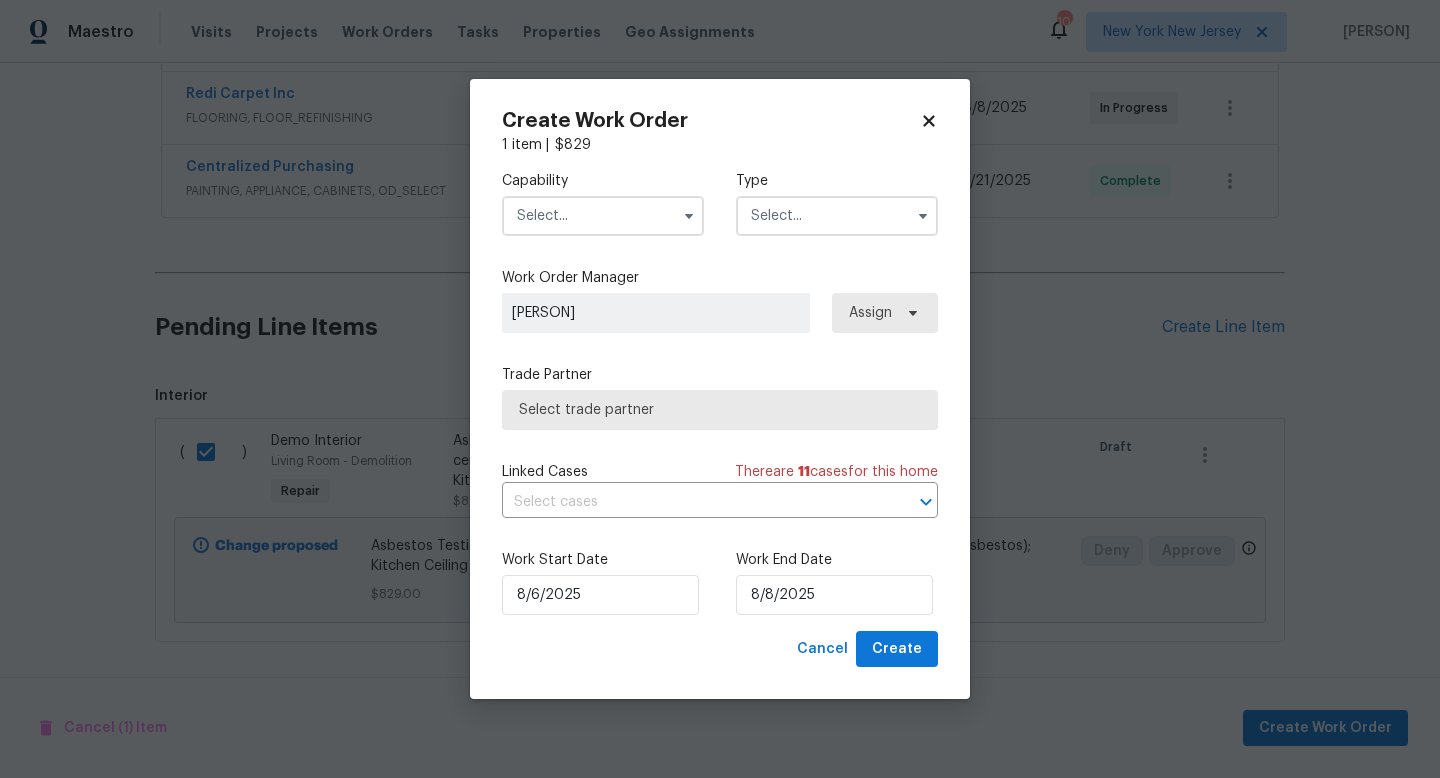 click at bounding box center [603, 216] 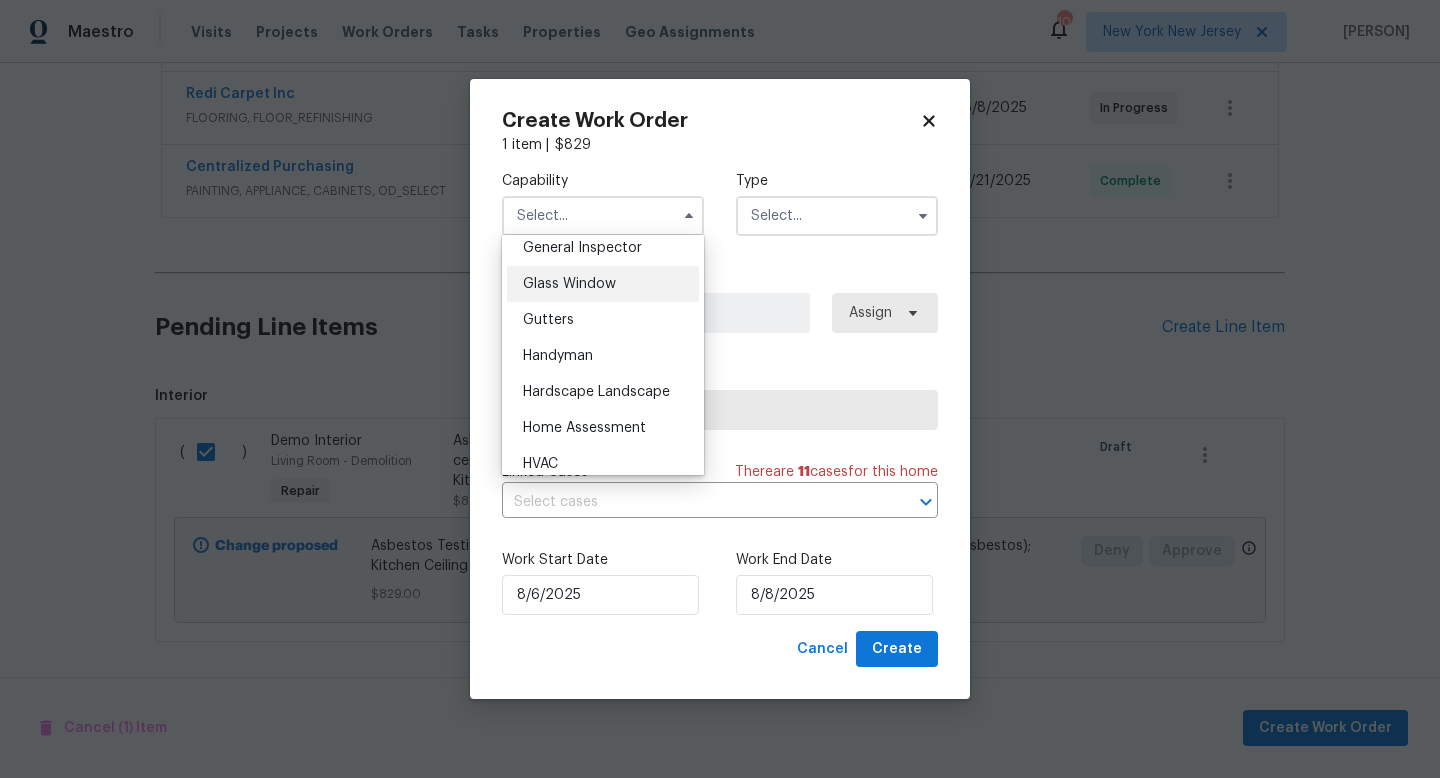 scroll, scrollTop: 999, scrollLeft: 0, axis: vertical 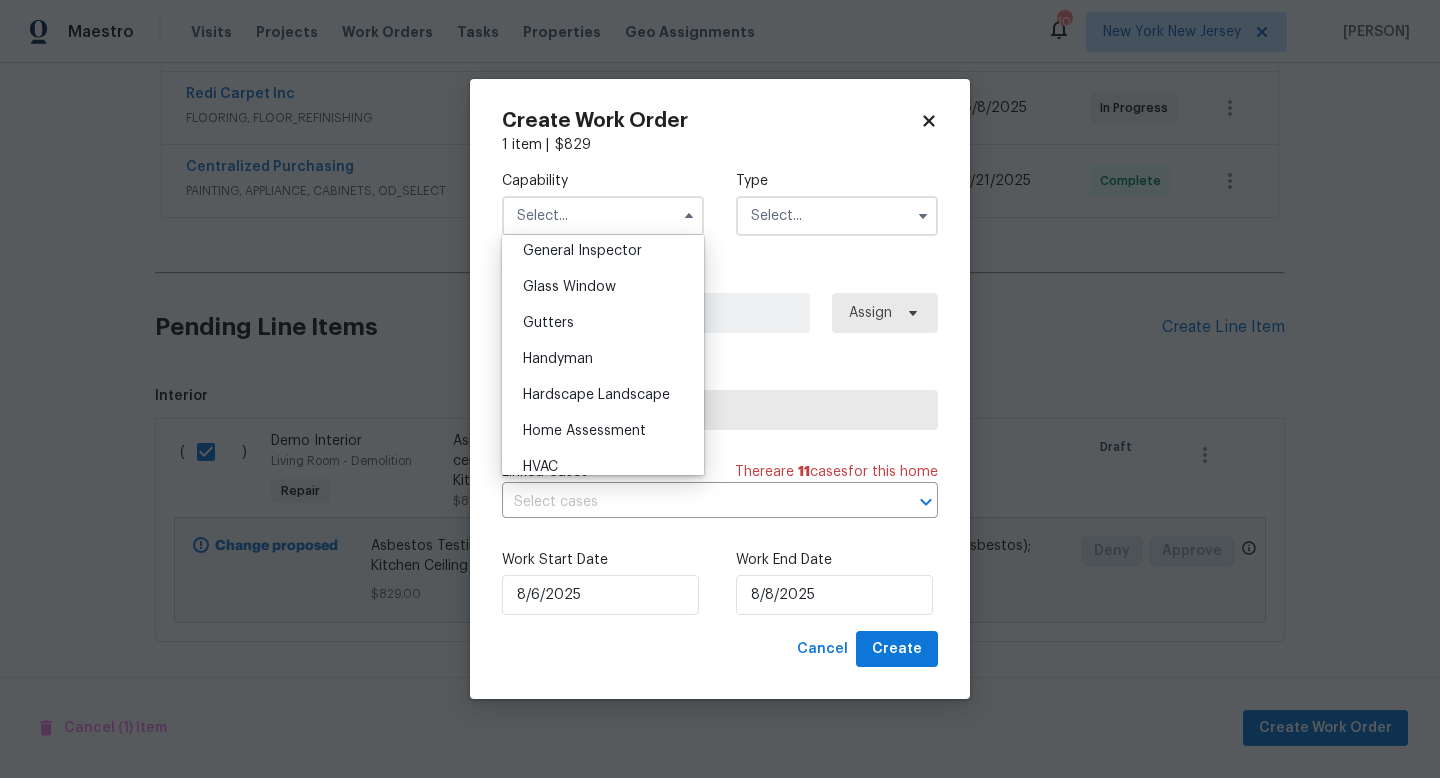 click on "General Contractor" at bounding box center (603, 215) 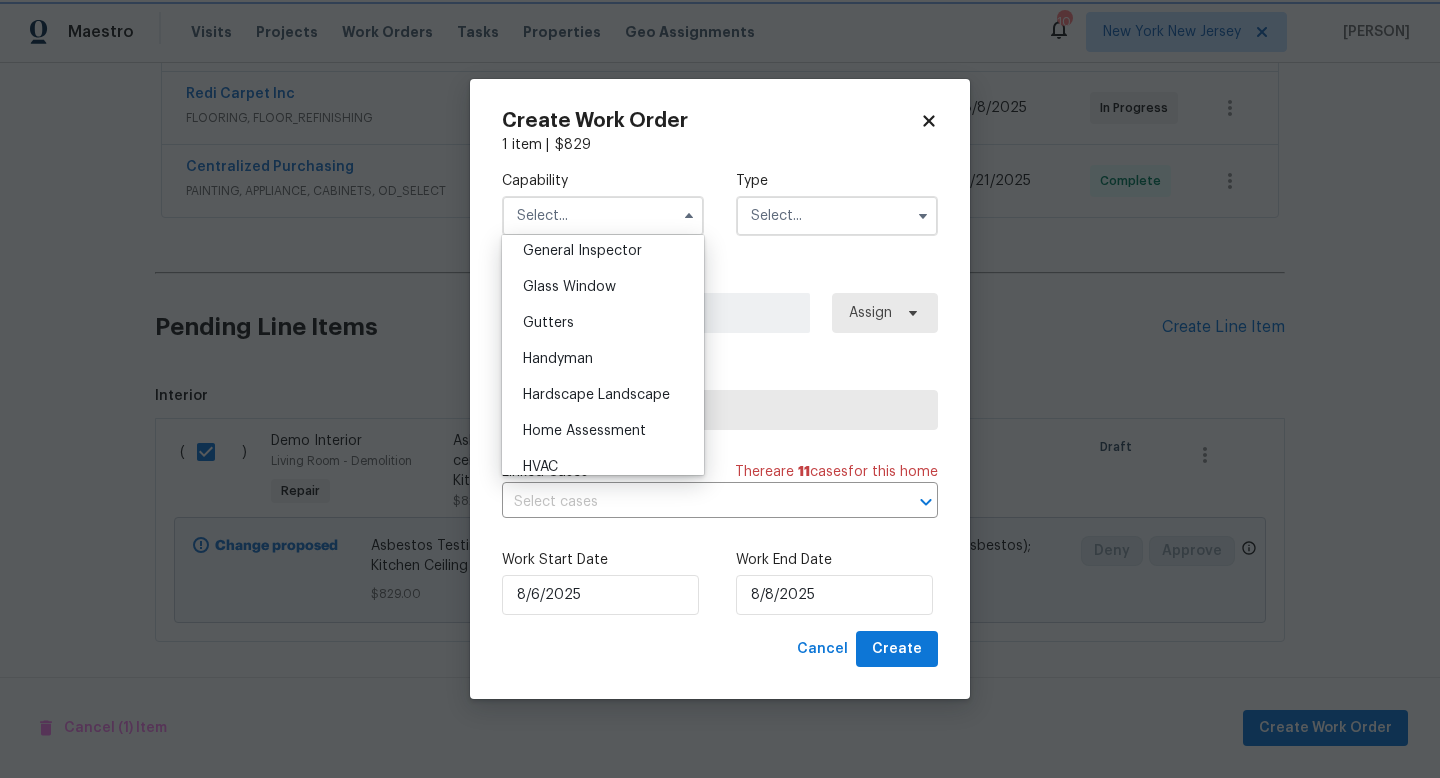 type on "General Contractor" 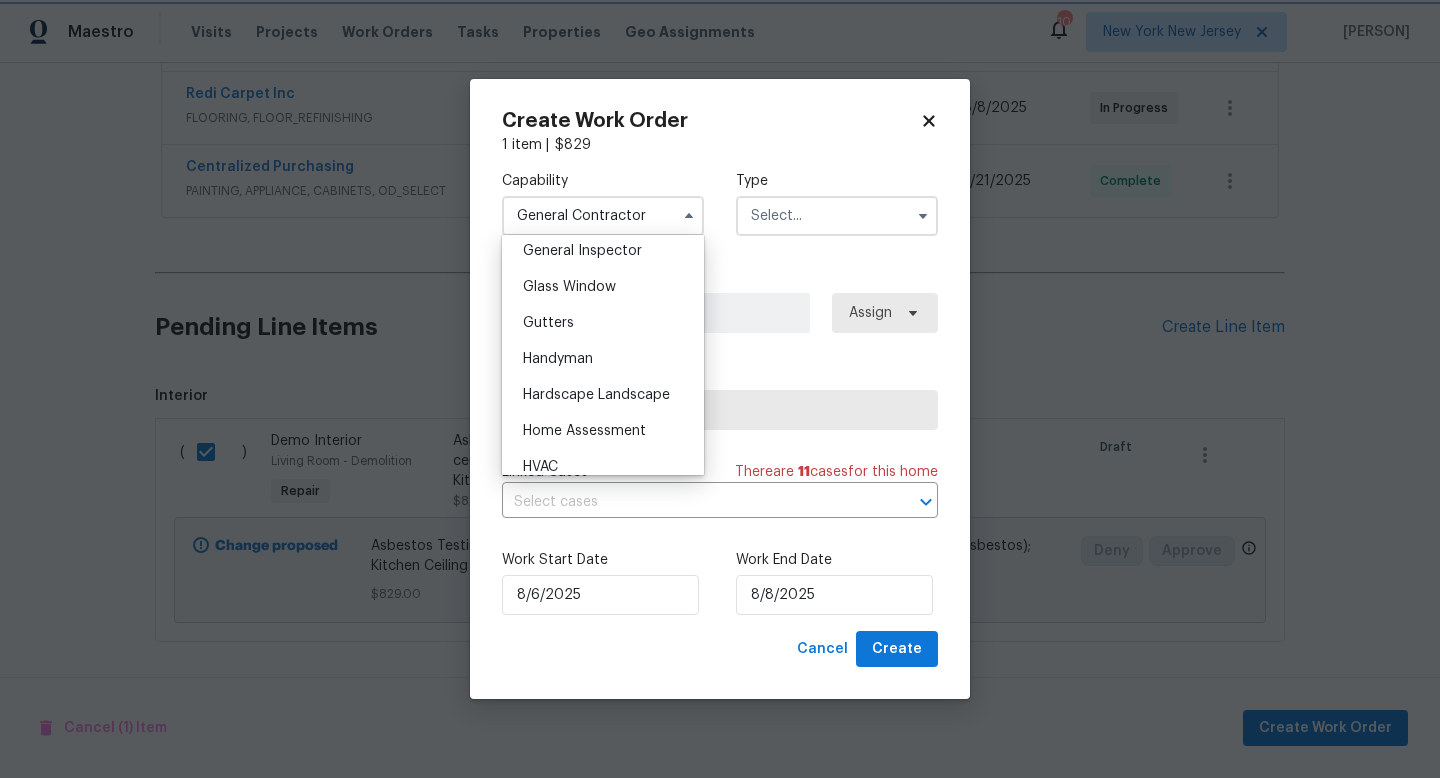 scroll, scrollTop: 940, scrollLeft: 0, axis: vertical 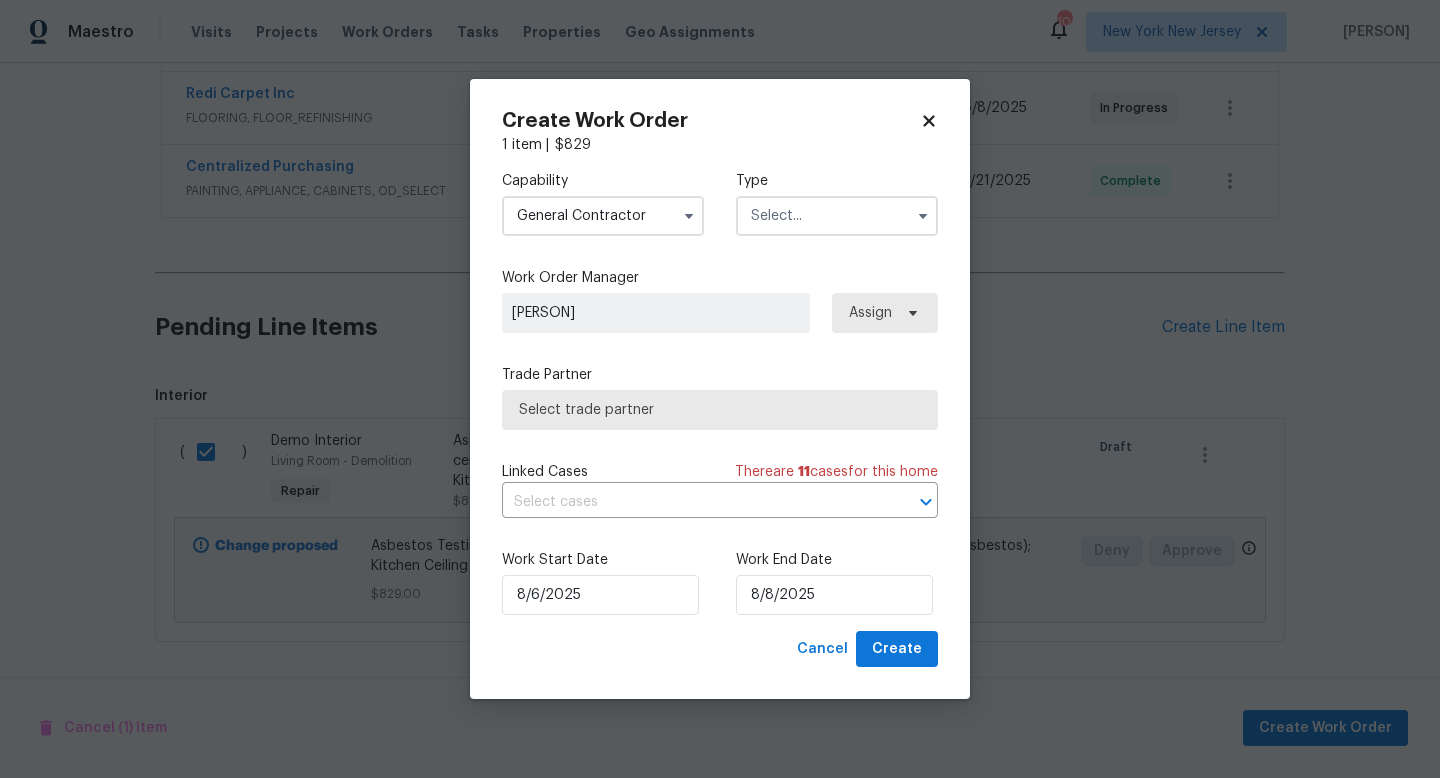click at bounding box center [837, 216] 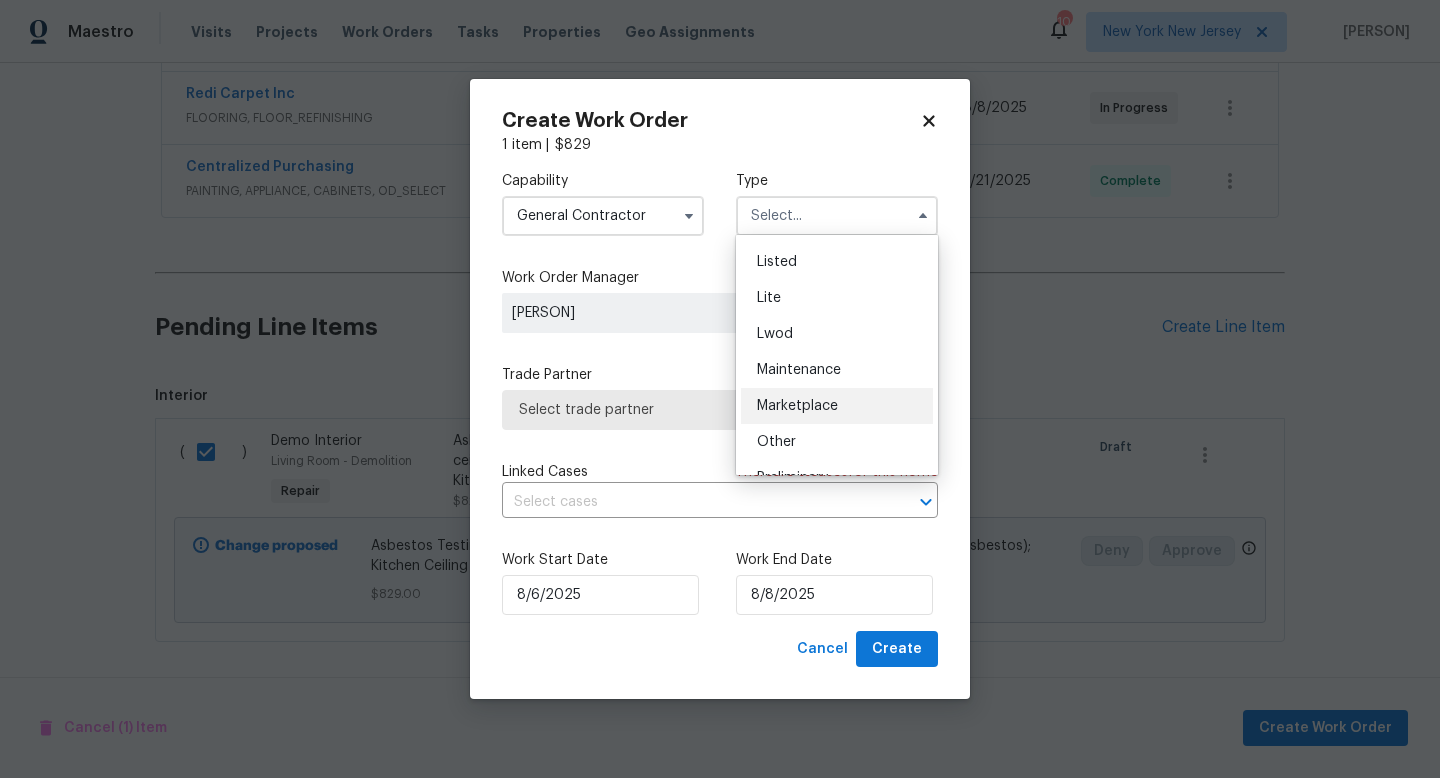 scroll, scrollTop: 454, scrollLeft: 0, axis: vertical 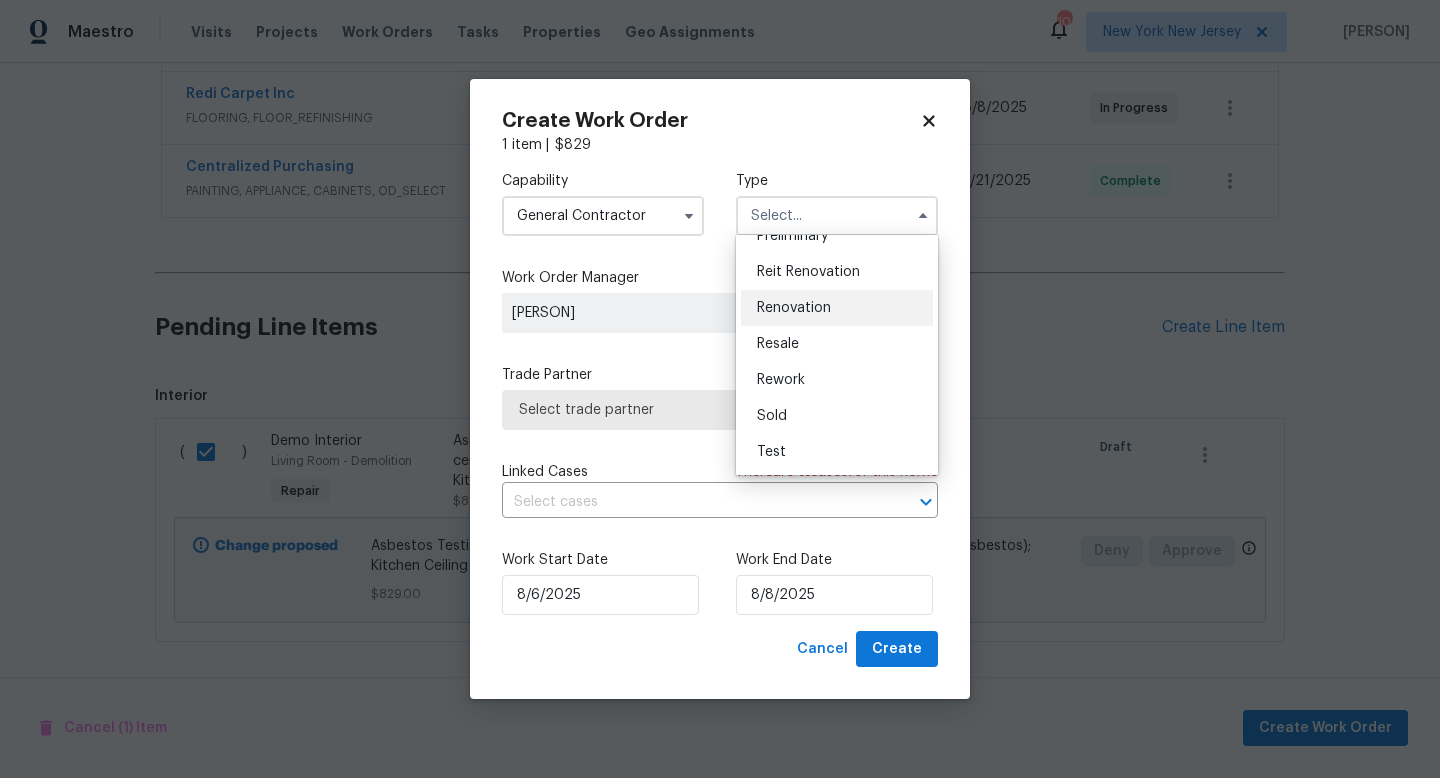 click on "Renovation" at bounding box center [837, 308] 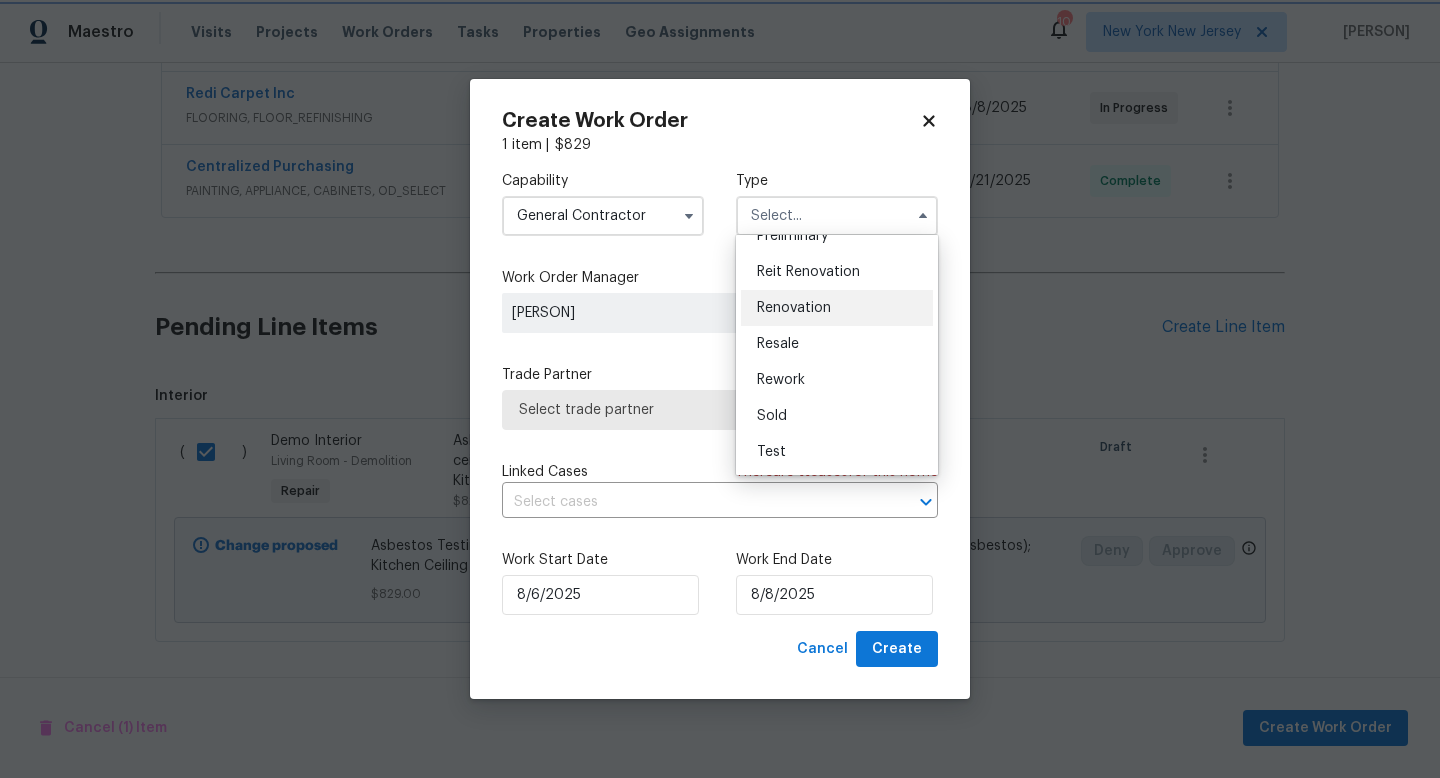 type on "Renovation" 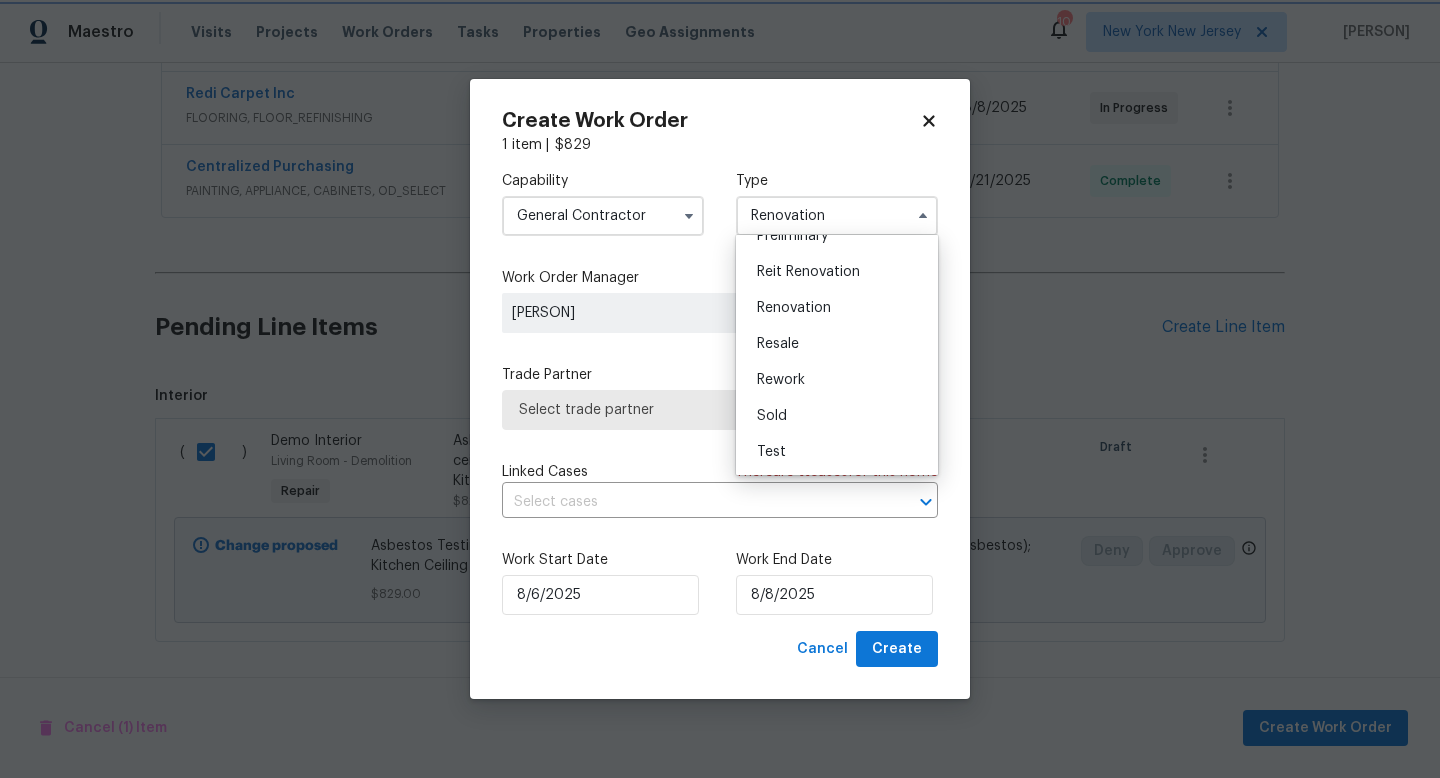 scroll, scrollTop: 0, scrollLeft: 0, axis: both 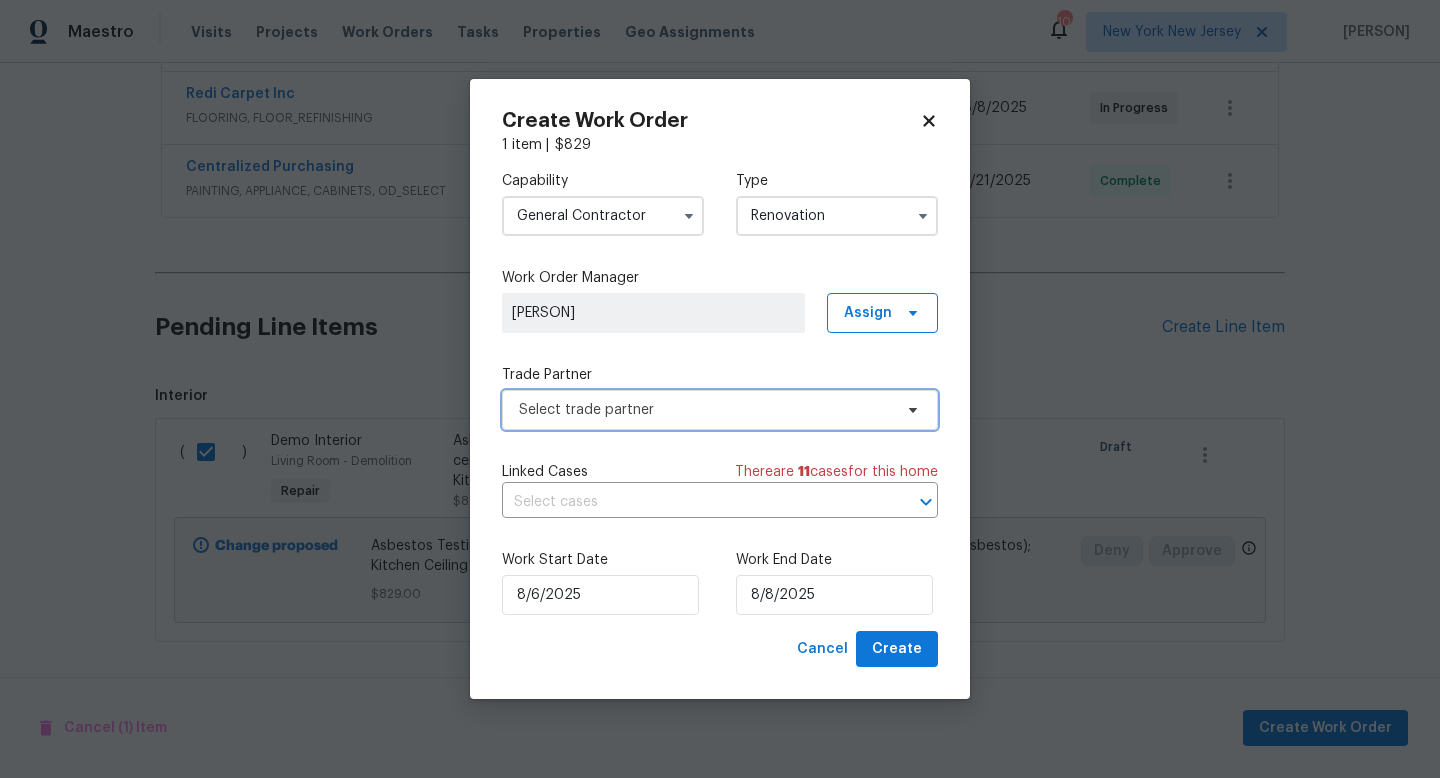 click on "Select trade partner" at bounding box center [705, 410] 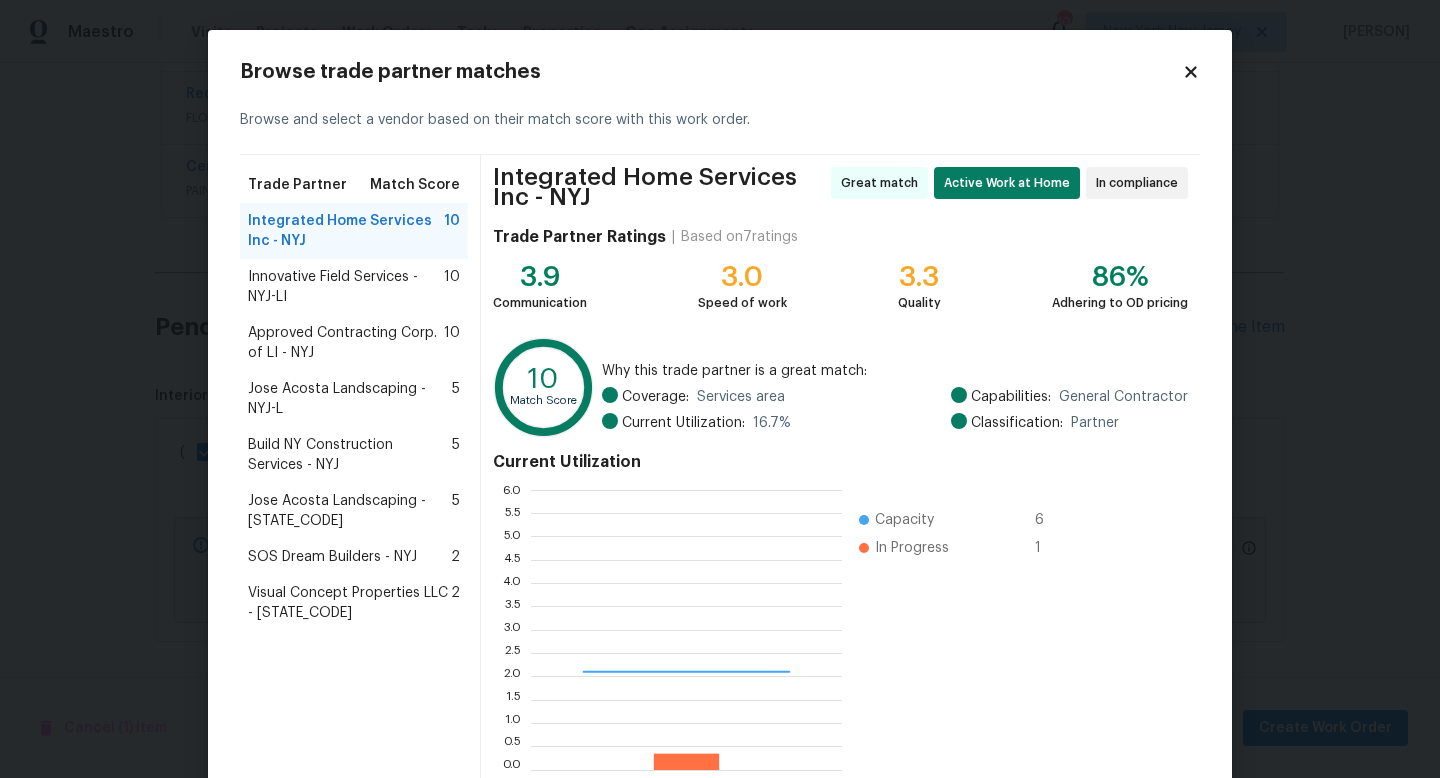 scroll, scrollTop: 2, scrollLeft: 2, axis: both 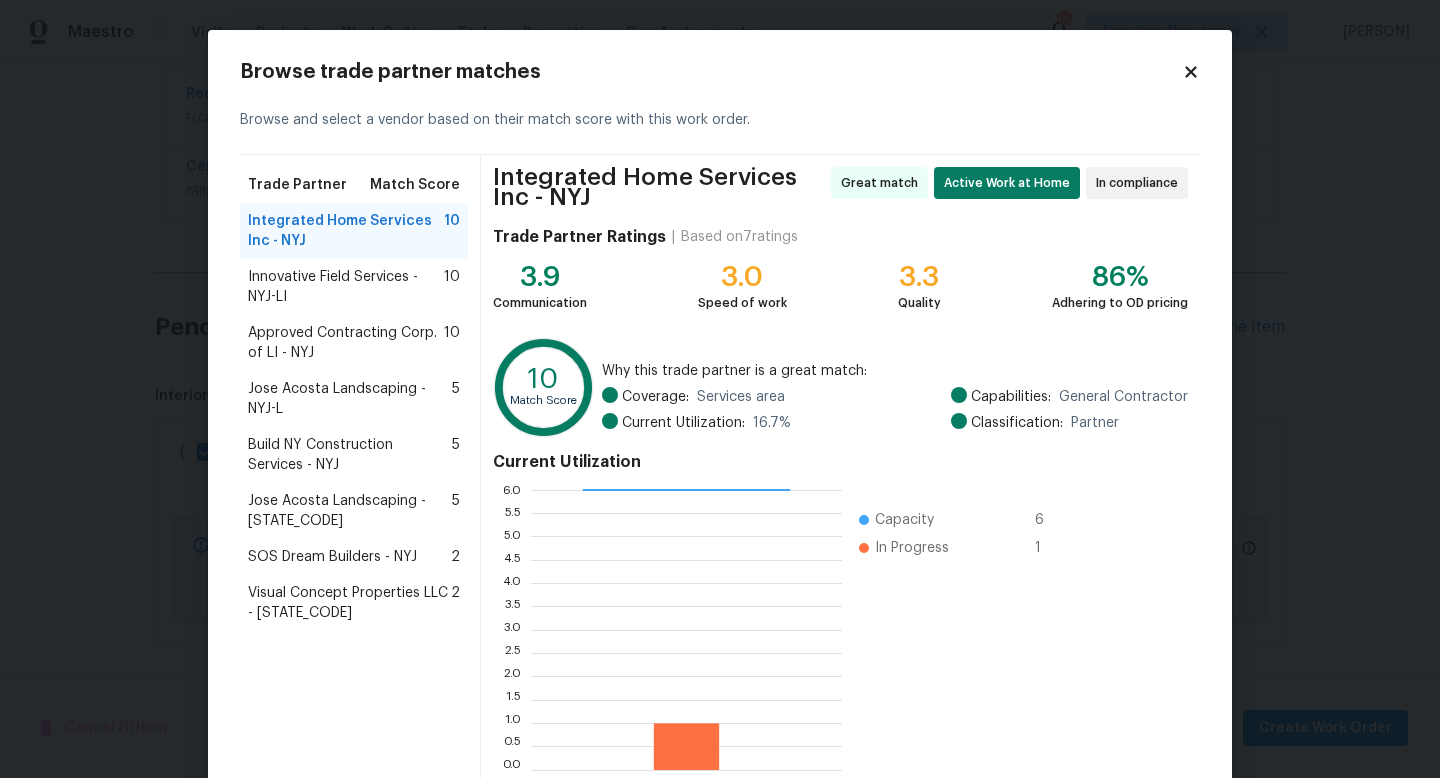 click on "Innovative Field Services - NYJ-LI" at bounding box center [346, 287] 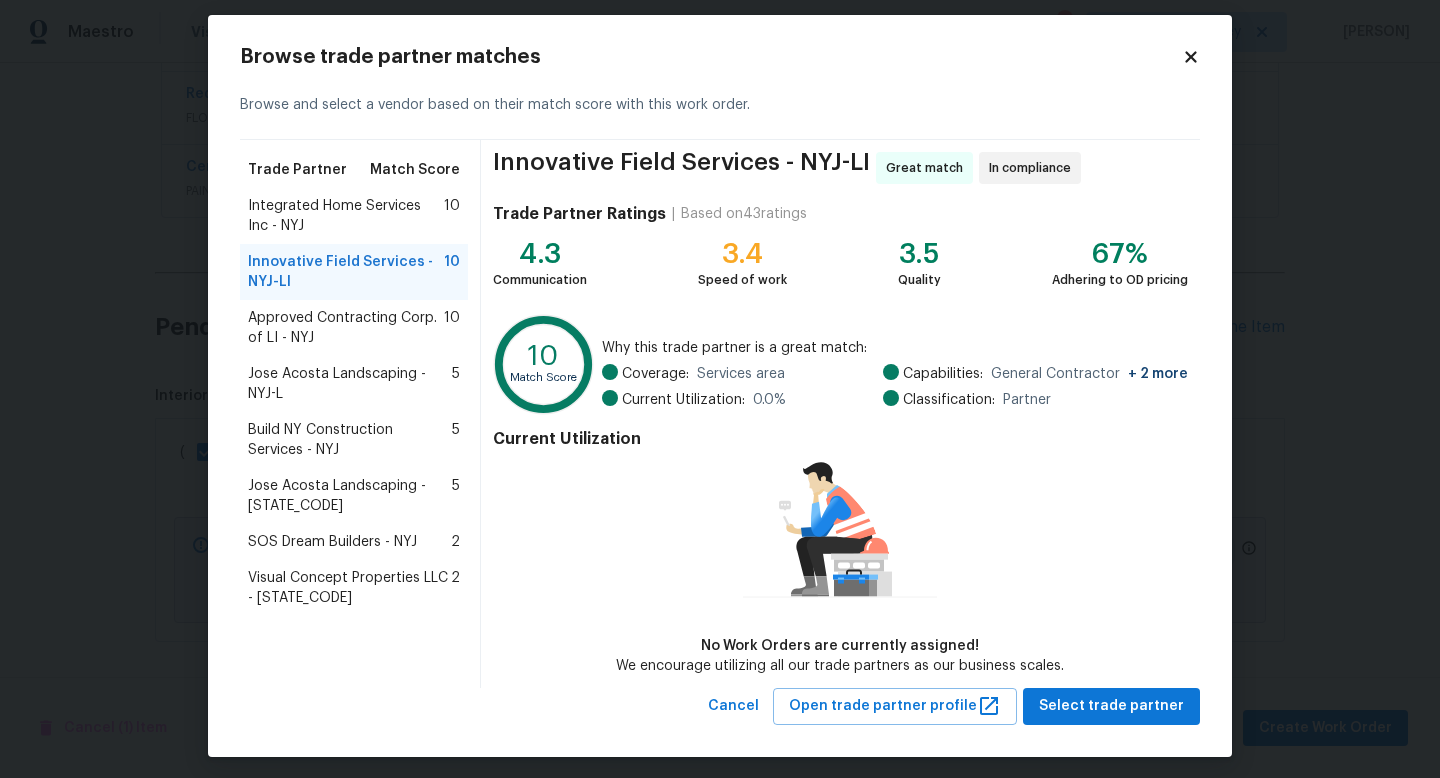 scroll, scrollTop: 22, scrollLeft: 0, axis: vertical 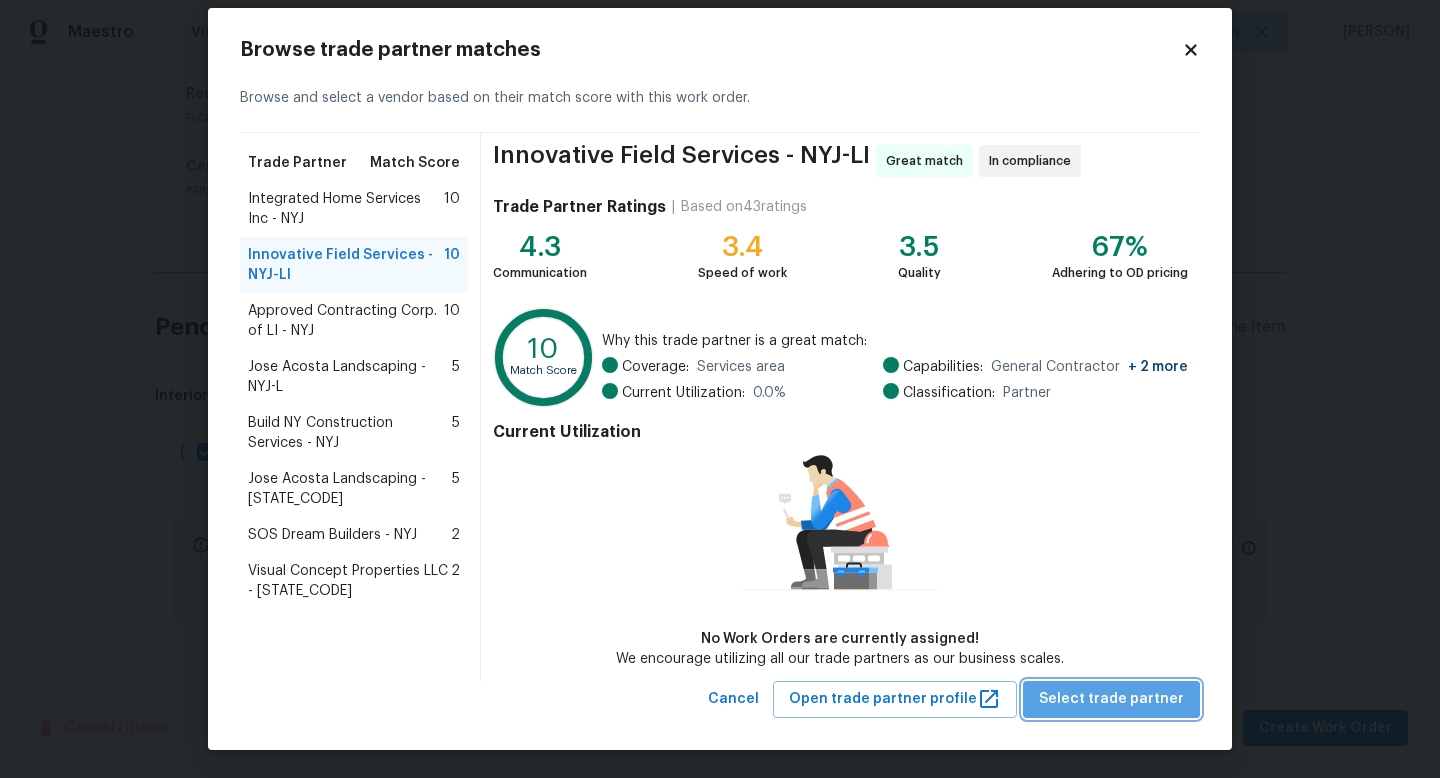 click on "Select trade partner" at bounding box center [1111, 699] 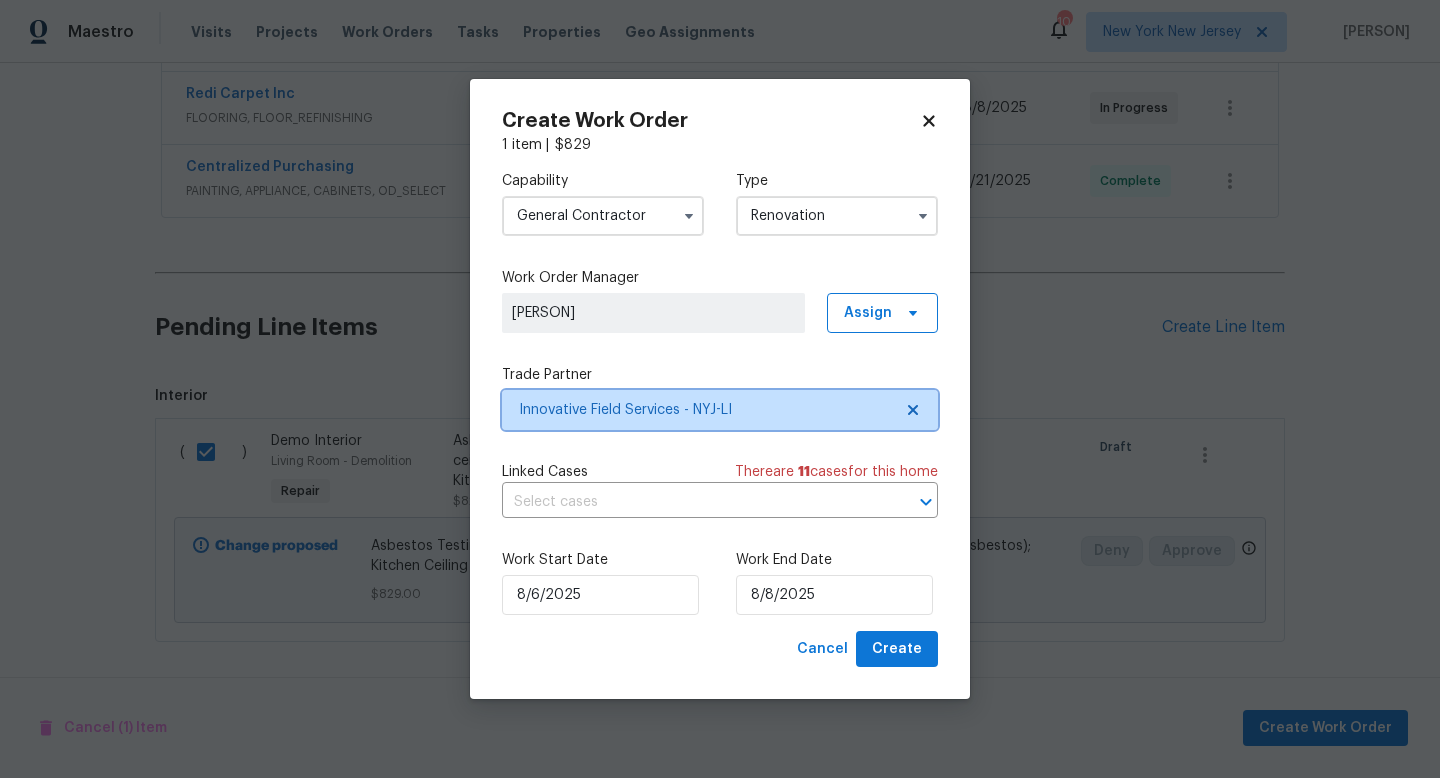 scroll, scrollTop: 0, scrollLeft: 0, axis: both 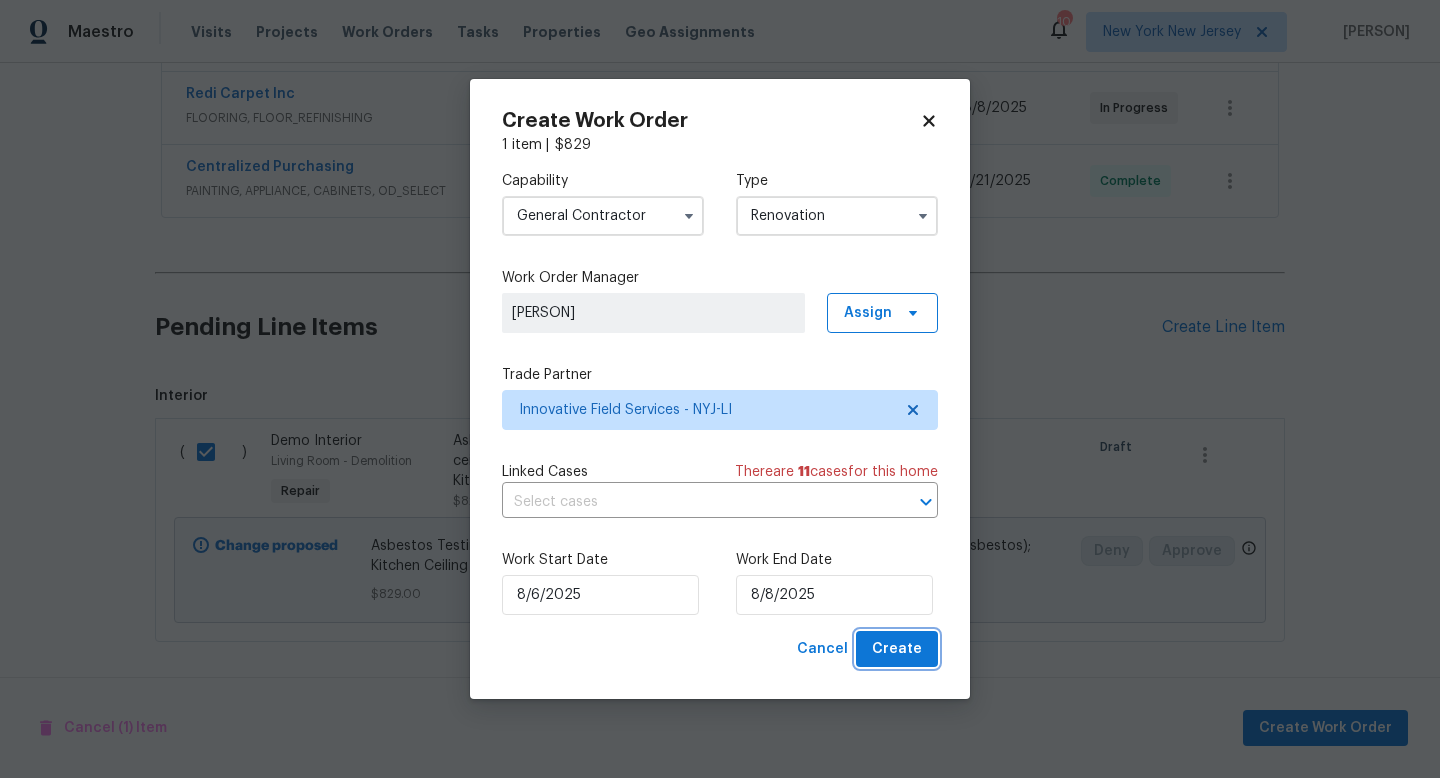click on "Create" at bounding box center (897, 649) 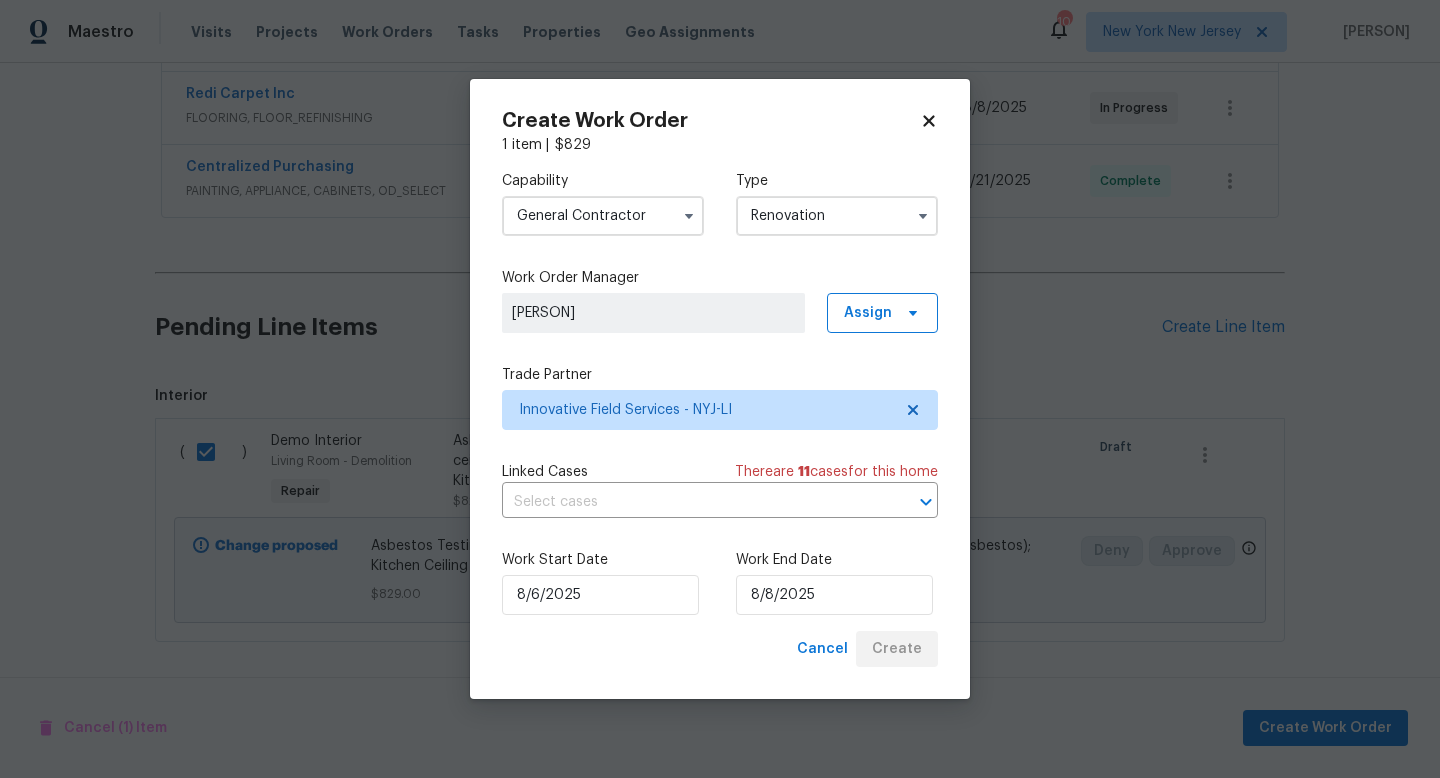 scroll, scrollTop: 288, scrollLeft: 0, axis: vertical 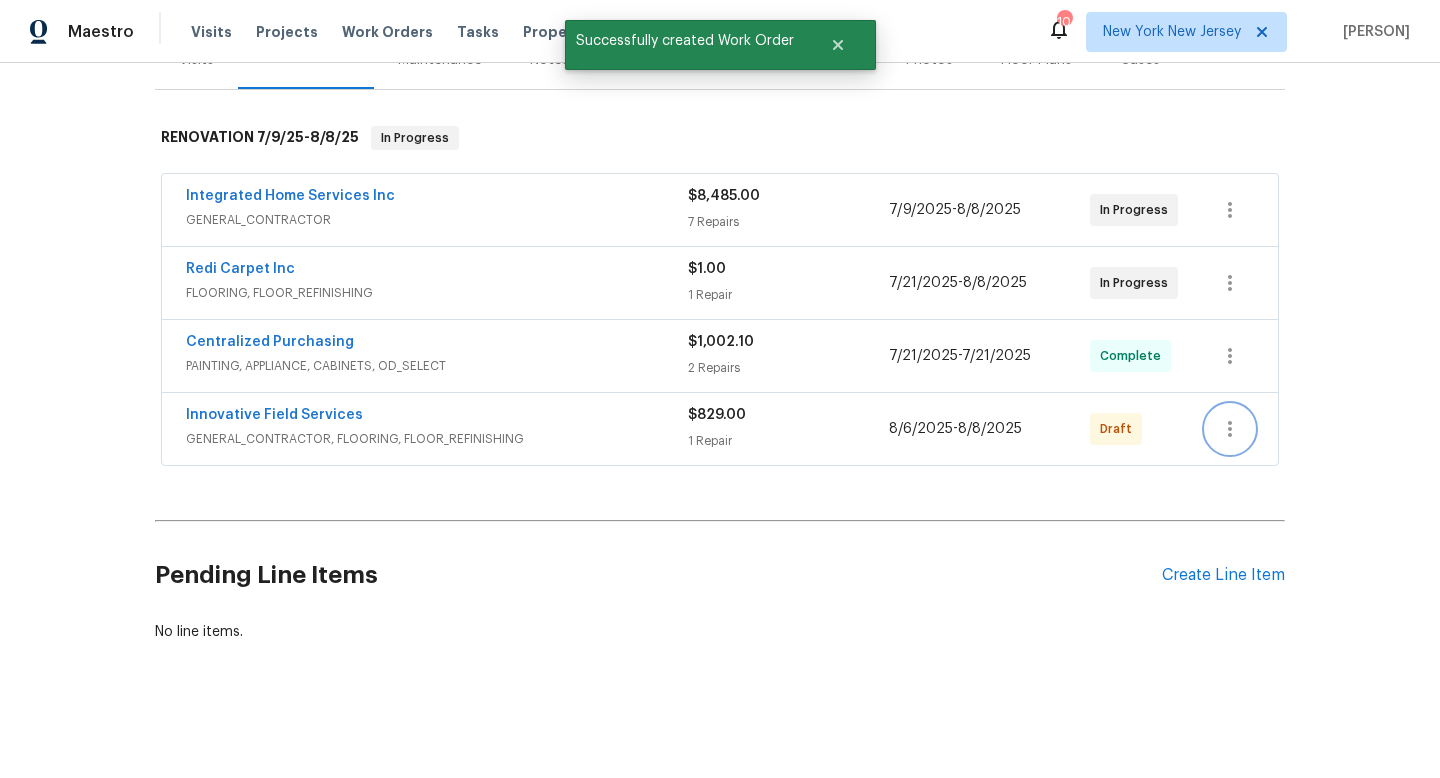 click 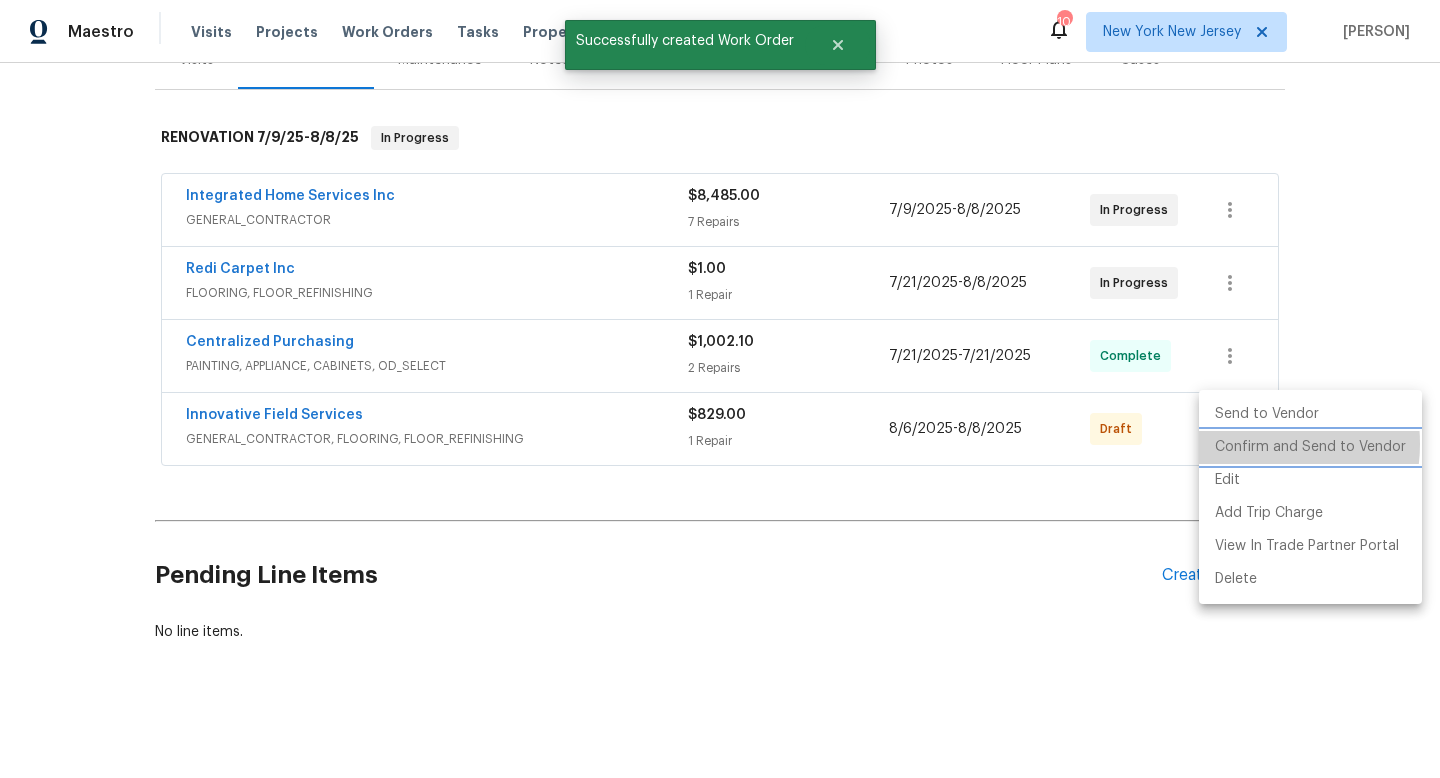click on "Confirm and Send to Vendor" at bounding box center (1310, 447) 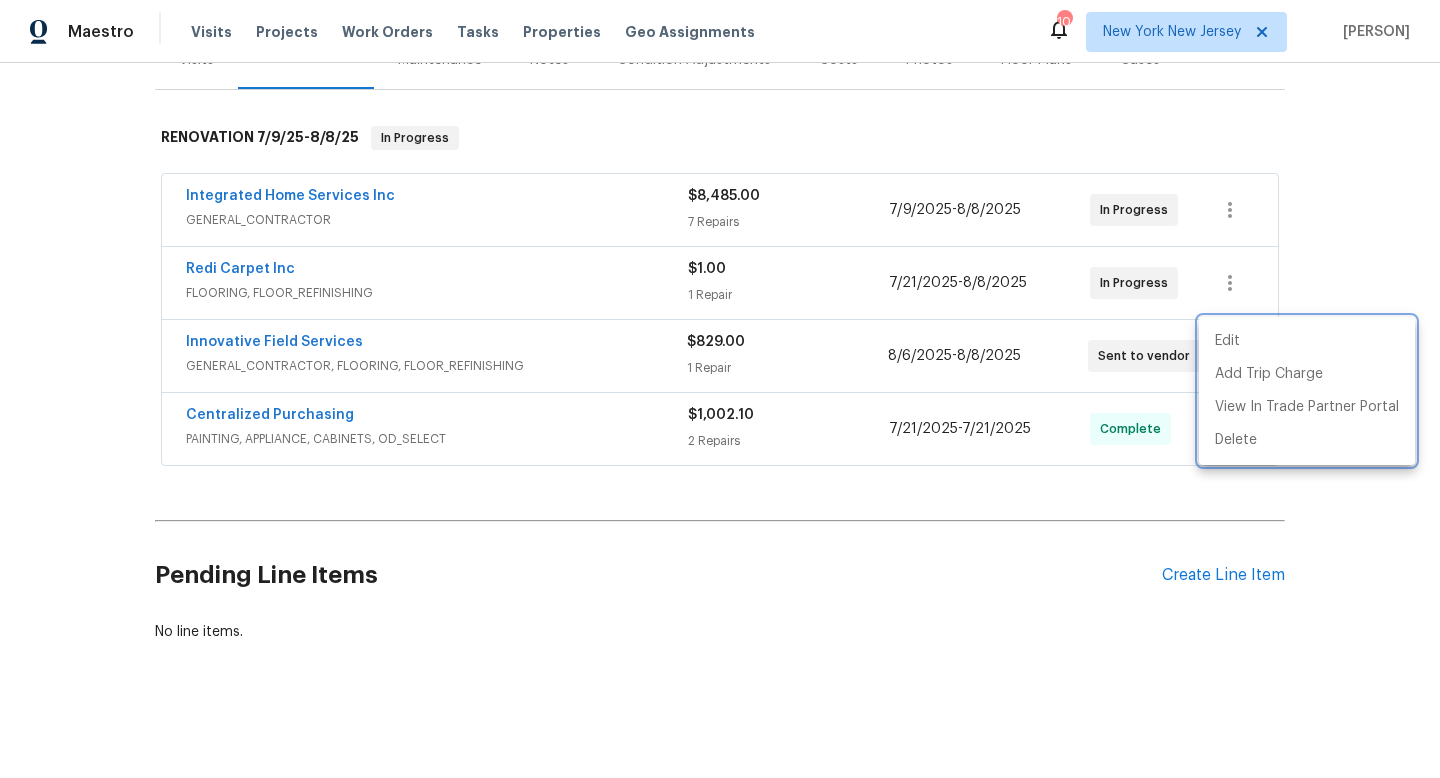 click at bounding box center (720, 389) 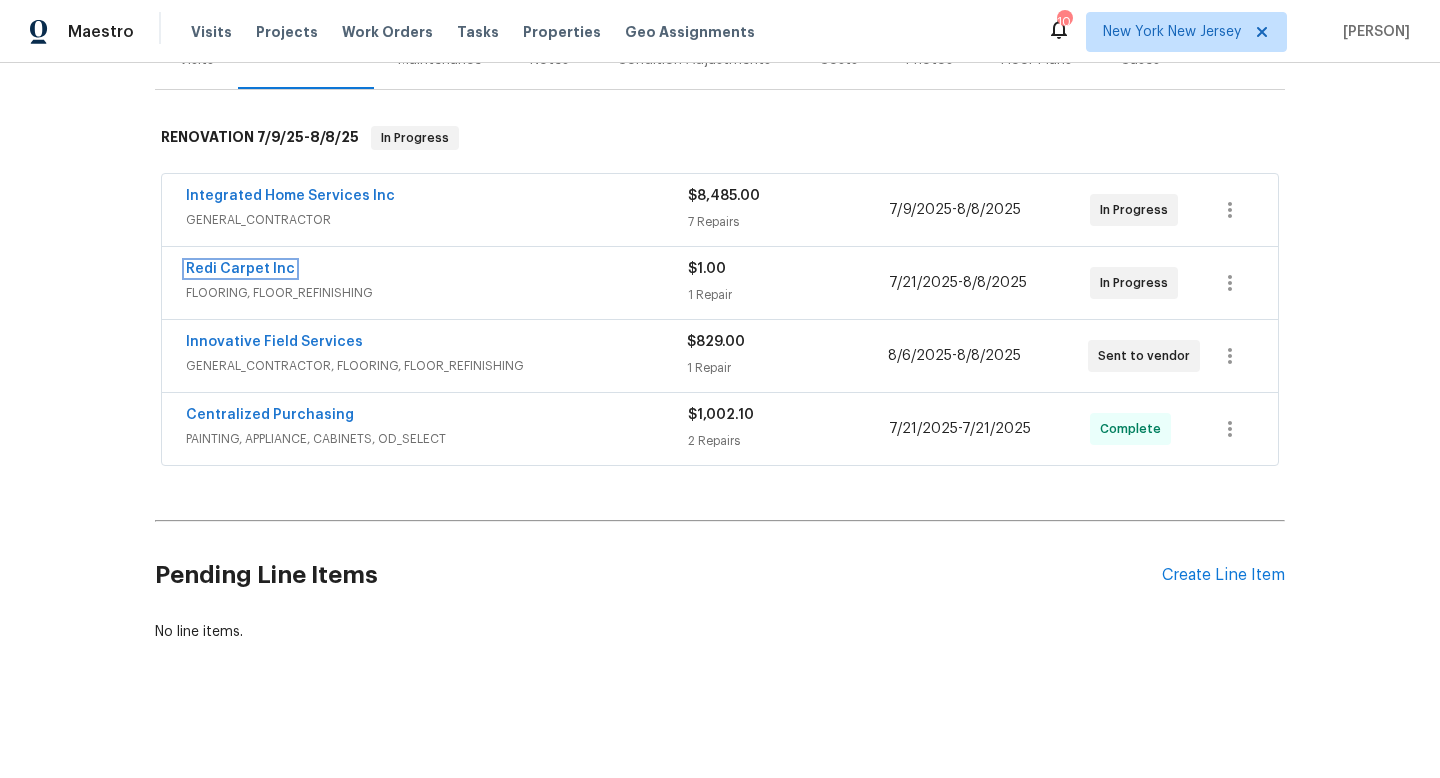 click on "Redi Carpet Inc" at bounding box center [240, 269] 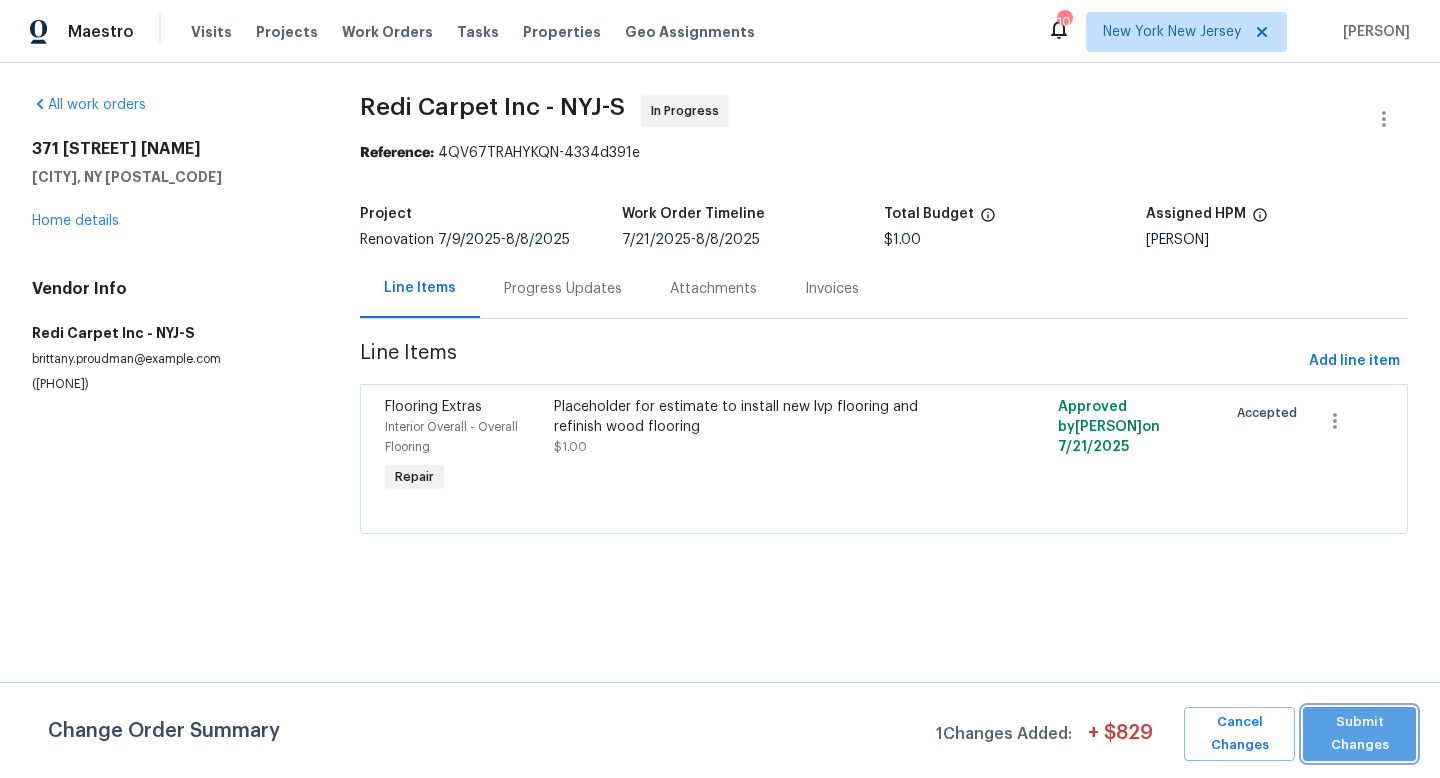 click on "Submit Changes" at bounding box center [1359, 734] 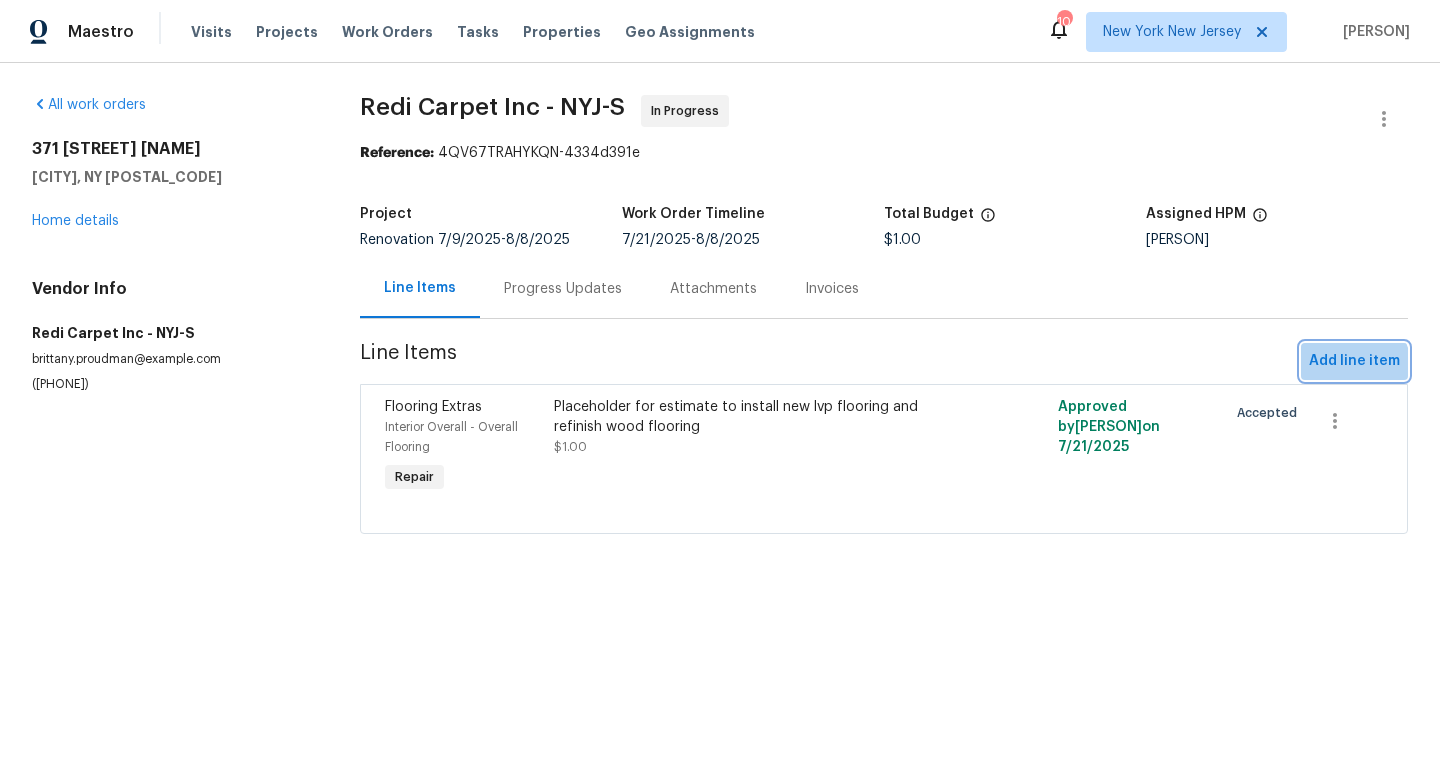 click on "Add line item" at bounding box center [1354, 361] 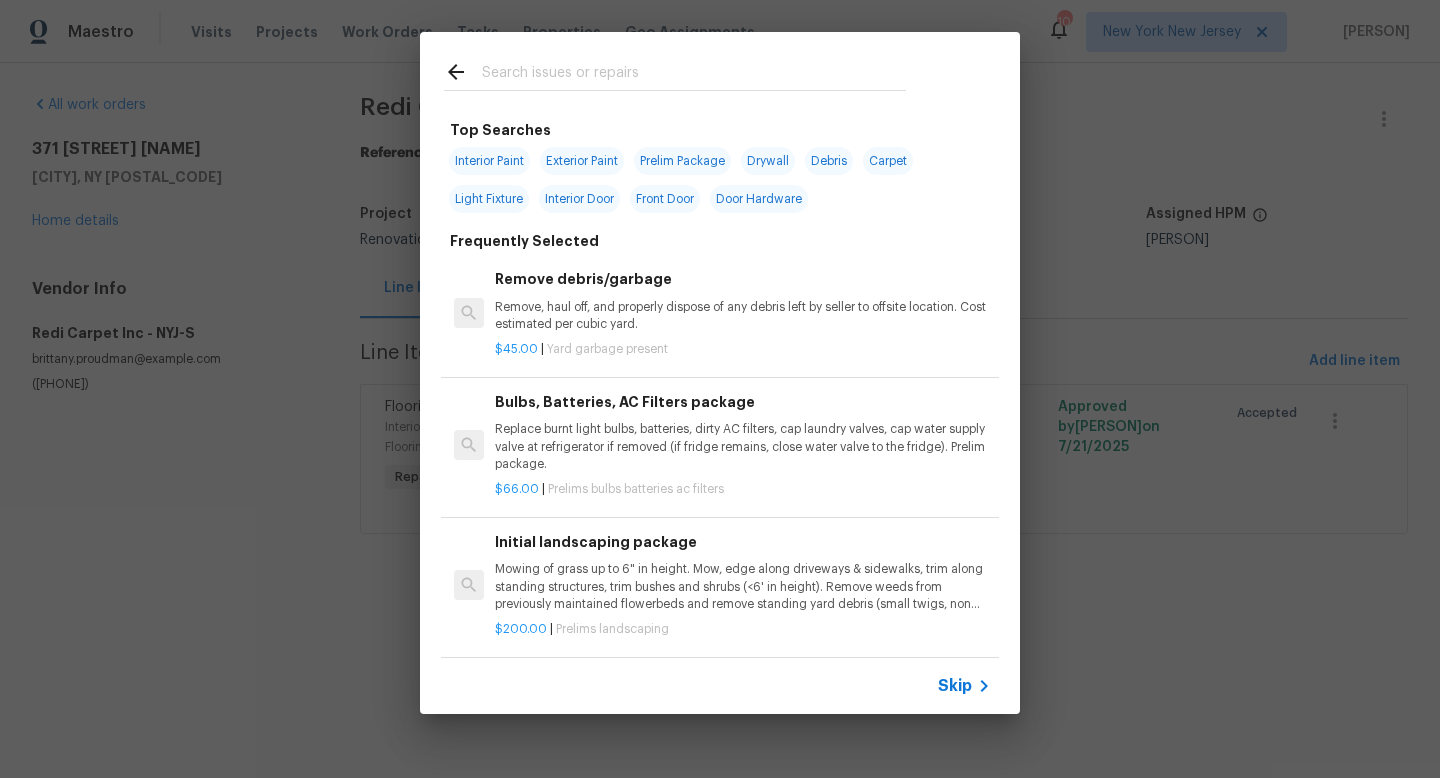 click at bounding box center (694, 75) 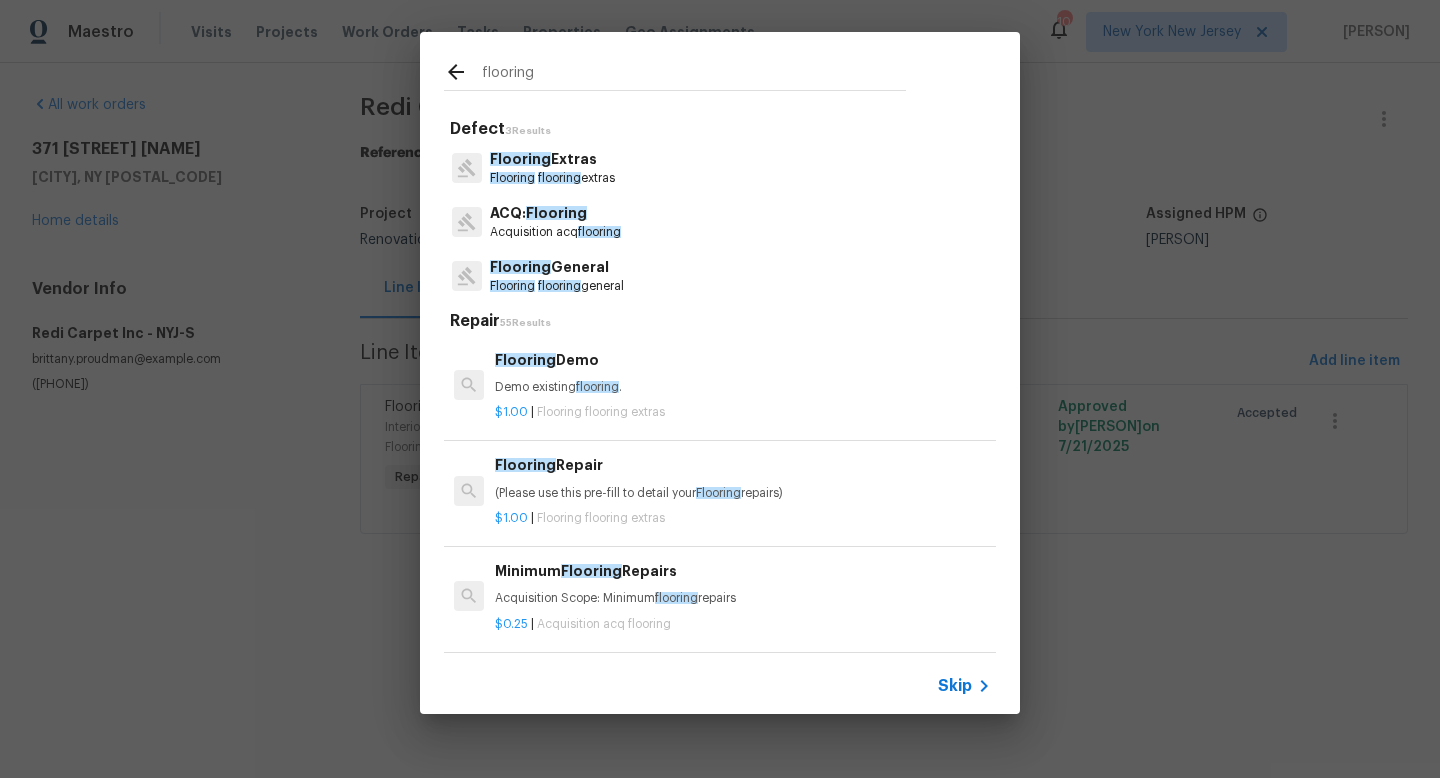 type on "flooring" 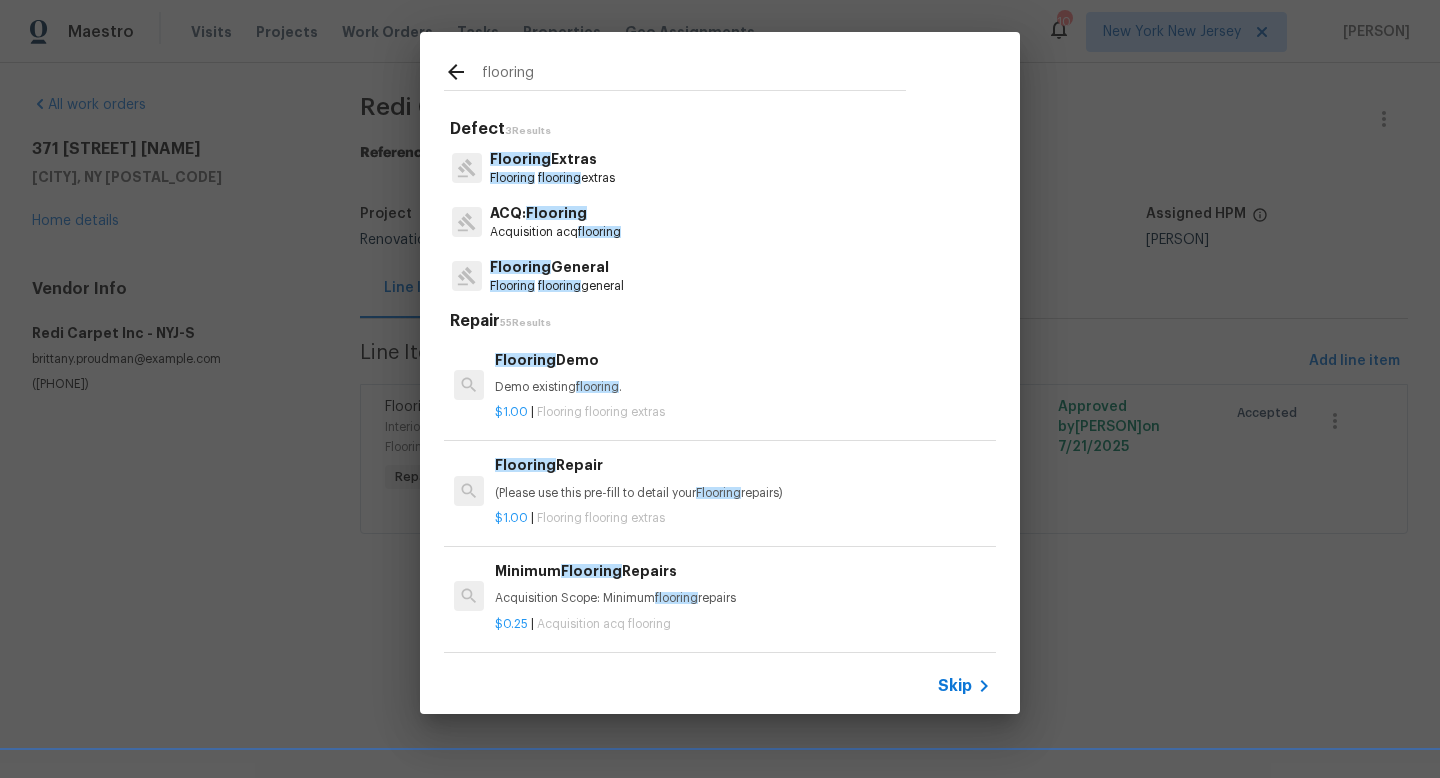 click on "Flooring  Extras" at bounding box center [552, 159] 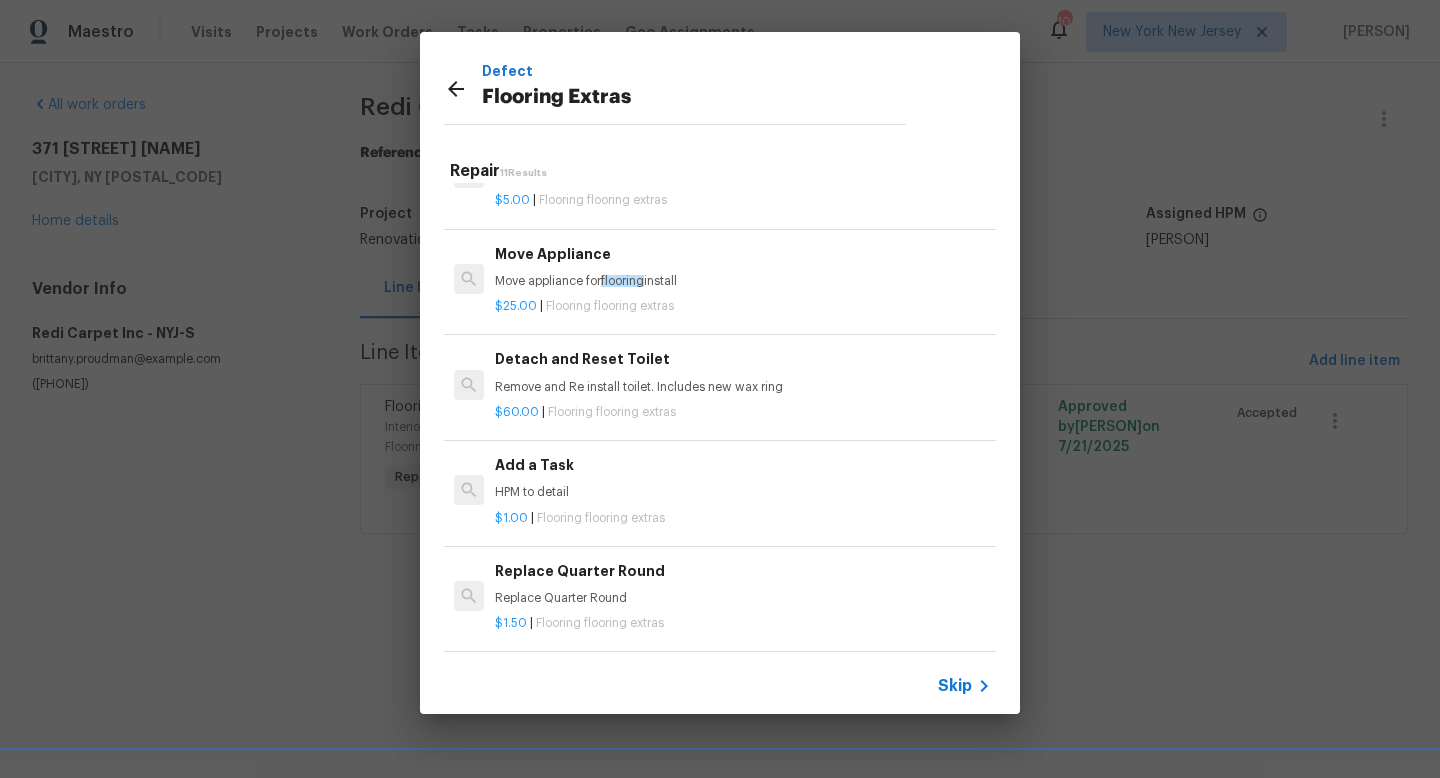 scroll, scrollTop: 407, scrollLeft: 0, axis: vertical 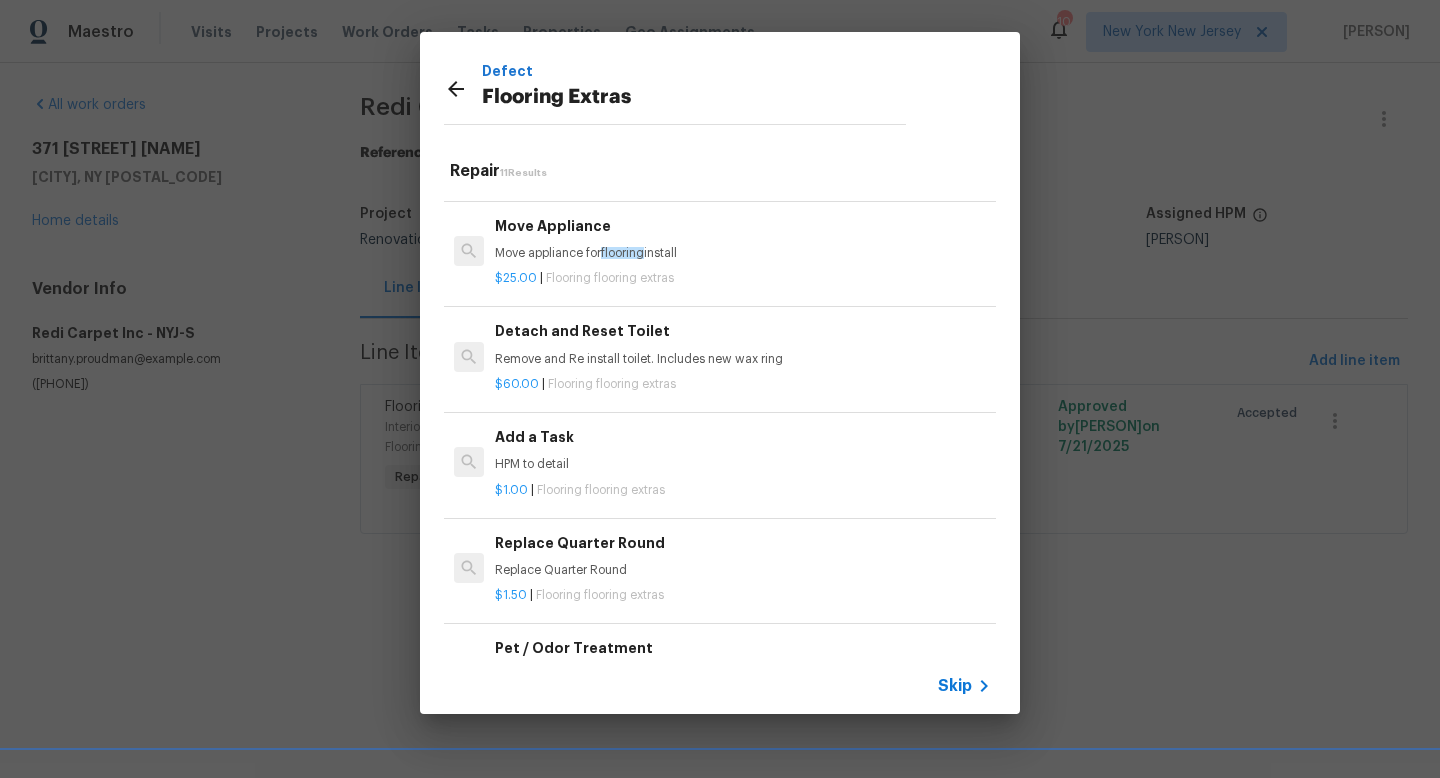 click on "Add a Task" at bounding box center (743, 437) 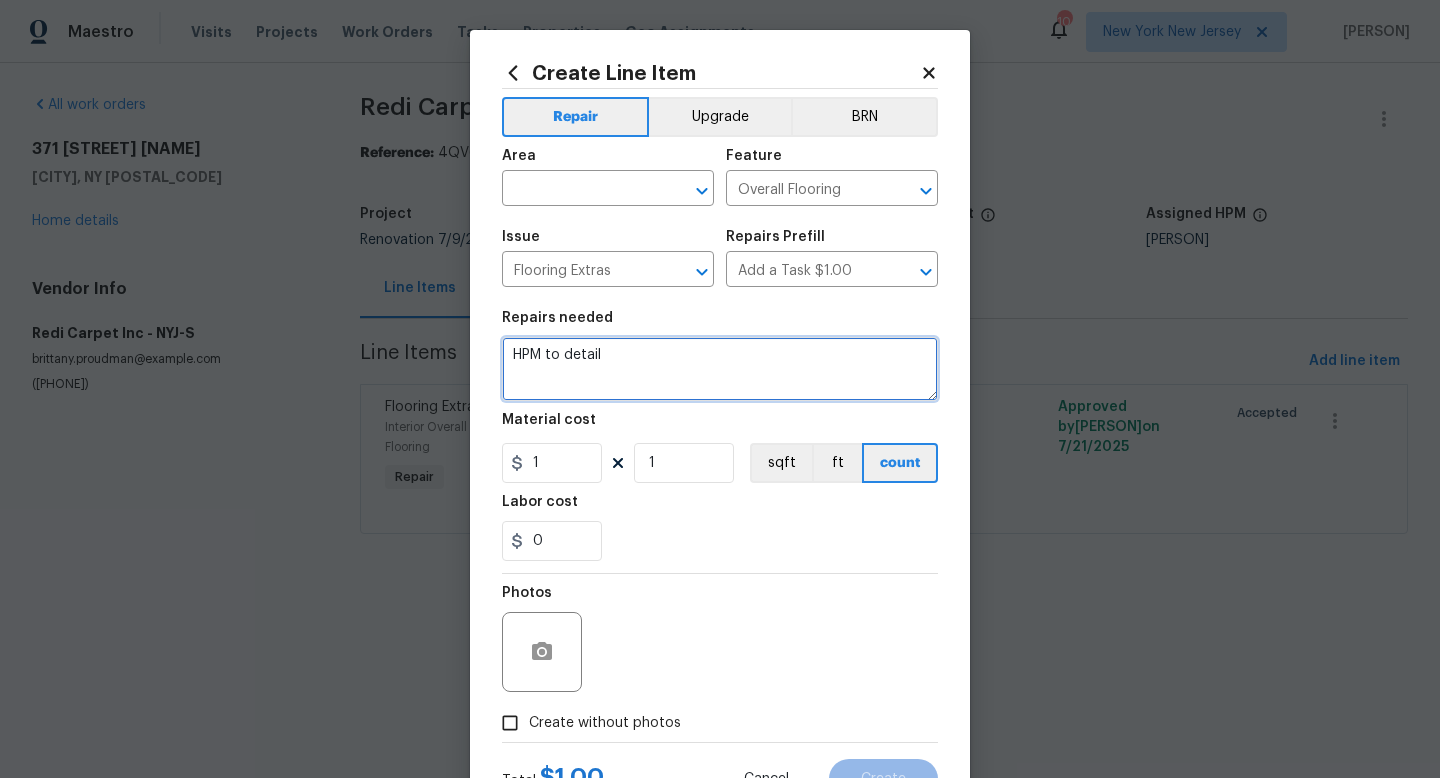 drag, startPoint x: 619, startPoint y: 363, endPoint x: 403, endPoint y: 346, distance: 216.66795 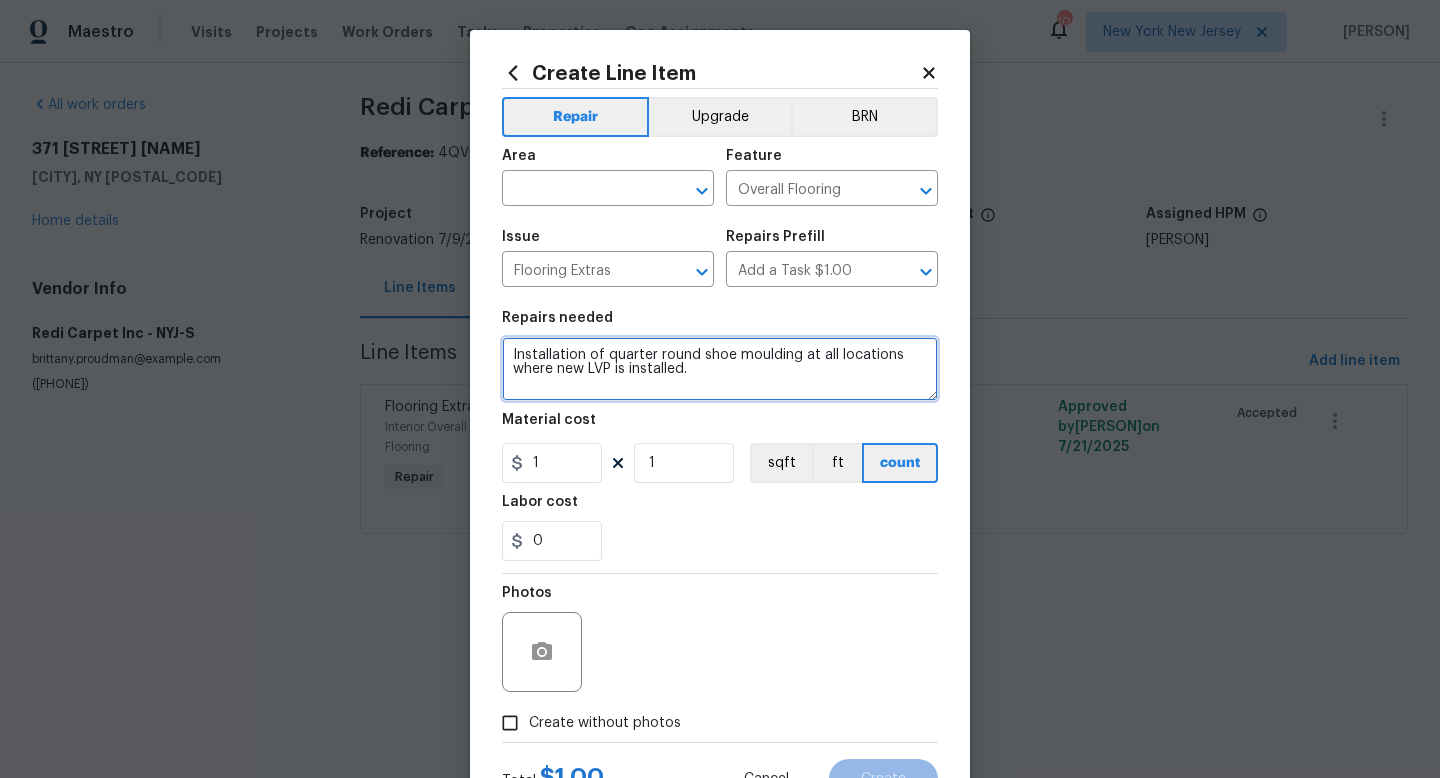 type on "Installation of quarter round shoe moulding at all locations where new LVP is installed." 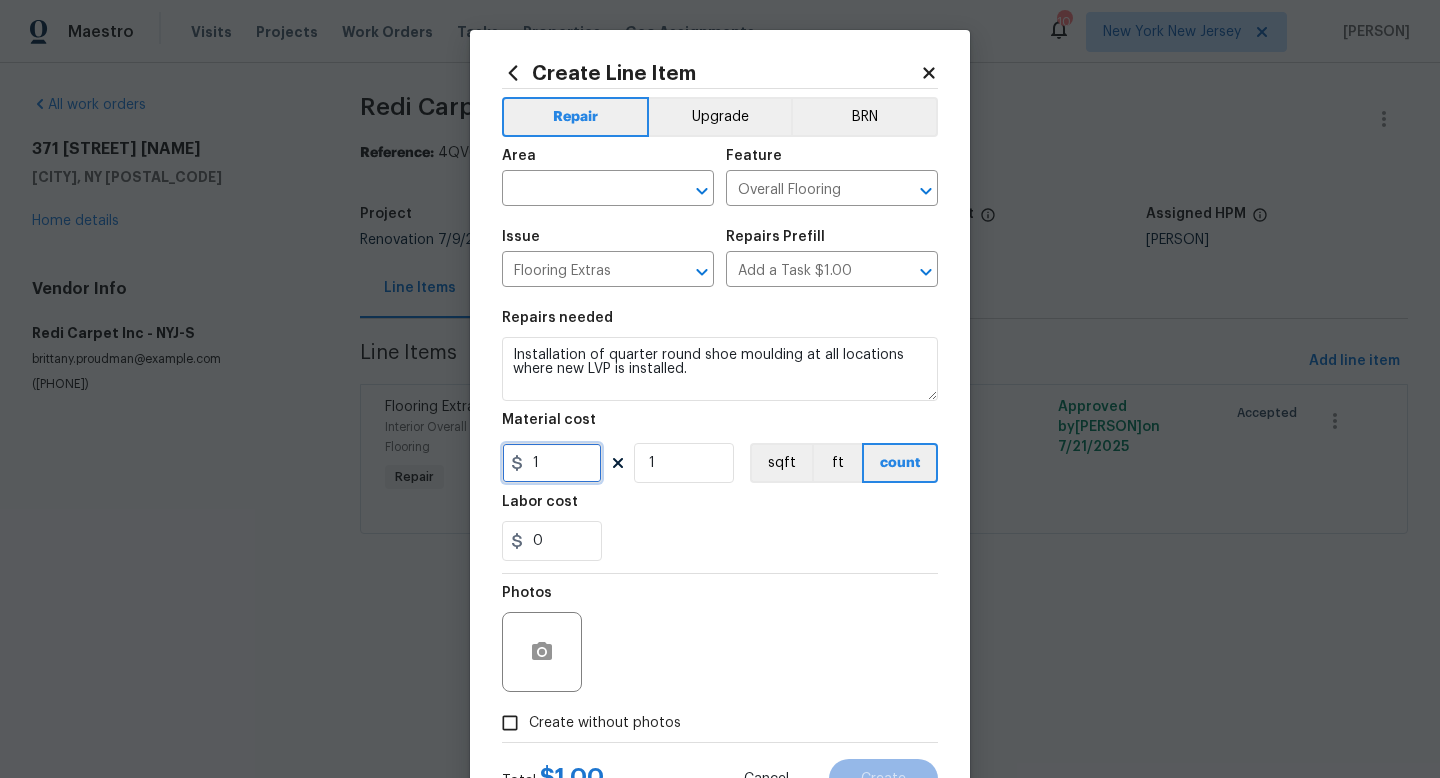 drag, startPoint x: 580, startPoint y: 479, endPoint x: 510, endPoint y: 464, distance: 71.5891 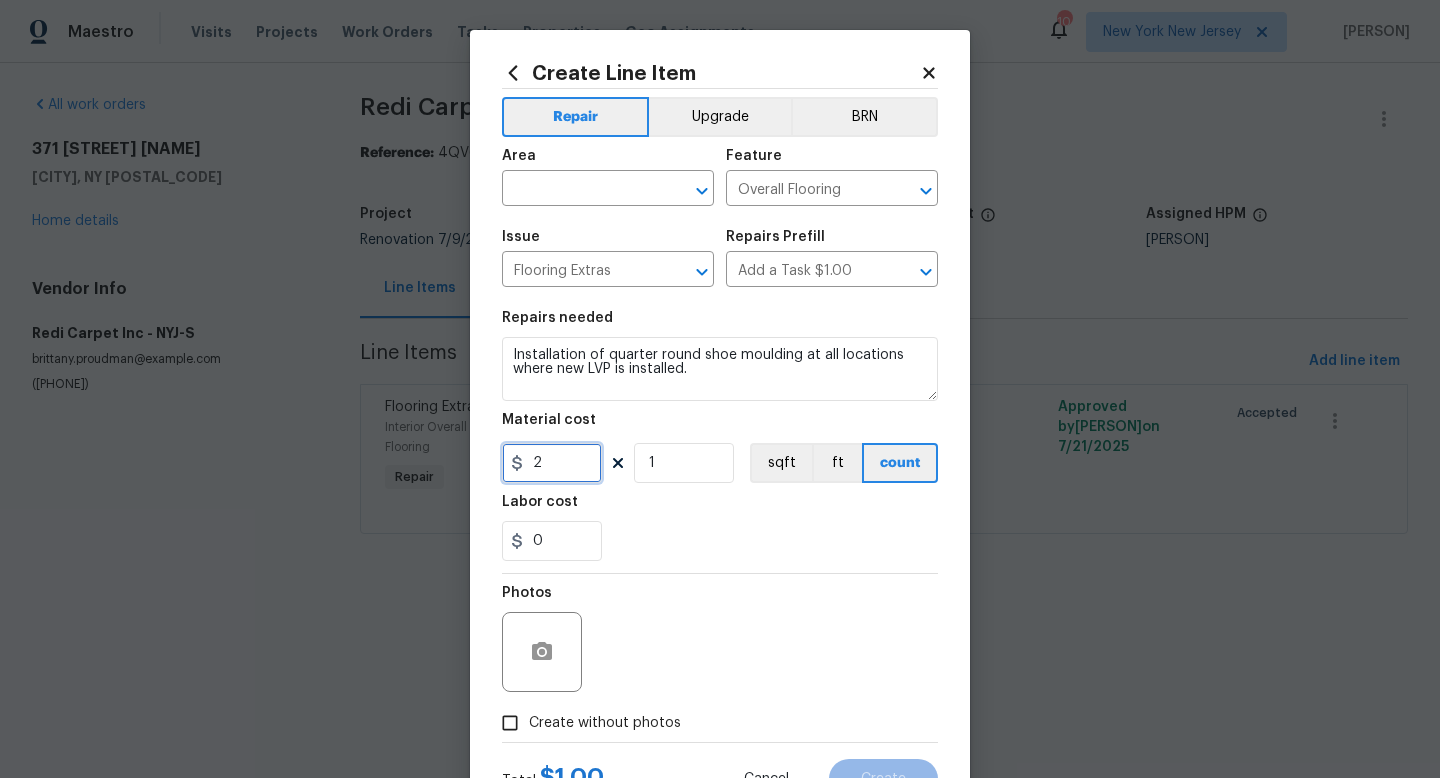 type on "2" 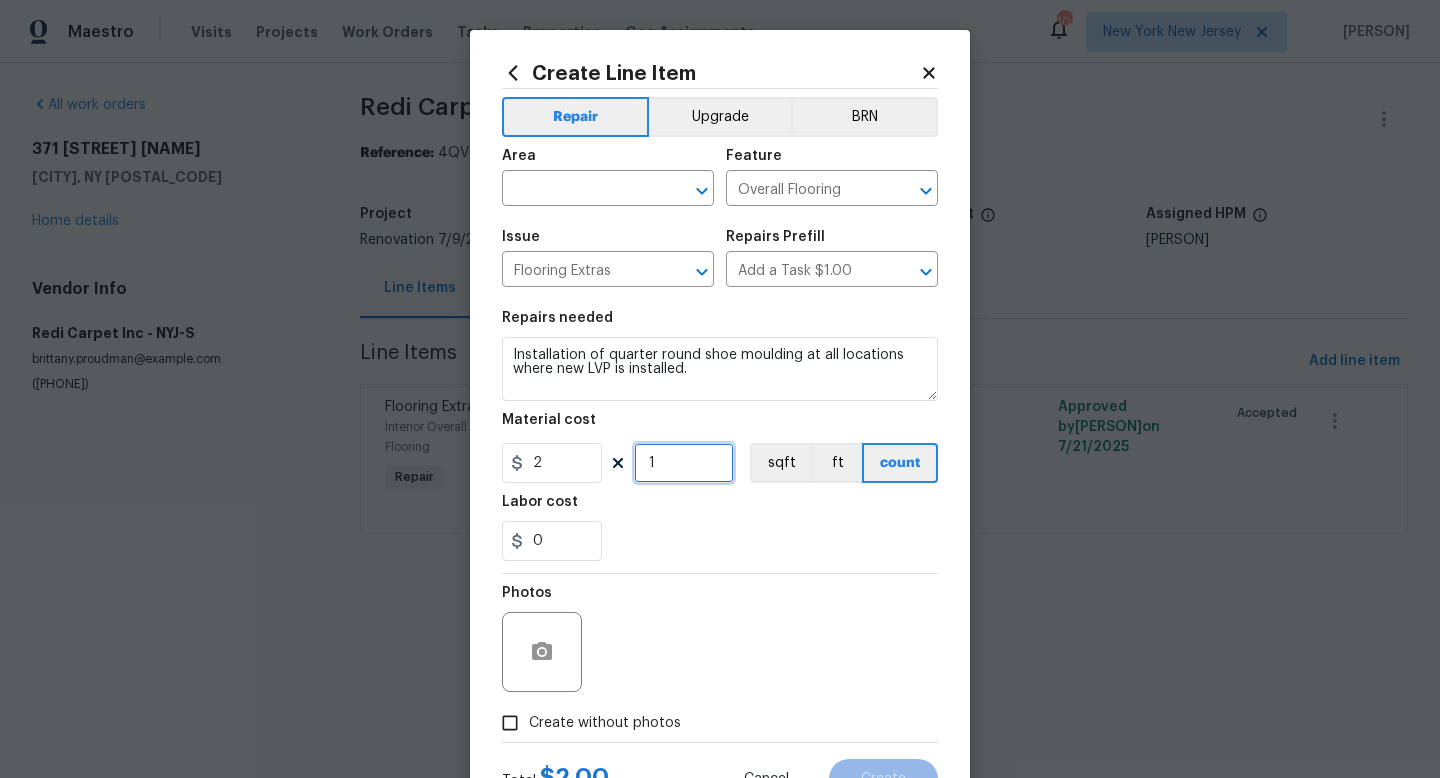 drag, startPoint x: 657, startPoint y: 476, endPoint x: 631, endPoint y: 468, distance: 27.202942 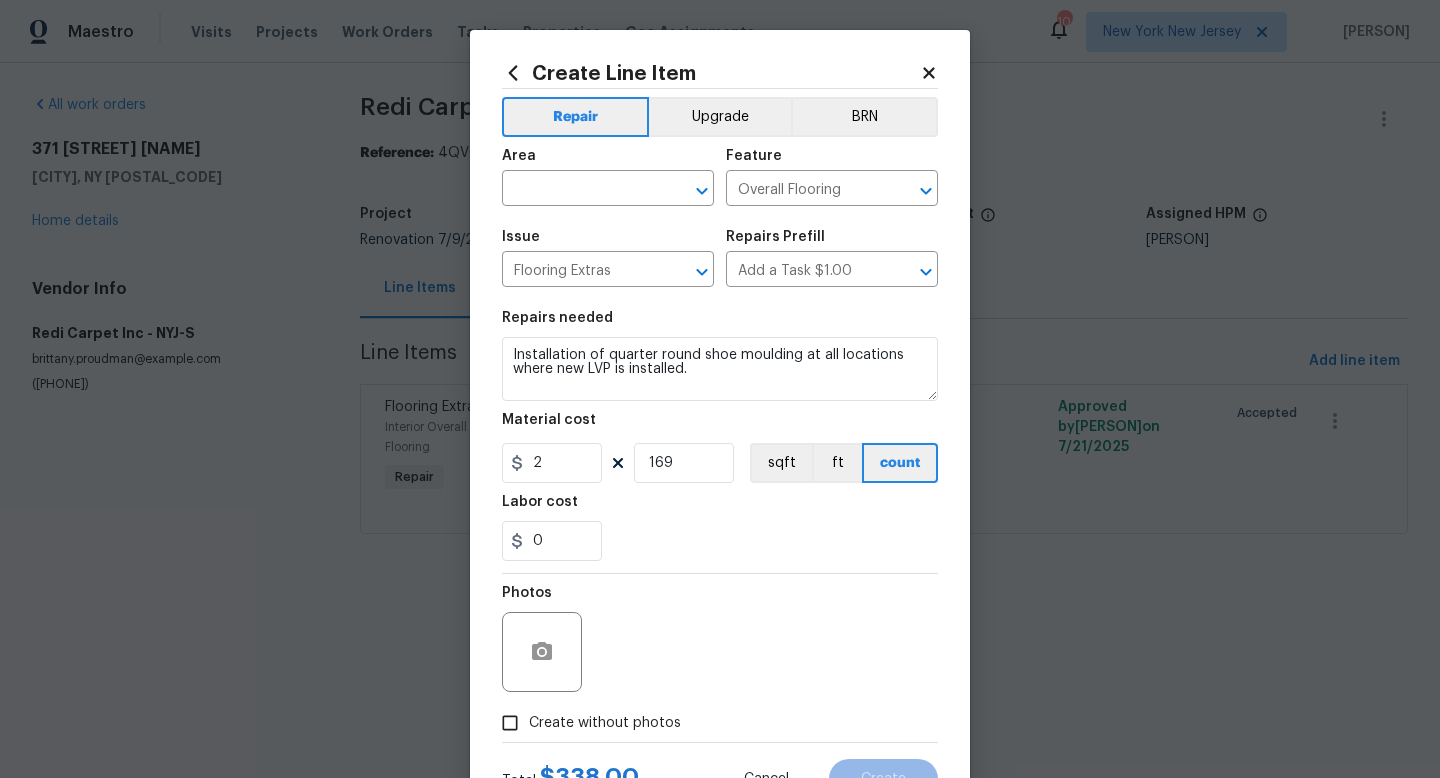 click on "0" at bounding box center (720, 541) 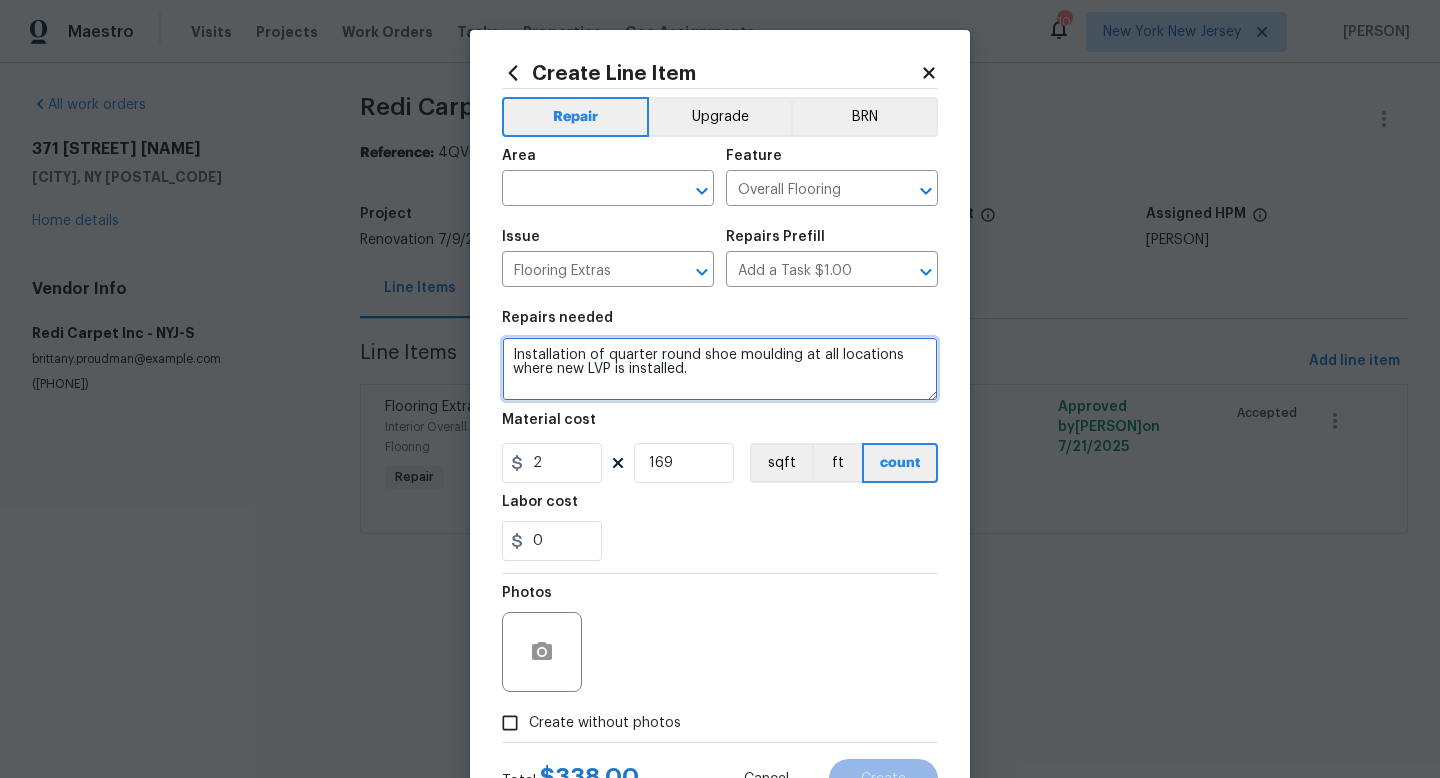 click on "Installation of quarter round shoe moulding at all locations where new LVP is installed." at bounding box center (720, 369) 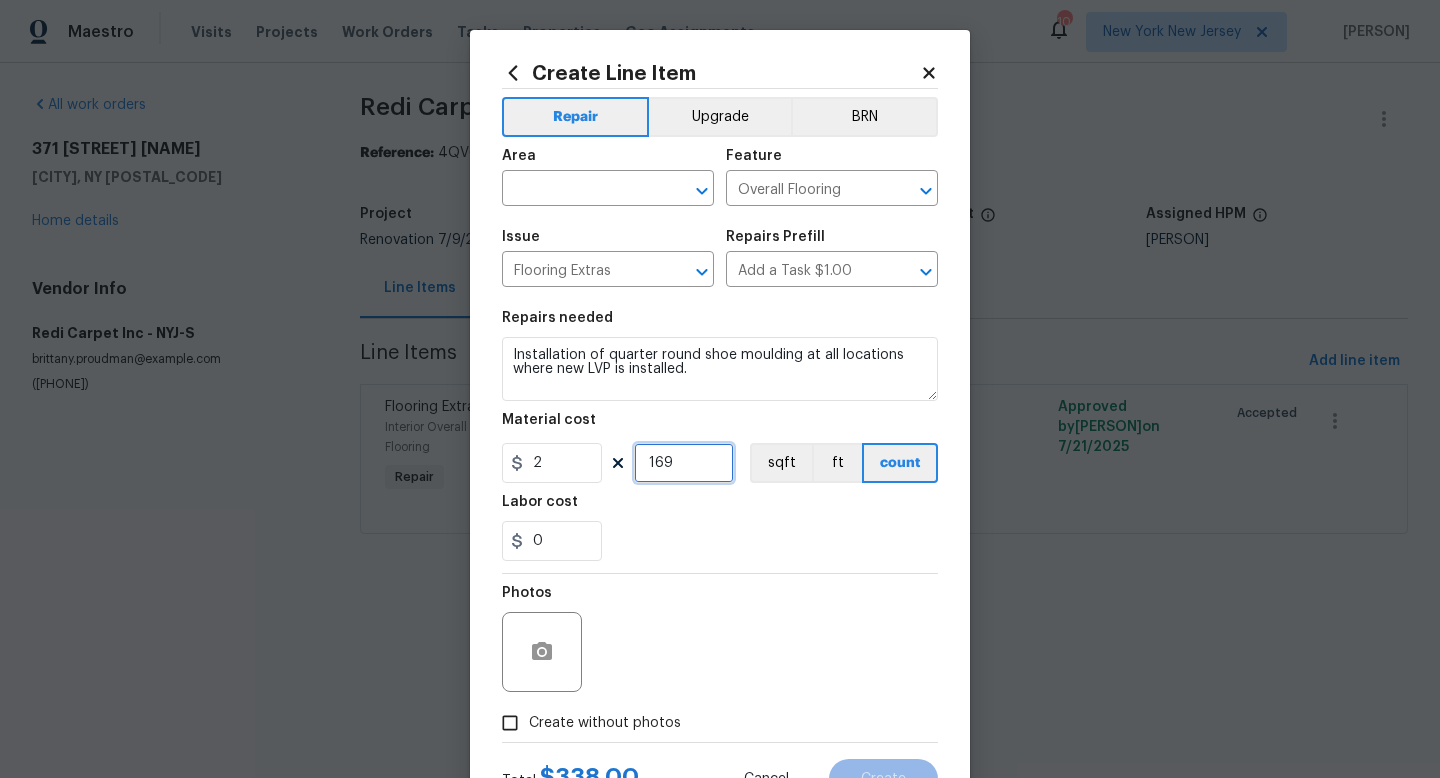 drag, startPoint x: 679, startPoint y: 472, endPoint x: 563, endPoint y: 457, distance: 116.965805 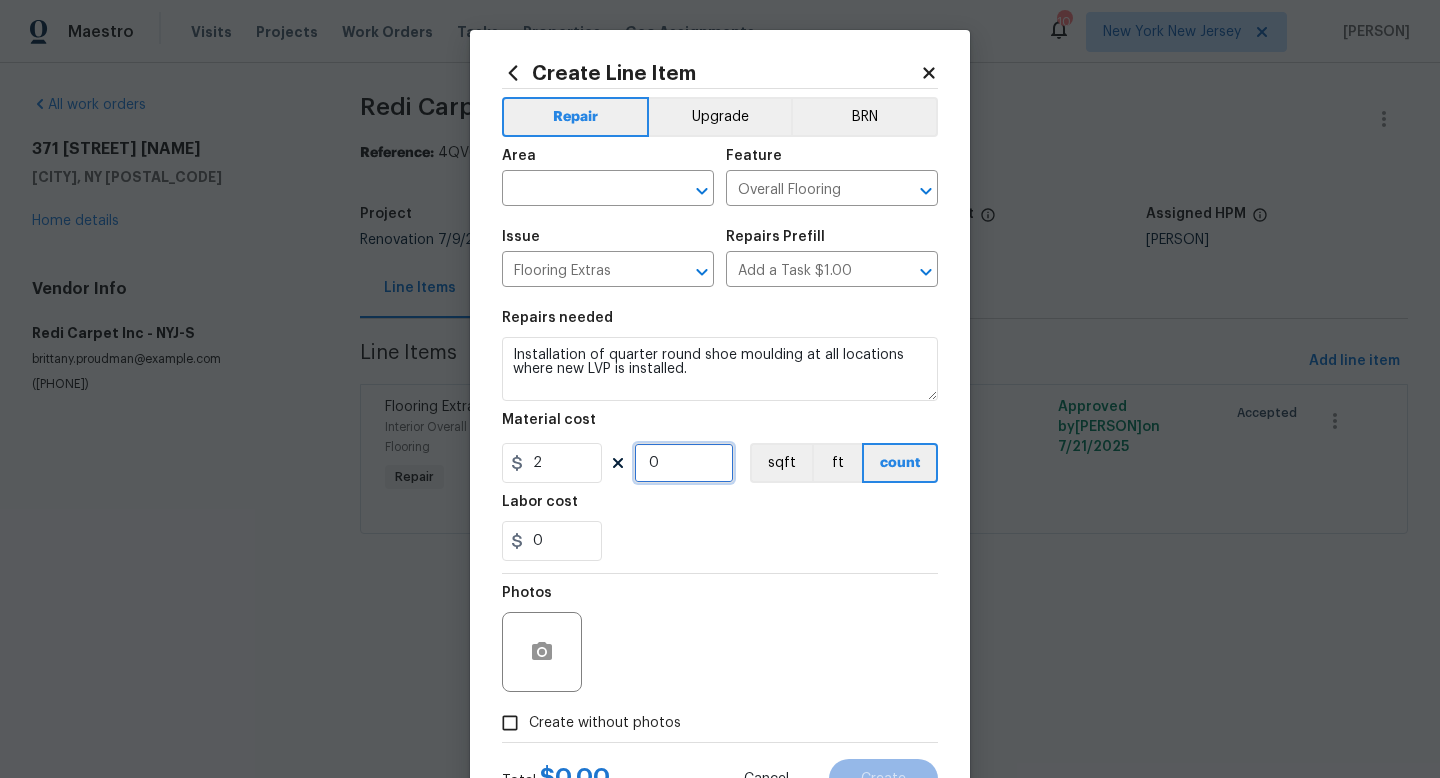 type on "0" 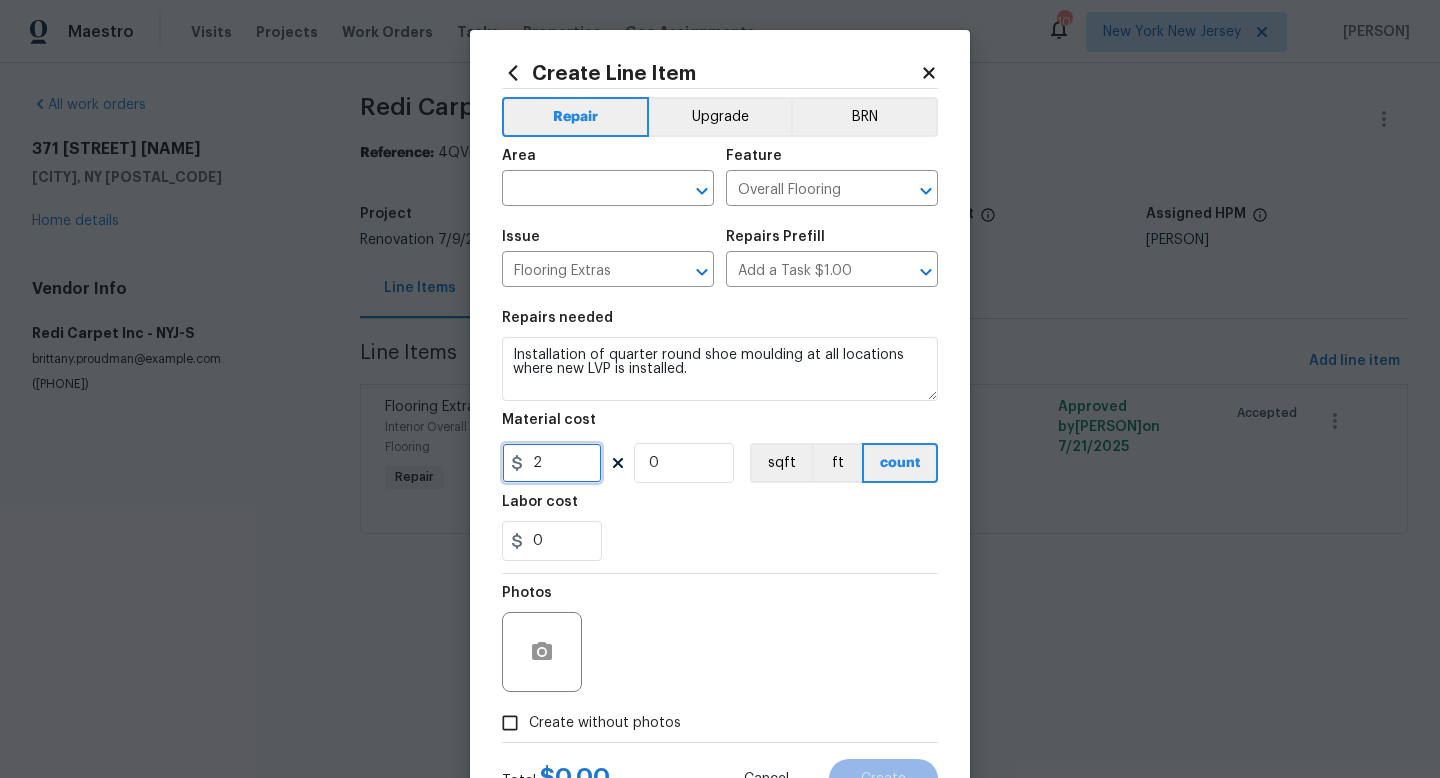 drag, startPoint x: 535, startPoint y: 470, endPoint x: 505, endPoint y: 468, distance: 30.066593 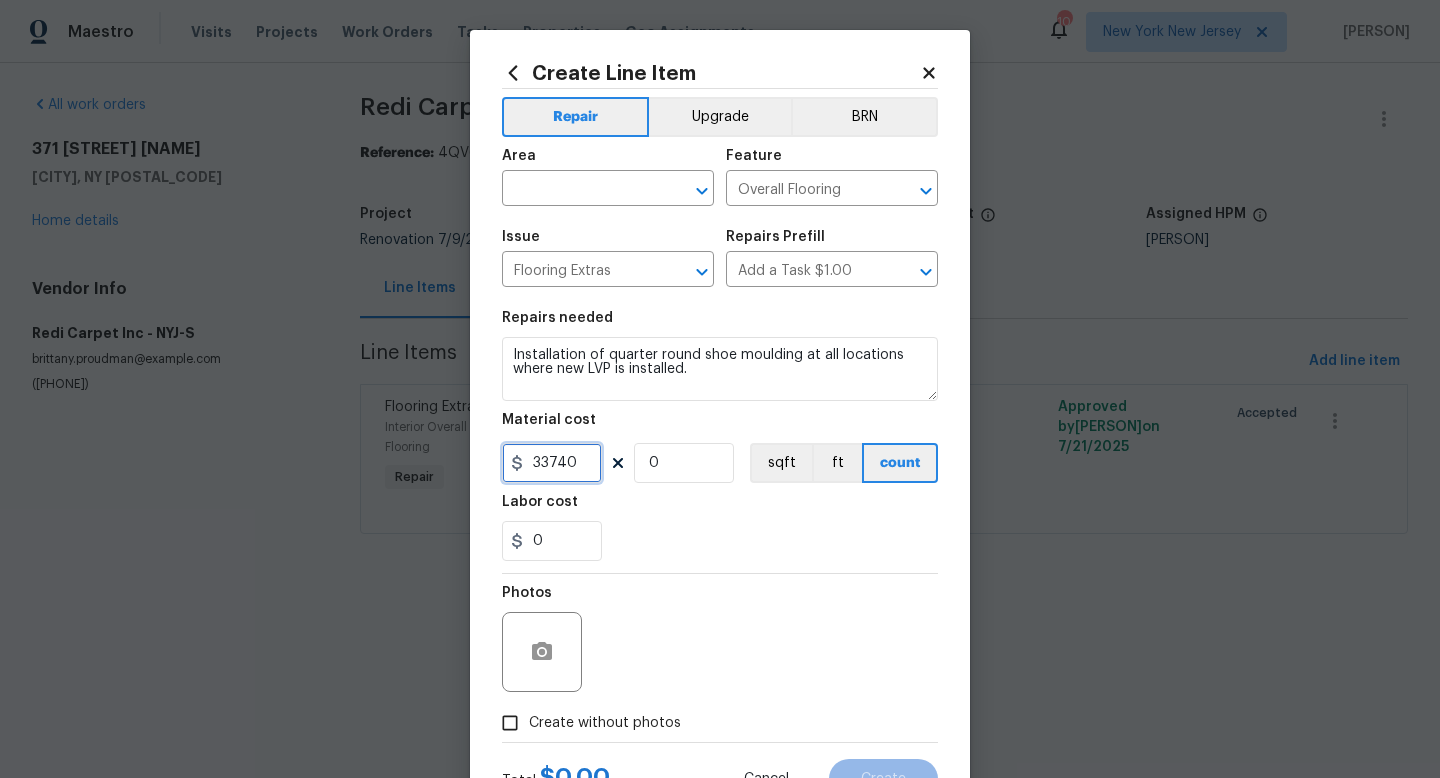 click on "33740" at bounding box center (552, 463) 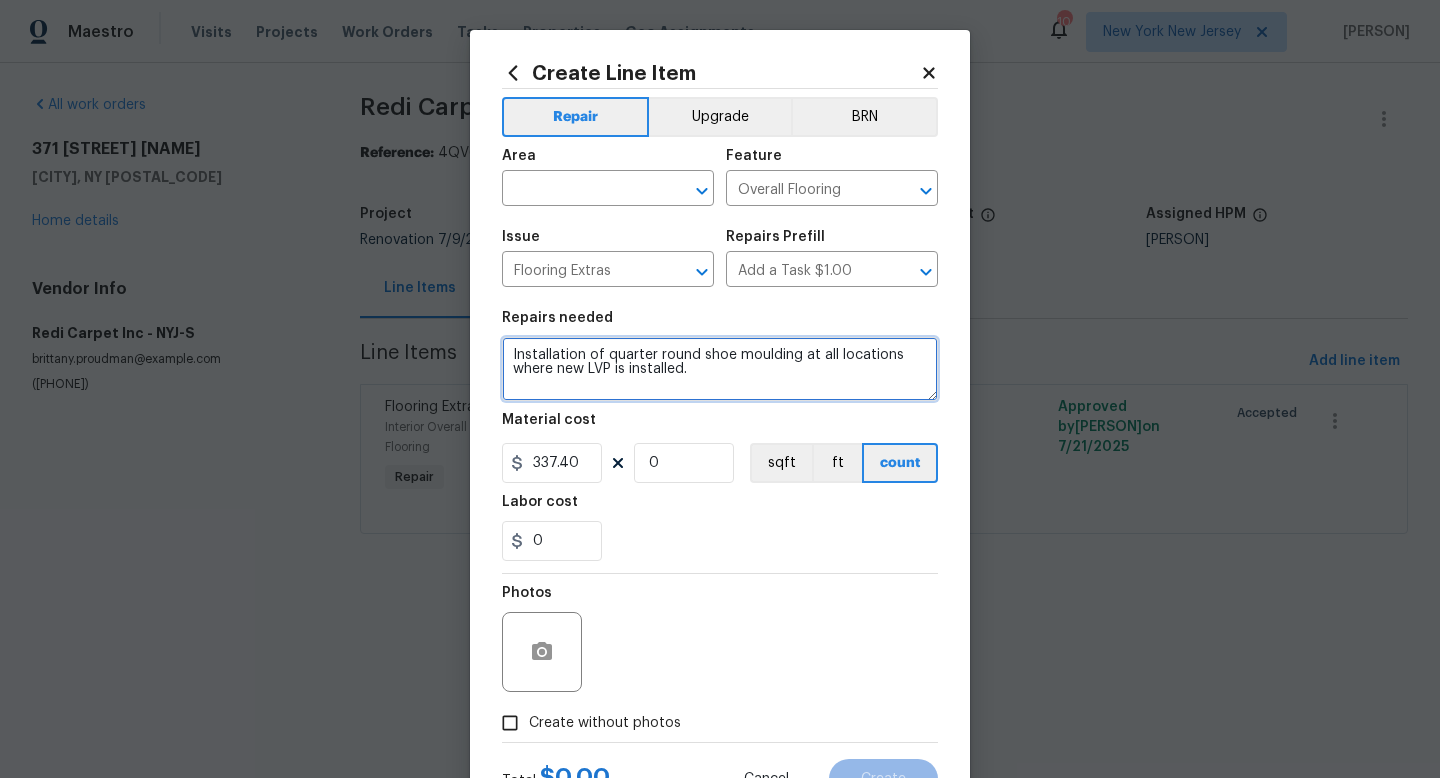type on "337.4" 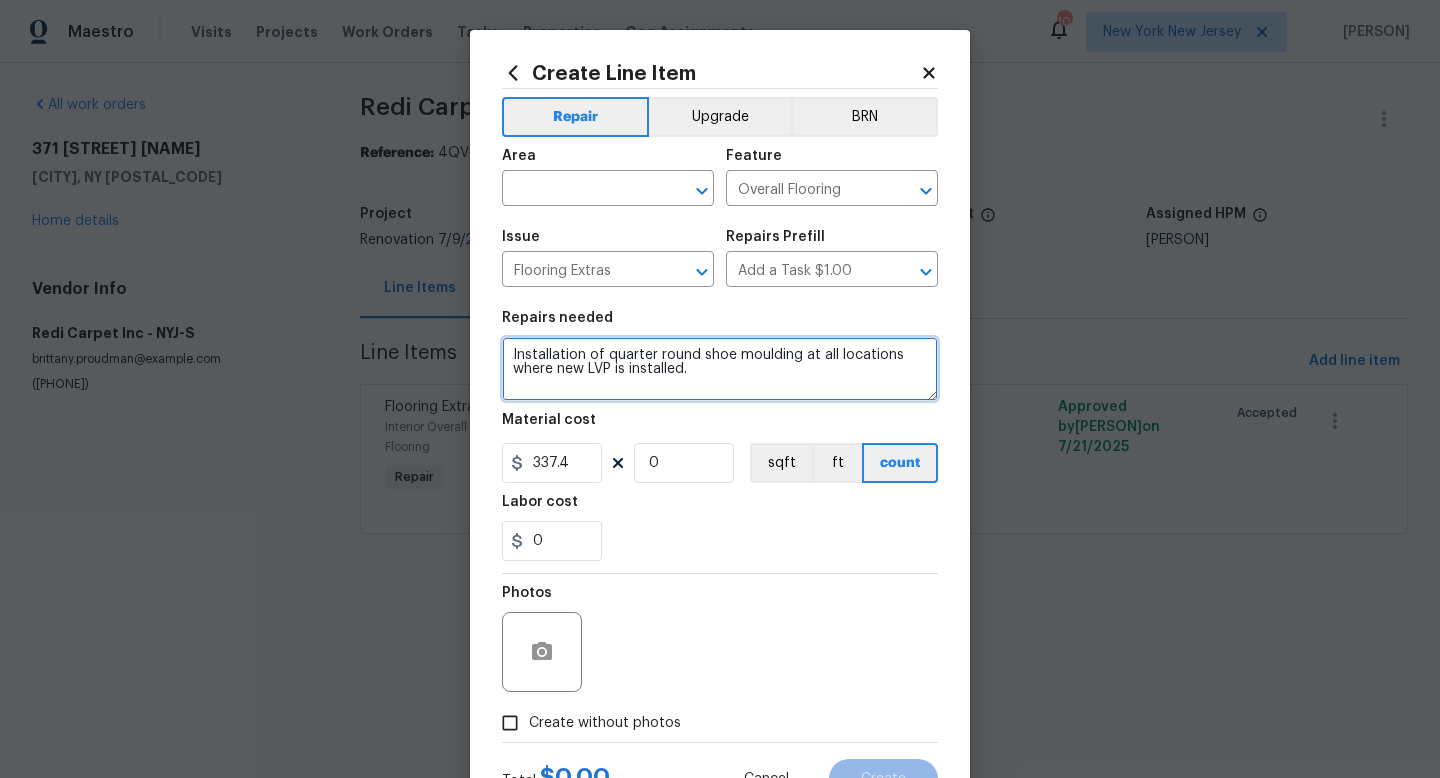 click on "Installation of quarter round shoe moulding at all locations where new LVP is installed." at bounding box center [720, 369] 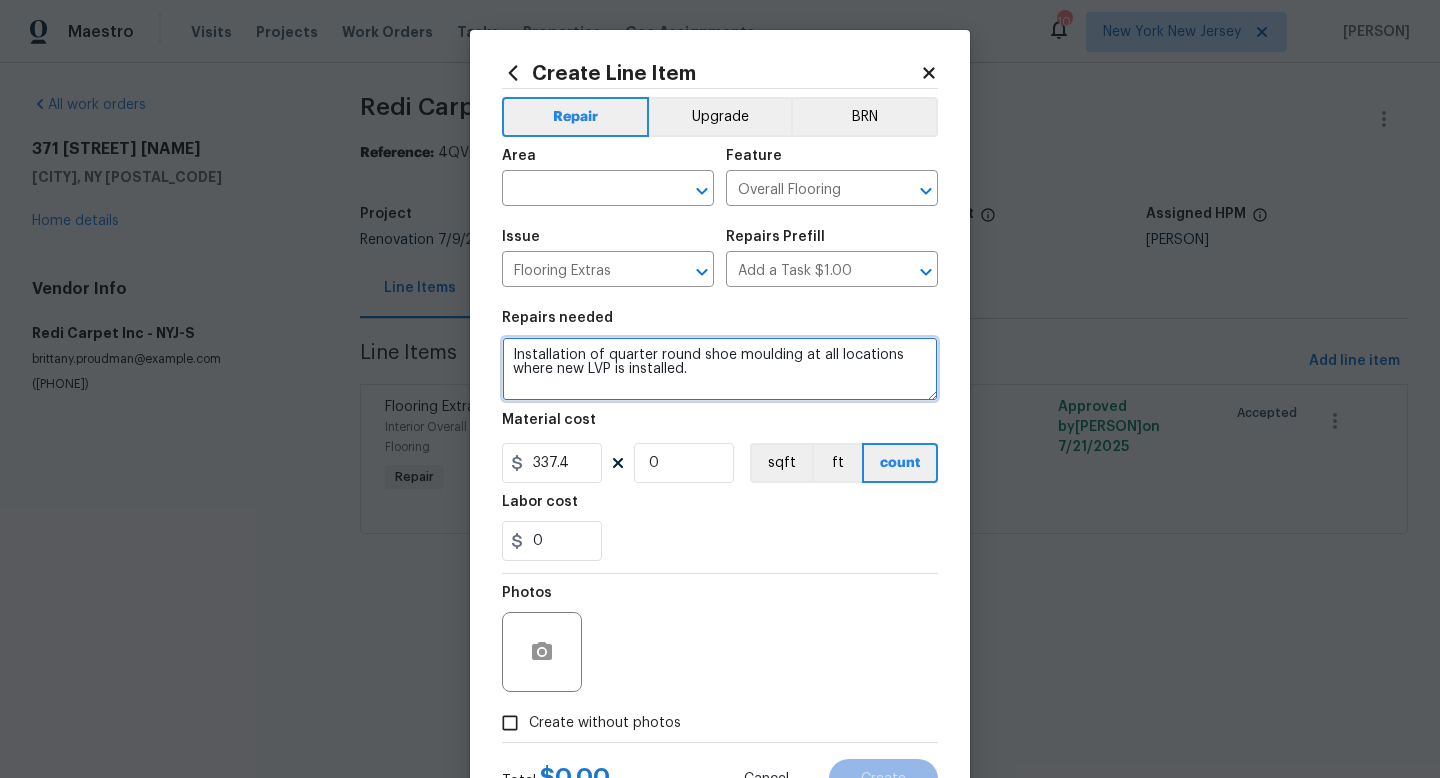 scroll, scrollTop: 4, scrollLeft: 0, axis: vertical 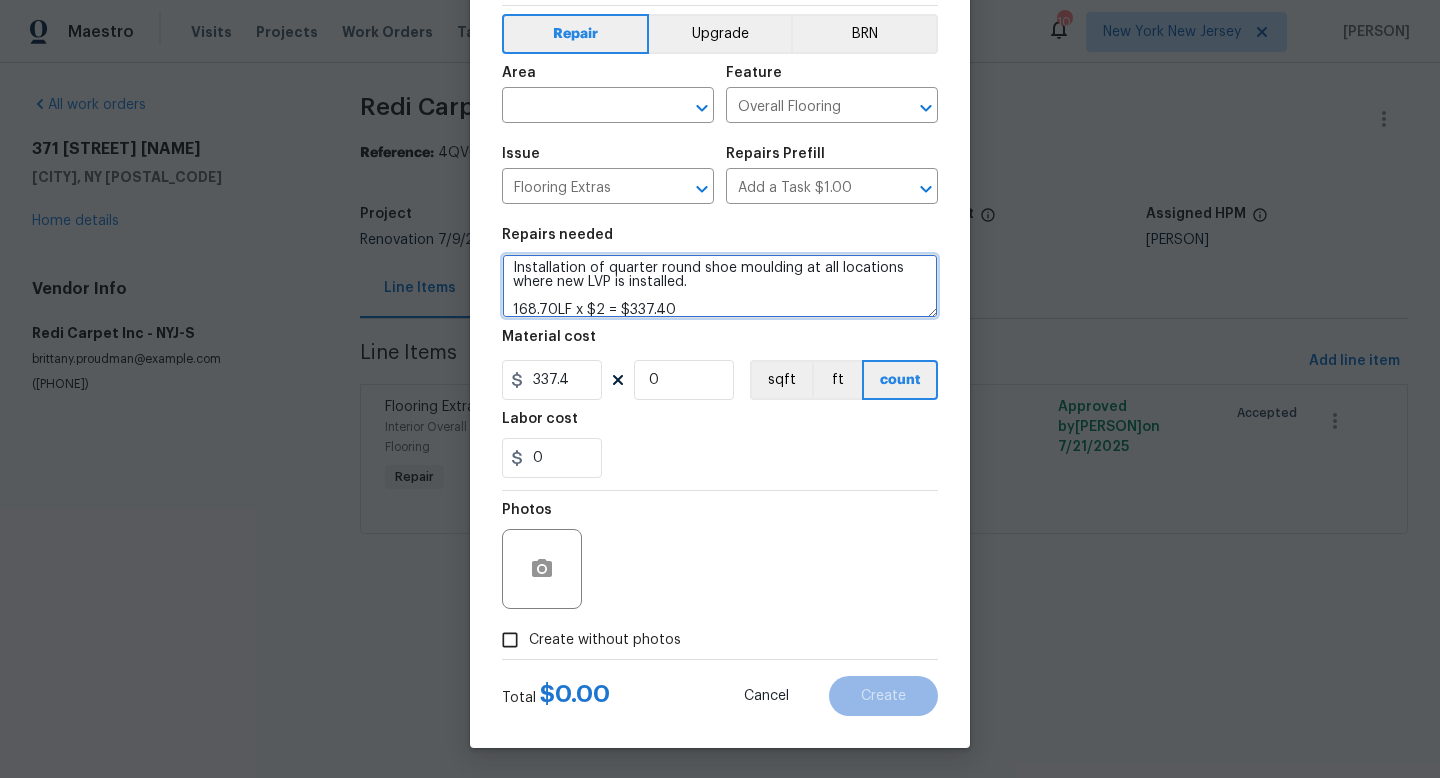 type on "Installation of quarter round shoe moulding at all locations where new LVP is installed.
168.70LF x $2 = $337.40" 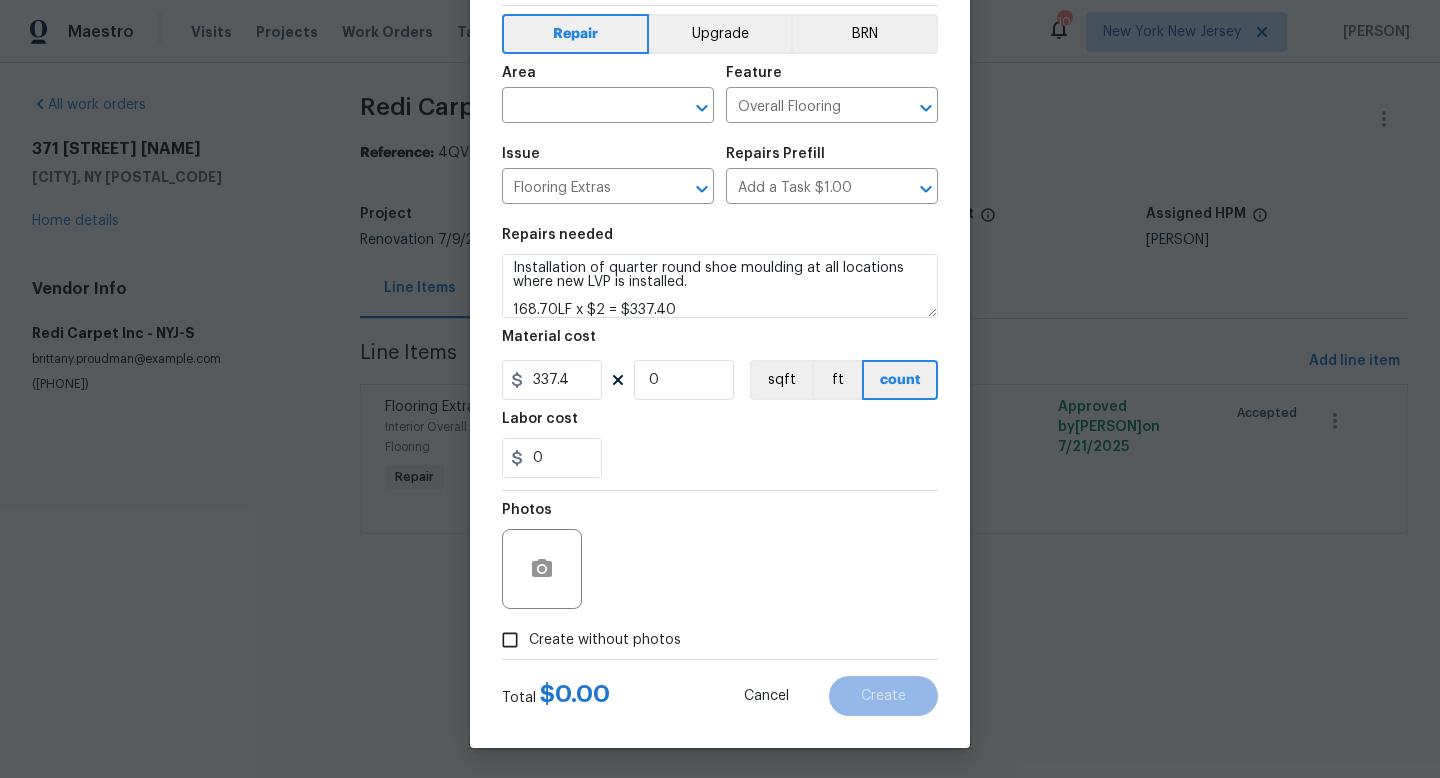 click on "Create without photos" at bounding box center [605, 640] 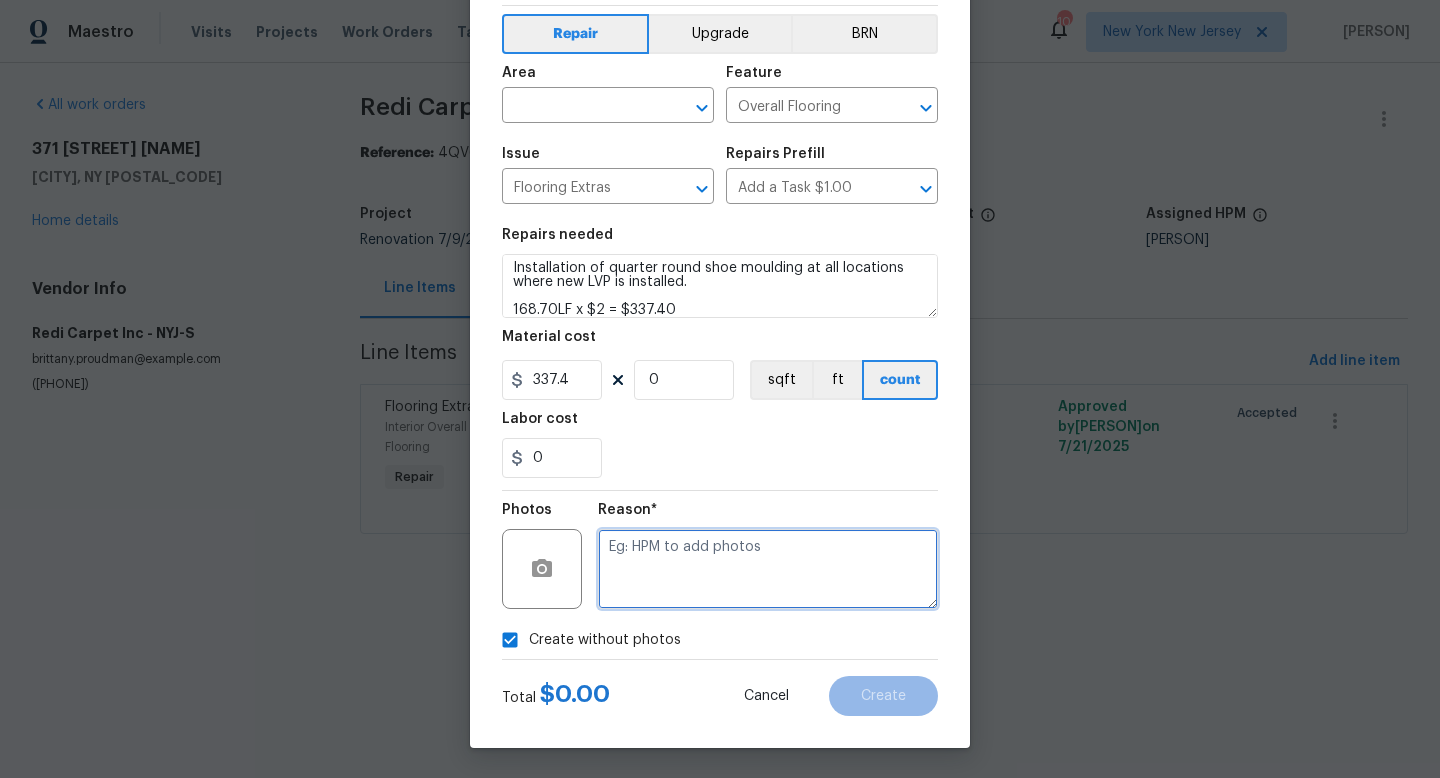 click at bounding box center (768, 569) 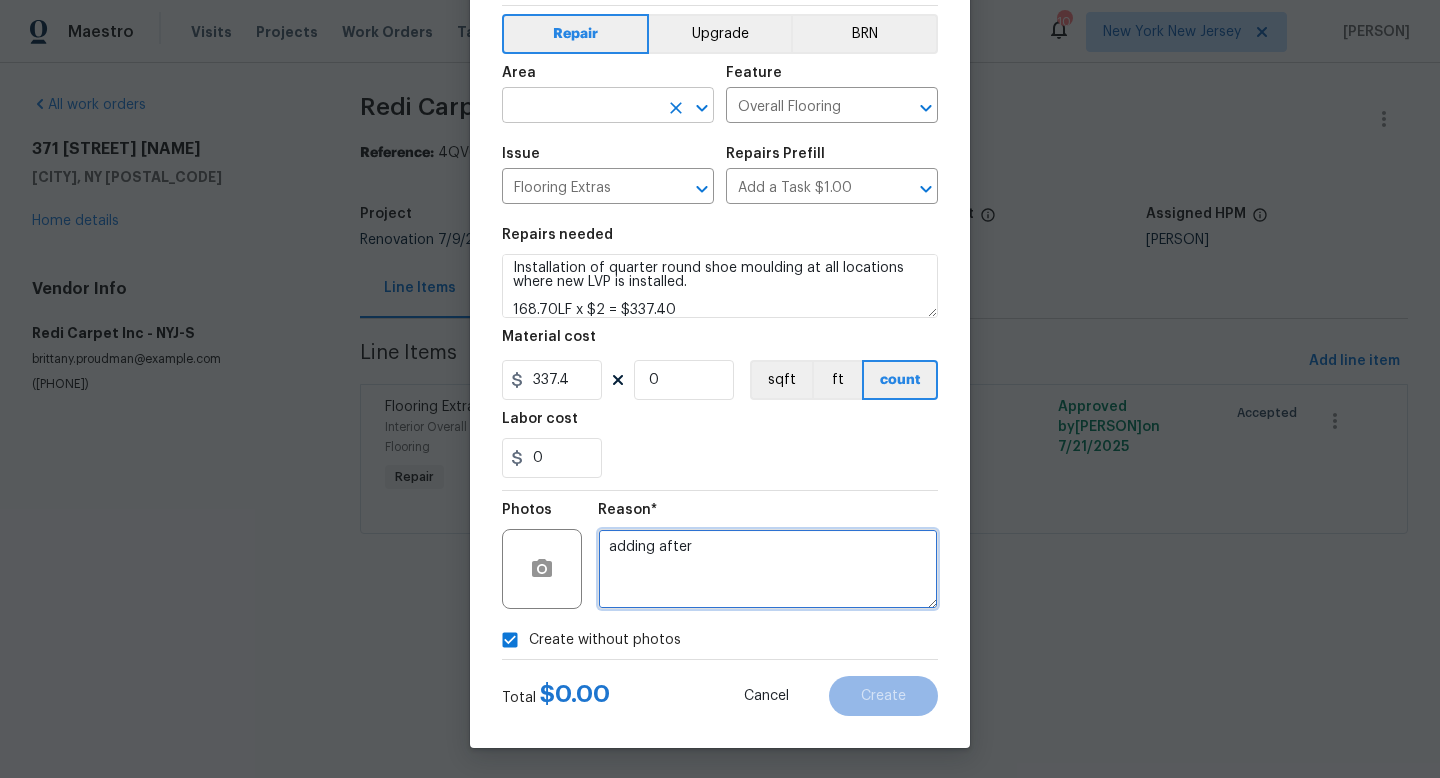 type on "adding after" 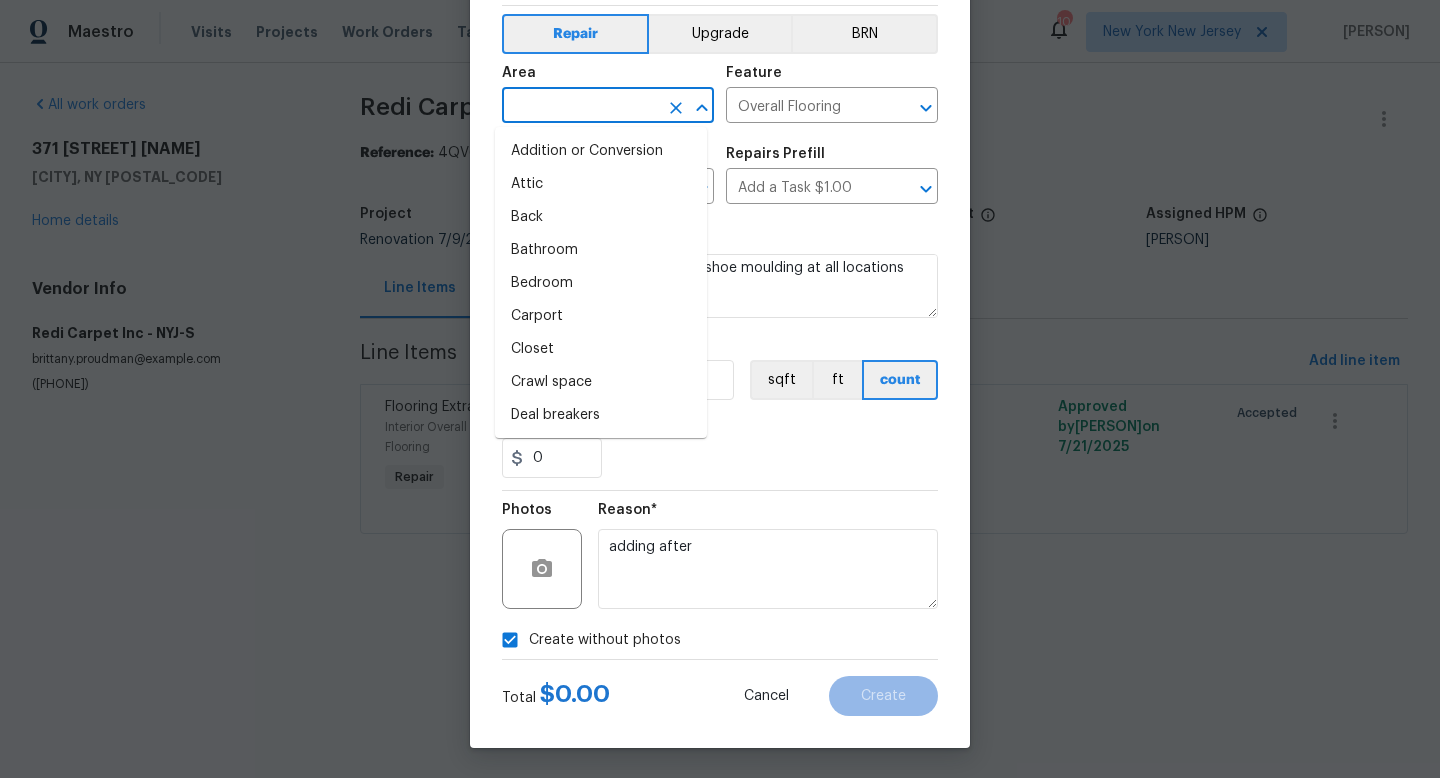 click at bounding box center (580, 107) 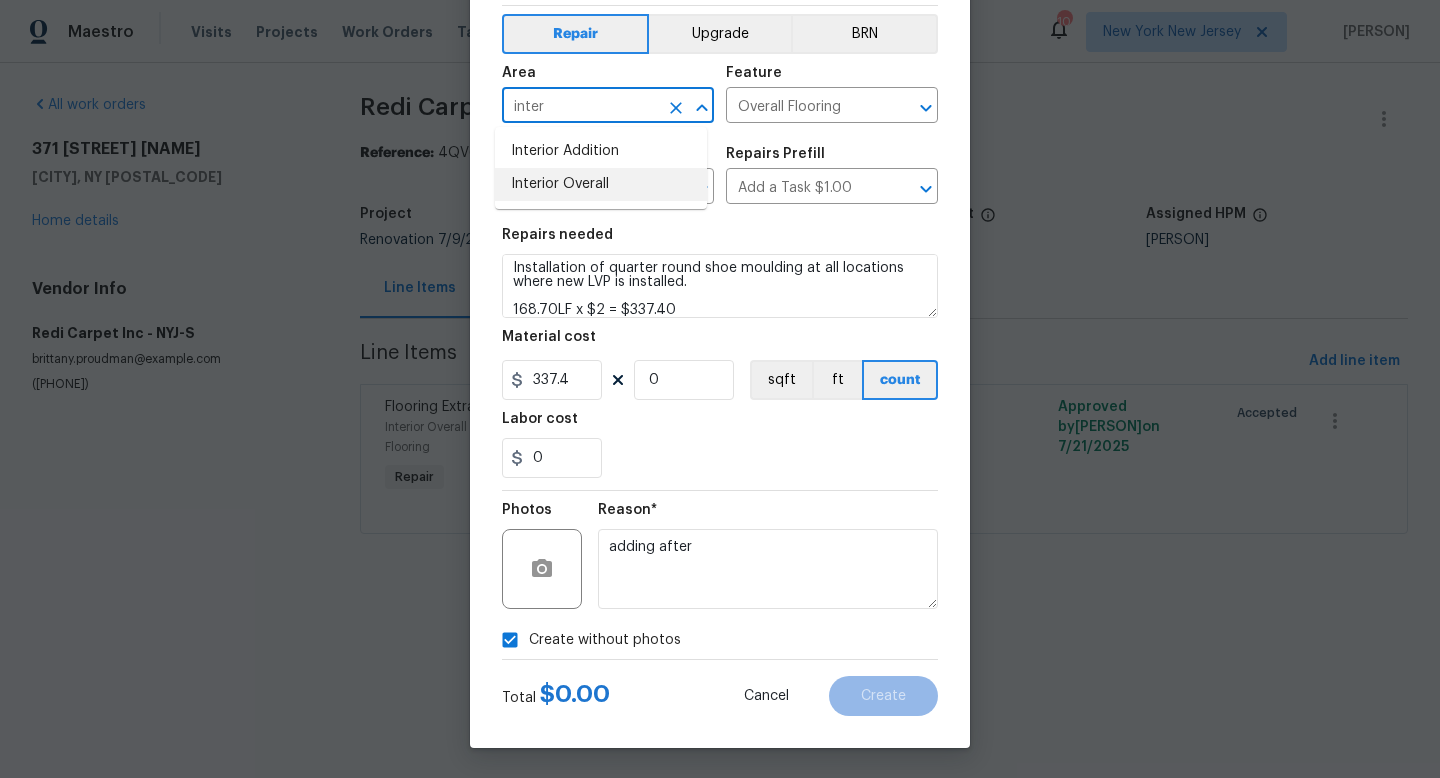 click on "Interior Overall" at bounding box center (601, 184) 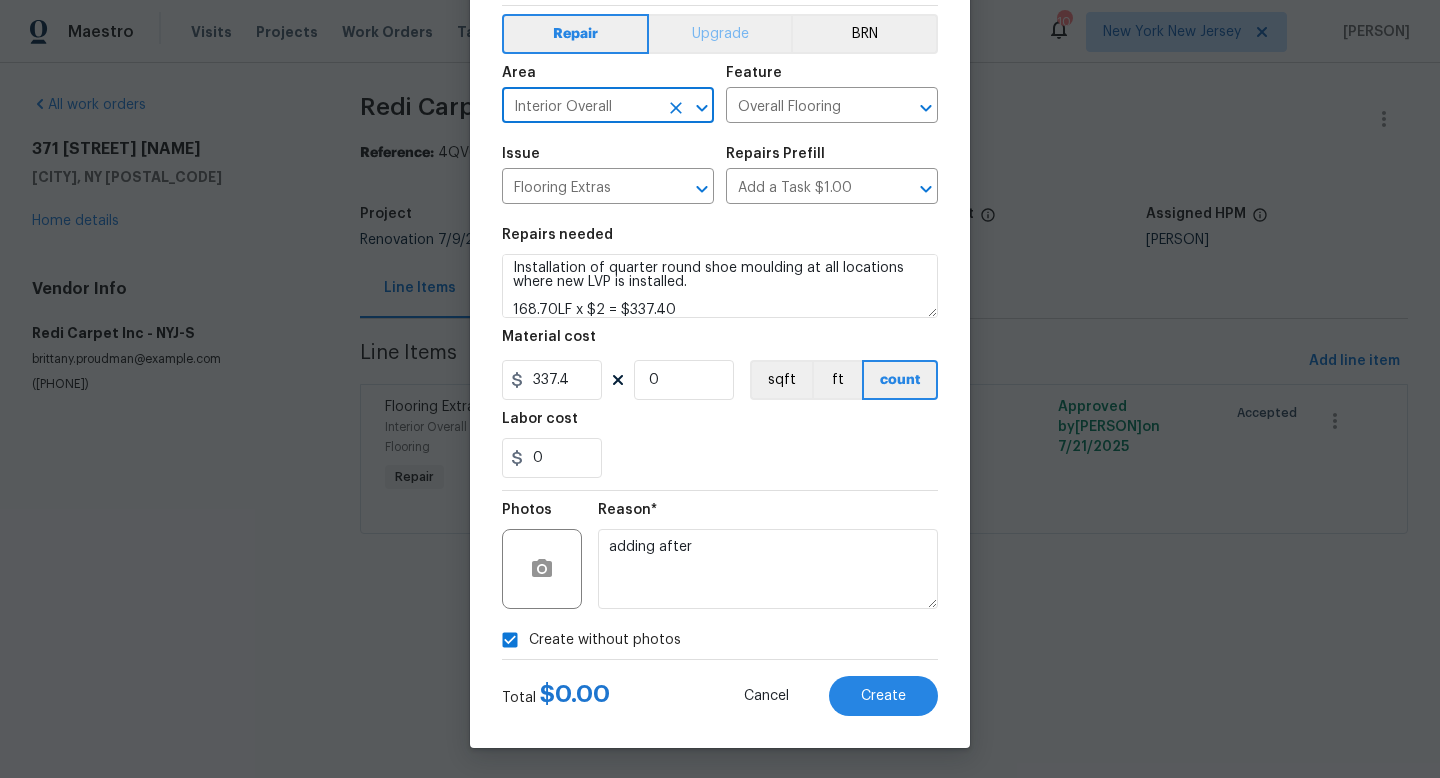 type on "Interior Overall" 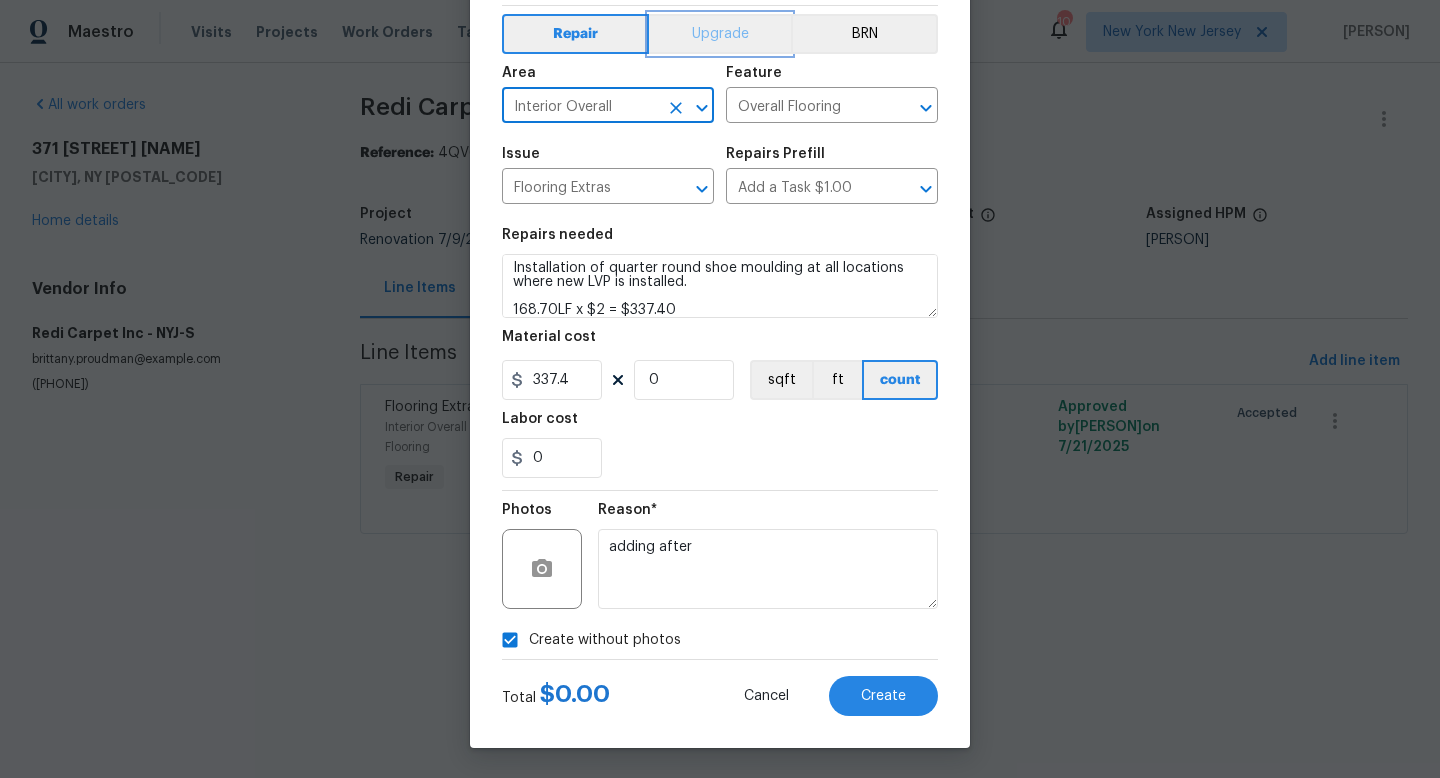 click on "Upgrade" at bounding box center [720, 34] 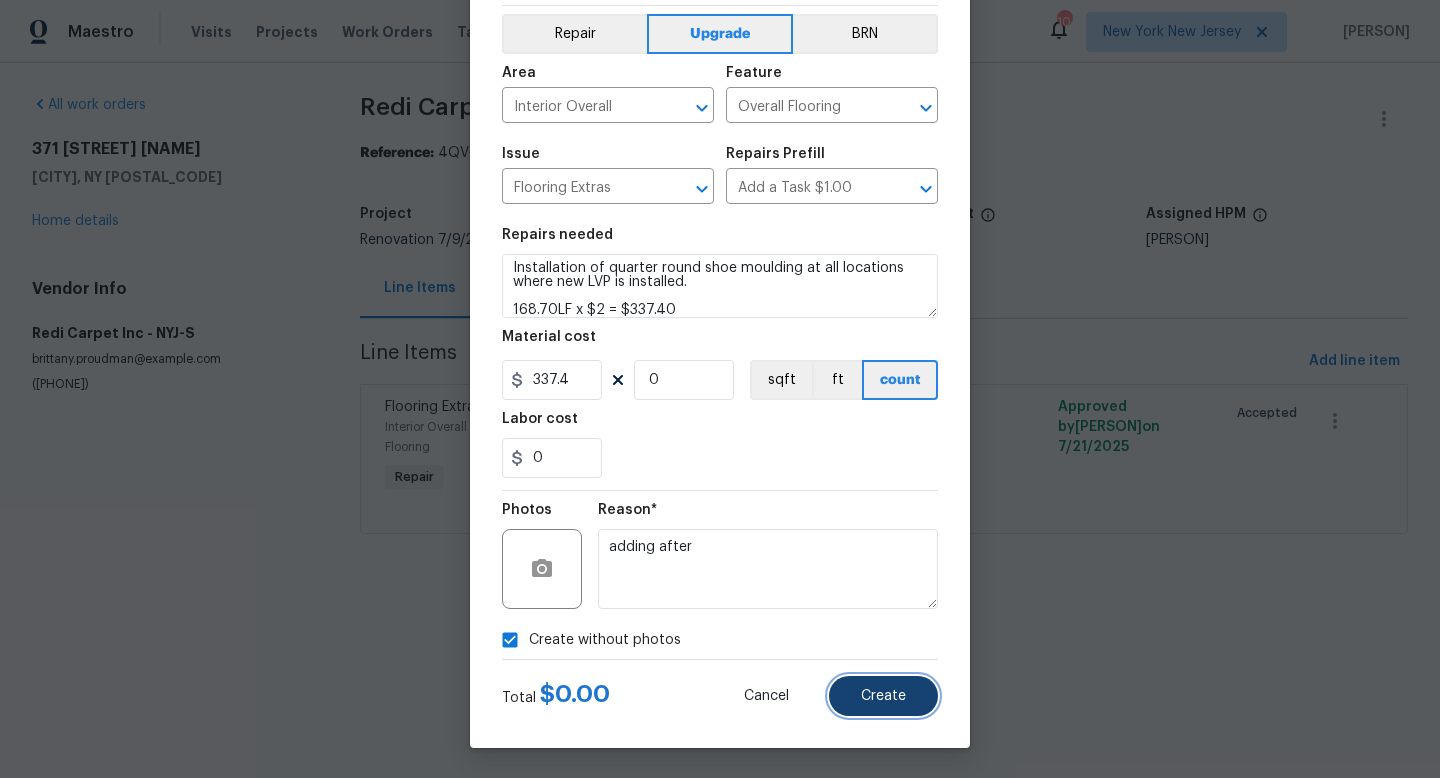 click on "Create" at bounding box center (883, 696) 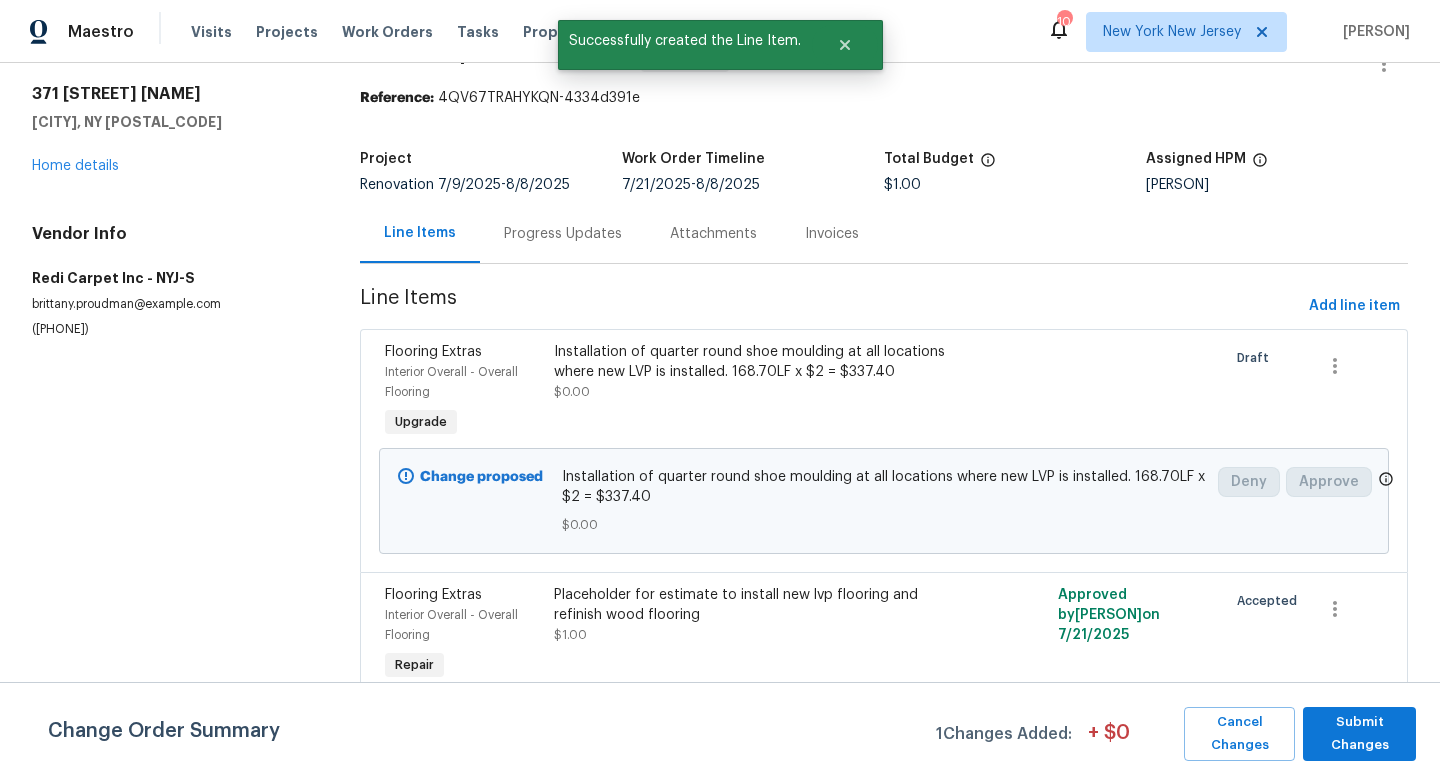 scroll, scrollTop: 72, scrollLeft: 0, axis: vertical 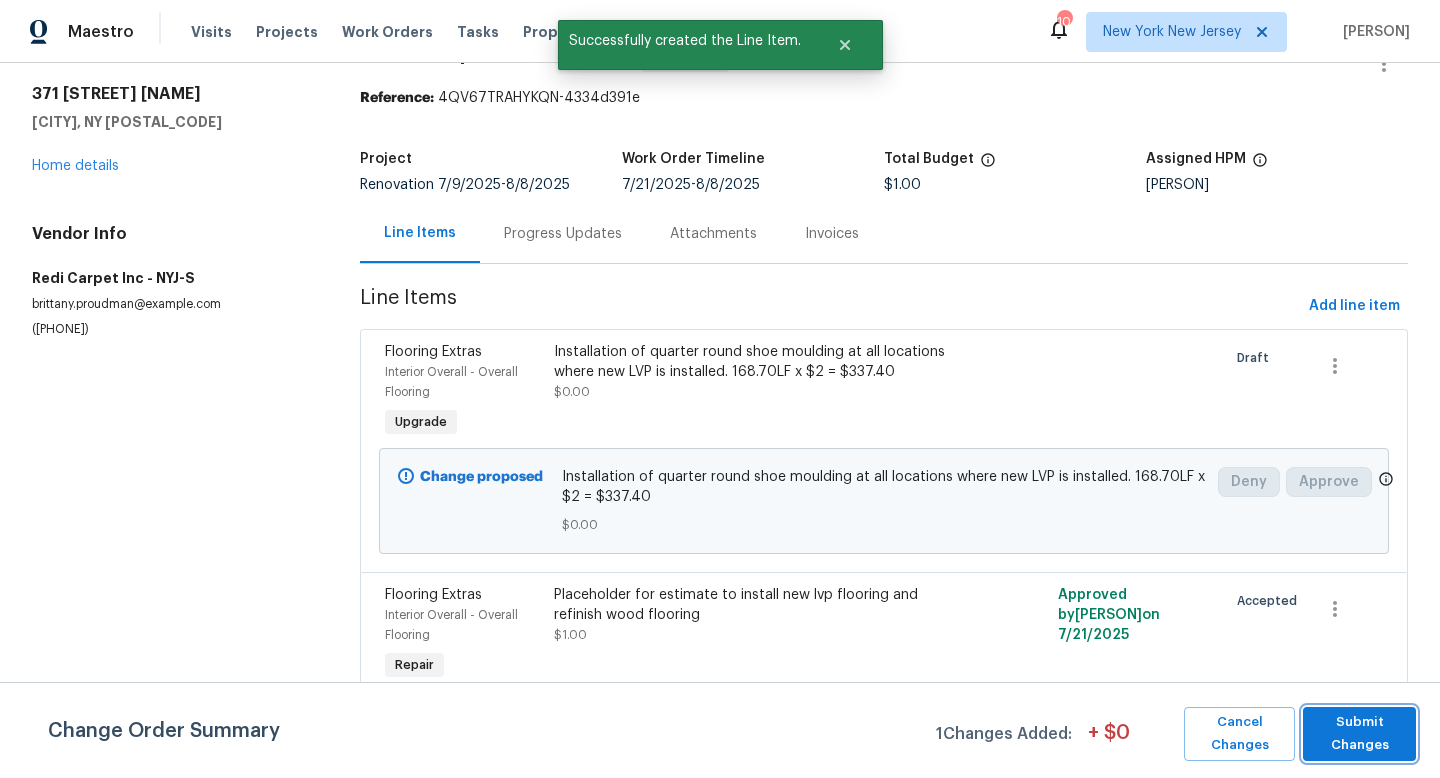 click on "Submit Changes" at bounding box center [1359, 734] 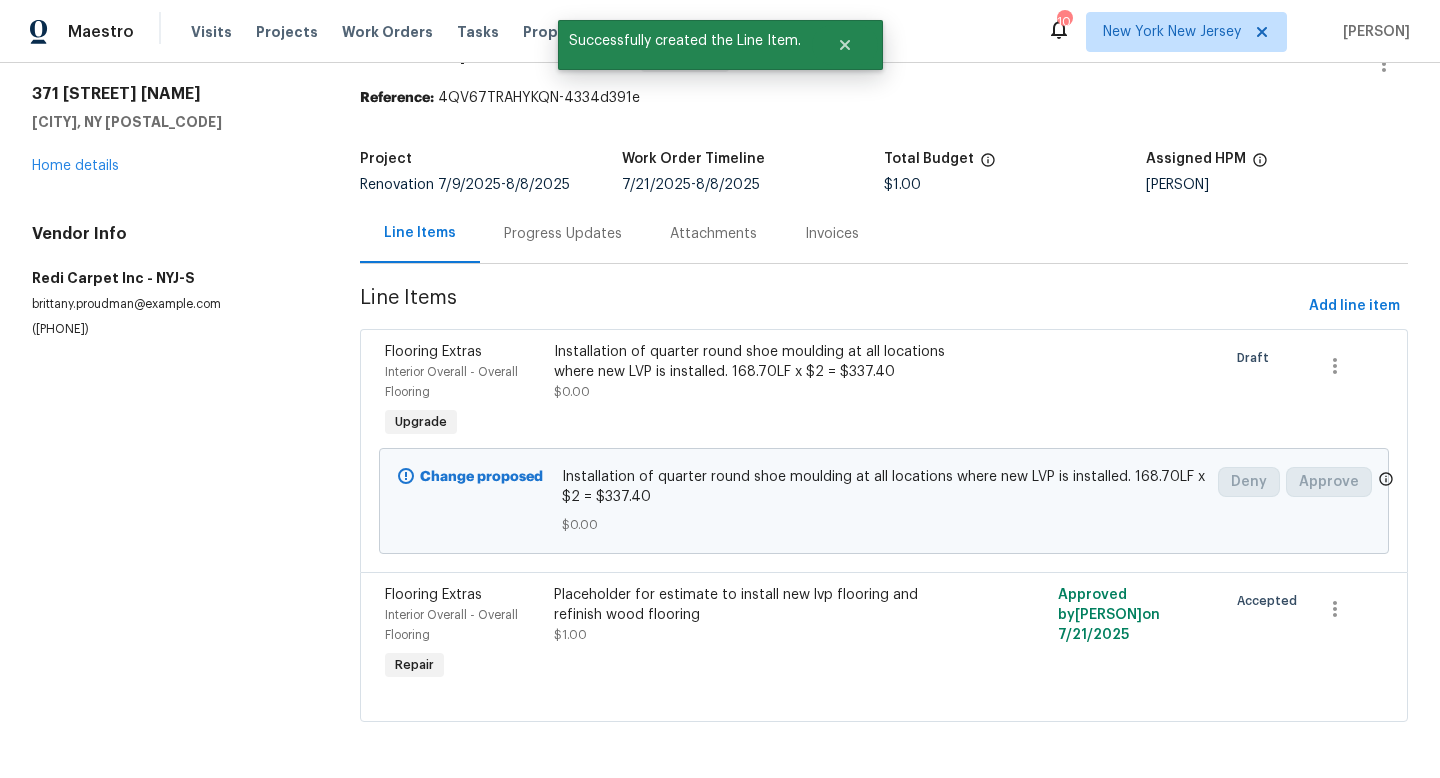 scroll, scrollTop: 0, scrollLeft: 0, axis: both 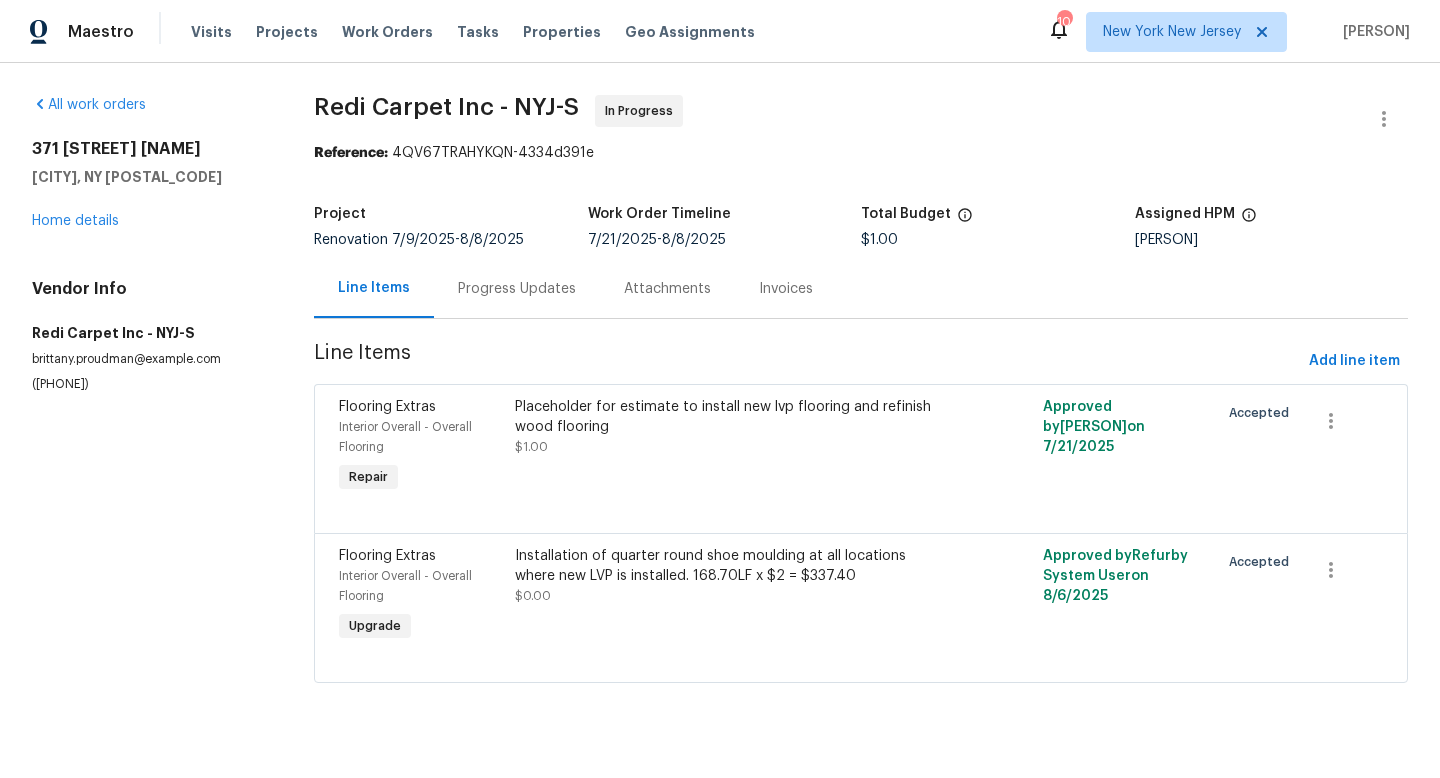 click on "Installation of quarter round shoe moulding at all locations where new LVP is installed.
168.70LF x $2 = $337.40" at bounding box center (729, 566) 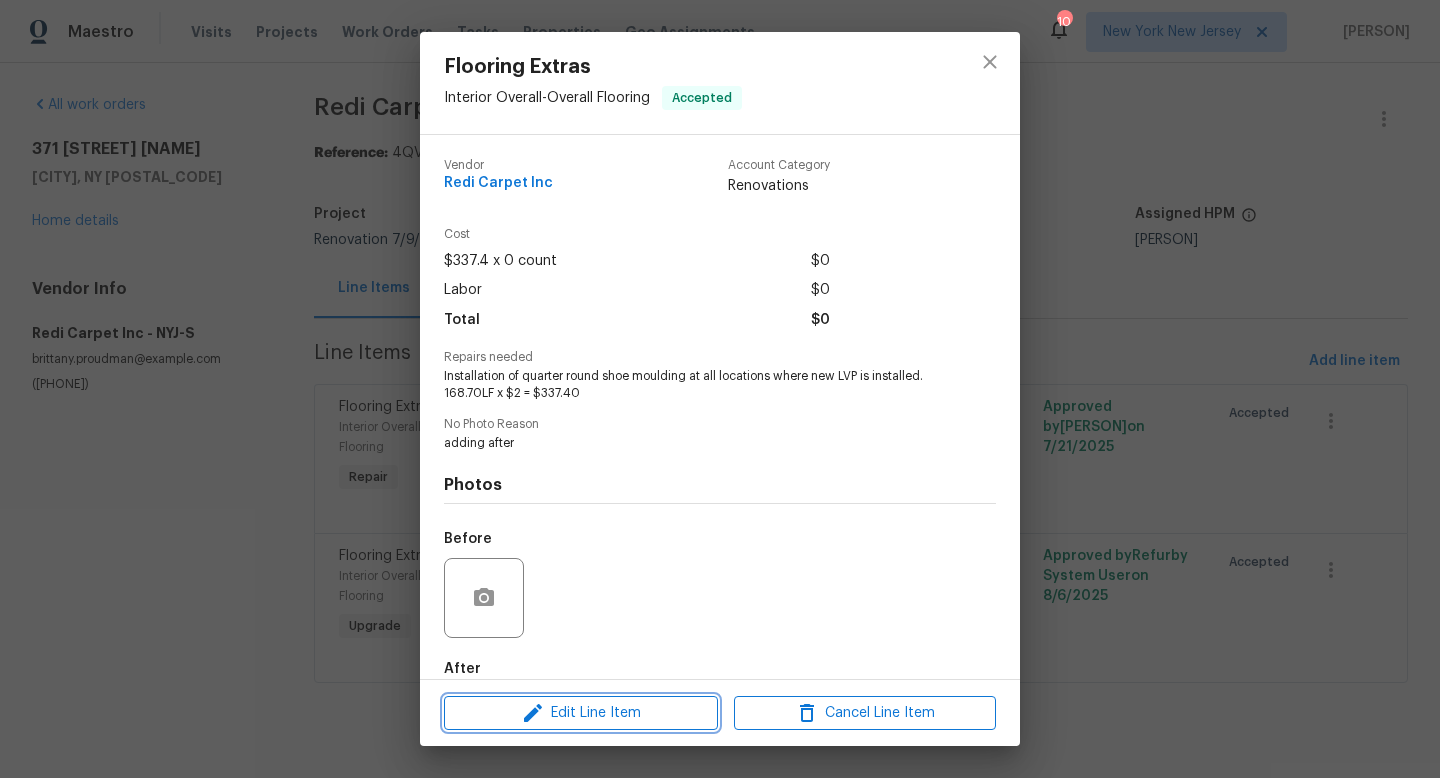 click on "Edit Line Item" at bounding box center (581, 713) 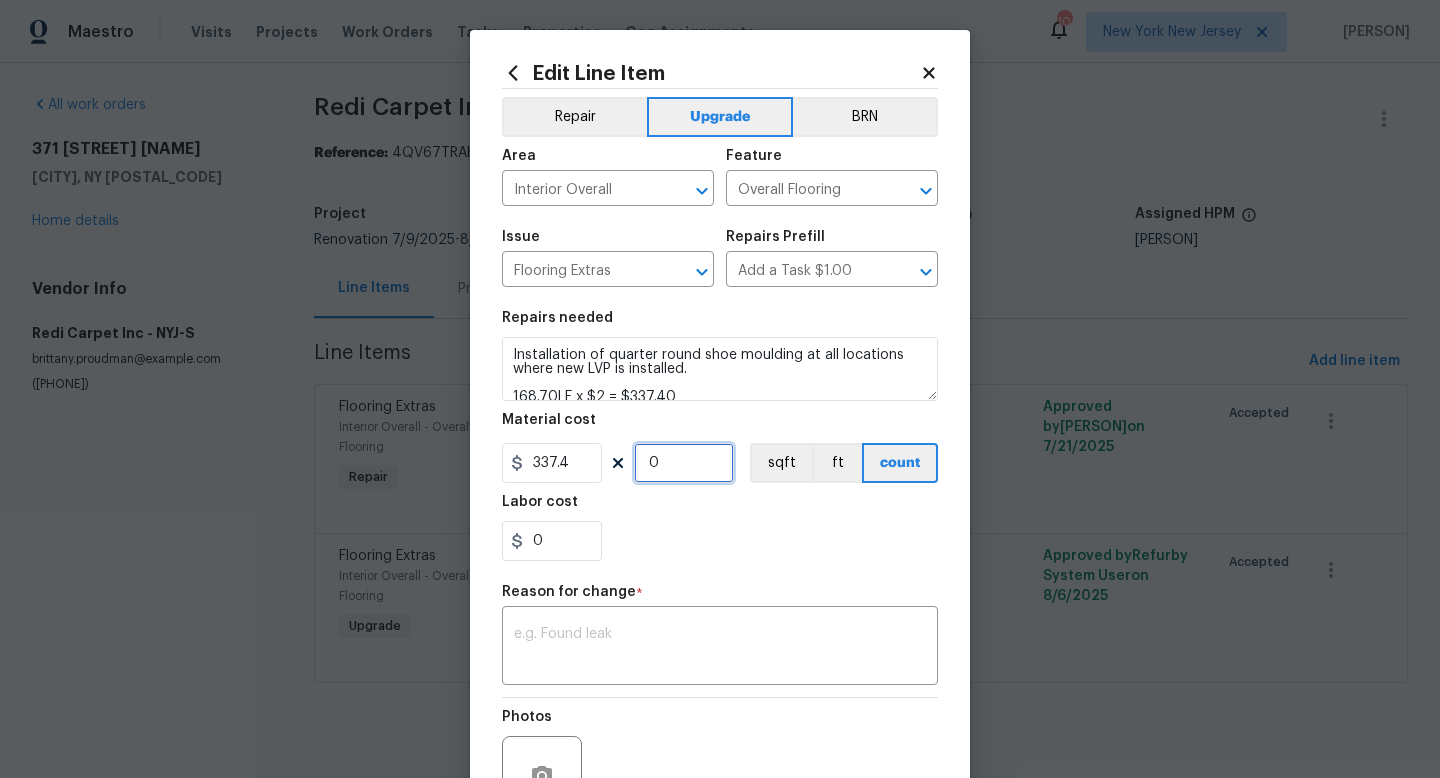 drag, startPoint x: 663, startPoint y: 476, endPoint x: 621, endPoint y: 468, distance: 42.755116 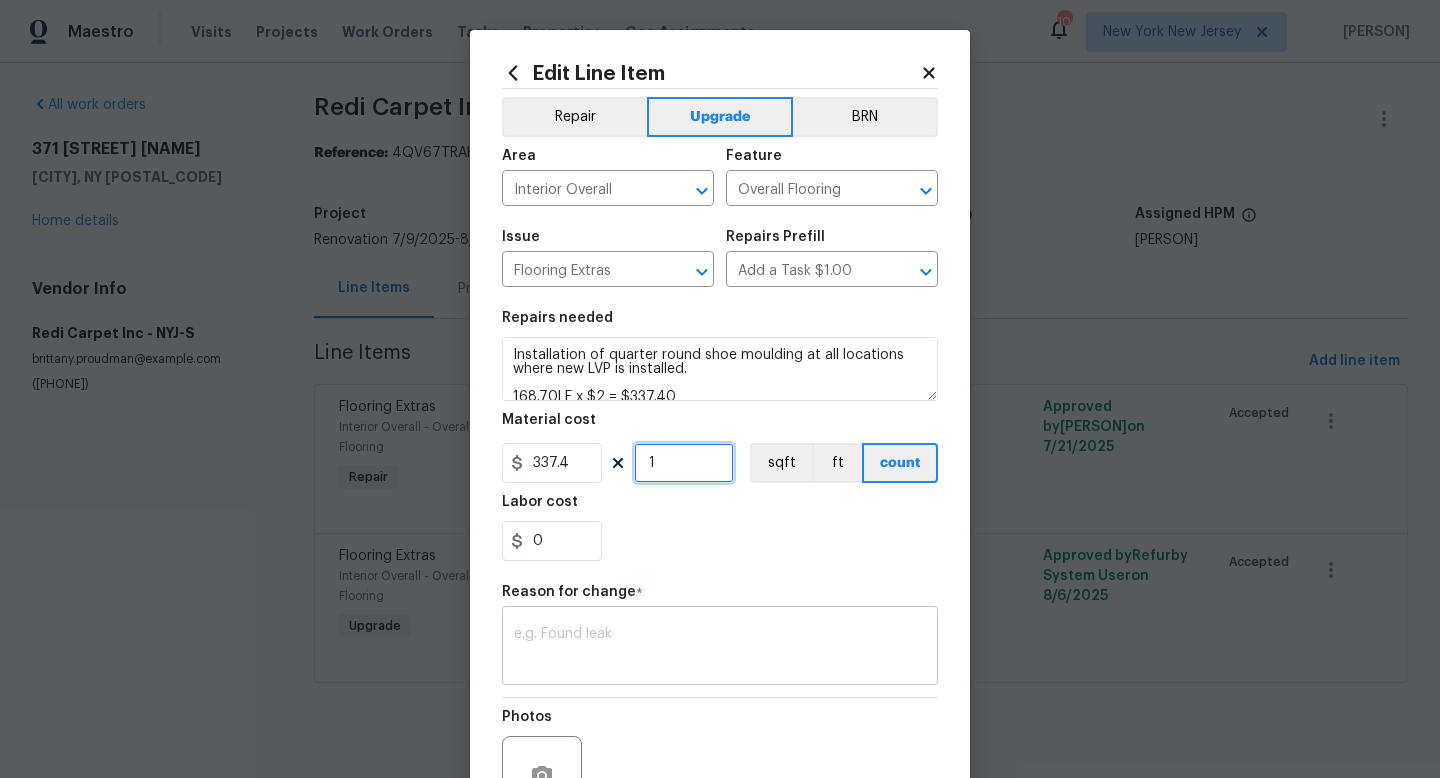 type on "1" 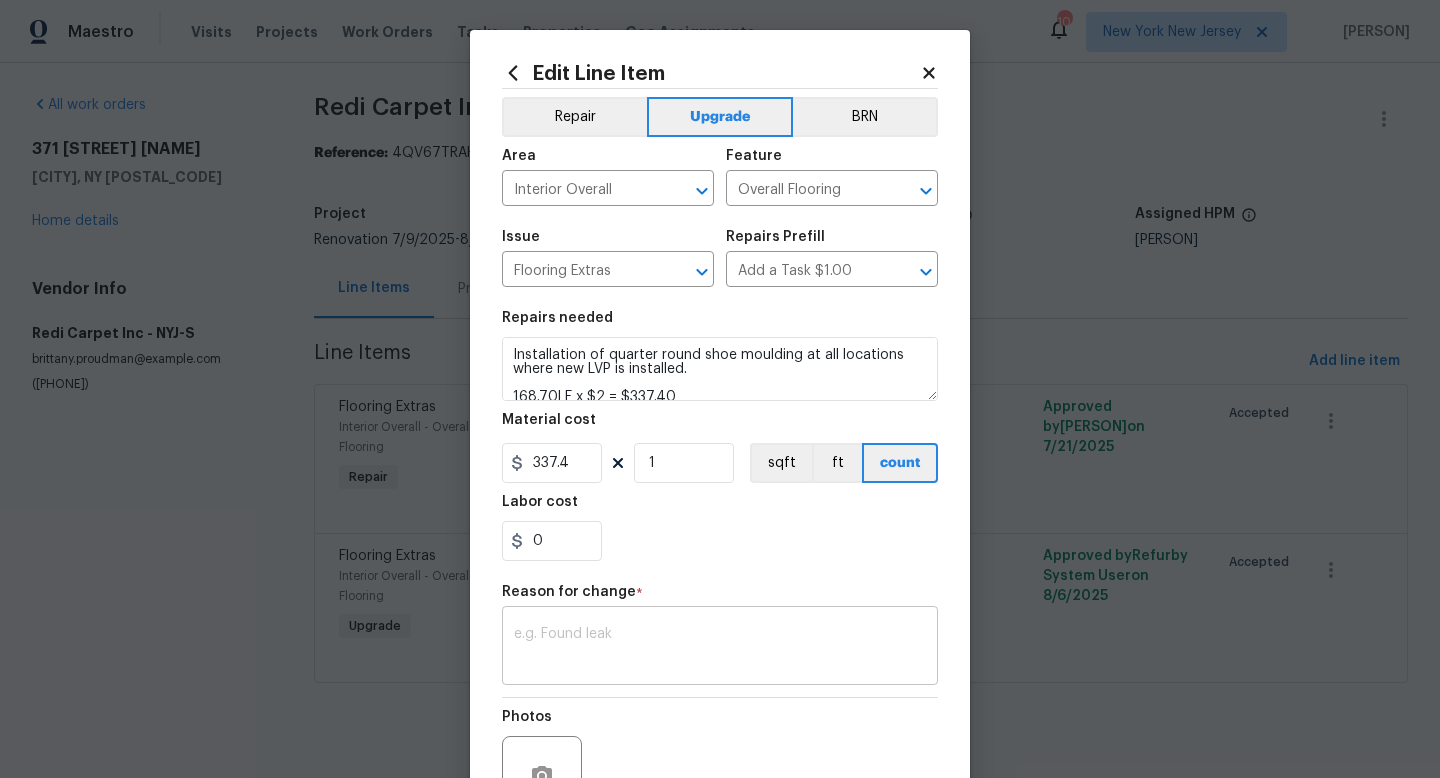 click at bounding box center [720, 648] 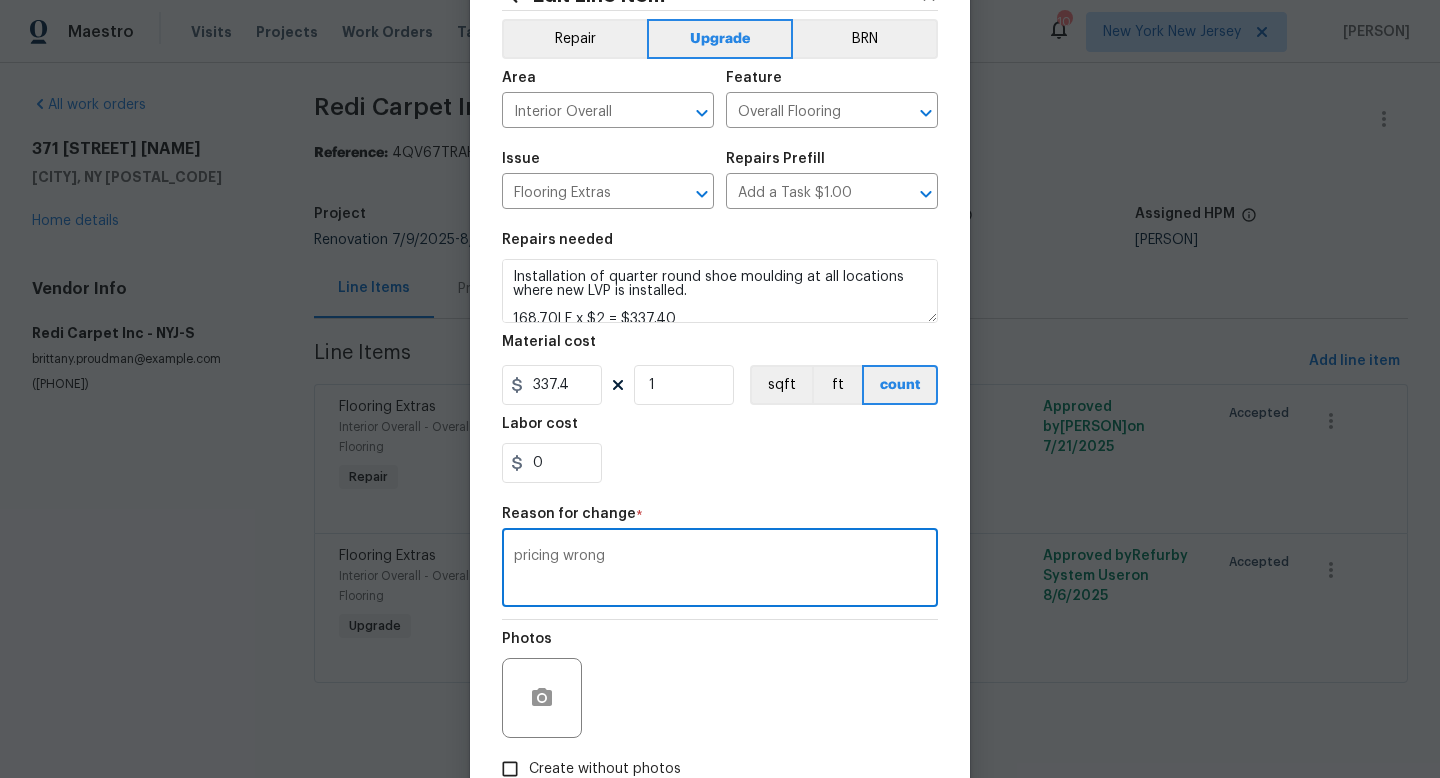 scroll, scrollTop: 208, scrollLeft: 0, axis: vertical 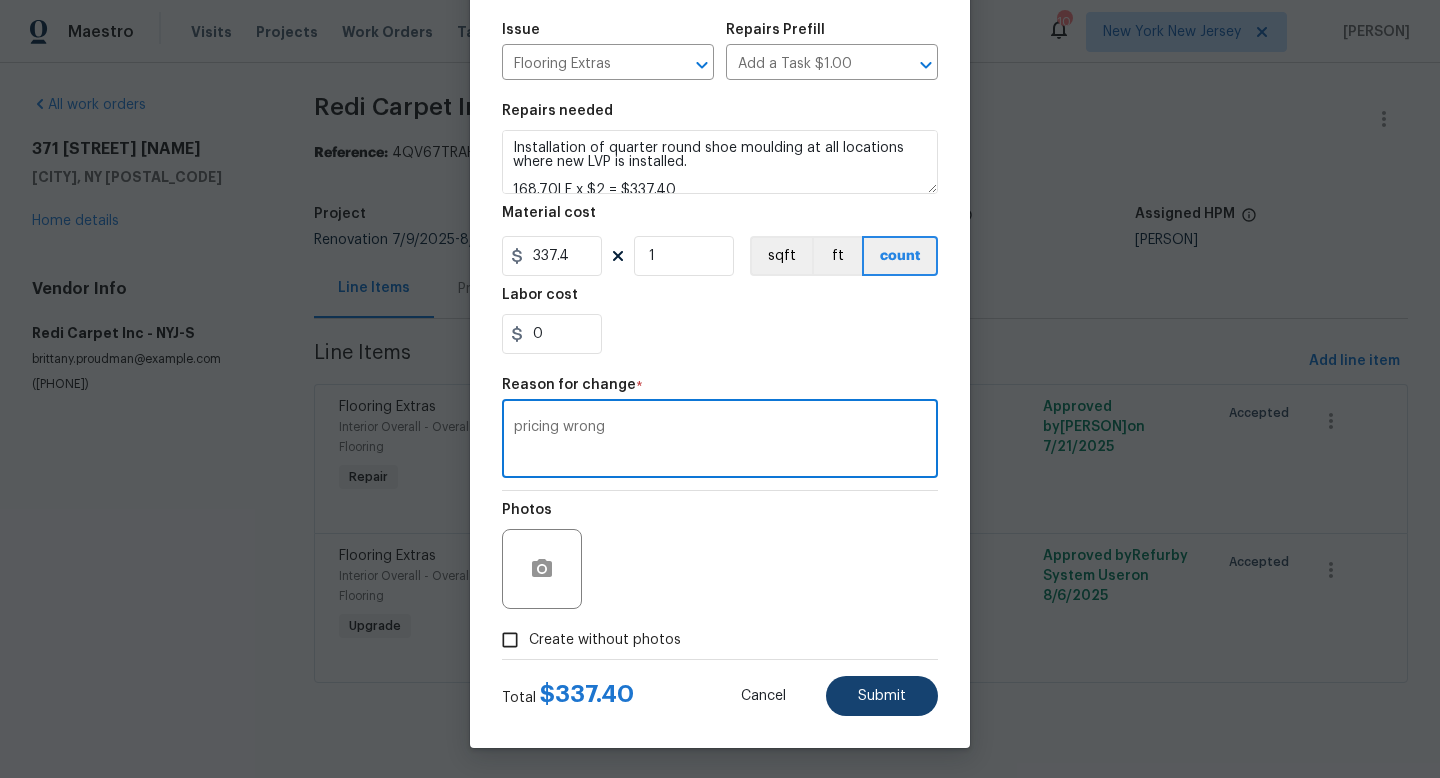 type on "pricing wrong" 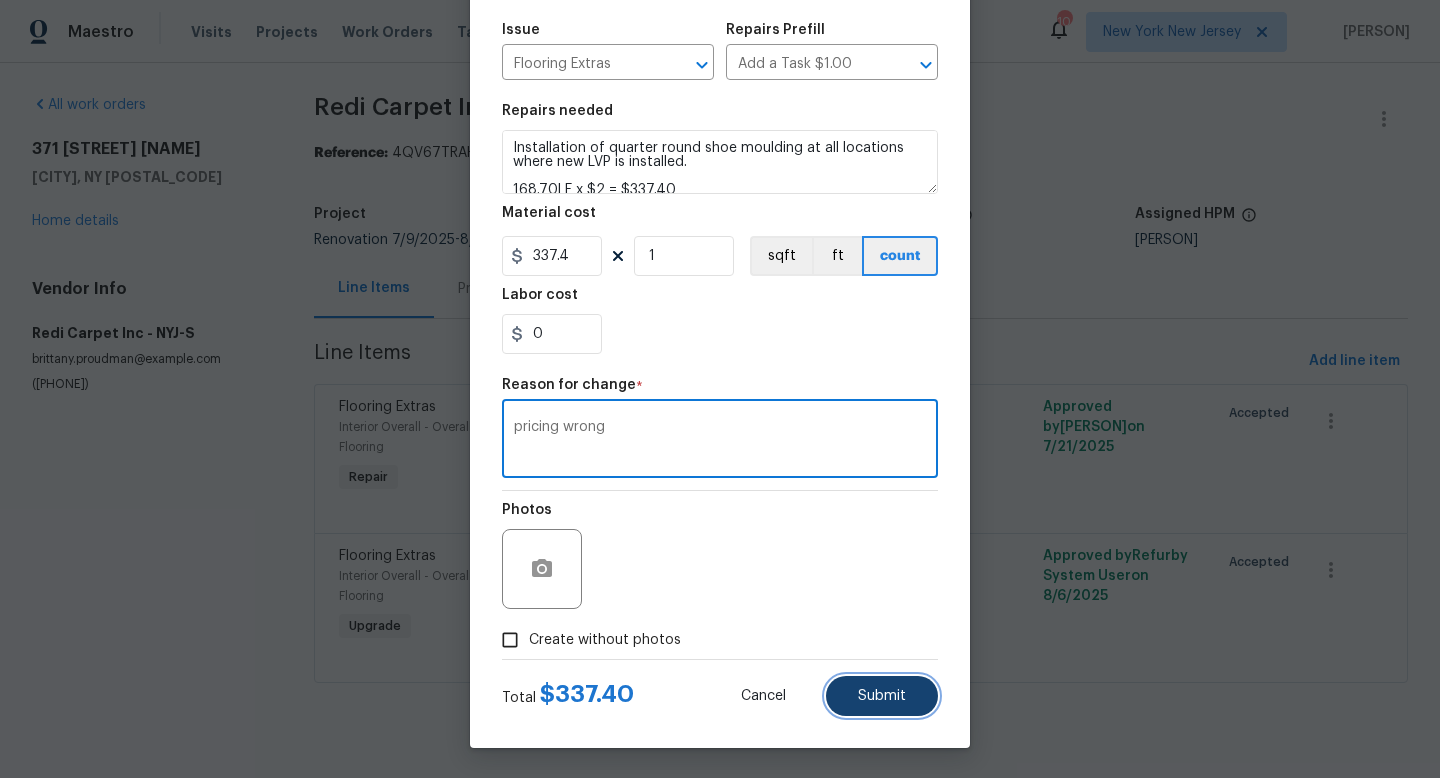 click on "Submit" at bounding box center [882, 696] 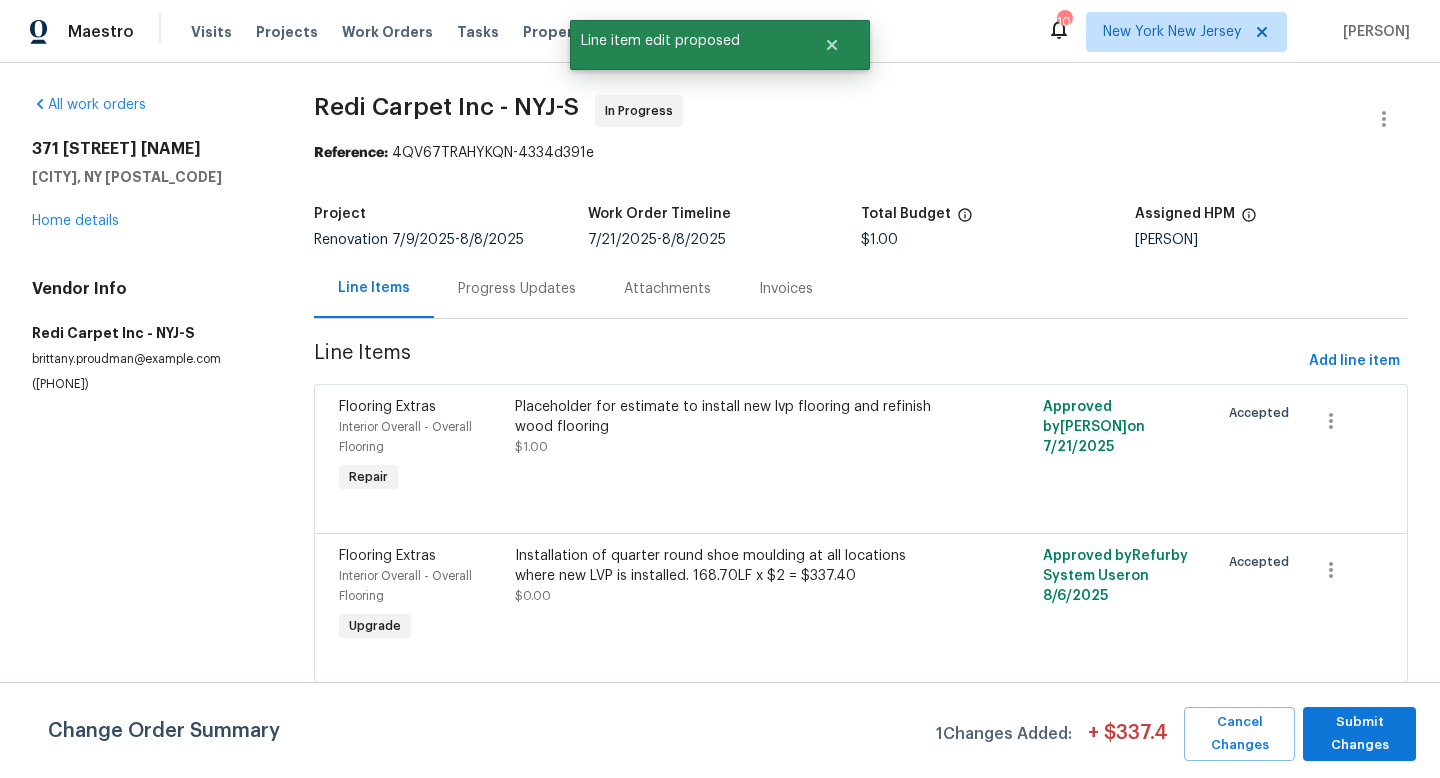 scroll, scrollTop: 0, scrollLeft: 0, axis: both 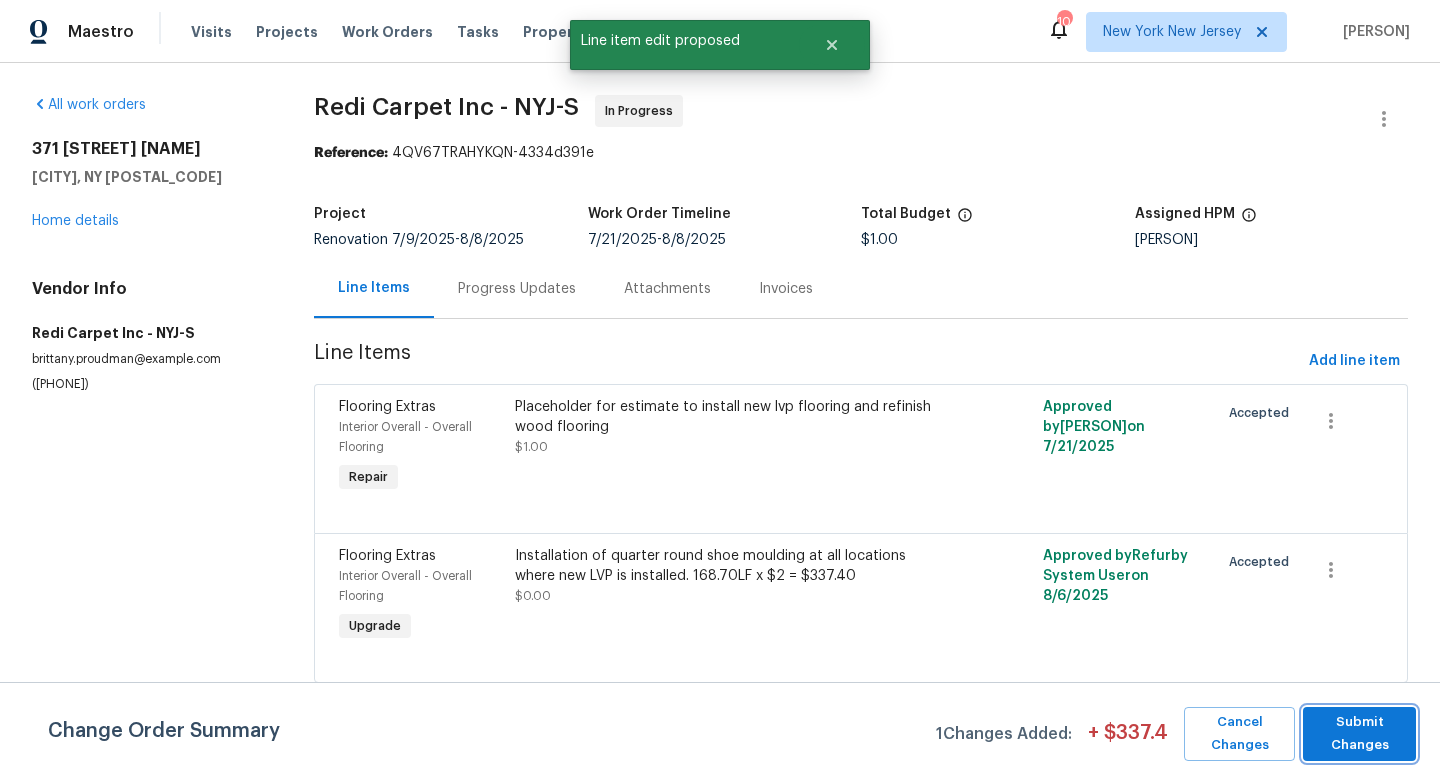 click on "Submit Changes" at bounding box center (1359, 734) 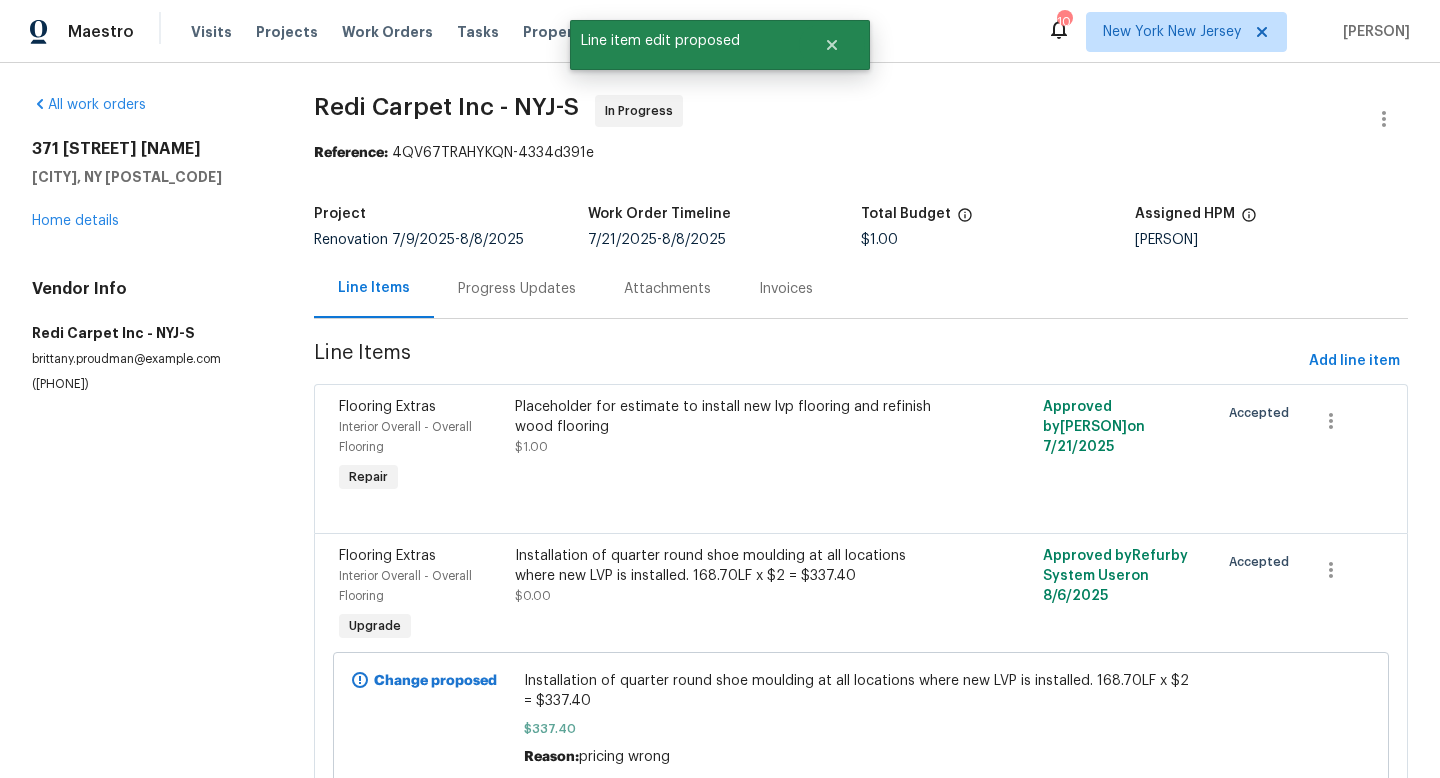 click on "Placeholder for estimate to install new lvp flooring and refinish wood flooring" at bounding box center [729, 417] 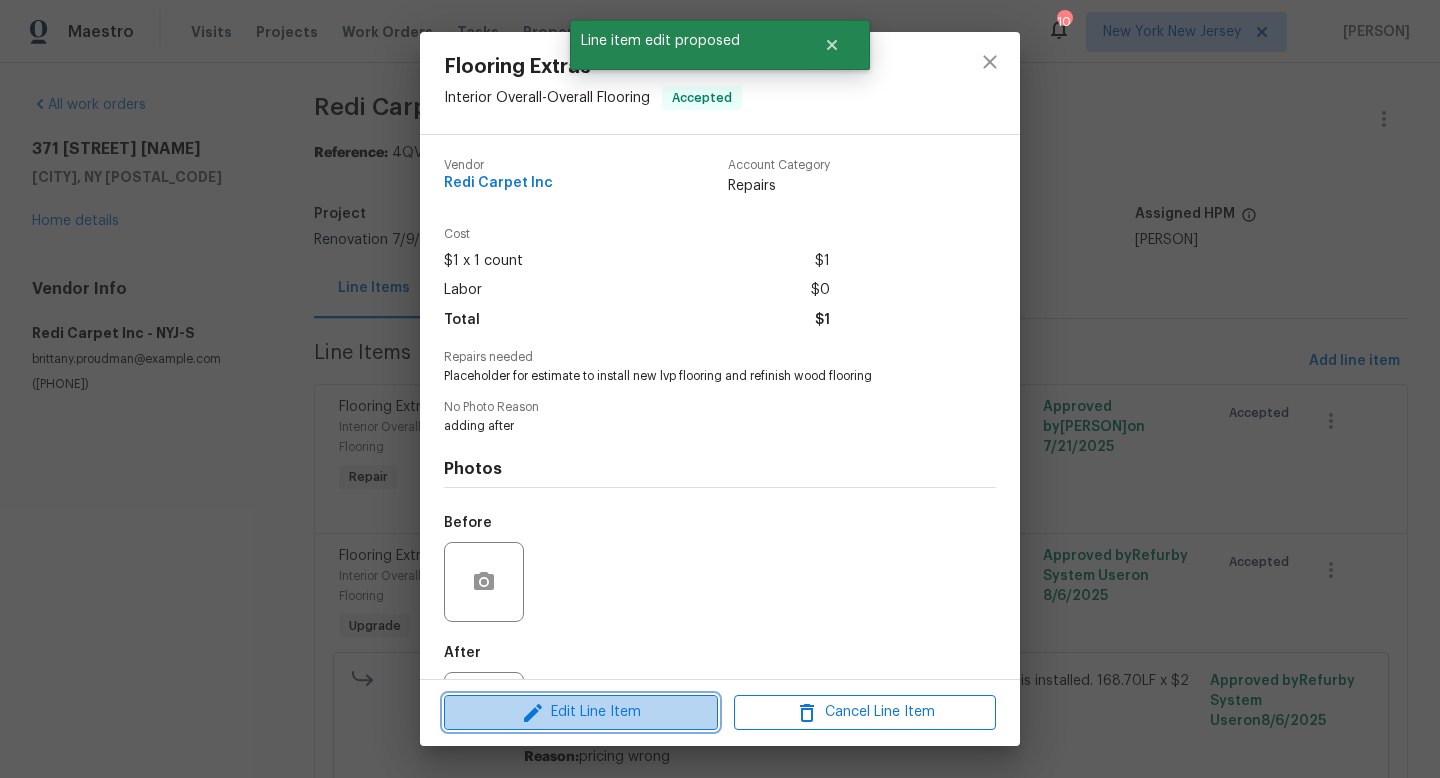 click on "Edit Line Item" at bounding box center (581, 712) 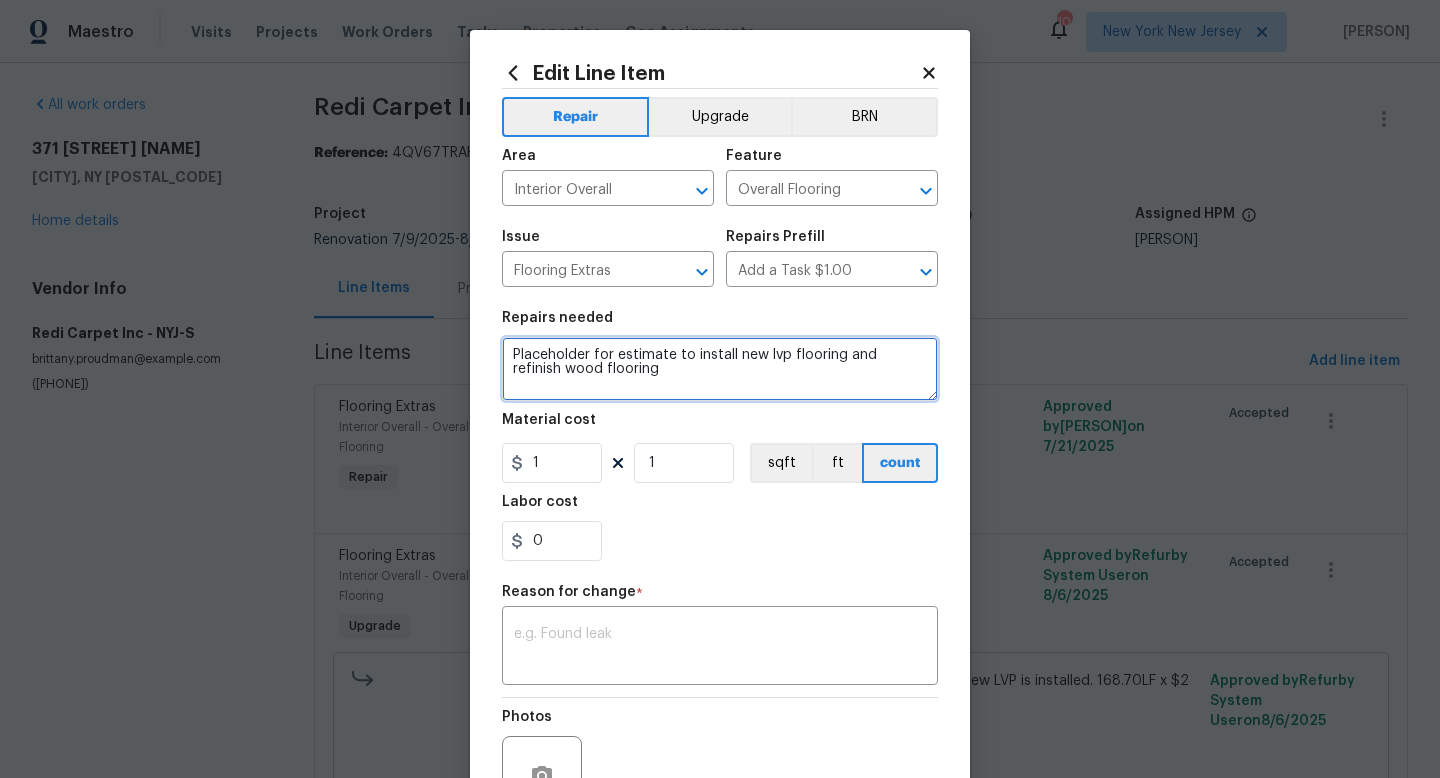 drag, startPoint x: 676, startPoint y: 376, endPoint x: 460, endPoint y: 347, distance: 217.93806 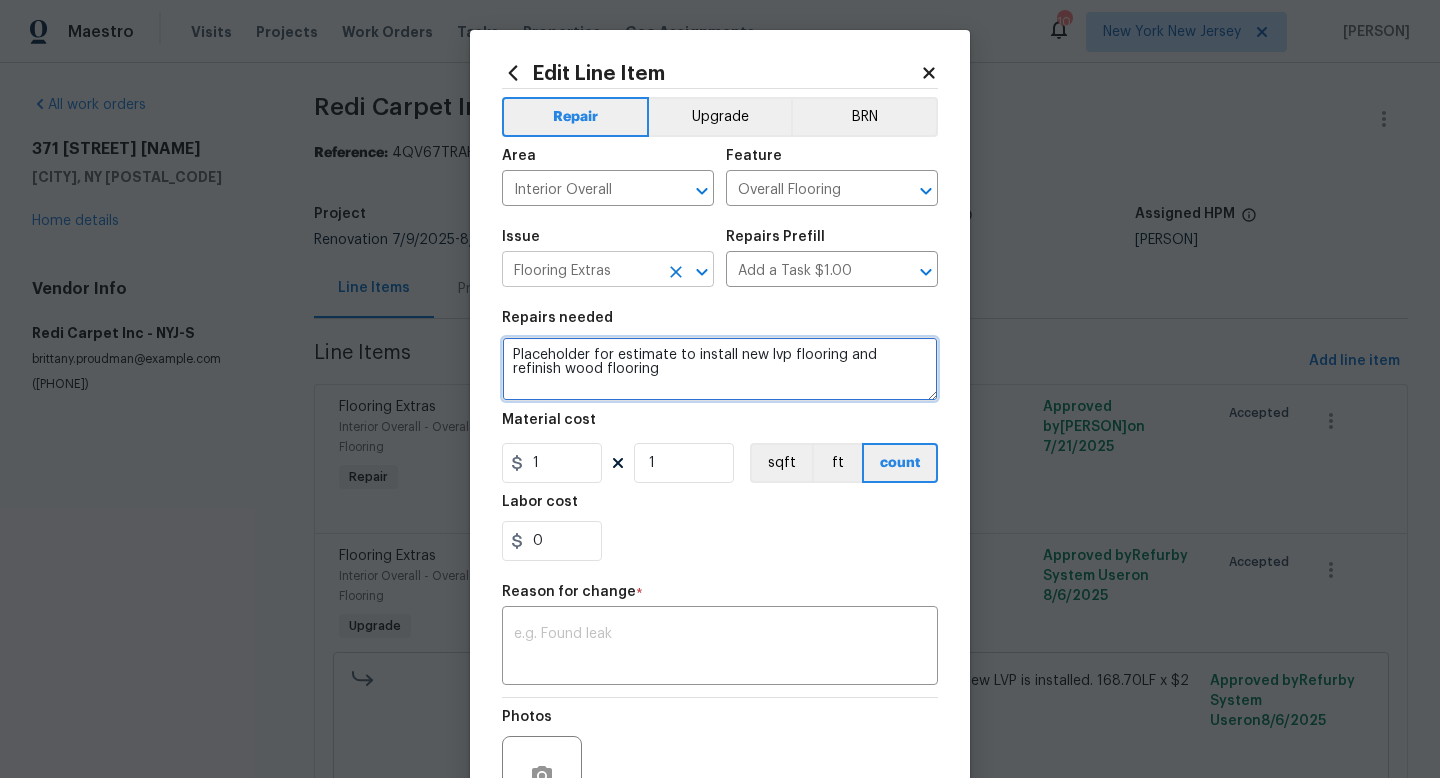 click 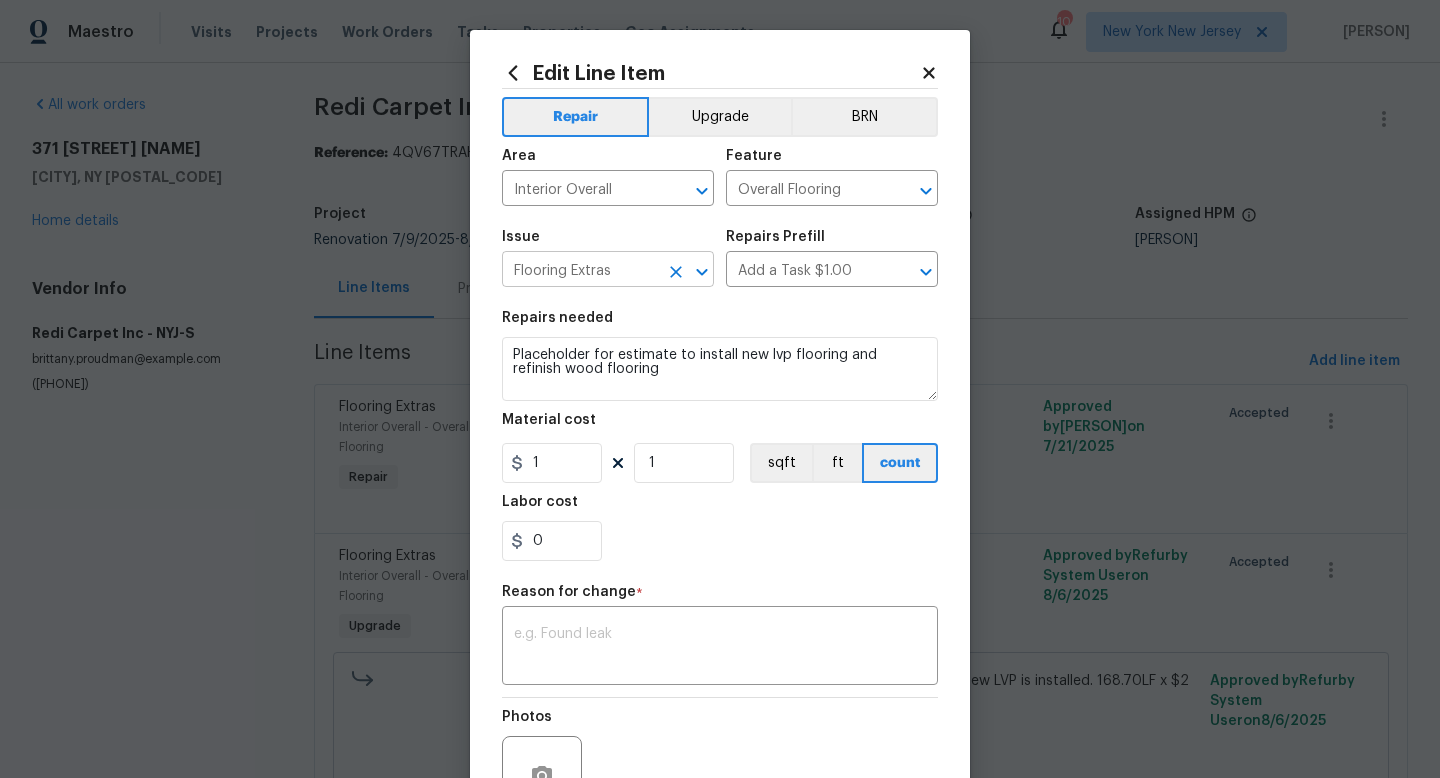 type 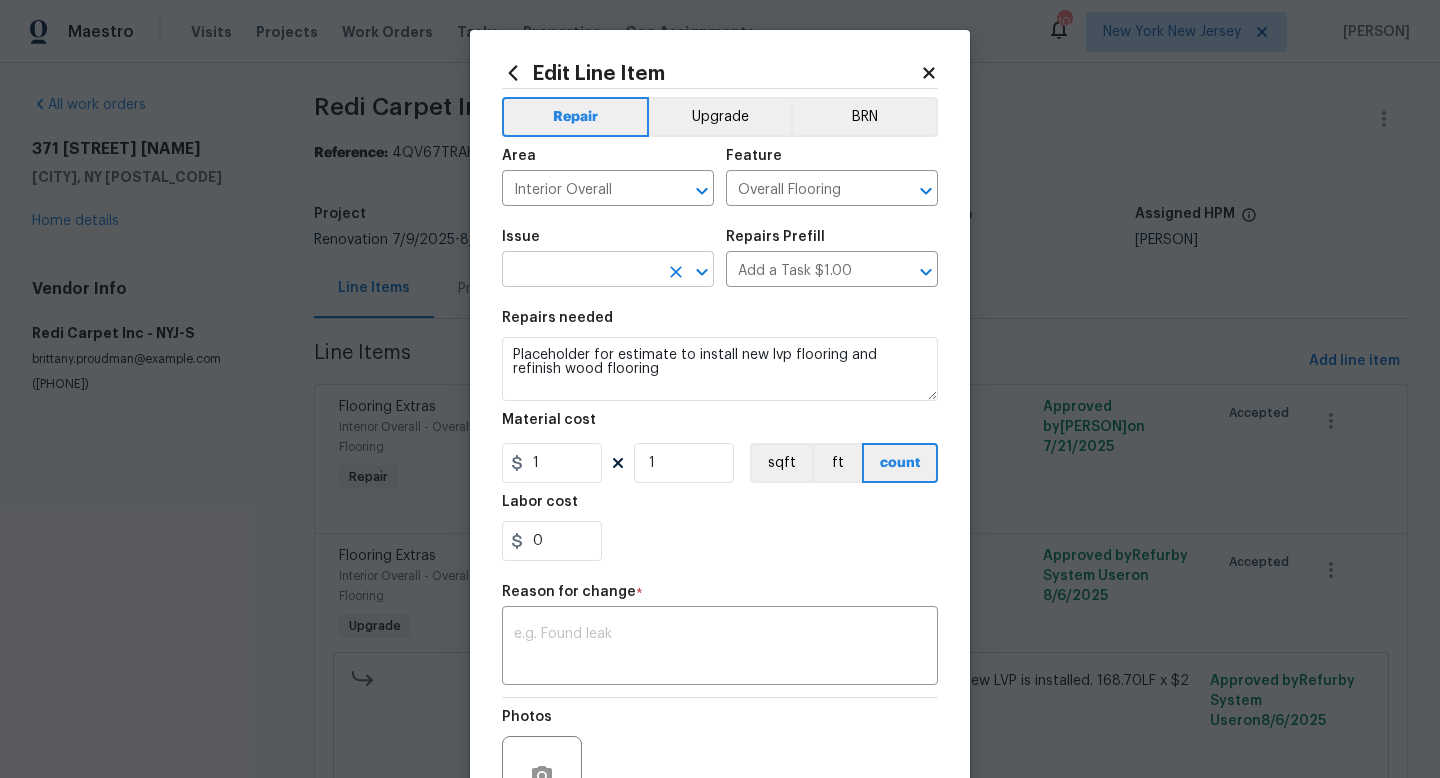 type 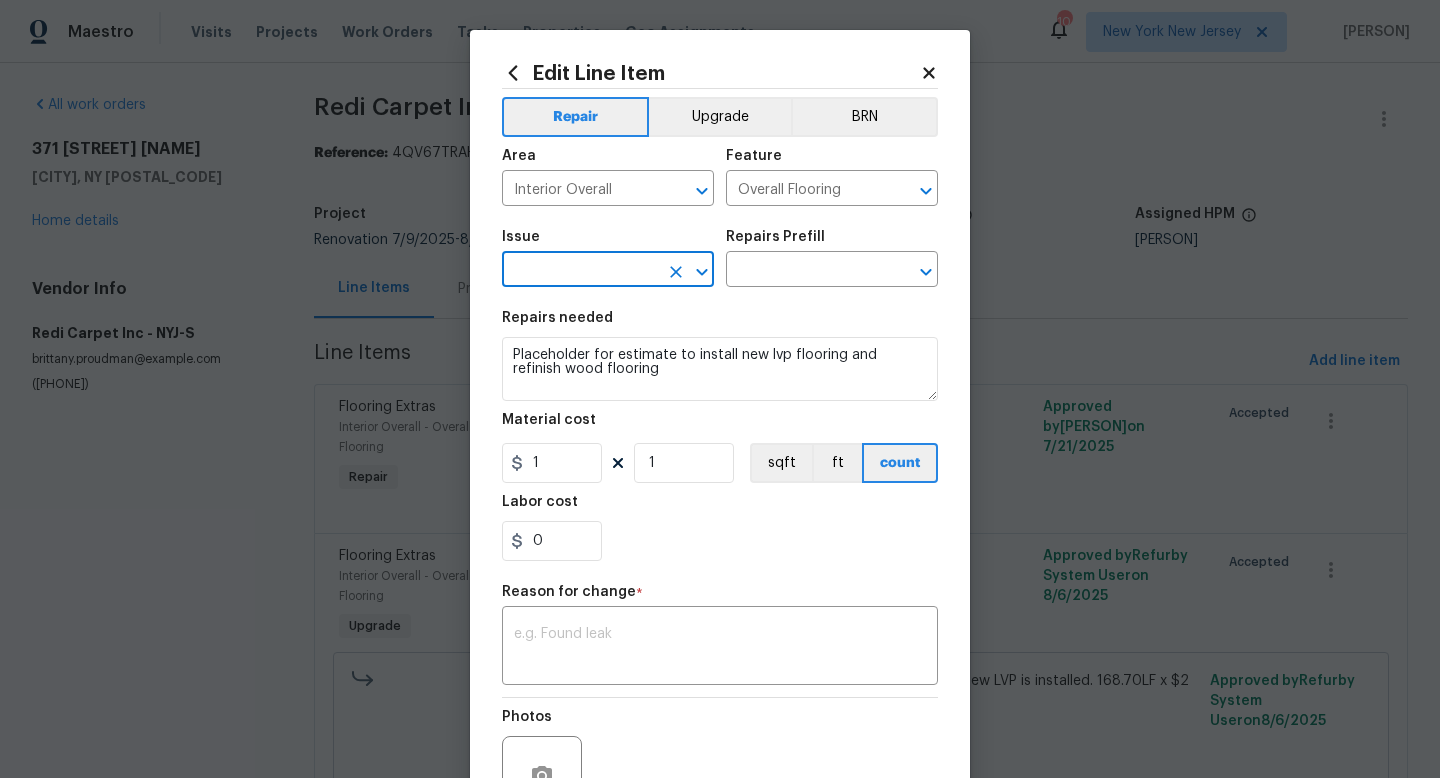 click at bounding box center [580, 271] 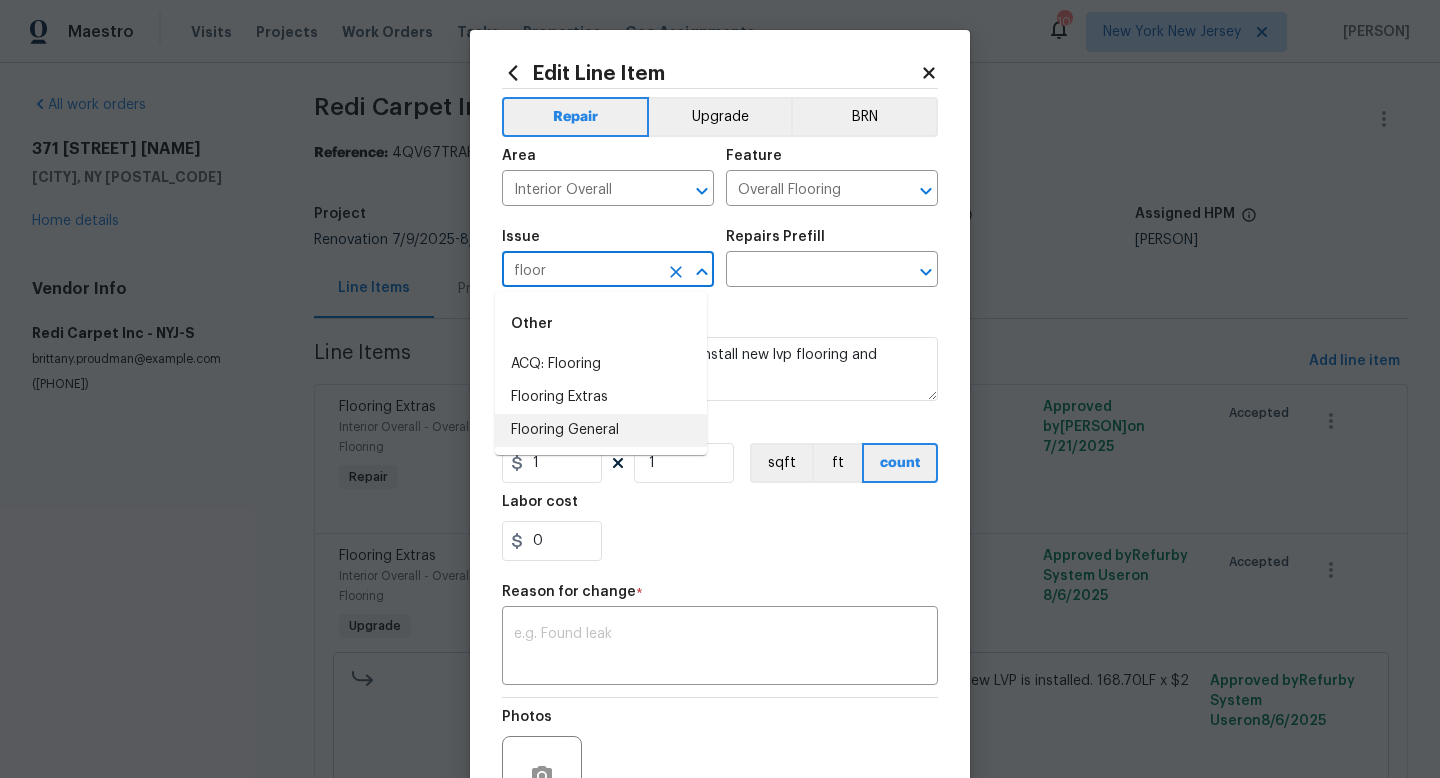 click on "Flooring General" at bounding box center (601, 430) 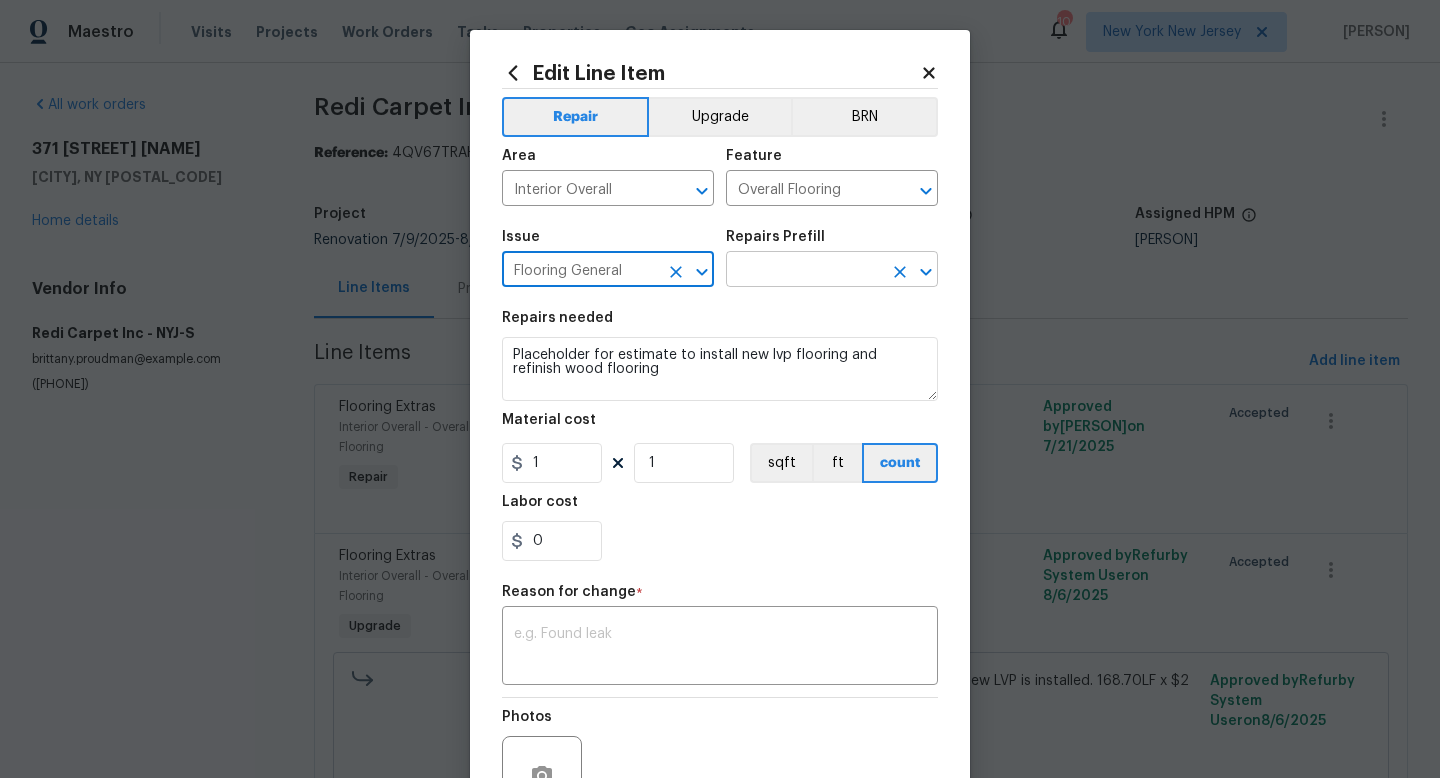 type on "Flooring General" 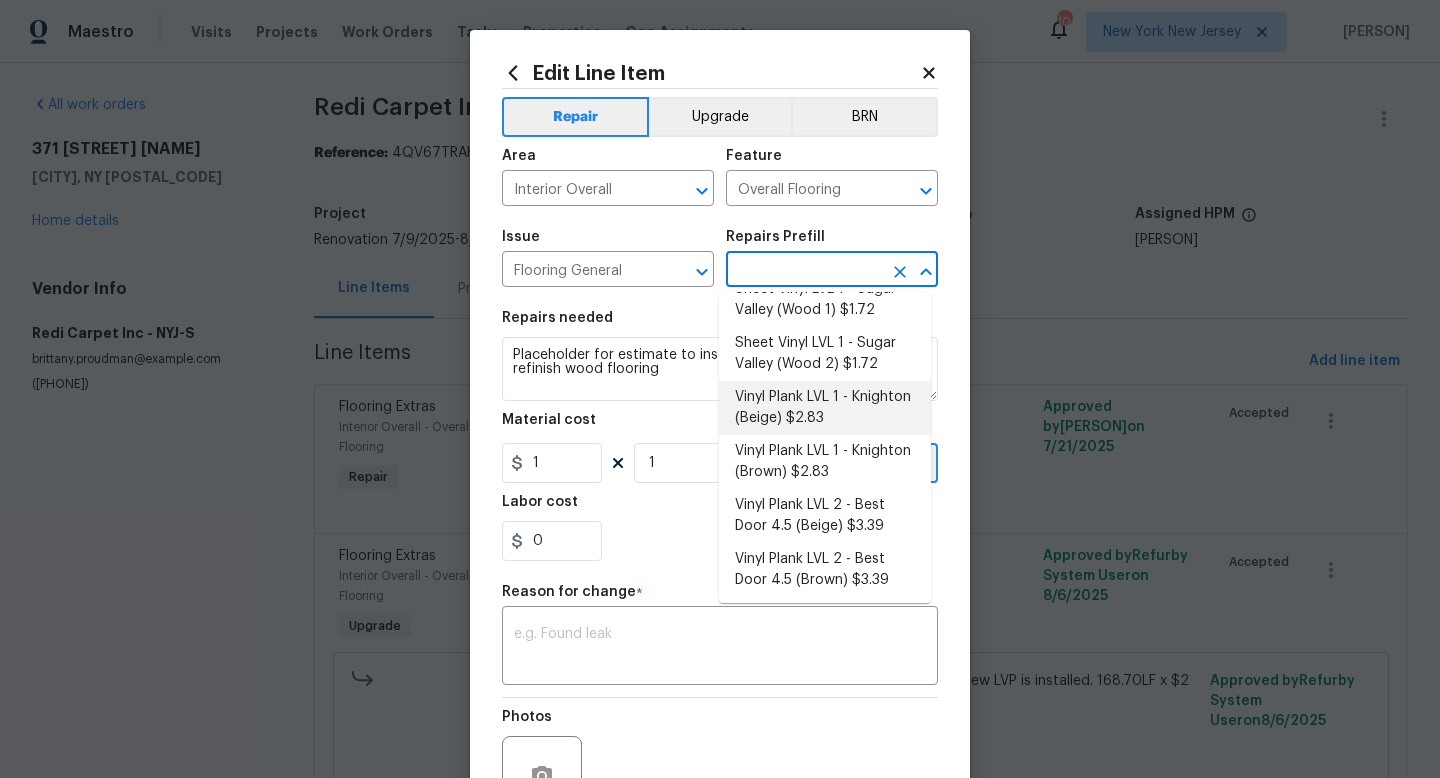 scroll, scrollTop: 299, scrollLeft: 0, axis: vertical 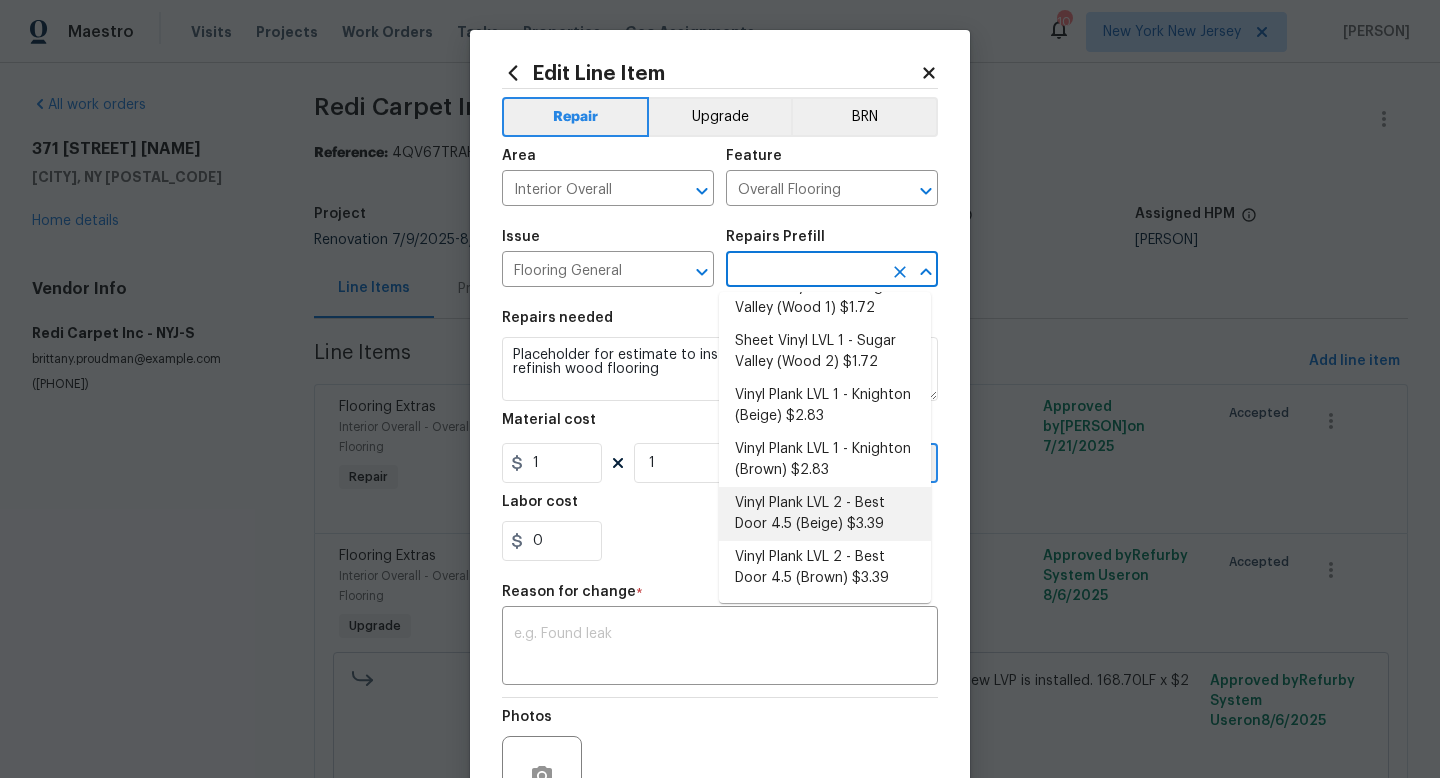 click on "Vinyl Plank LVL 2 - Best Door 4.5 (Beige) $3.39" at bounding box center [825, 514] 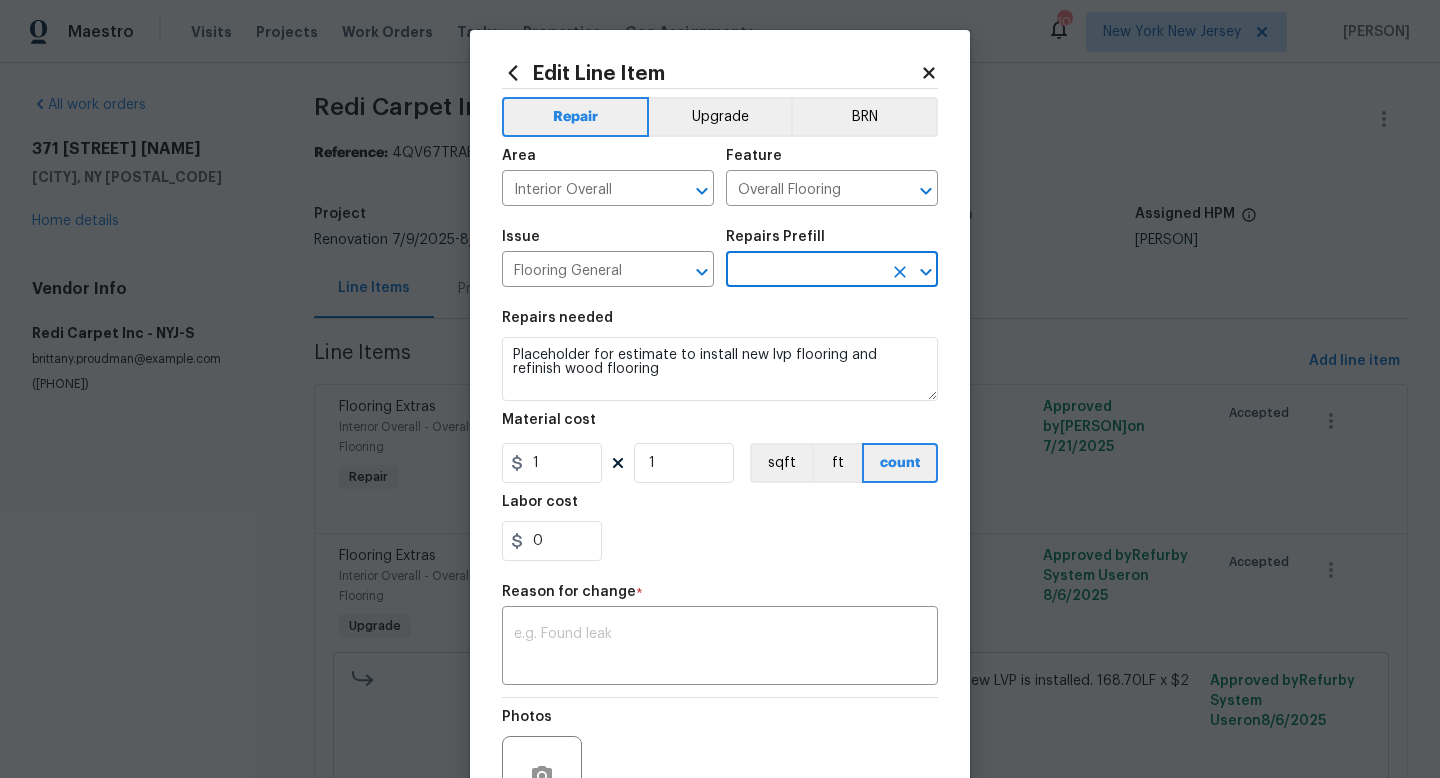 type on "Vinyl Plank LVL 2 - Best Door 4.5 (Beige) $3.39" 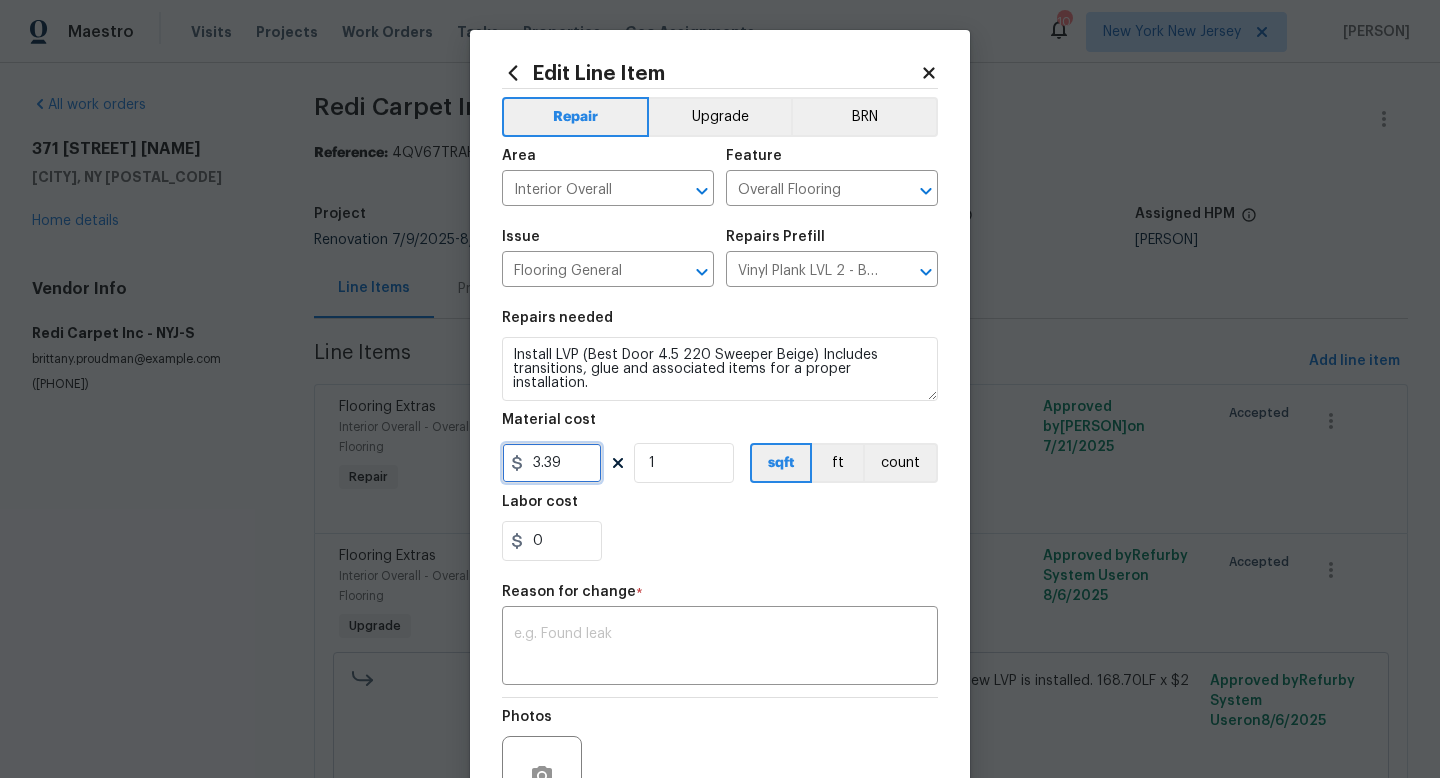 click on "3.39" at bounding box center [552, 463] 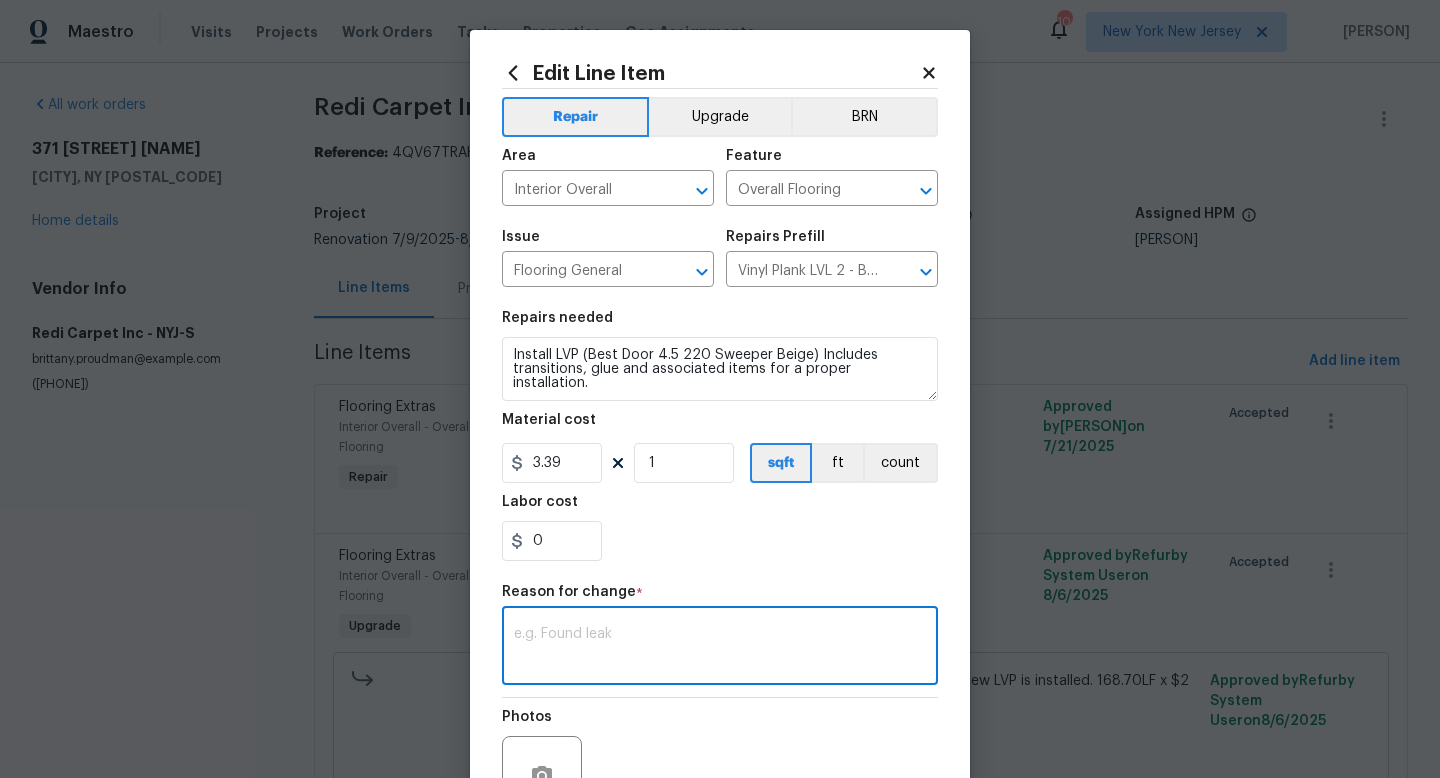 click at bounding box center [720, 648] 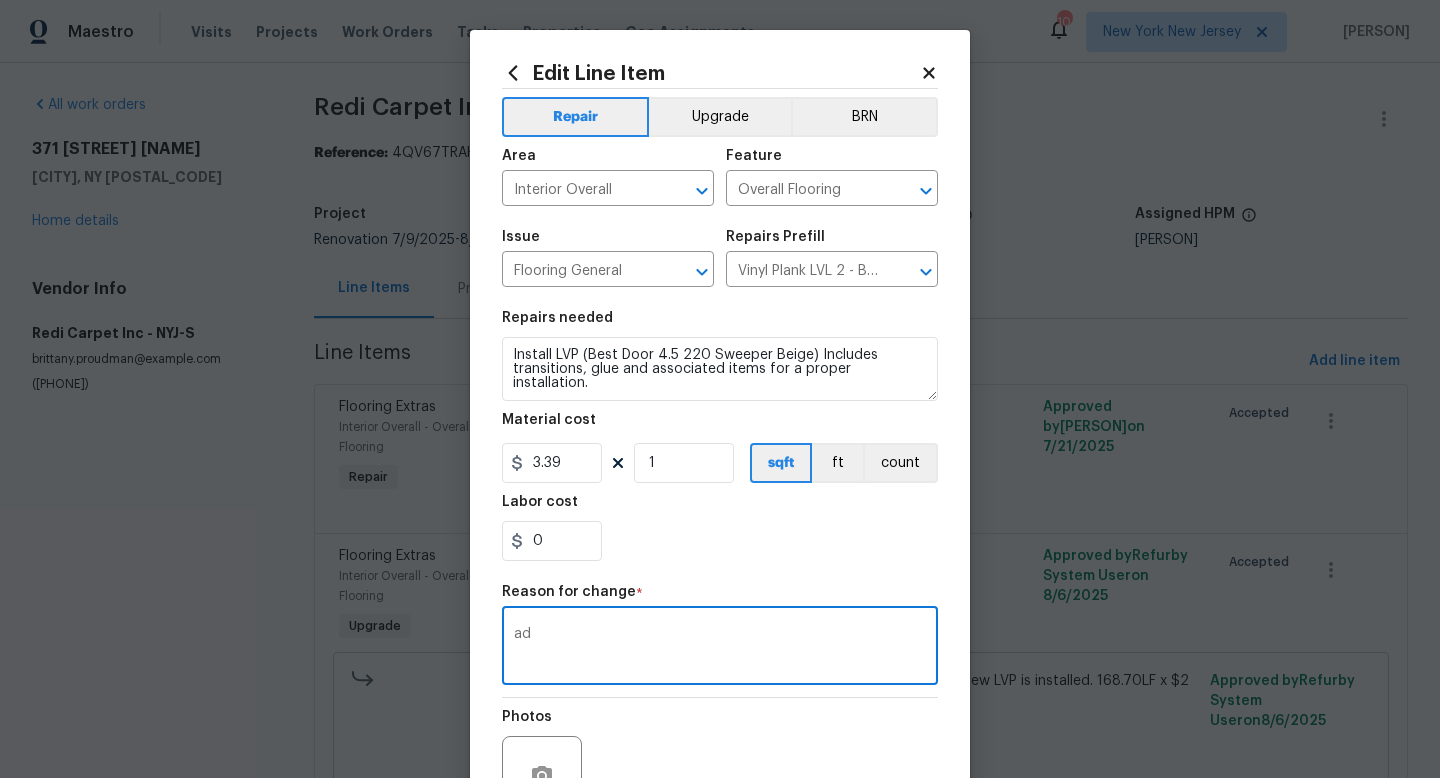 type on "a" 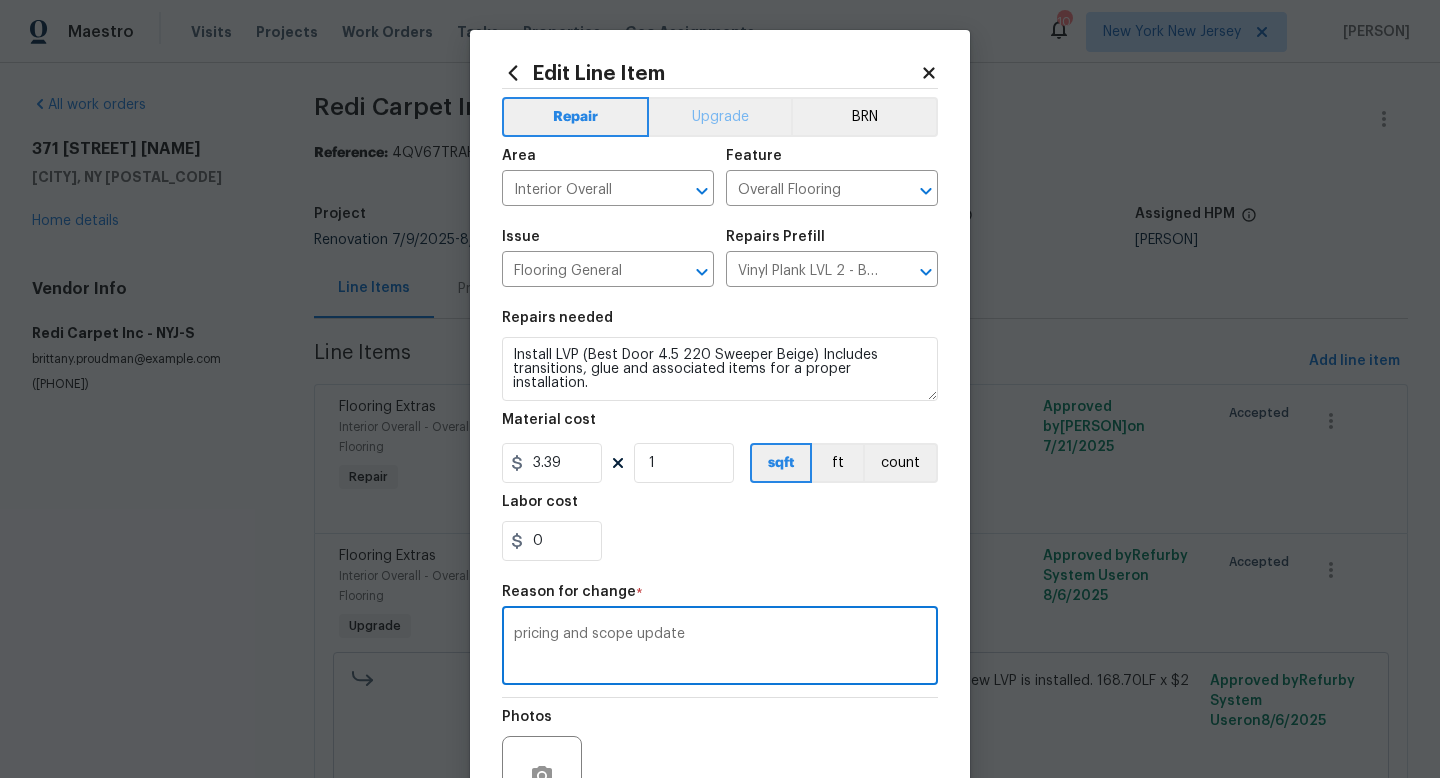 type on "pricing and scope update" 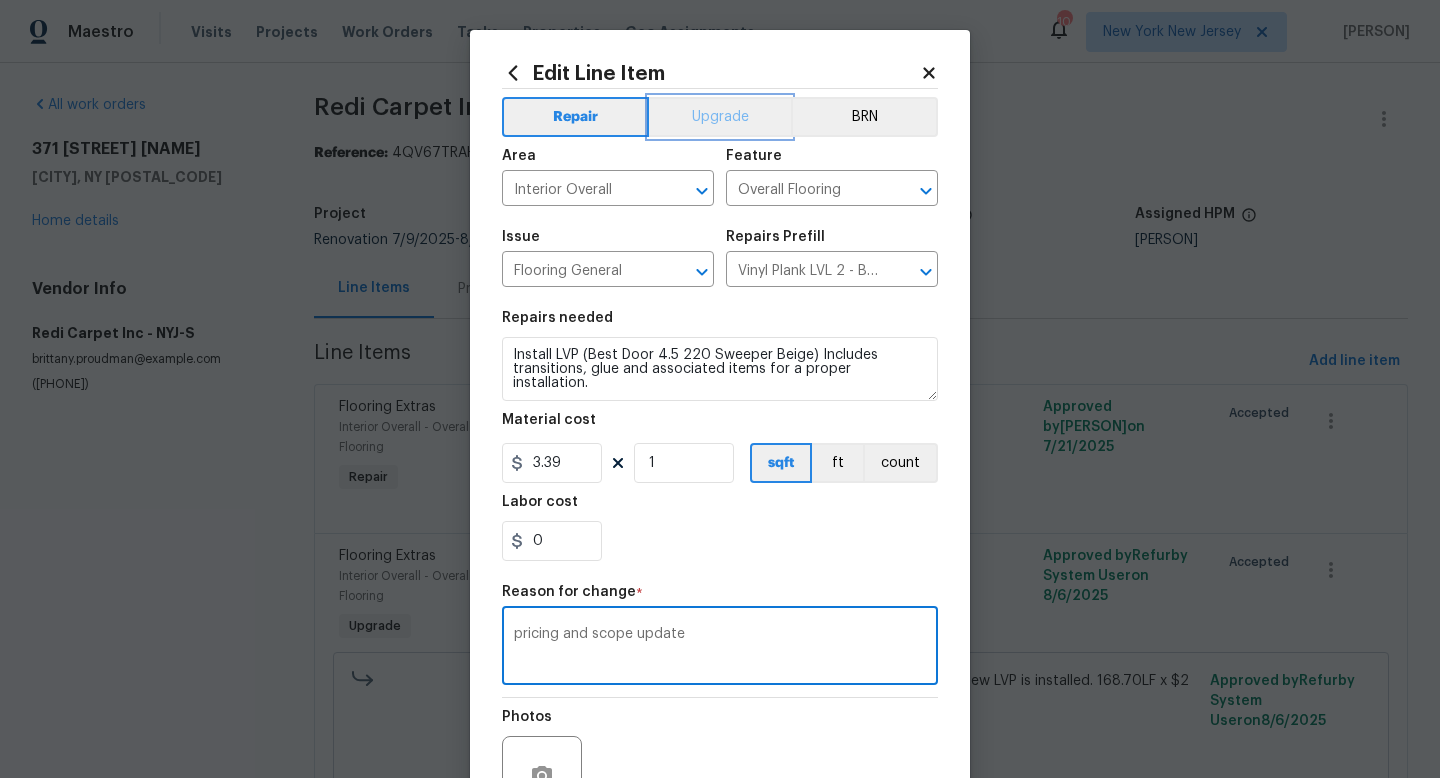 click on "Upgrade" at bounding box center (720, 117) 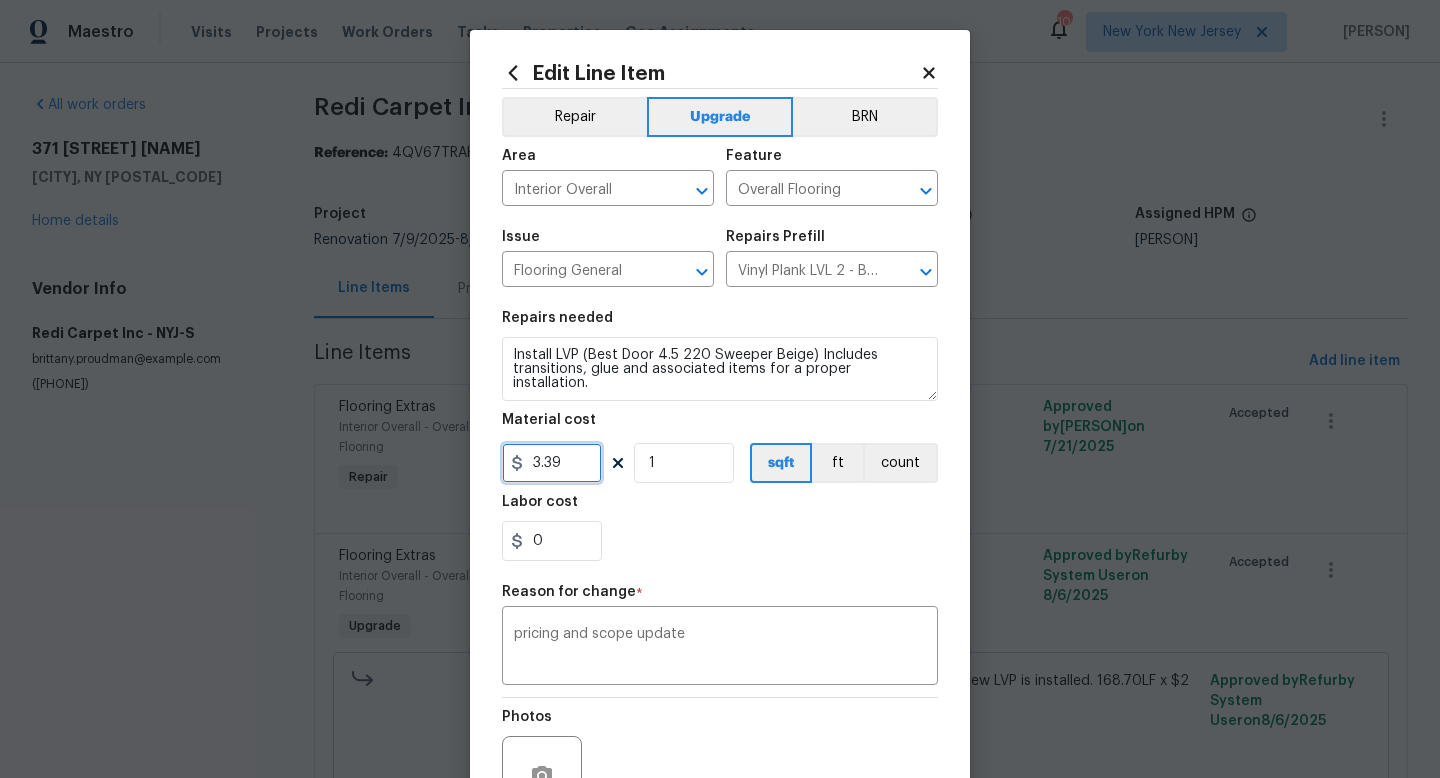 drag, startPoint x: 563, startPoint y: 477, endPoint x: 494, endPoint y: 469, distance: 69.46222 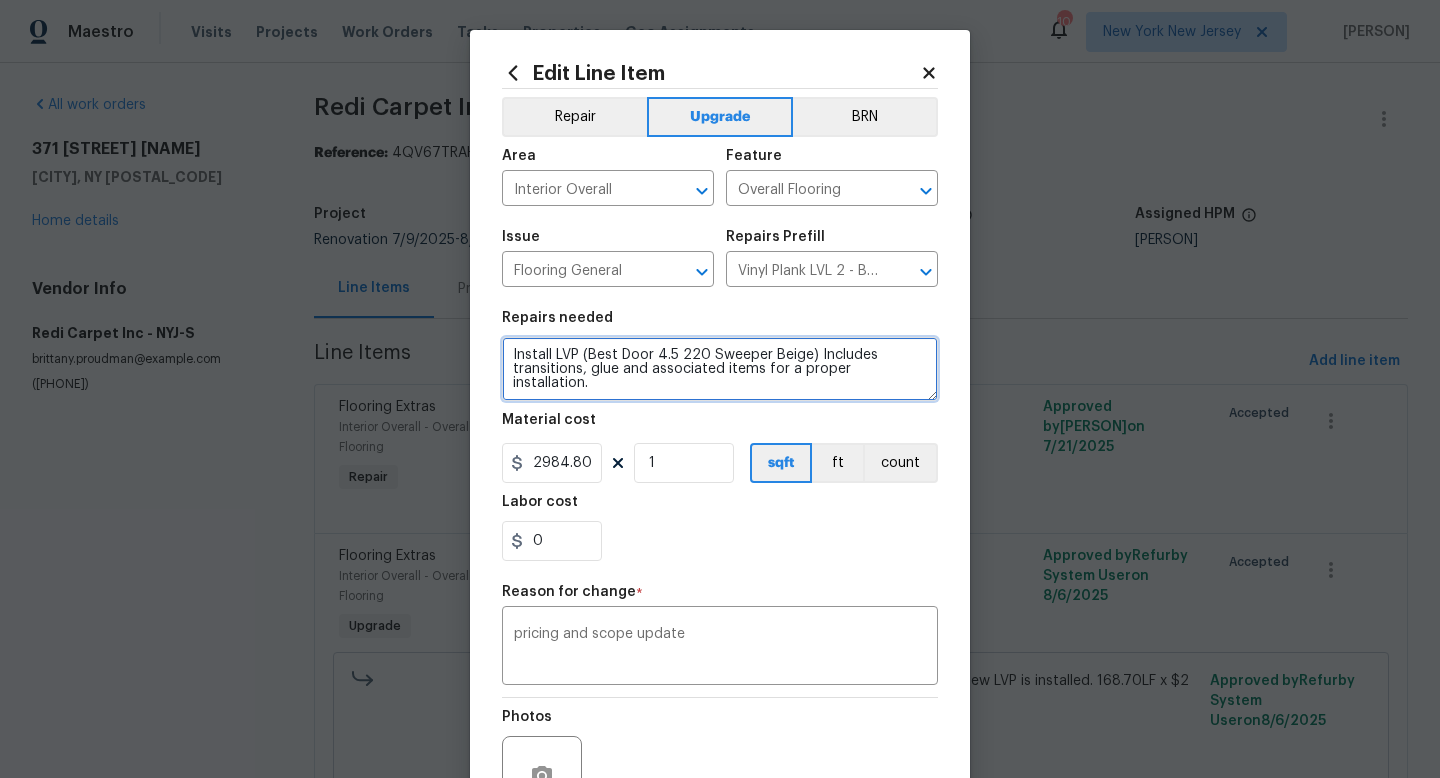 type on "2984.8" 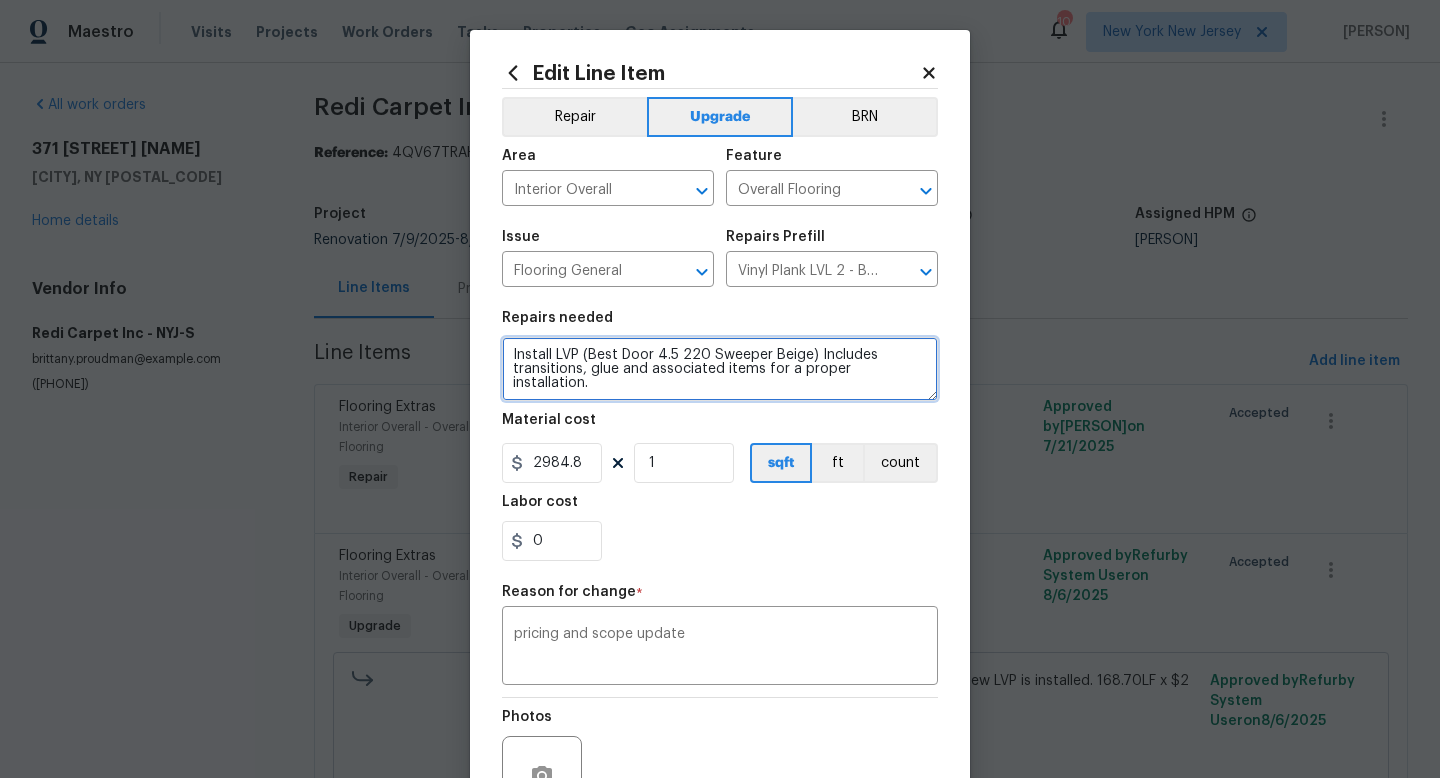 click on "Install LVP (Best Door 4.5 220 Sweeper Beige) Includes transitions, glue and associated items for a proper installation." at bounding box center (720, 369) 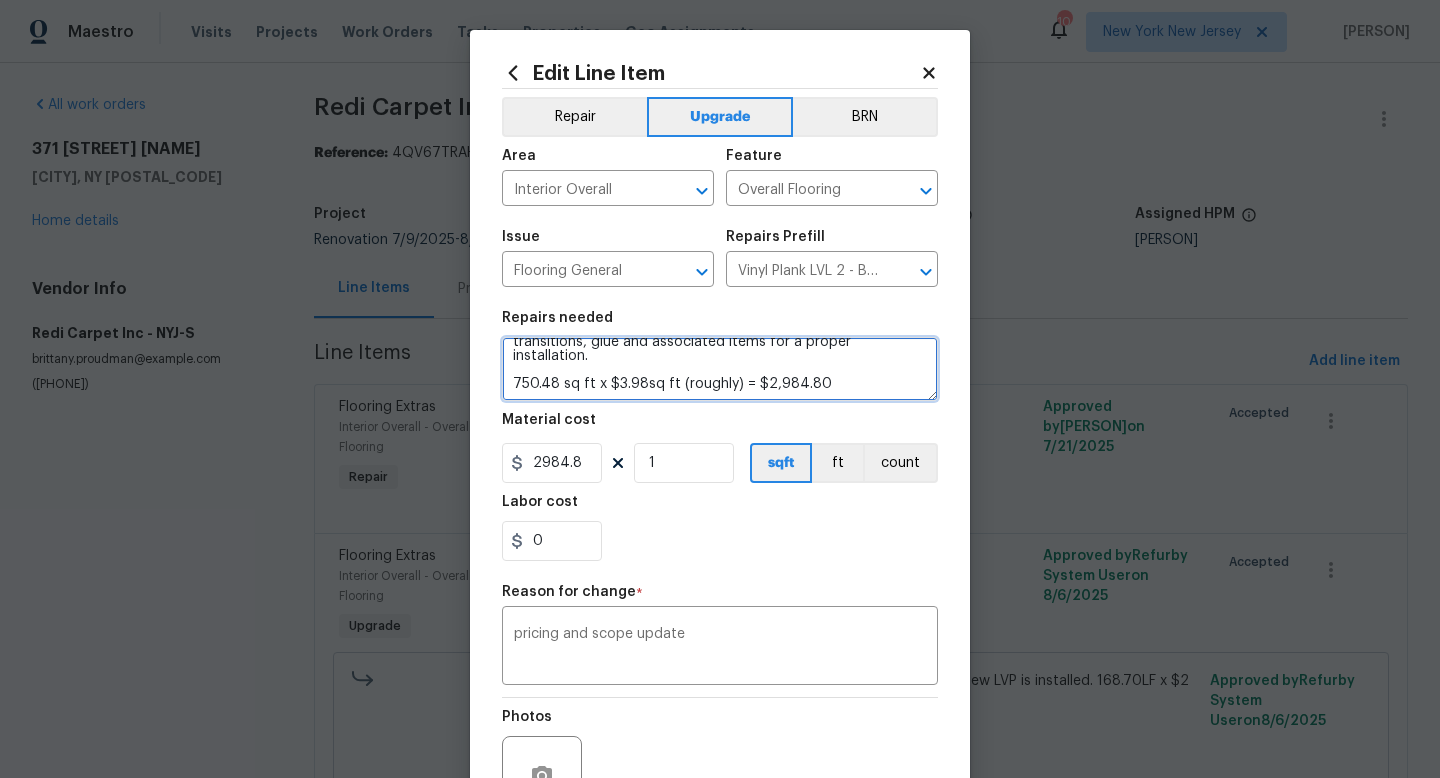 scroll, scrollTop: 28, scrollLeft: 0, axis: vertical 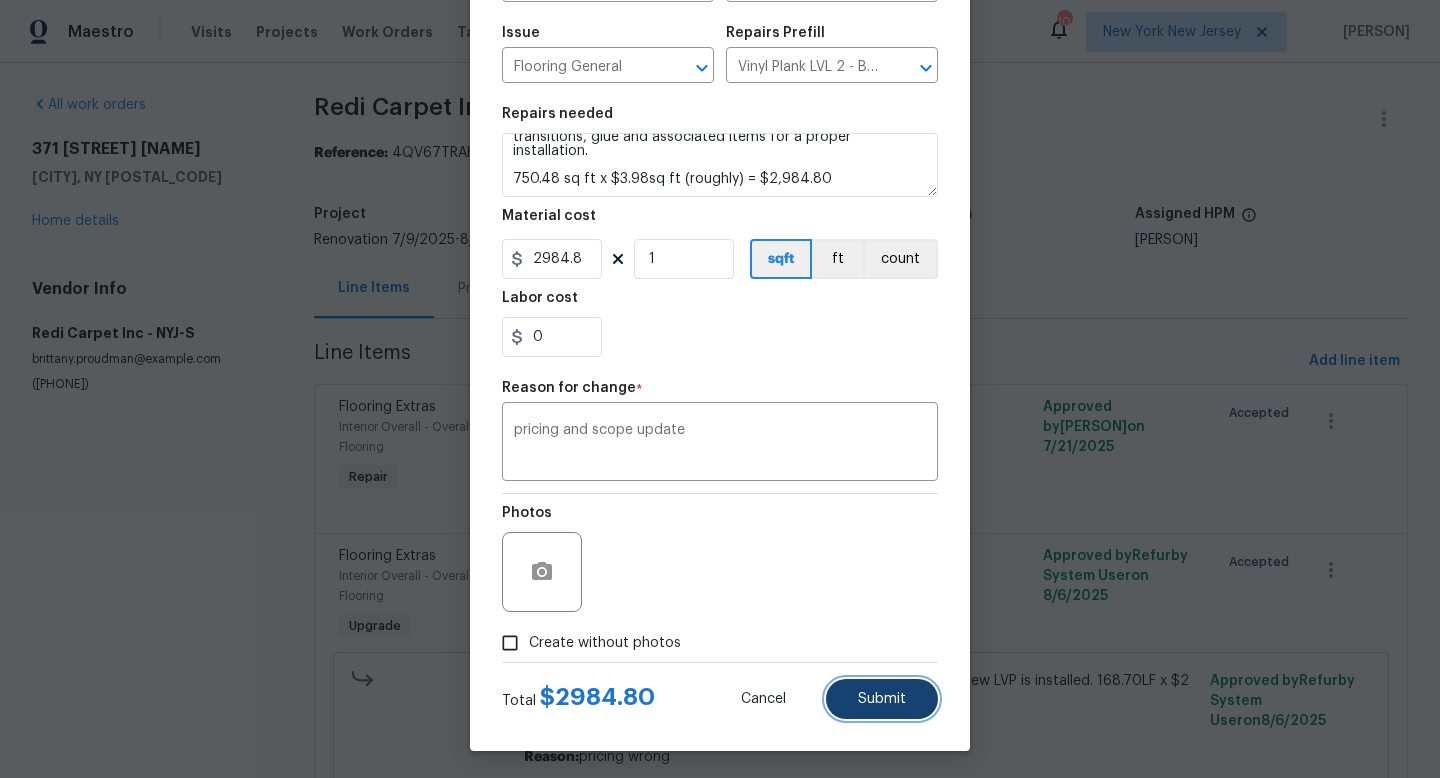 click on "Submit" at bounding box center [882, 699] 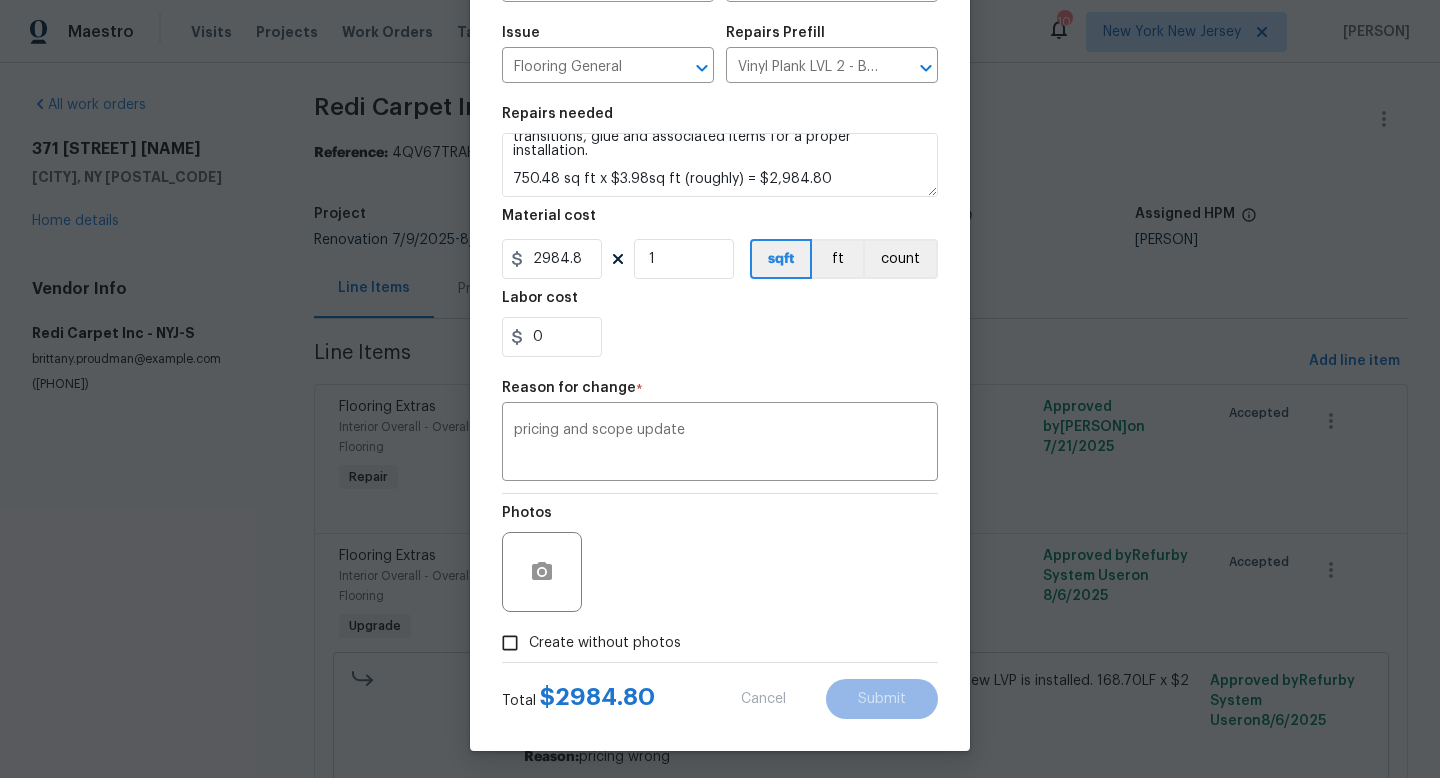 type on "Placeholder for estimate to install new lvp flooring and refinish wood flooring" 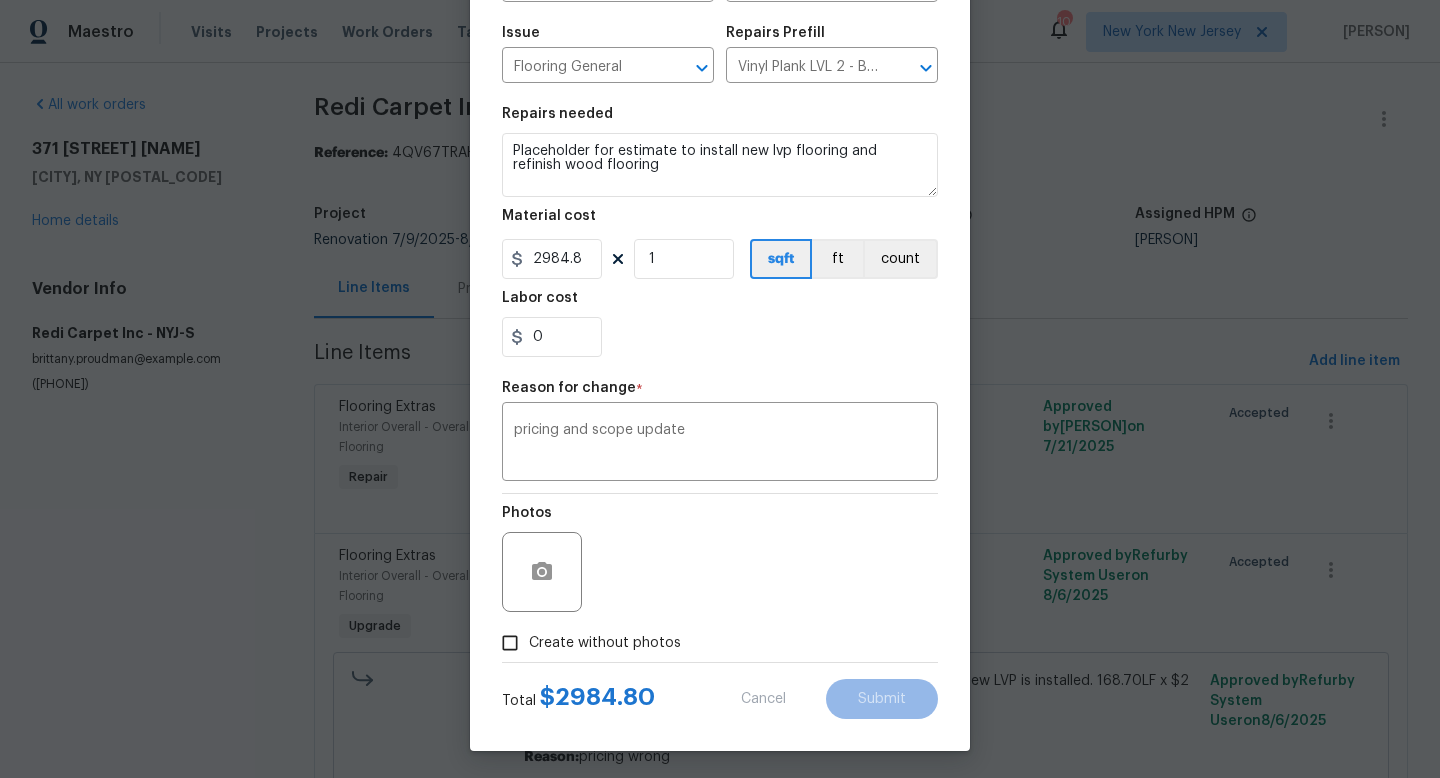 type on "Flooring Extras" 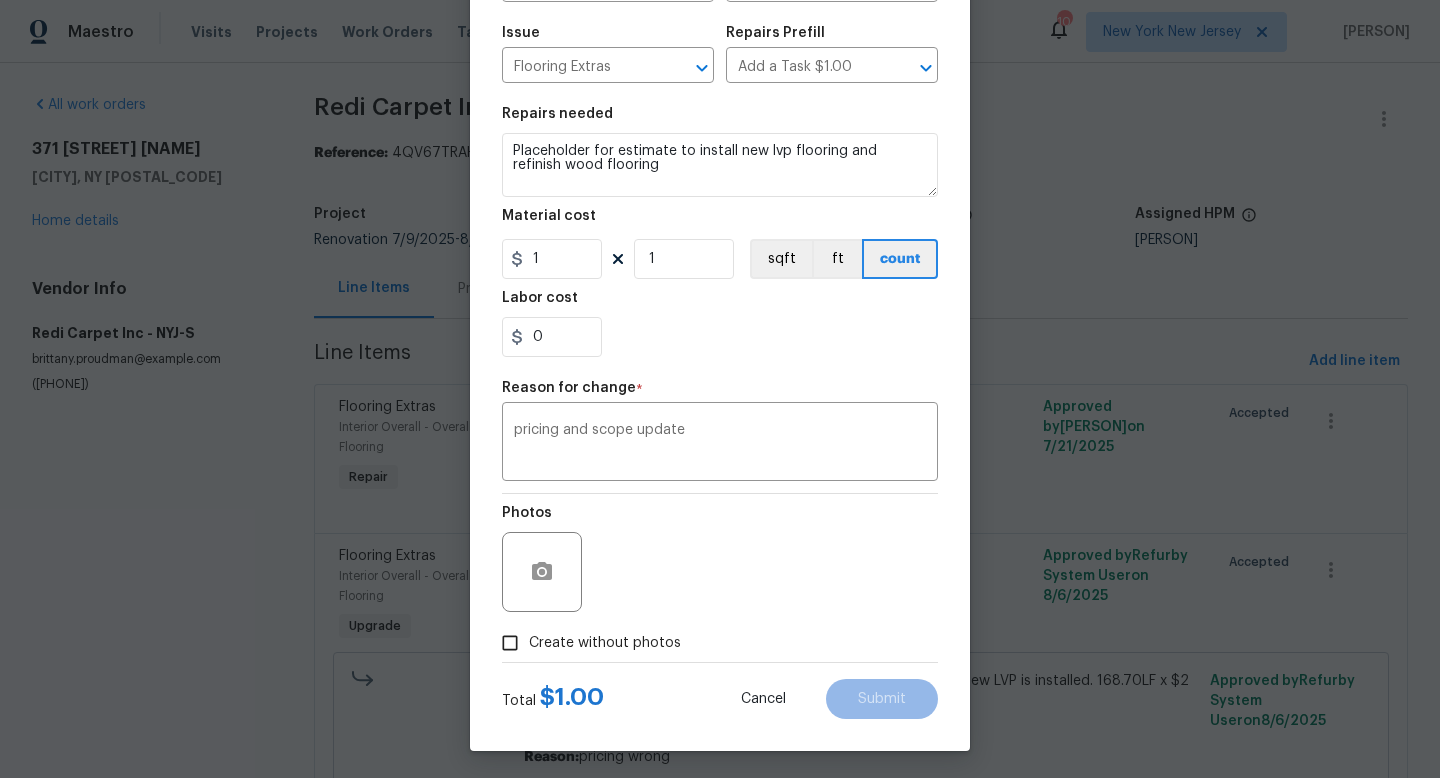 scroll, scrollTop: 0, scrollLeft: 0, axis: both 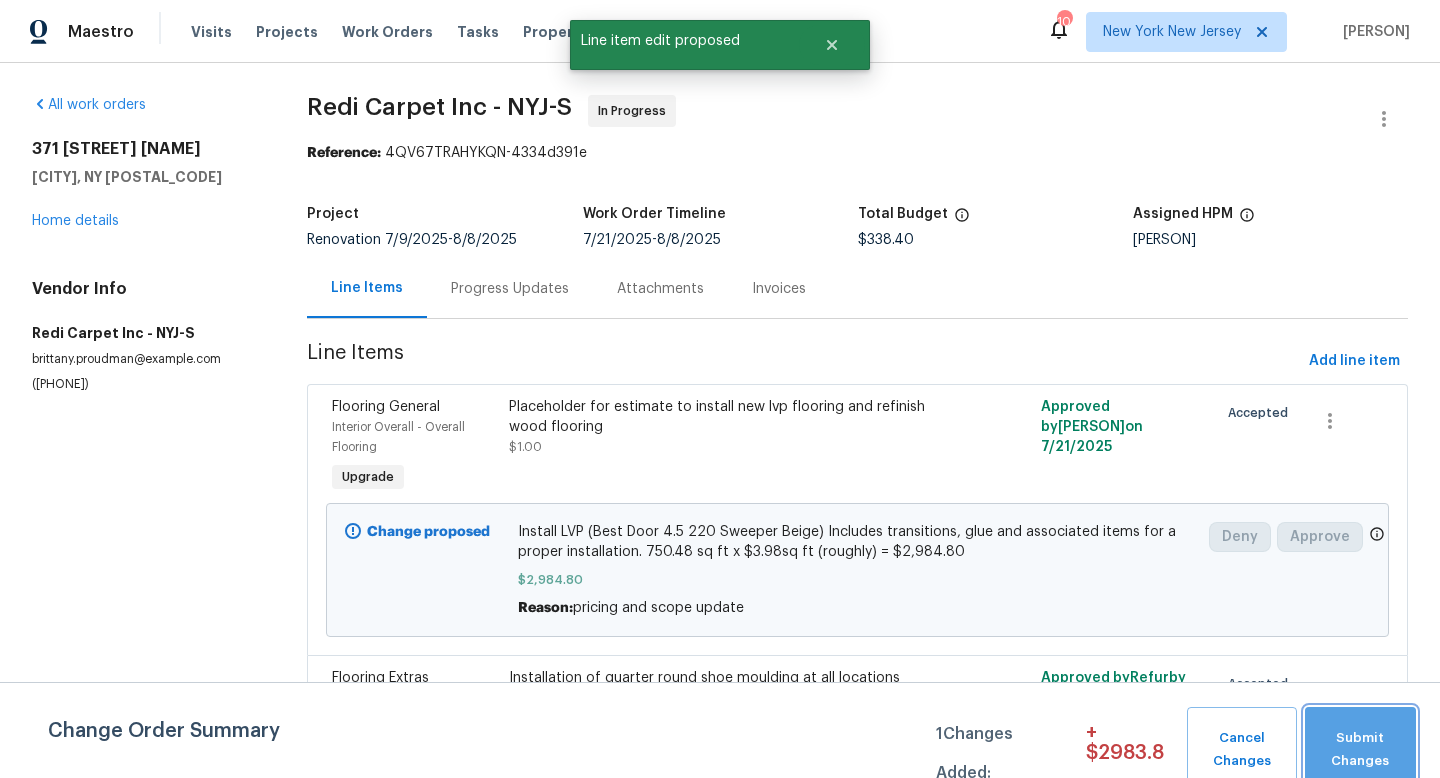 click on "Submit Changes" at bounding box center (1360, 750) 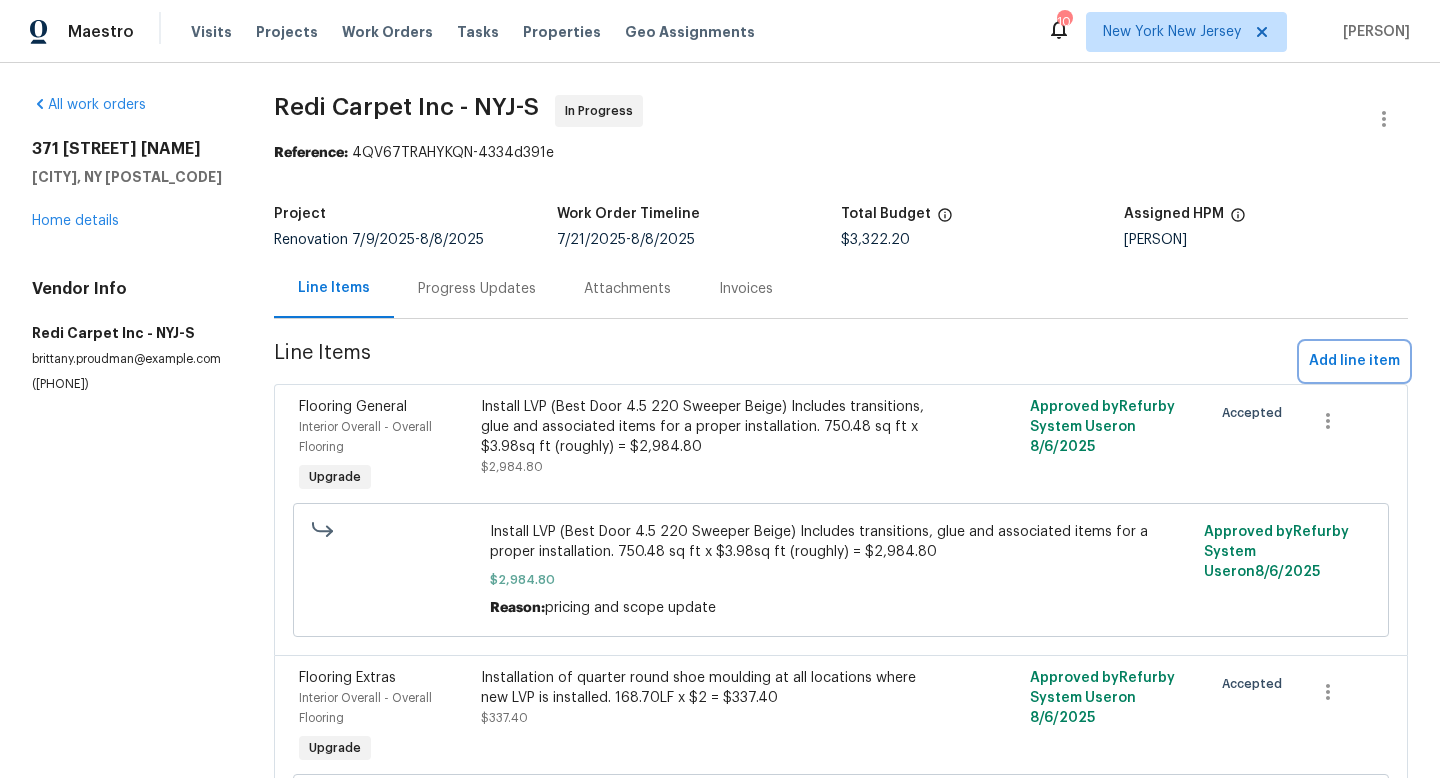 click on "Add line item" at bounding box center [1354, 361] 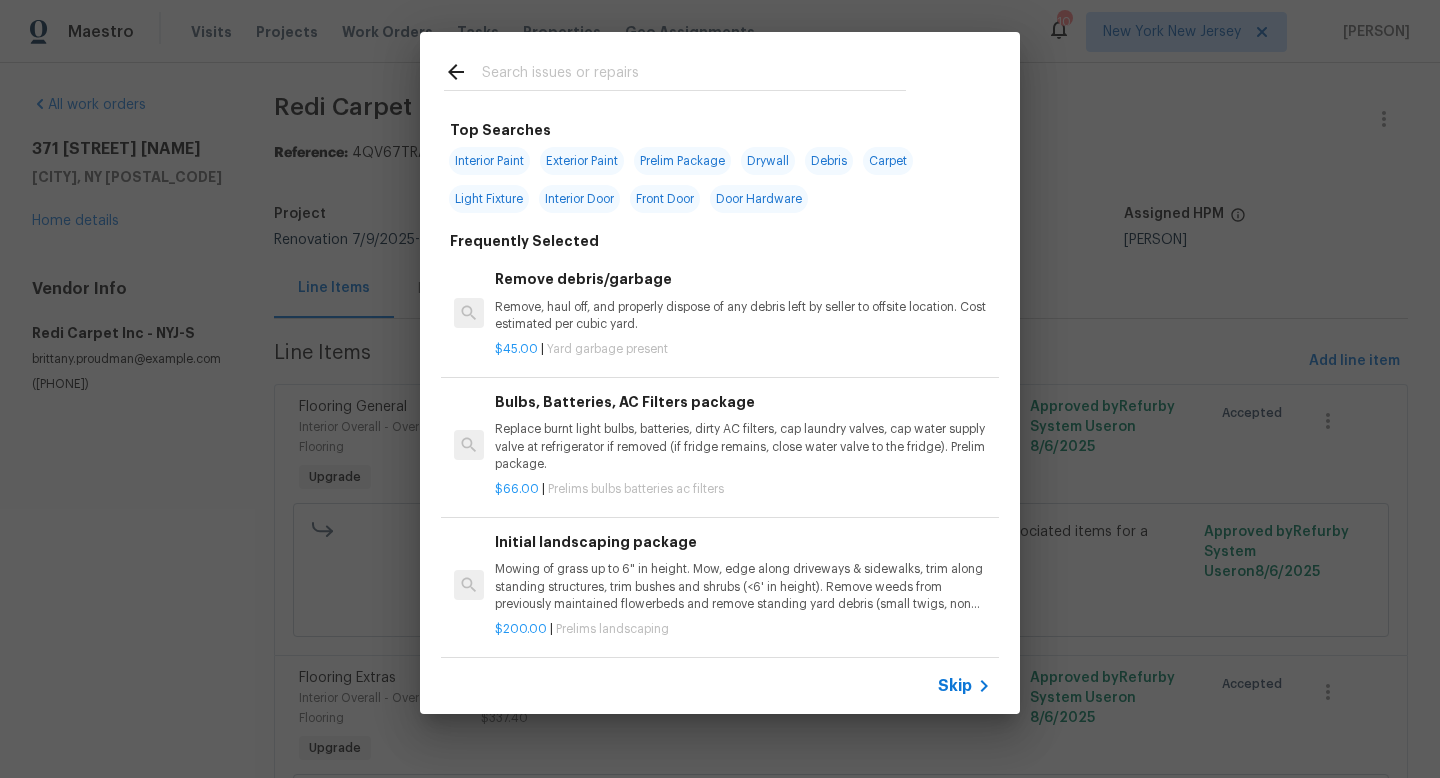 click at bounding box center (694, 75) 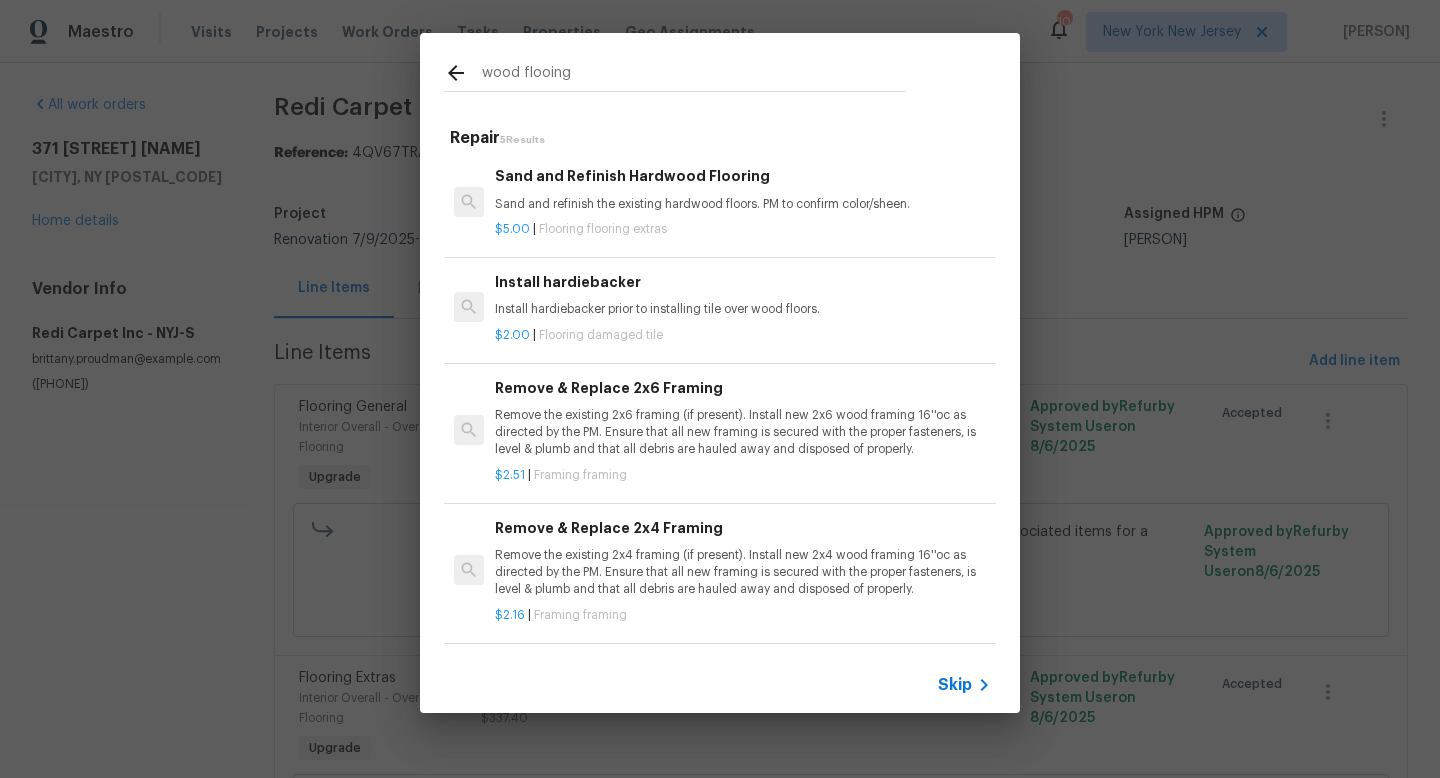 type on "wood flooing" 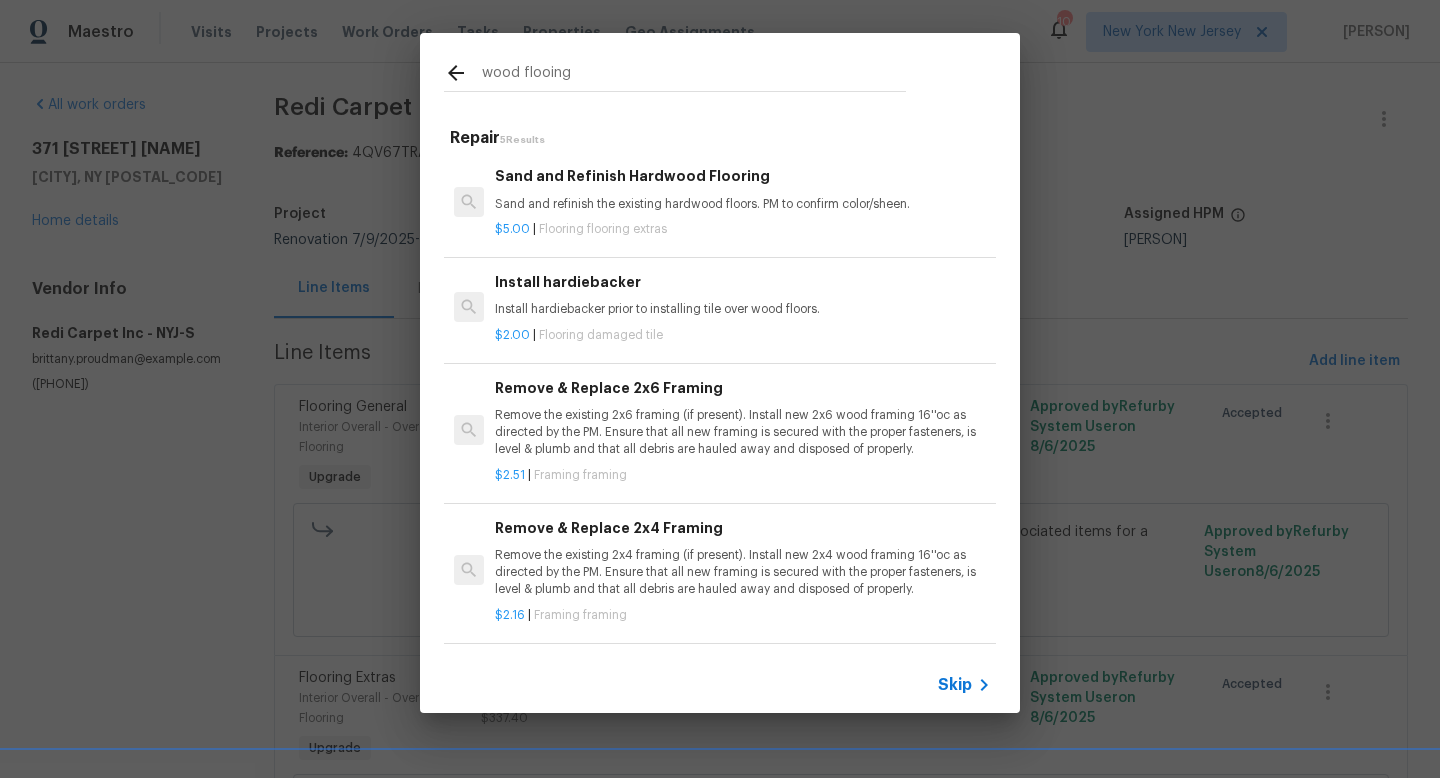 click on "Sand and Refinish Hardwood Flooring Sand and refinish the existing hardwood floors. PM to confirm color/sheen." at bounding box center (743, 189) 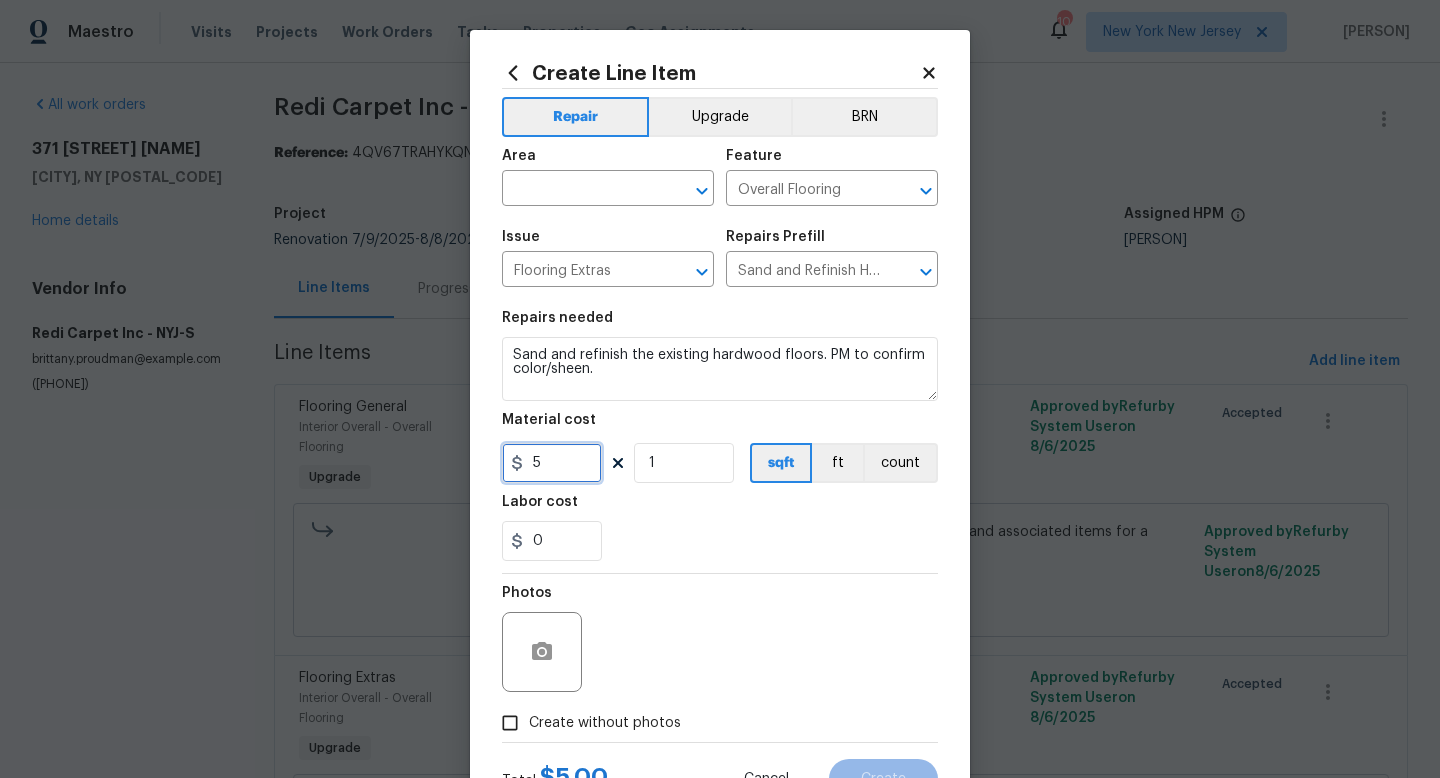 drag, startPoint x: 560, startPoint y: 470, endPoint x: 514, endPoint y: 464, distance: 46.389652 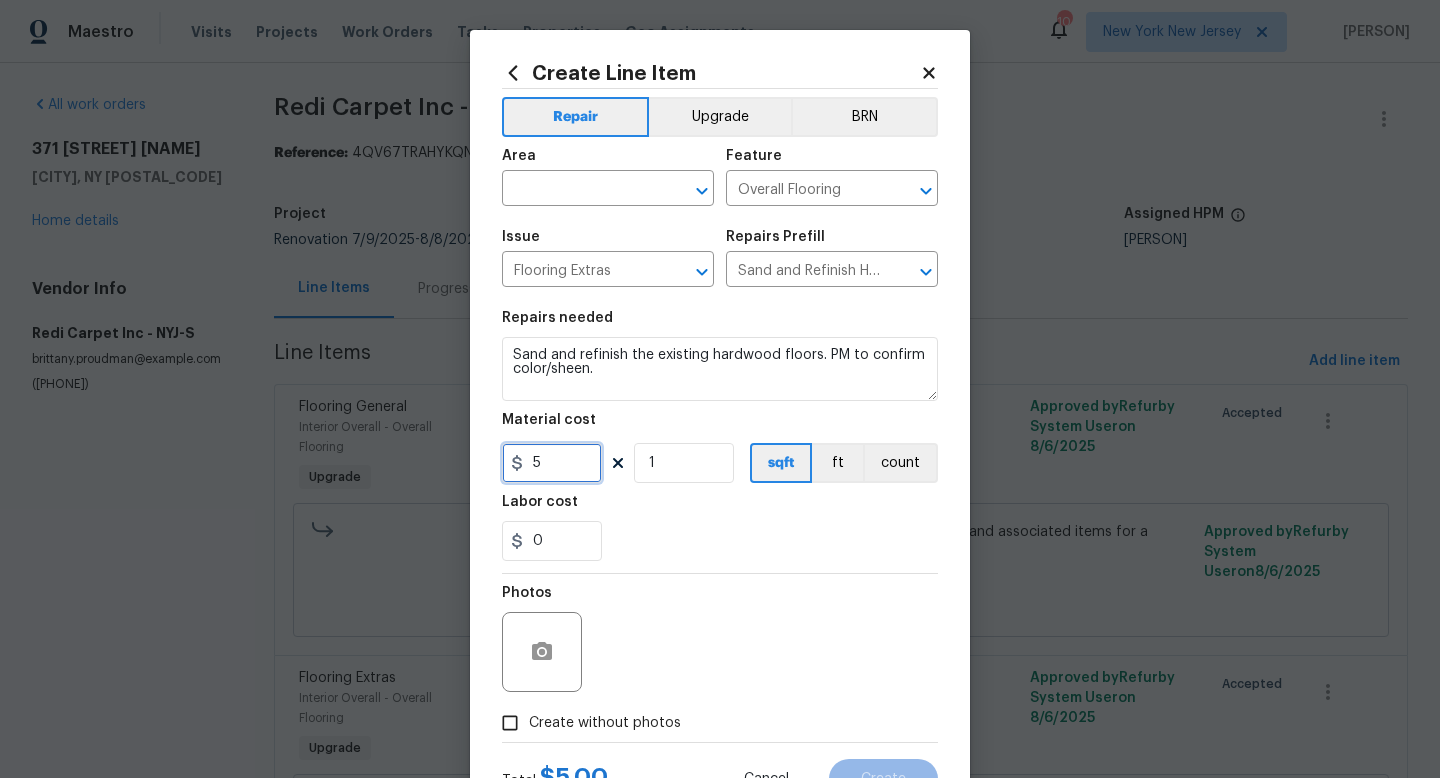 click on "5" at bounding box center [552, 463] 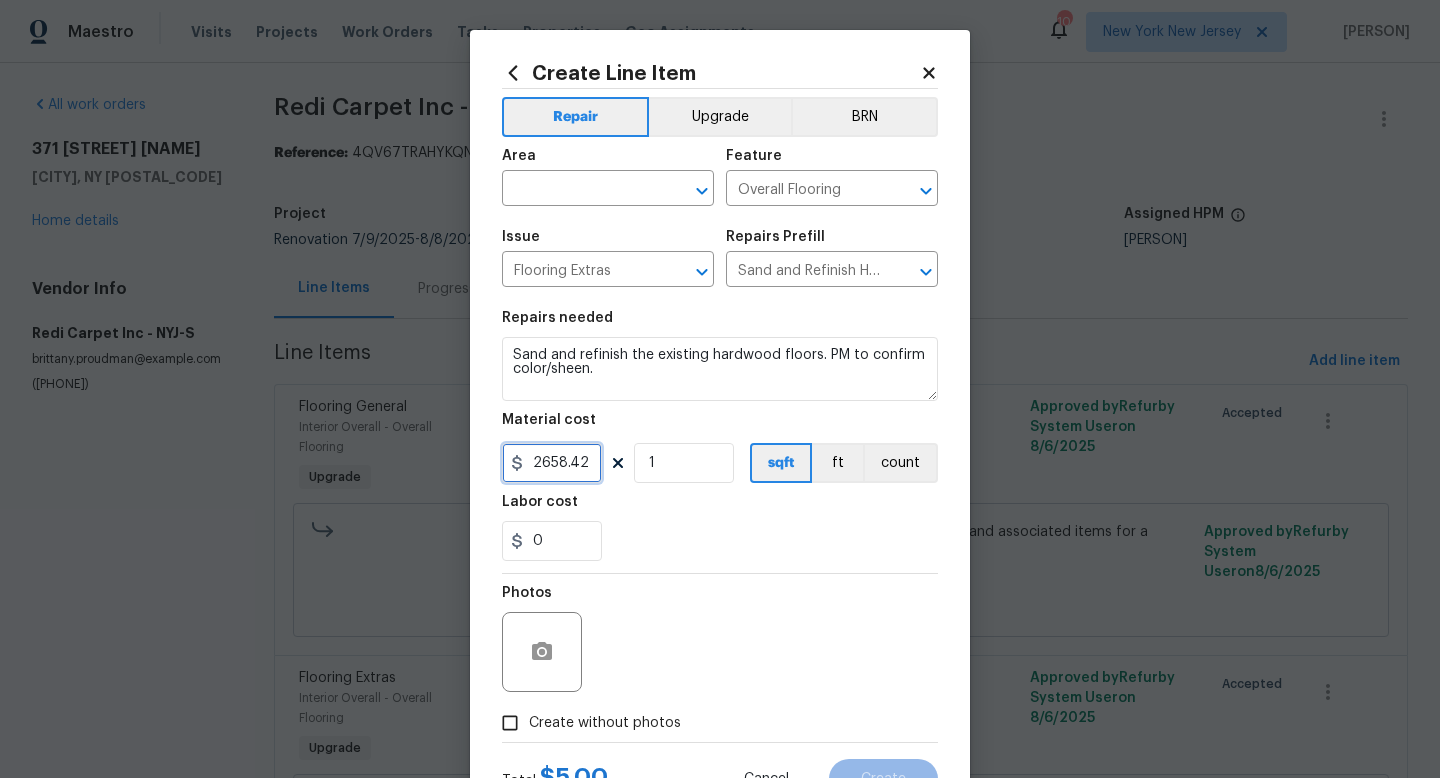 type on "2658.42" 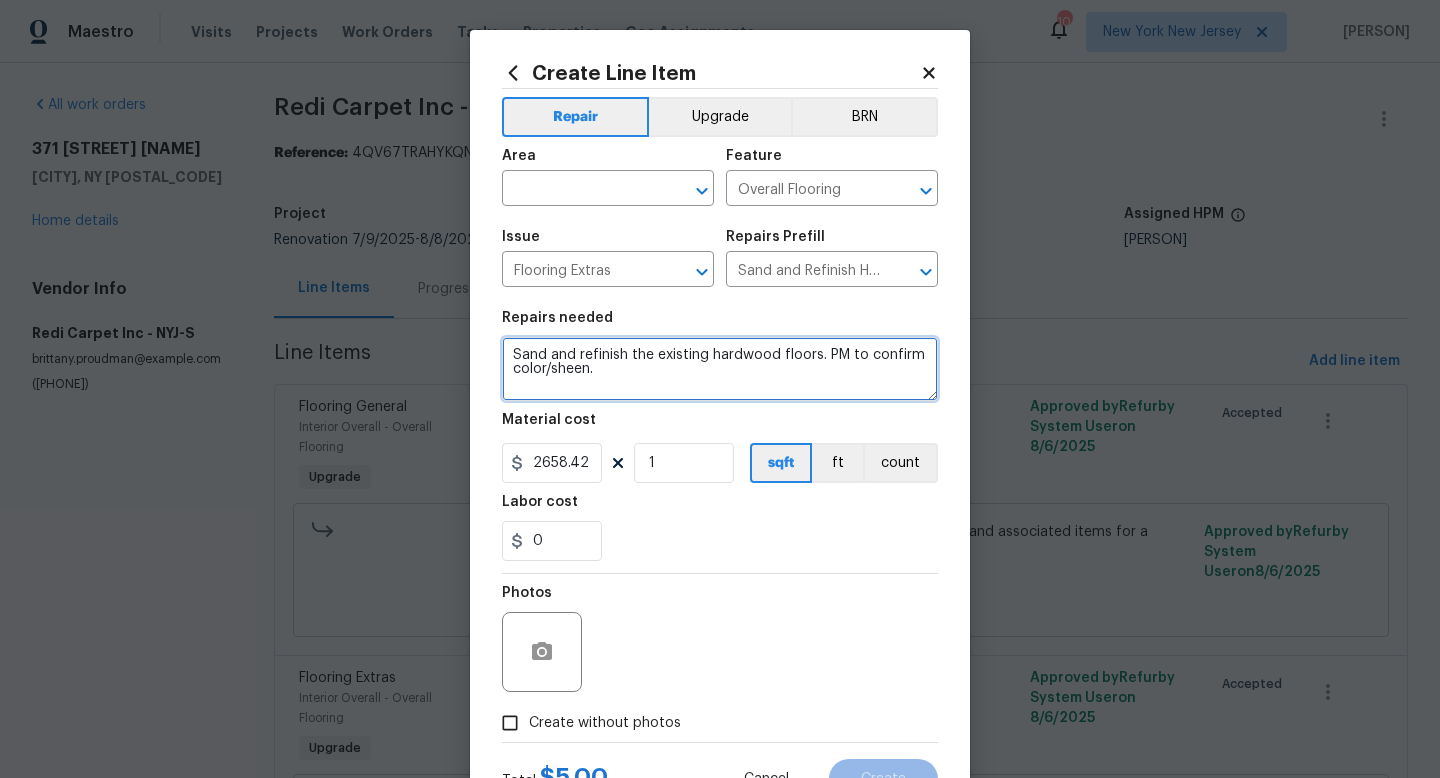 click on "Sand and refinish the existing hardwood floors. PM to confirm color/sheen." at bounding box center [720, 369] 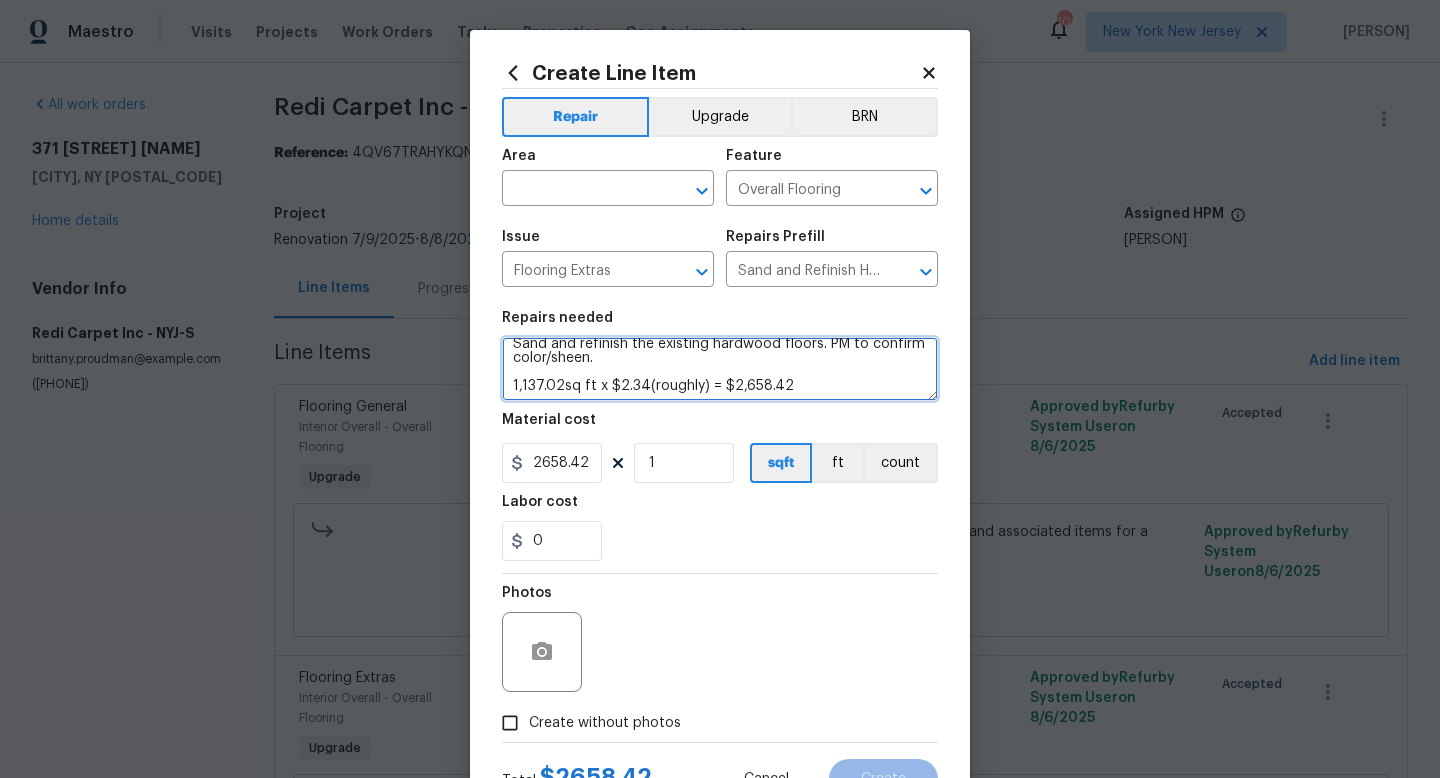 scroll, scrollTop: 14, scrollLeft: 0, axis: vertical 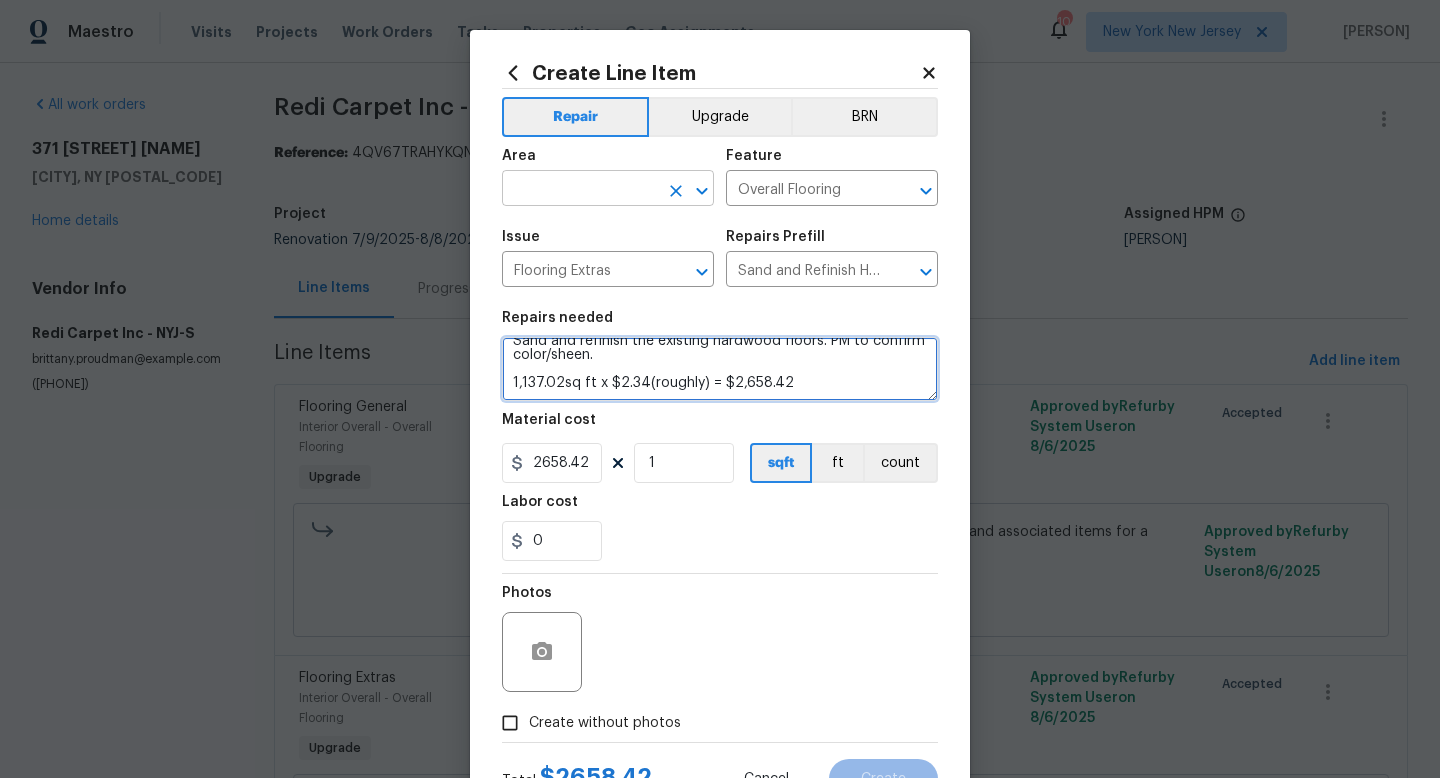 type on "Sand and refinish the existing hardwood floors. PM to confirm color/sheen.
1,137.02sq ft x $2.34(roughly) = $2,658.42" 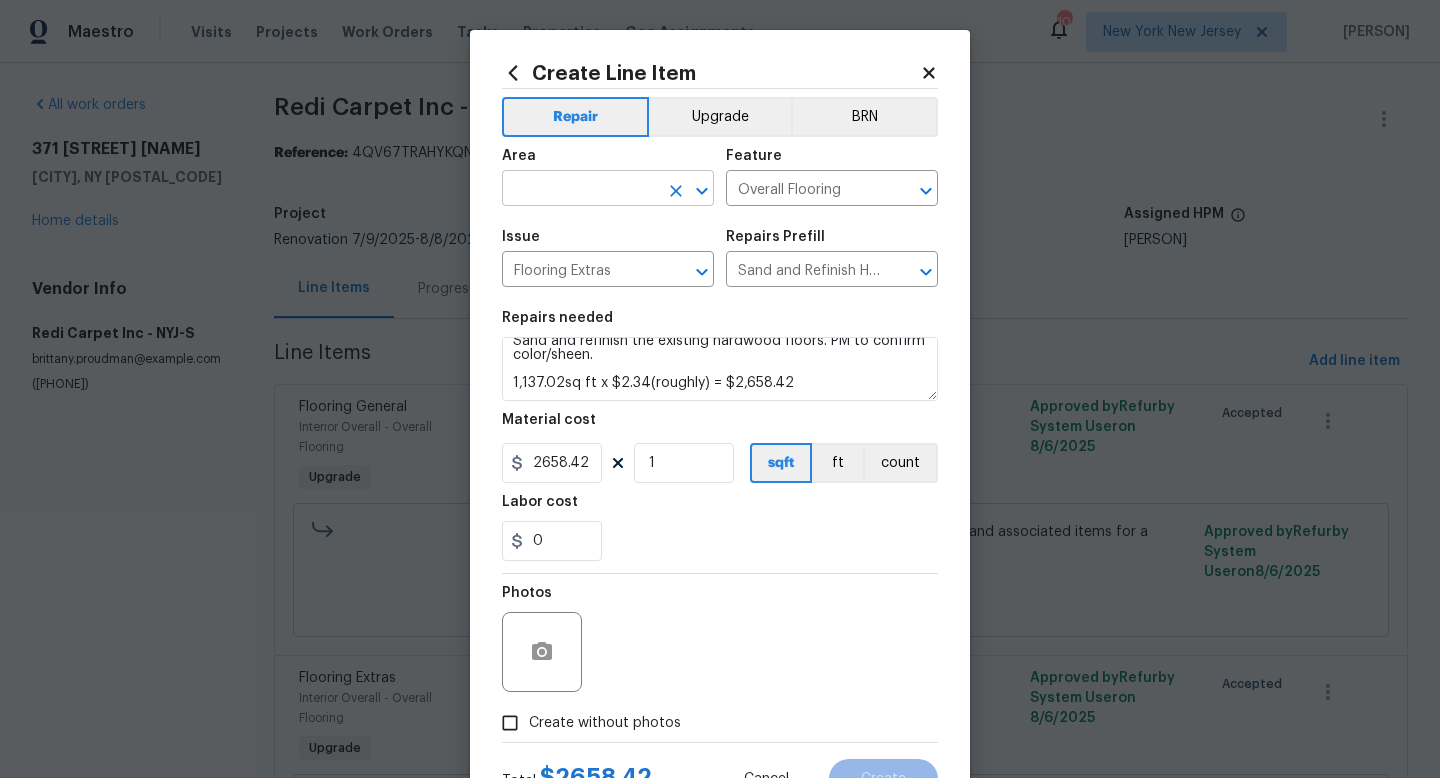 click at bounding box center (580, 190) 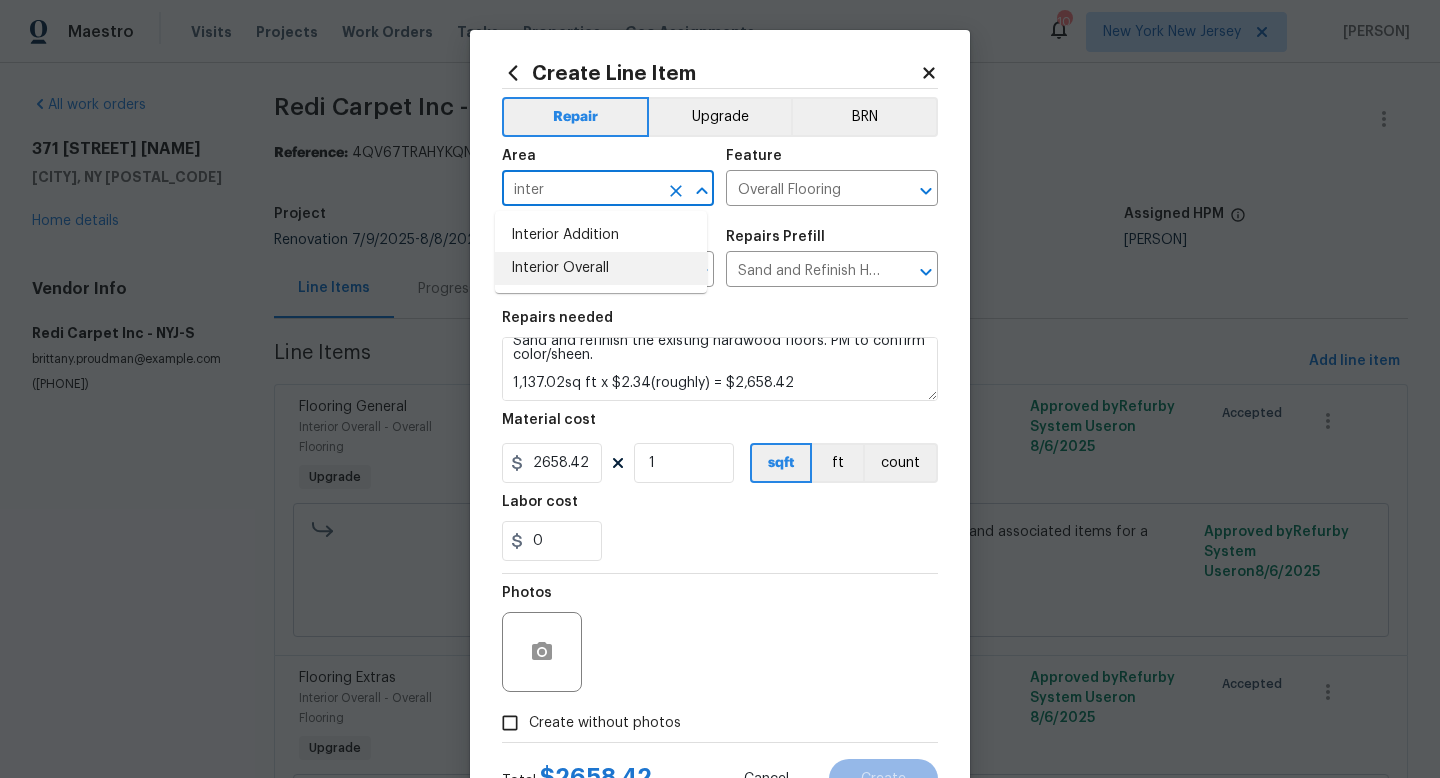 click on "Interior Overall" at bounding box center [601, 268] 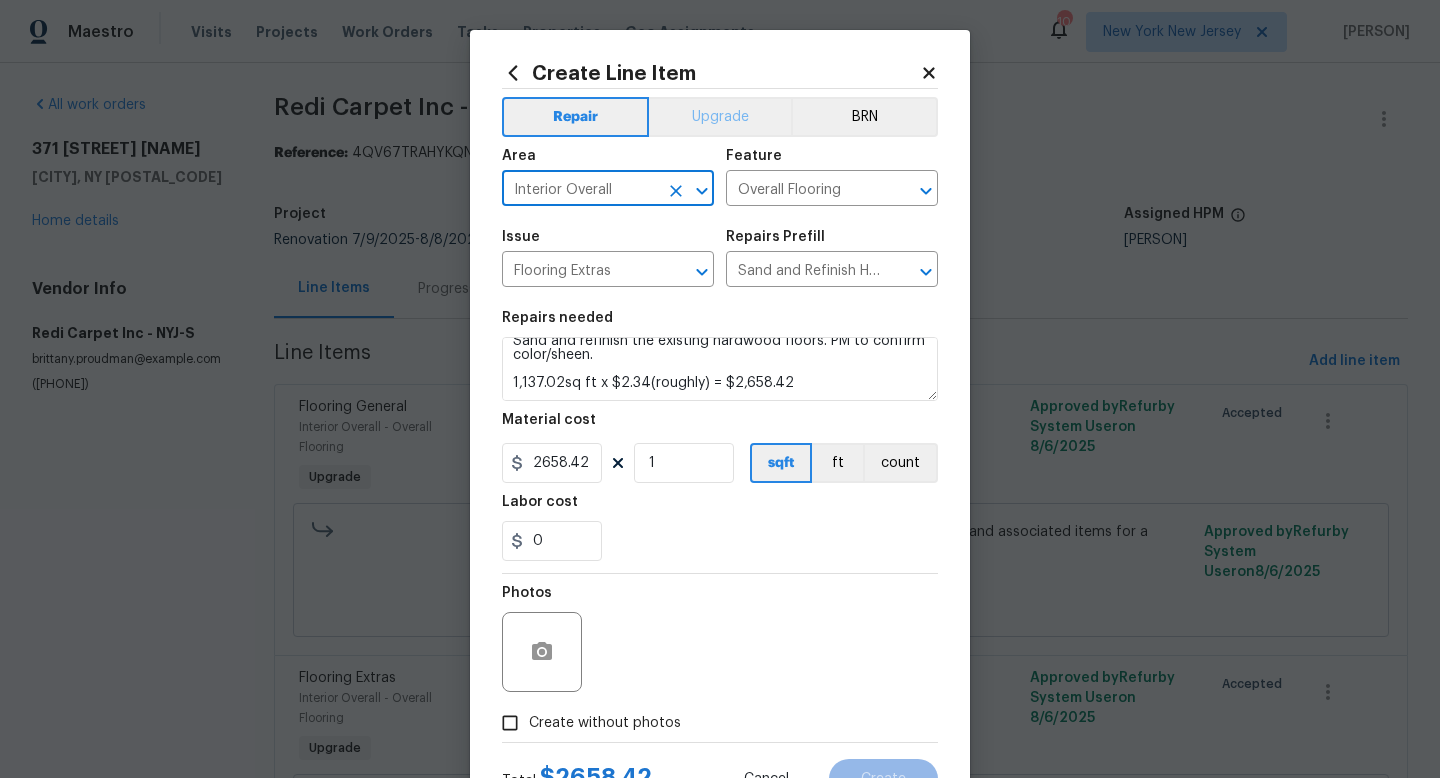type on "Interior Overall" 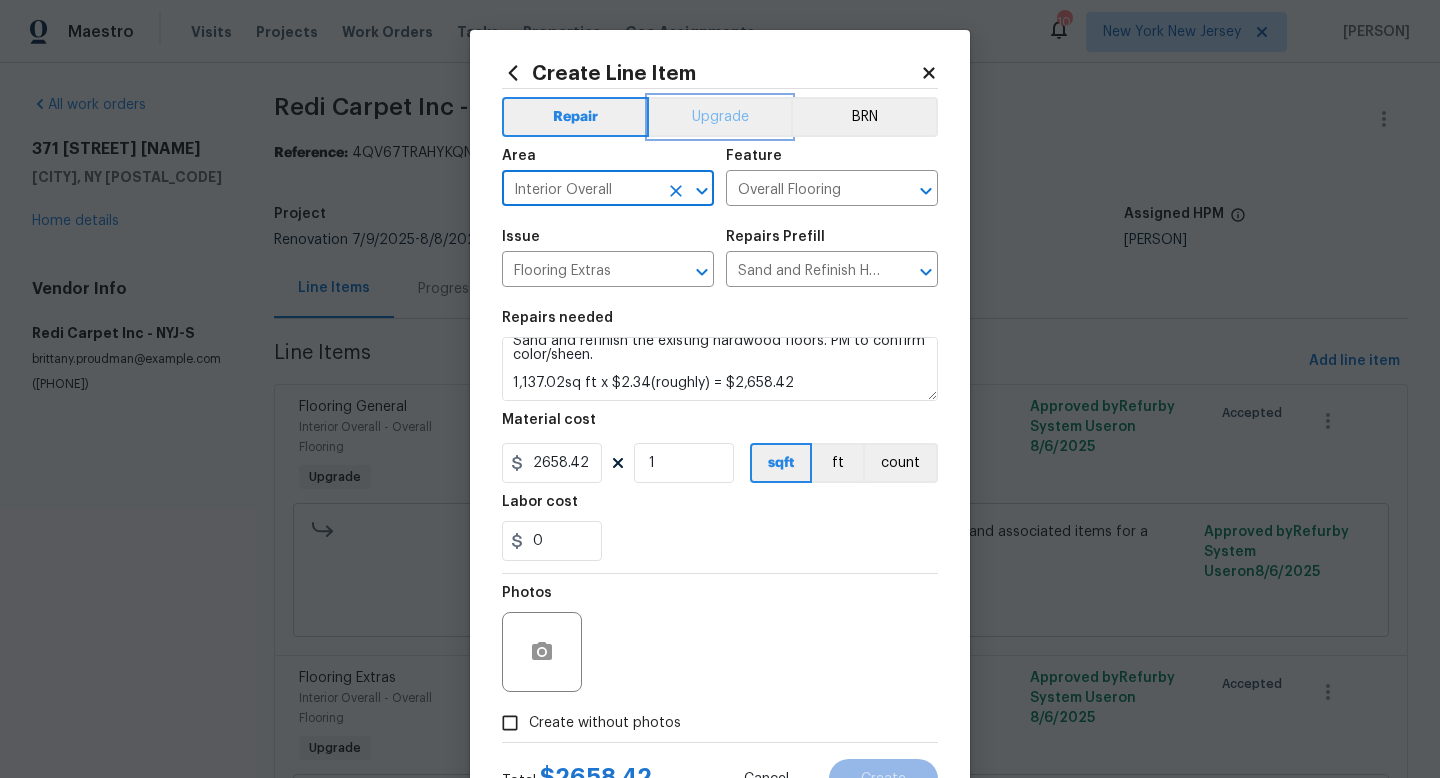 click on "Upgrade" at bounding box center [720, 117] 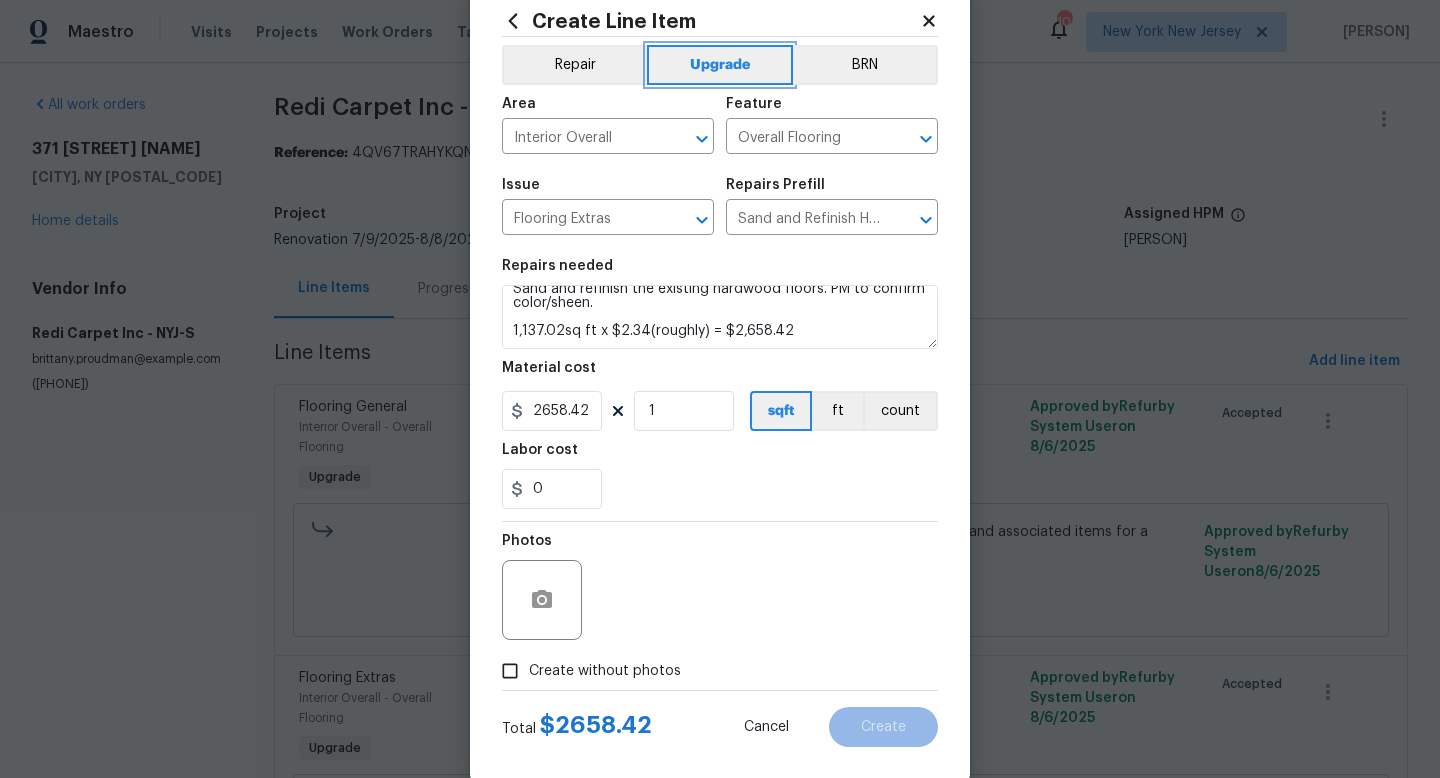 scroll, scrollTop: 84, scrollLeft: 0, axis: vertical 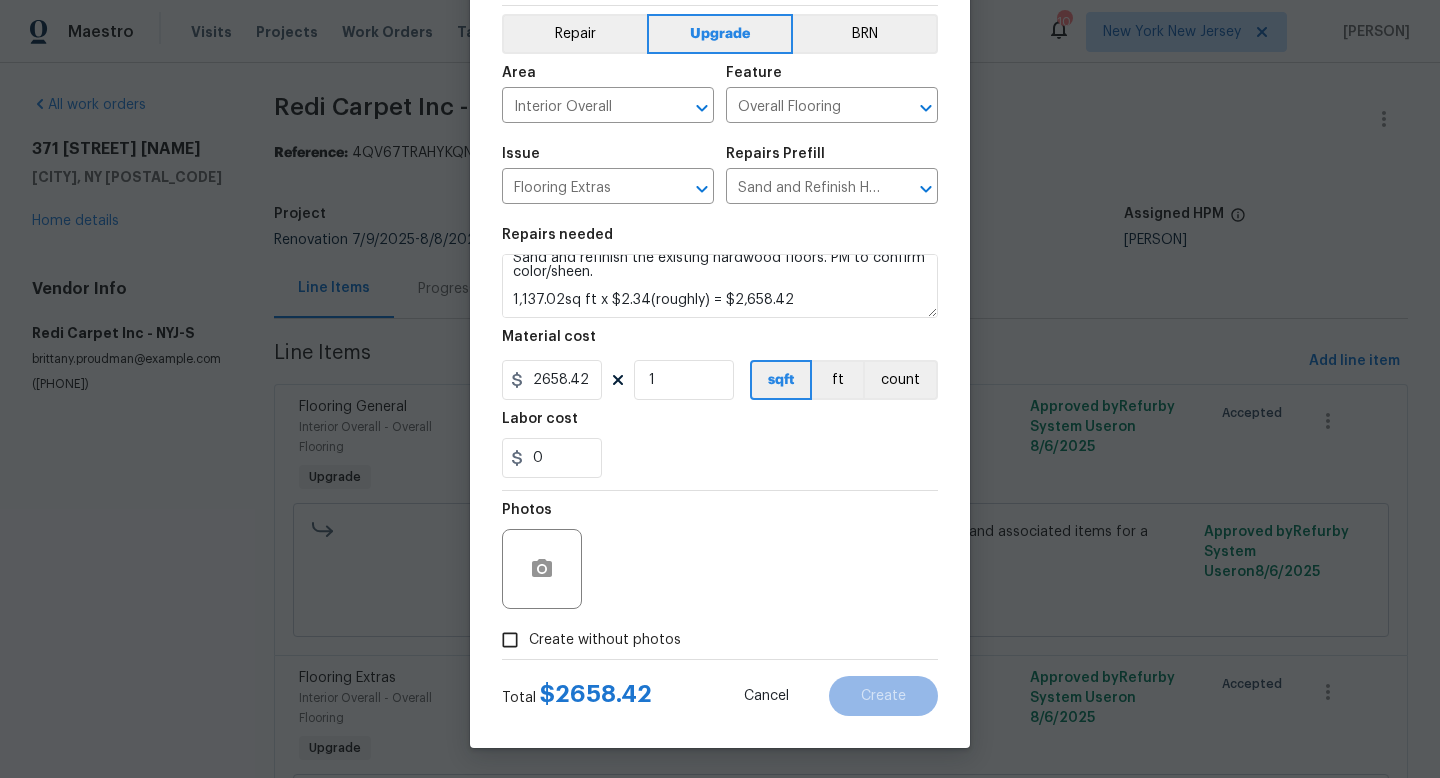 click on "Create without photos" at bounding box center (586, 640) 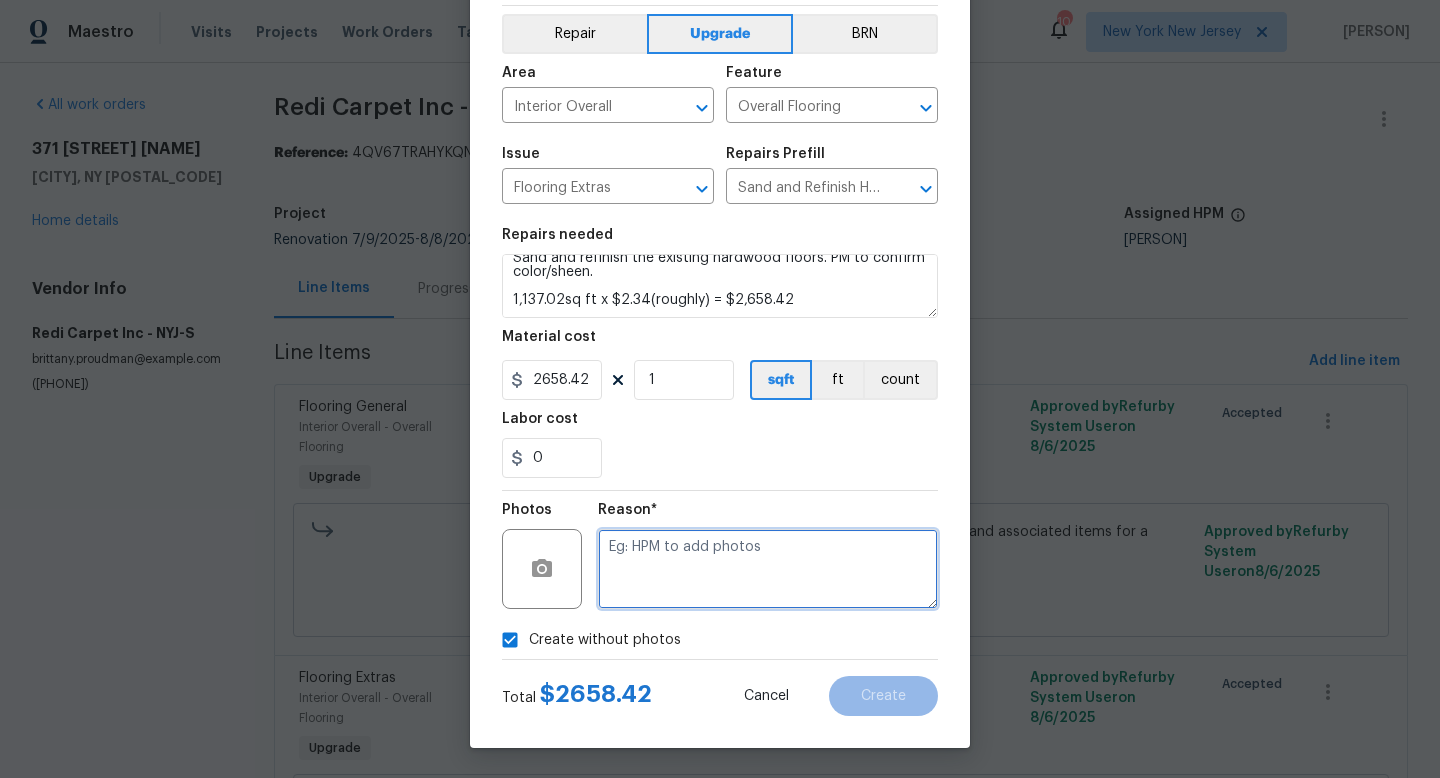 click at bounding box center [768, 569] 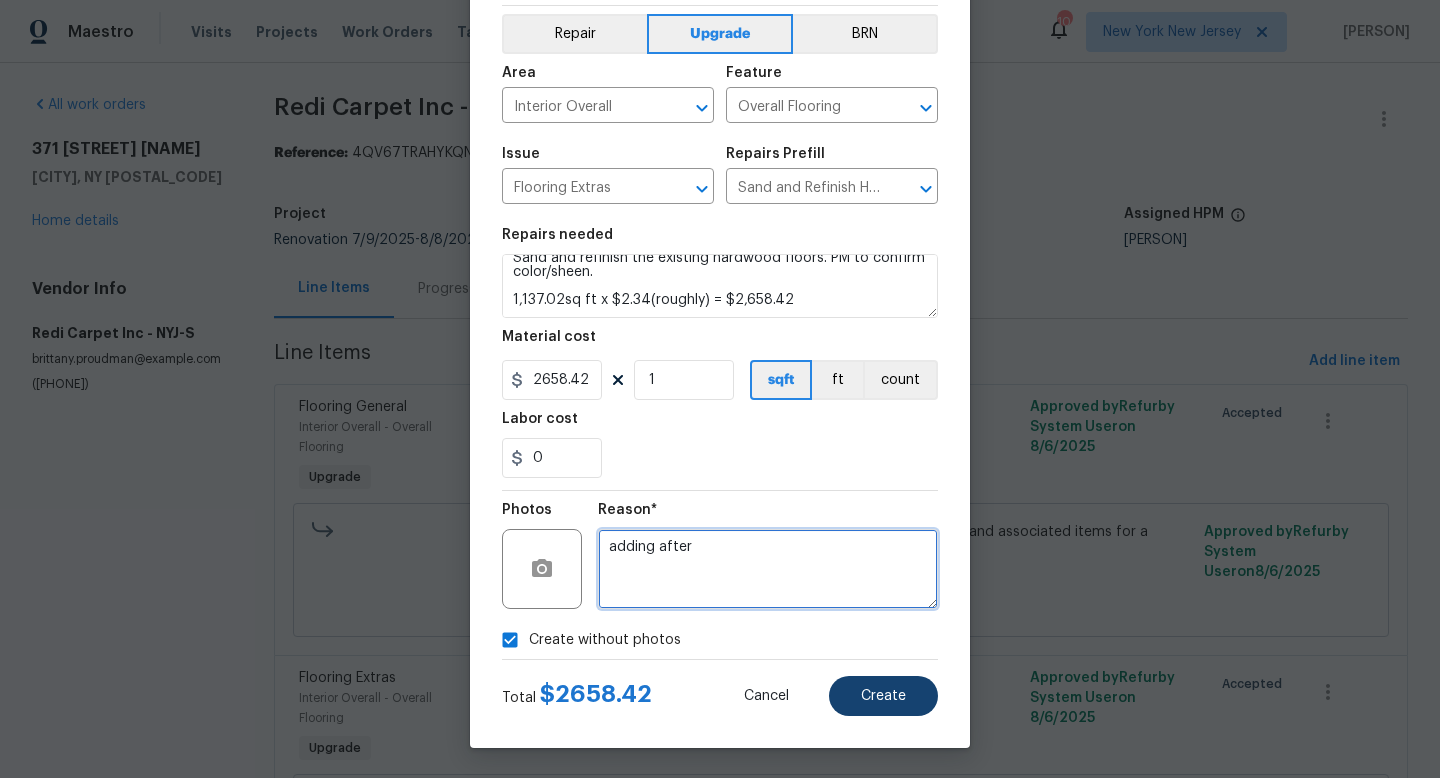 type on "adding after" 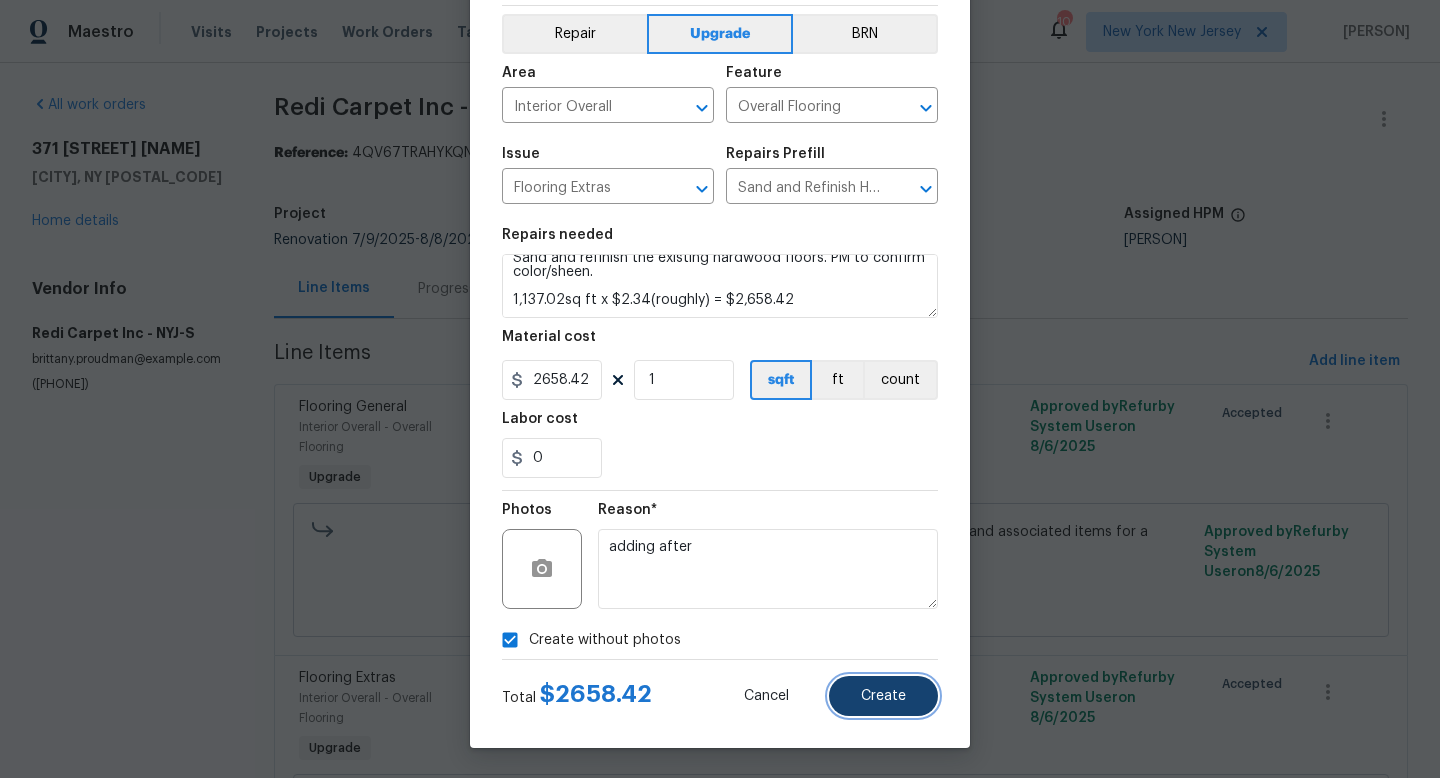 click on "Create" at bounding box center (883, 696) 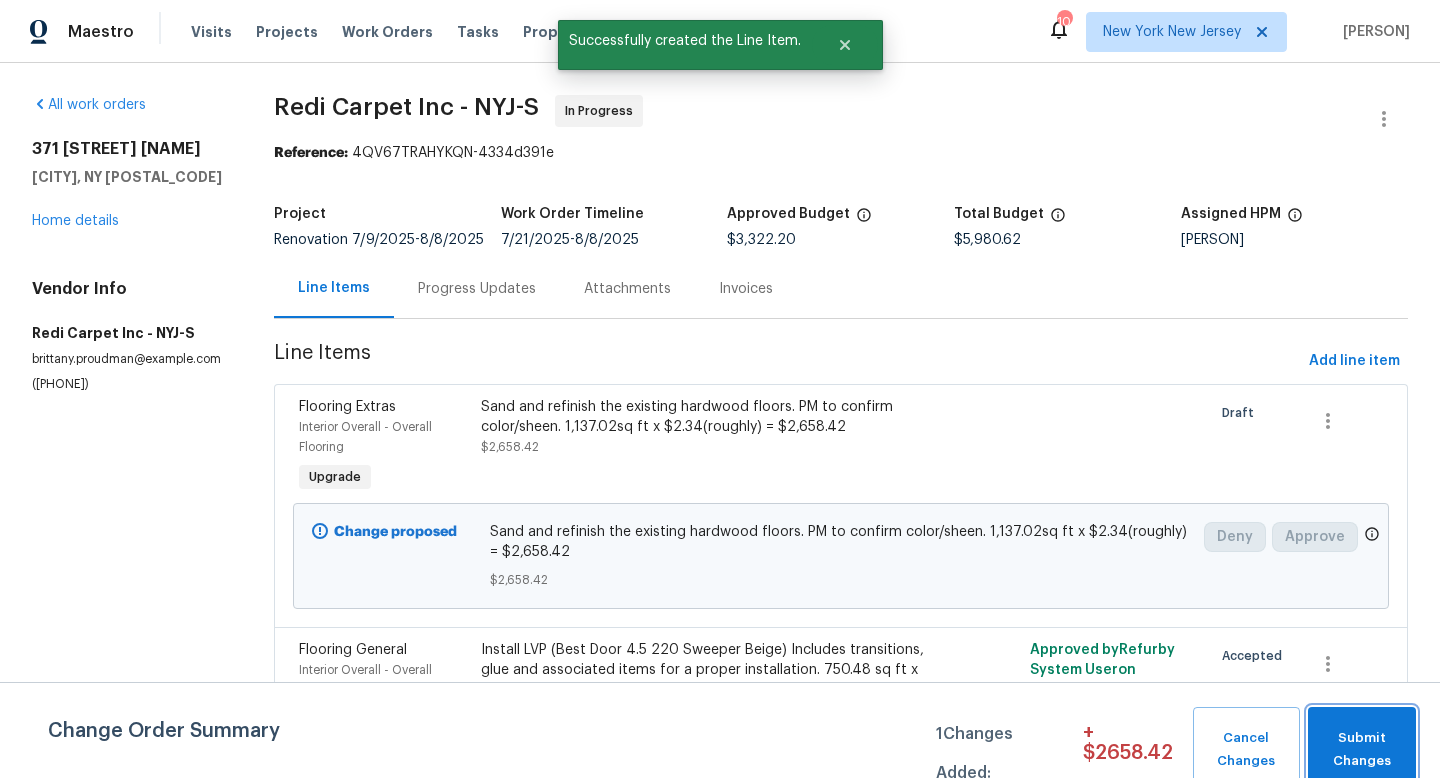 click on "Submit Changes" at bounding box center [1362, 750] 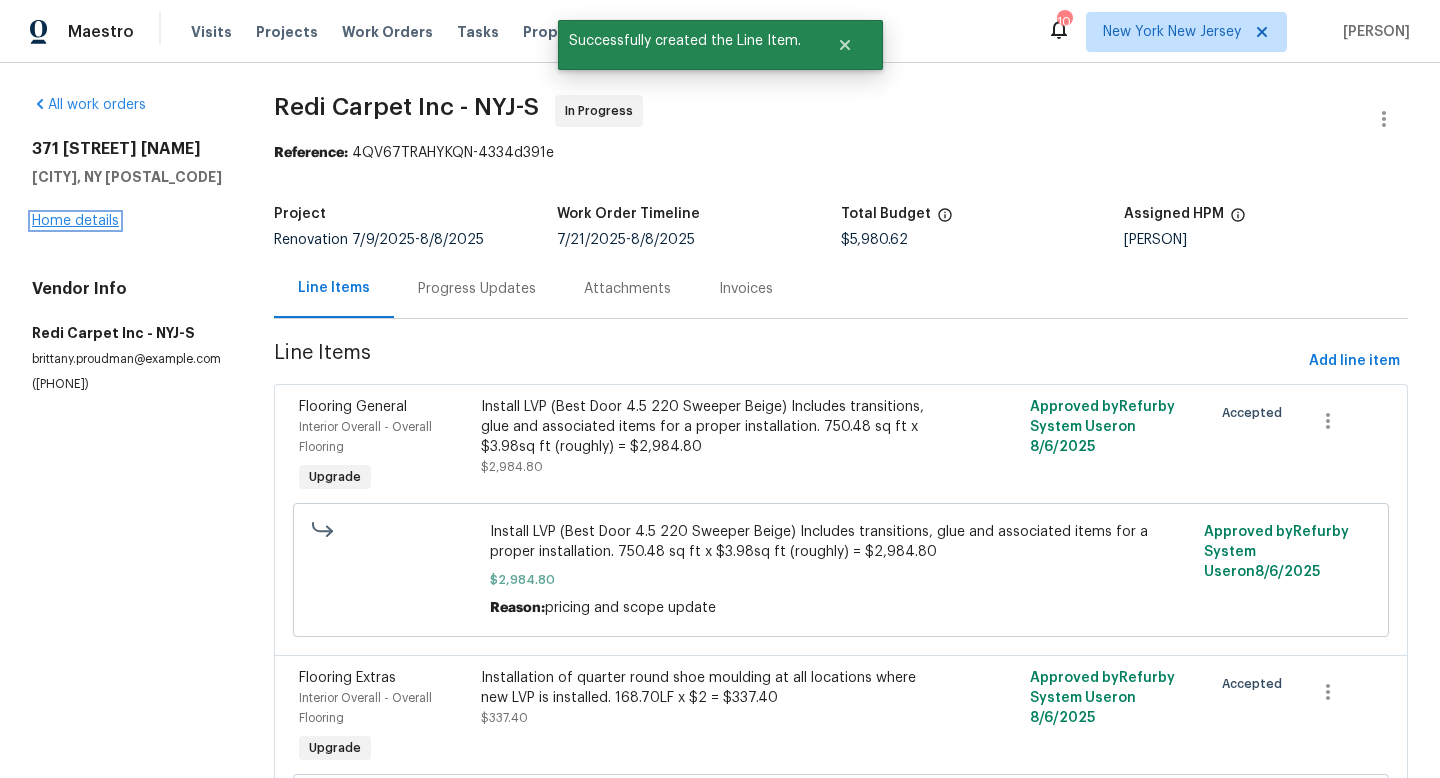 click on "Home details" at bounding box center [75, 221] 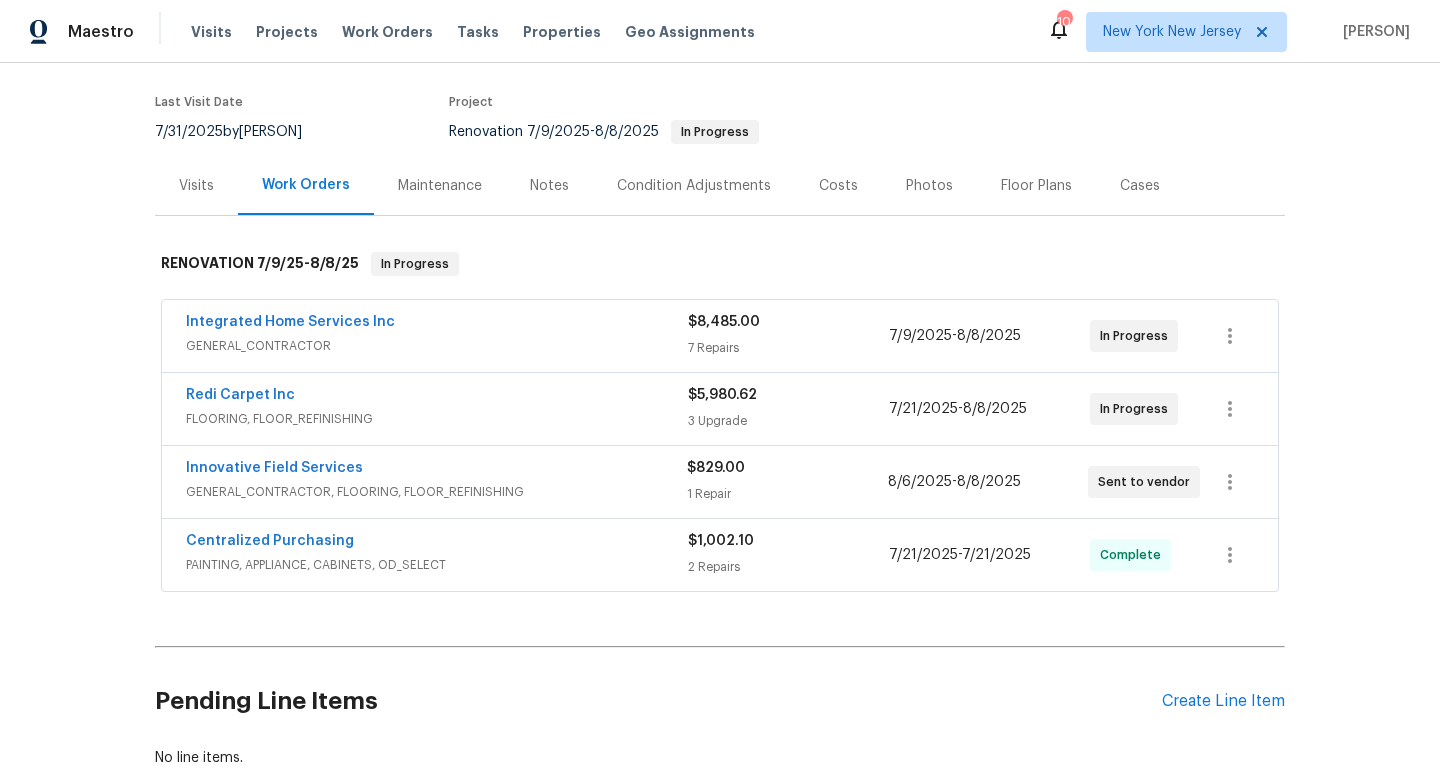 scroll, scrollTop: 0, scrollLeft: 0, axis: both 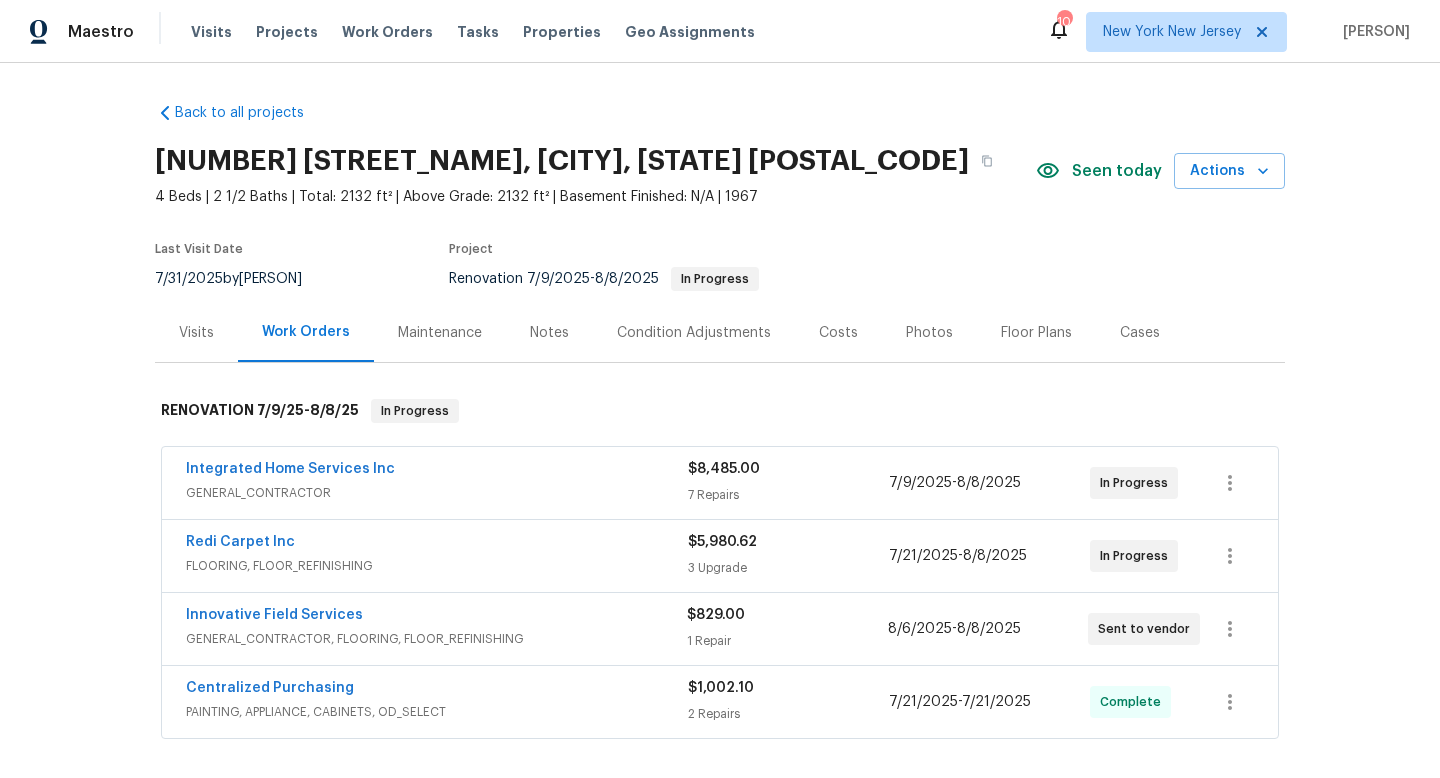 click on "Visits Projects Work Orders Tasks Properties Geo Assignments" at bounding box center (485, 32) 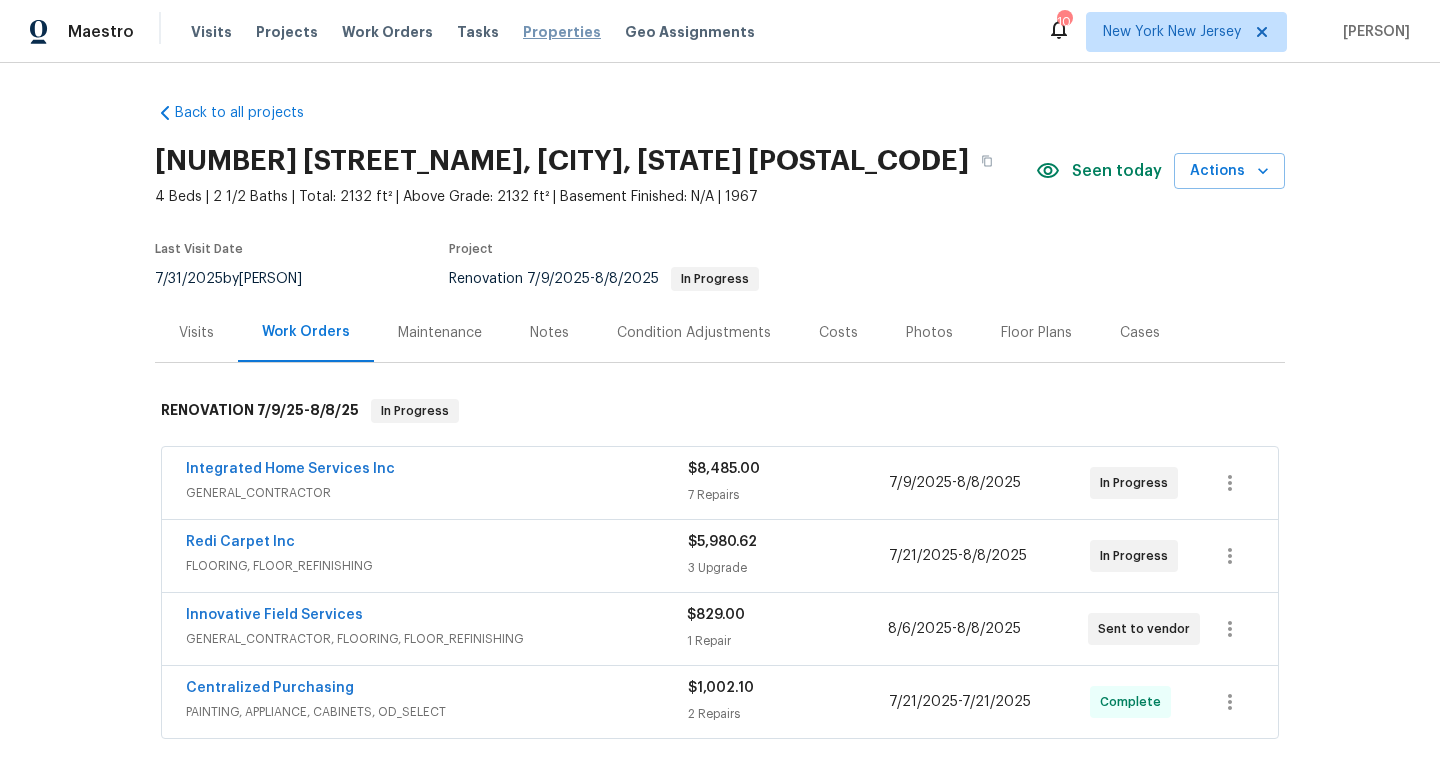 click on "Properties" at bounding box center [562, 32] 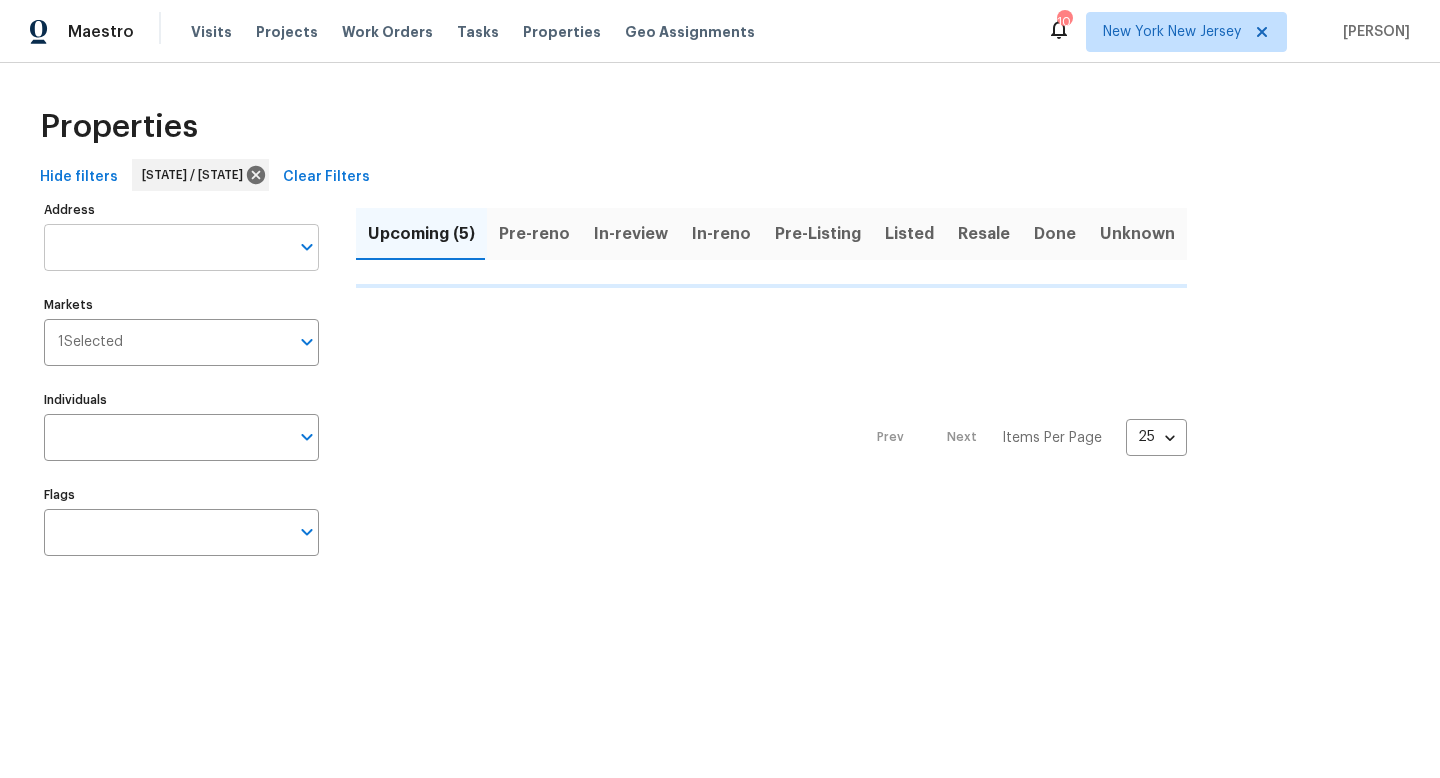 click on "Address" at bounding box center (166, 247) 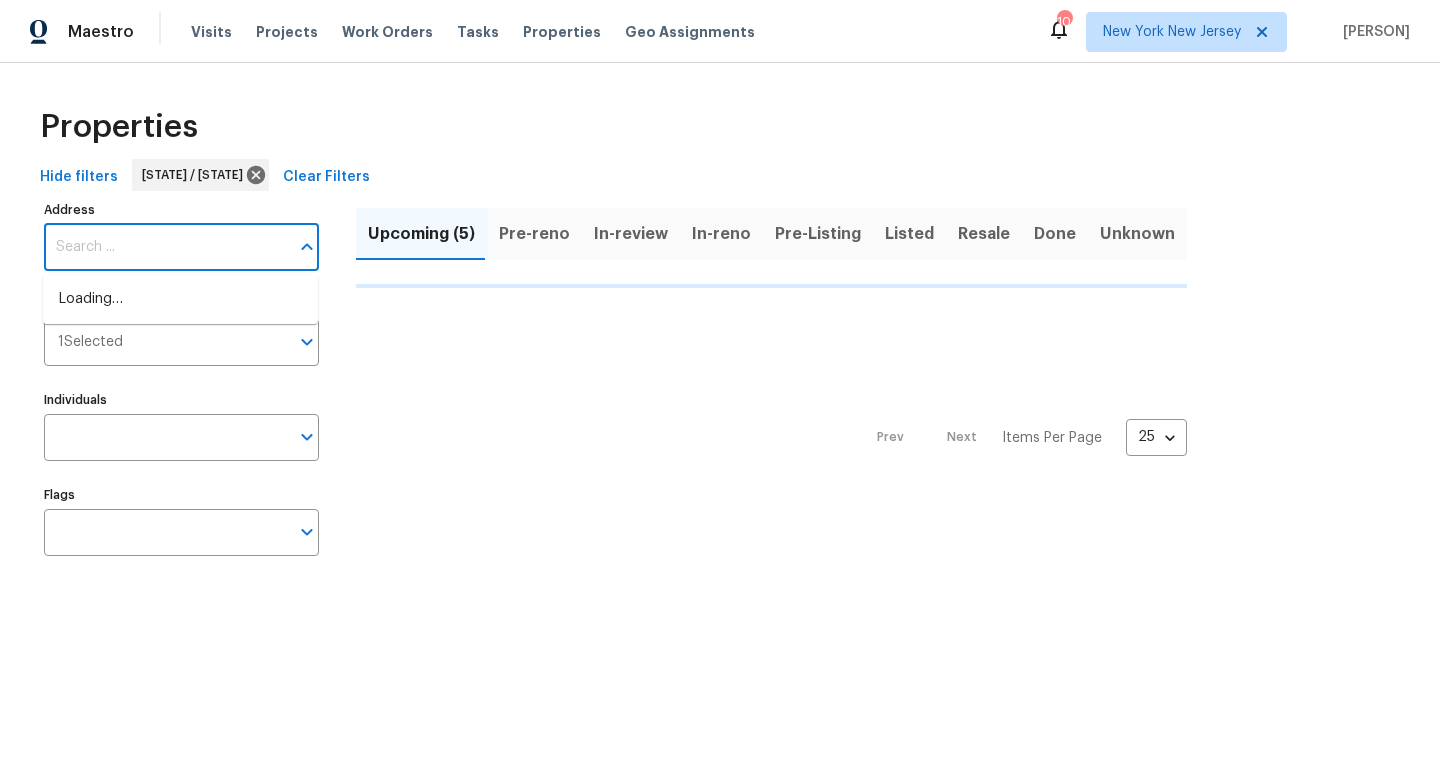 type on "1" 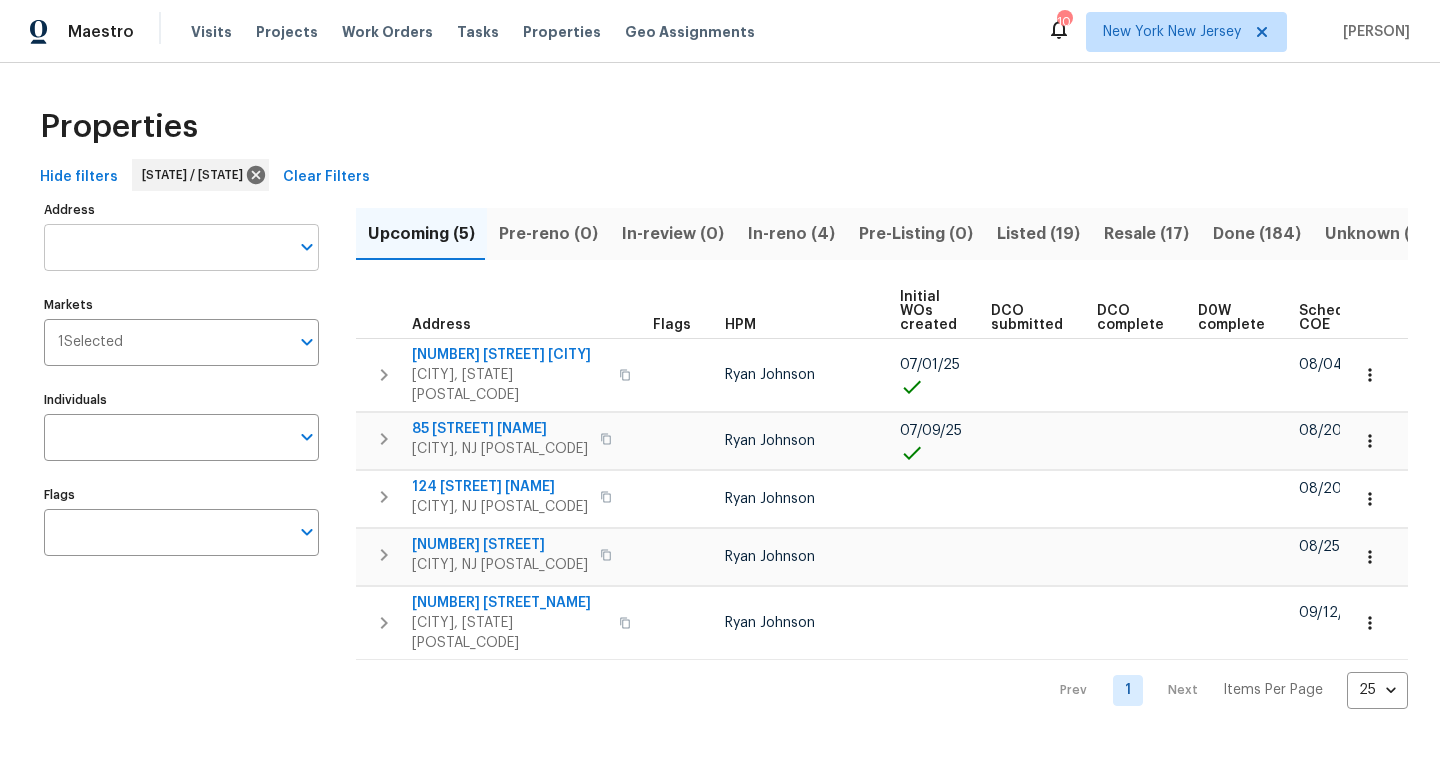 click on "Address" at bounding box center (166, 247) 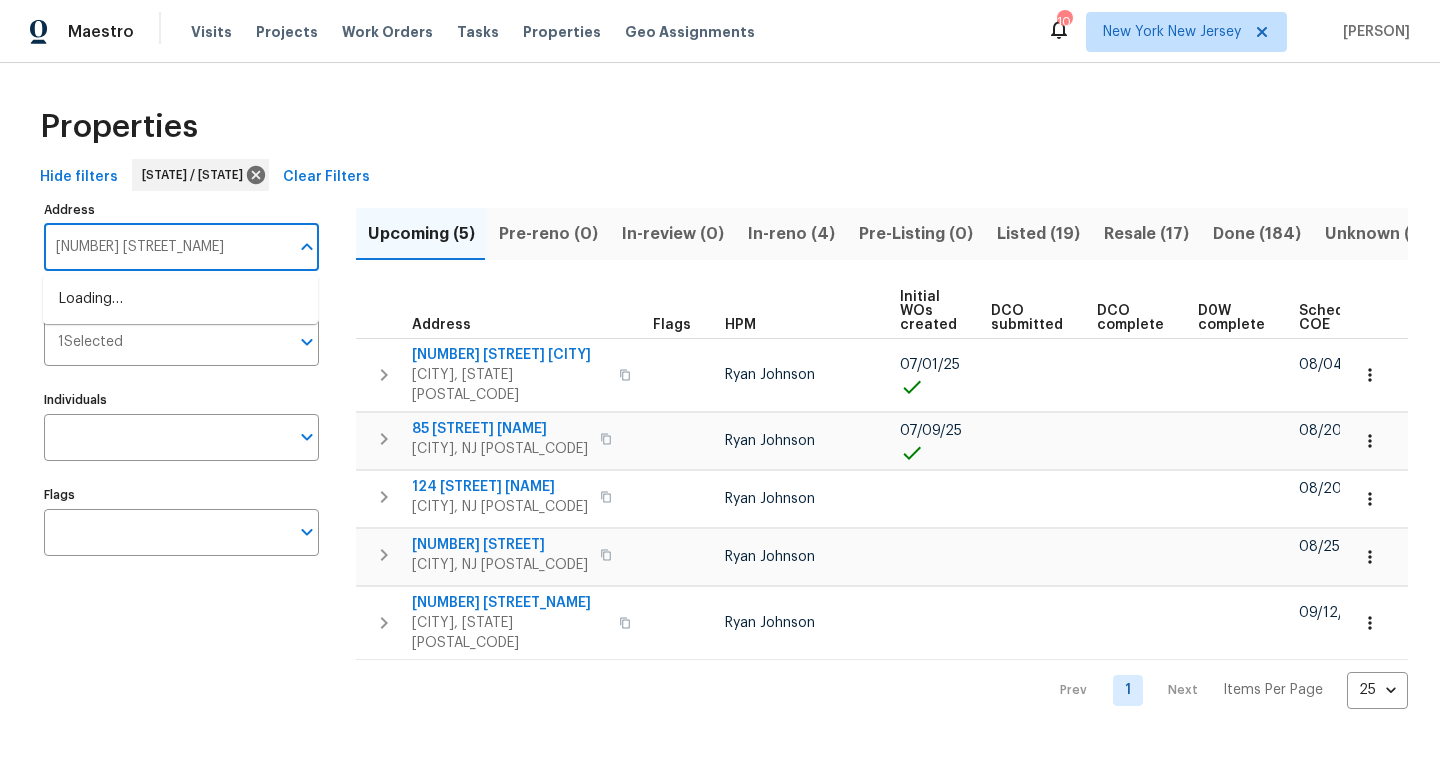 type on "1429 [STREET] [NAME]" 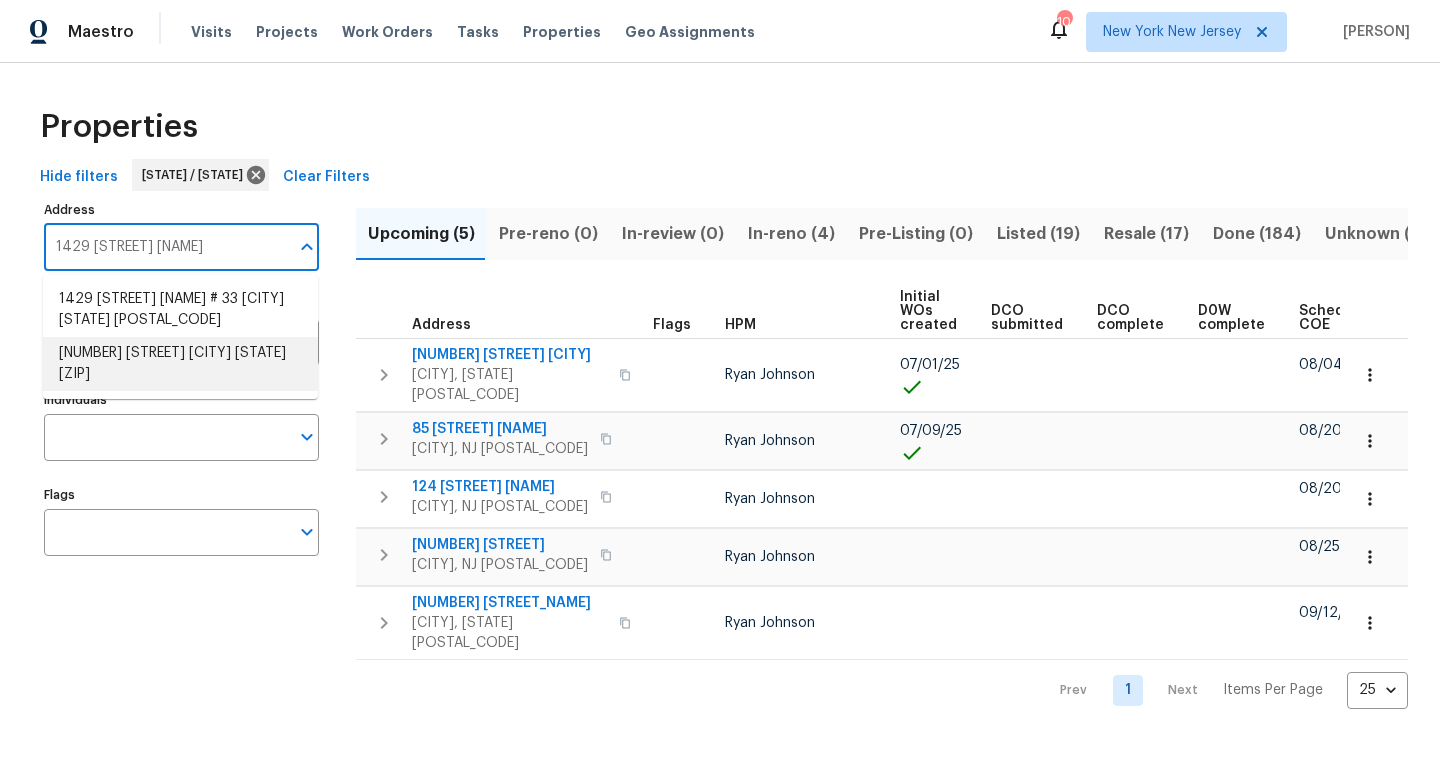 click on "[NUMBER] [STREET] [CITY] [STATE] [ZIP]" at bounding box center [180, 364] 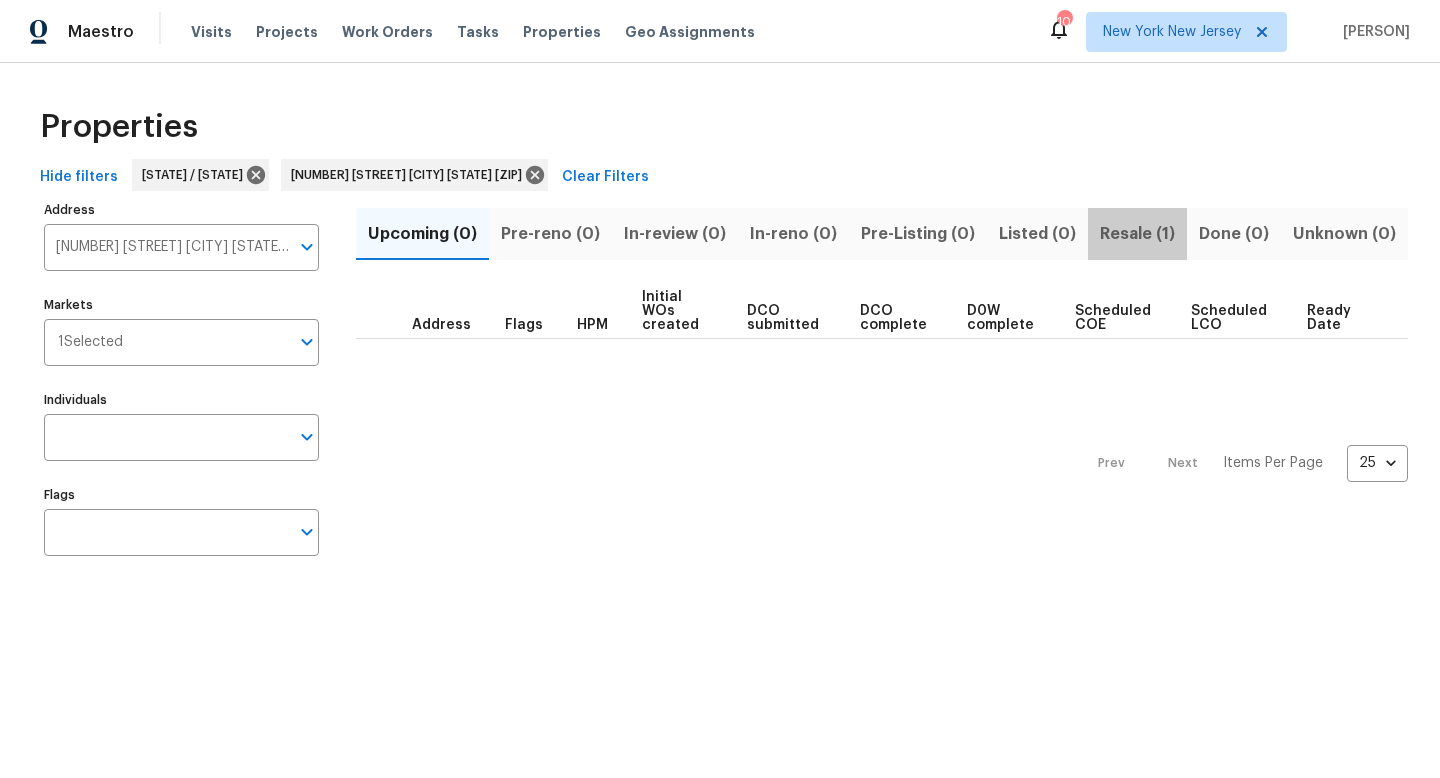 click on "Resale (1)" at bounding box center (1137, 234) 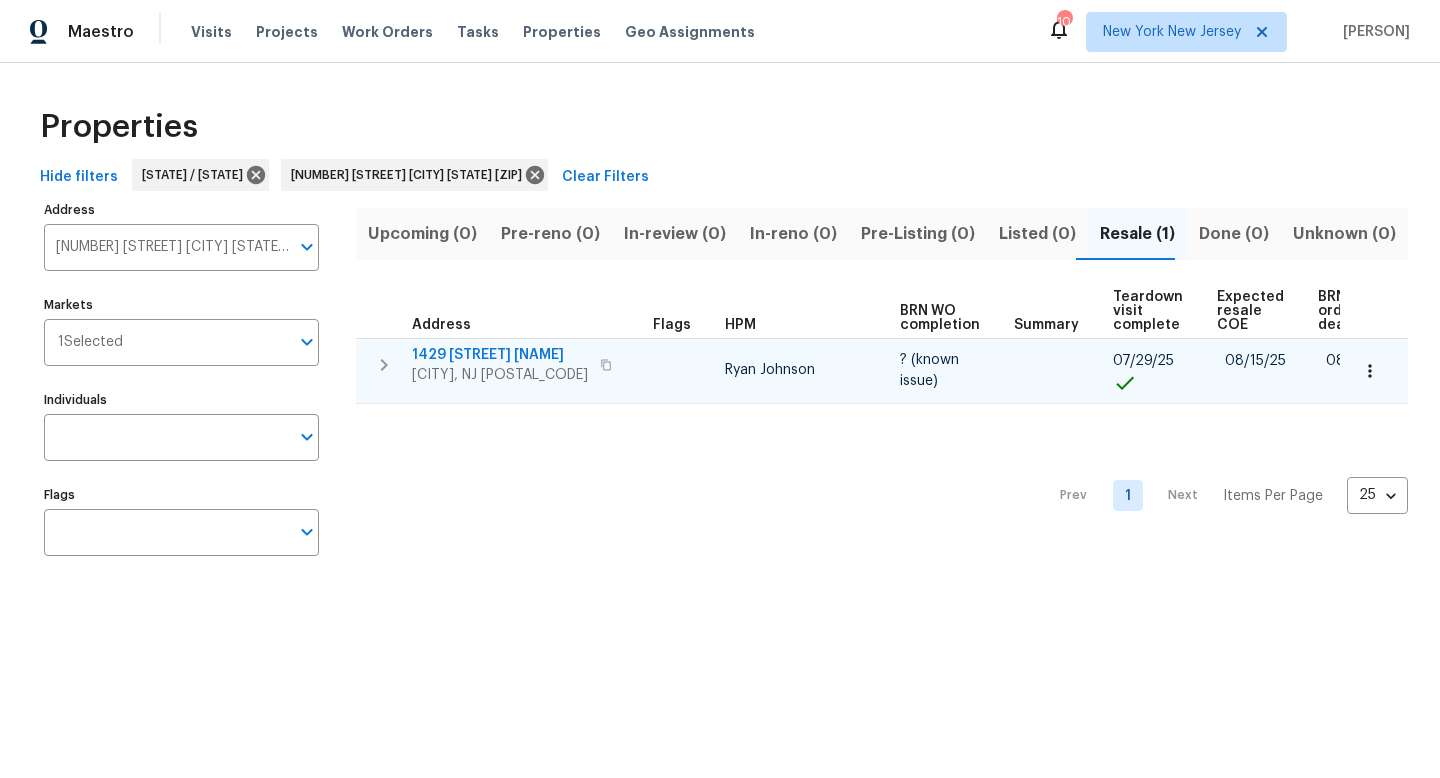 click on "1429 [STREET] [NAME]" at bounding box center [500, 355] 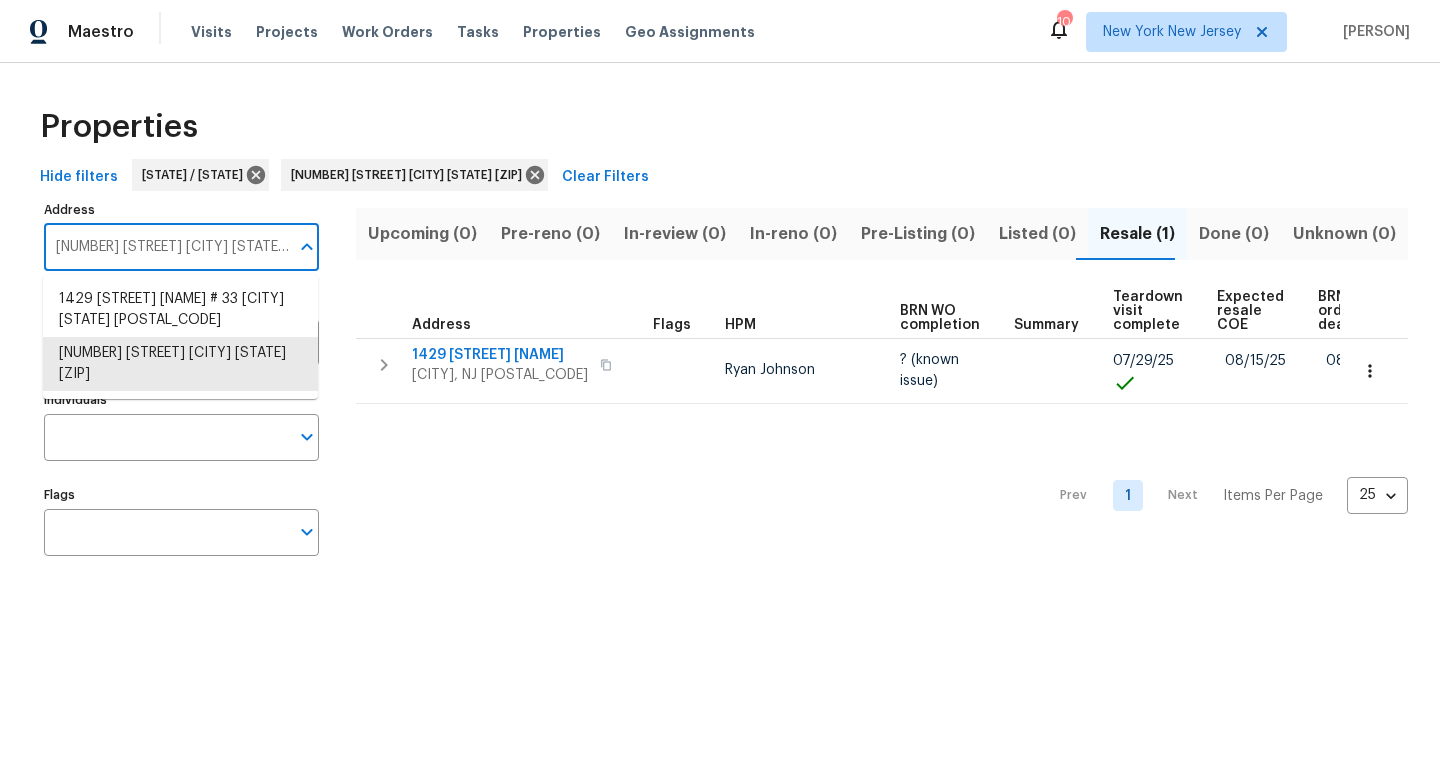 drag, startPoint x: 281, startPoint y: 247, endPoint x: 102, endPoint y: 224, distance: 180.4716 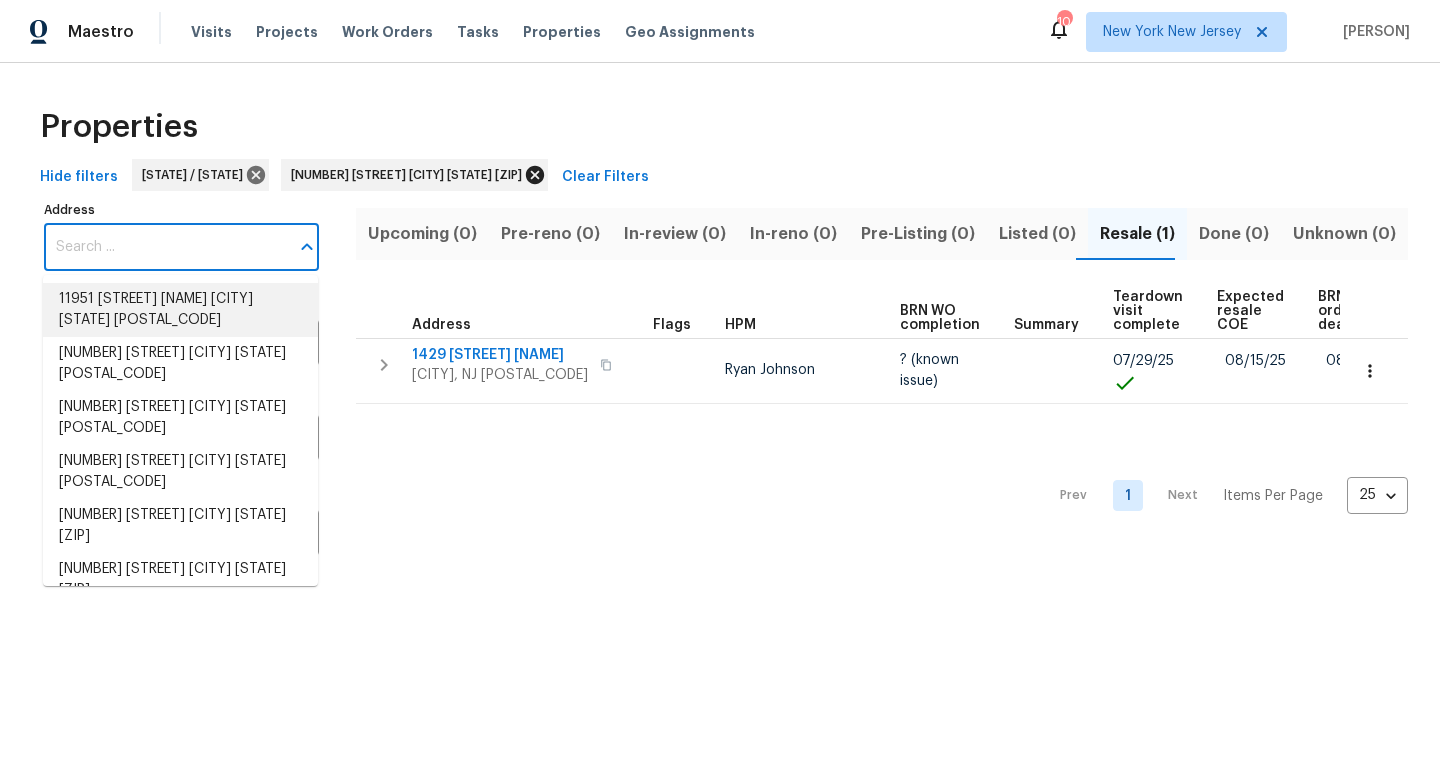 type 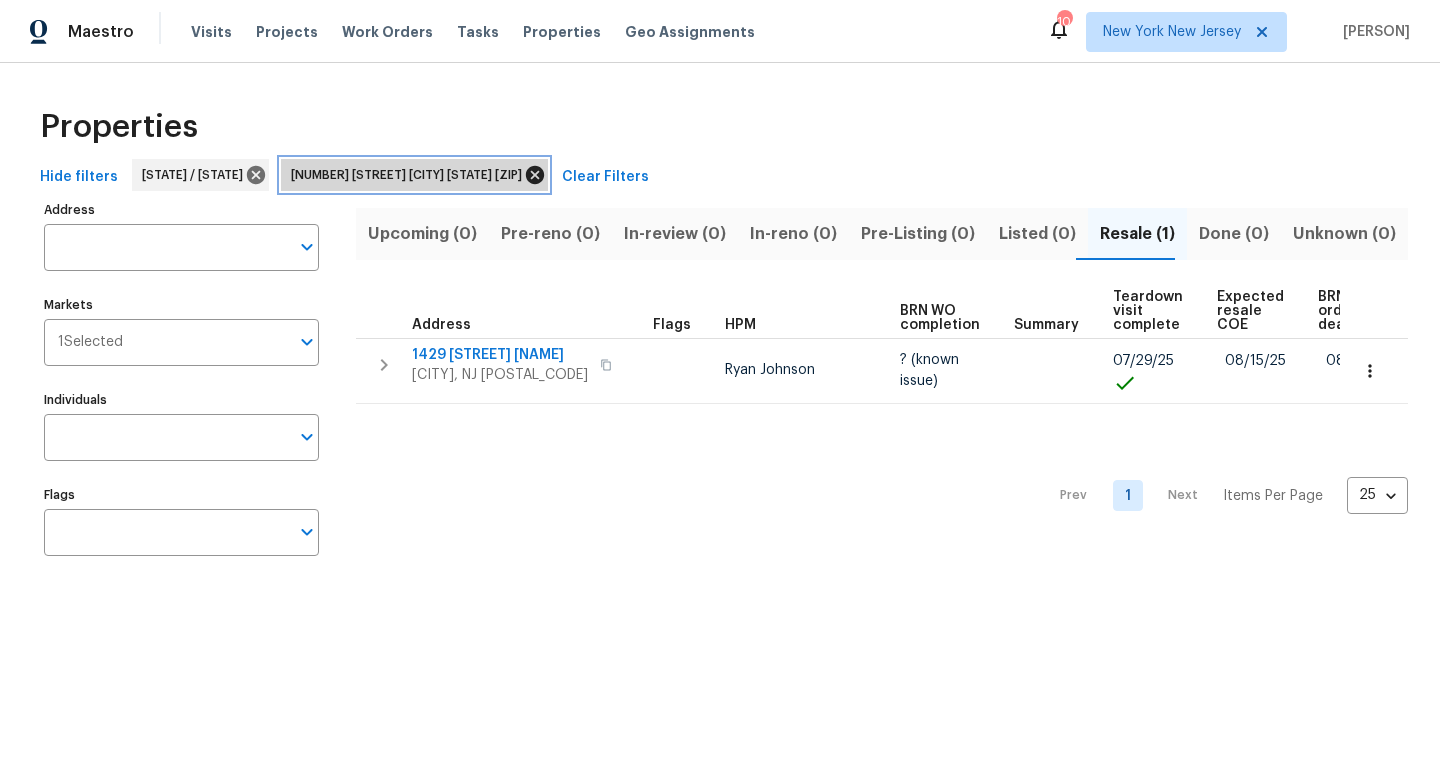 click 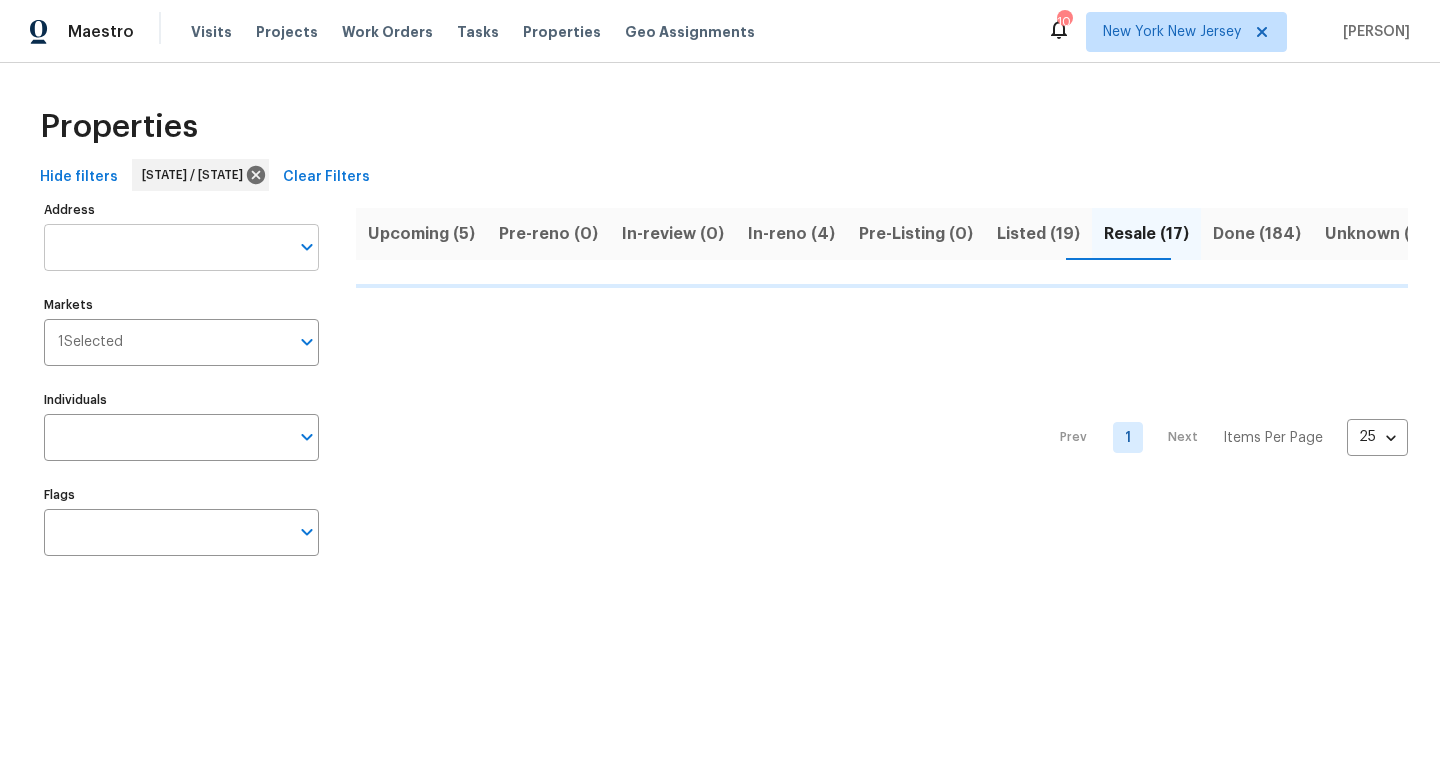 click on "Address" at bounding box center [166, 247] 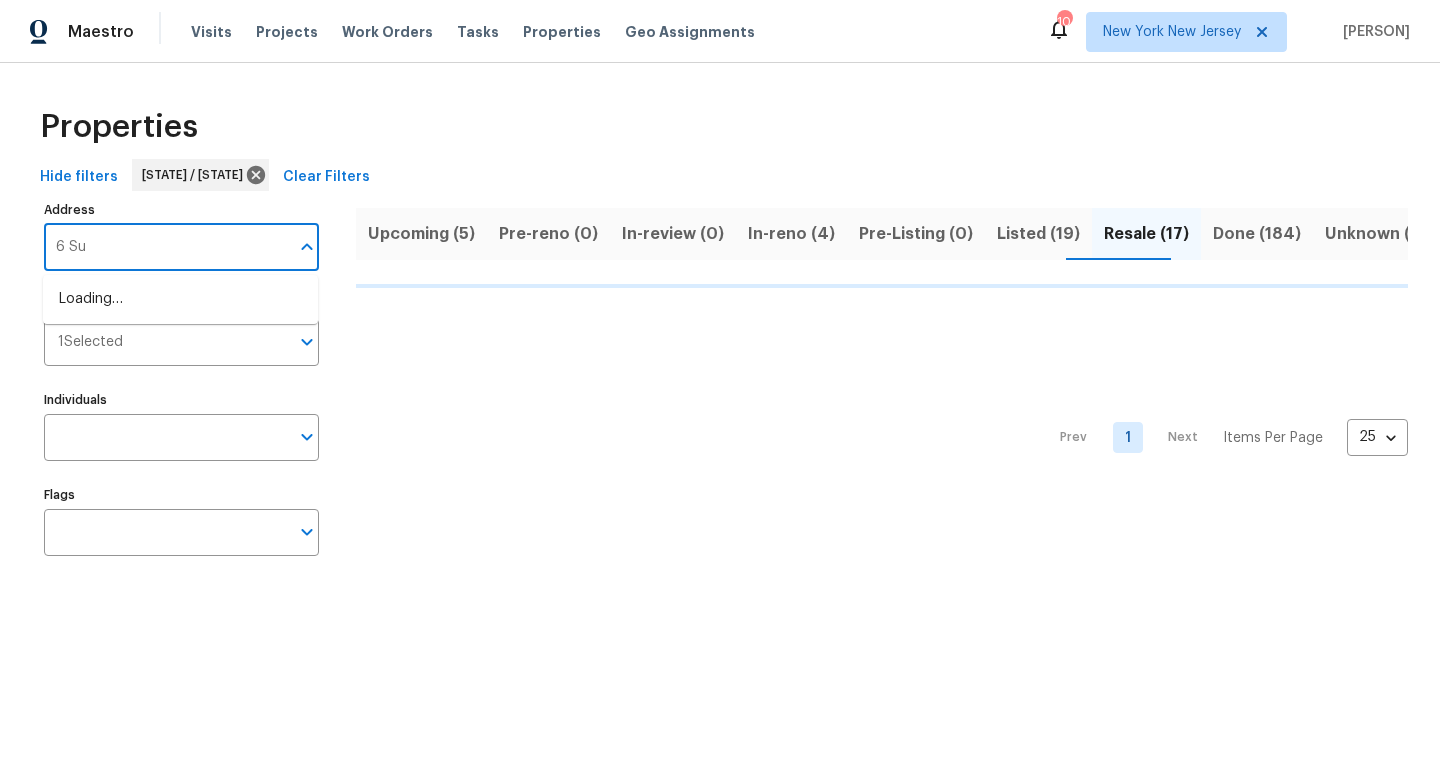 type on "6 Sun" 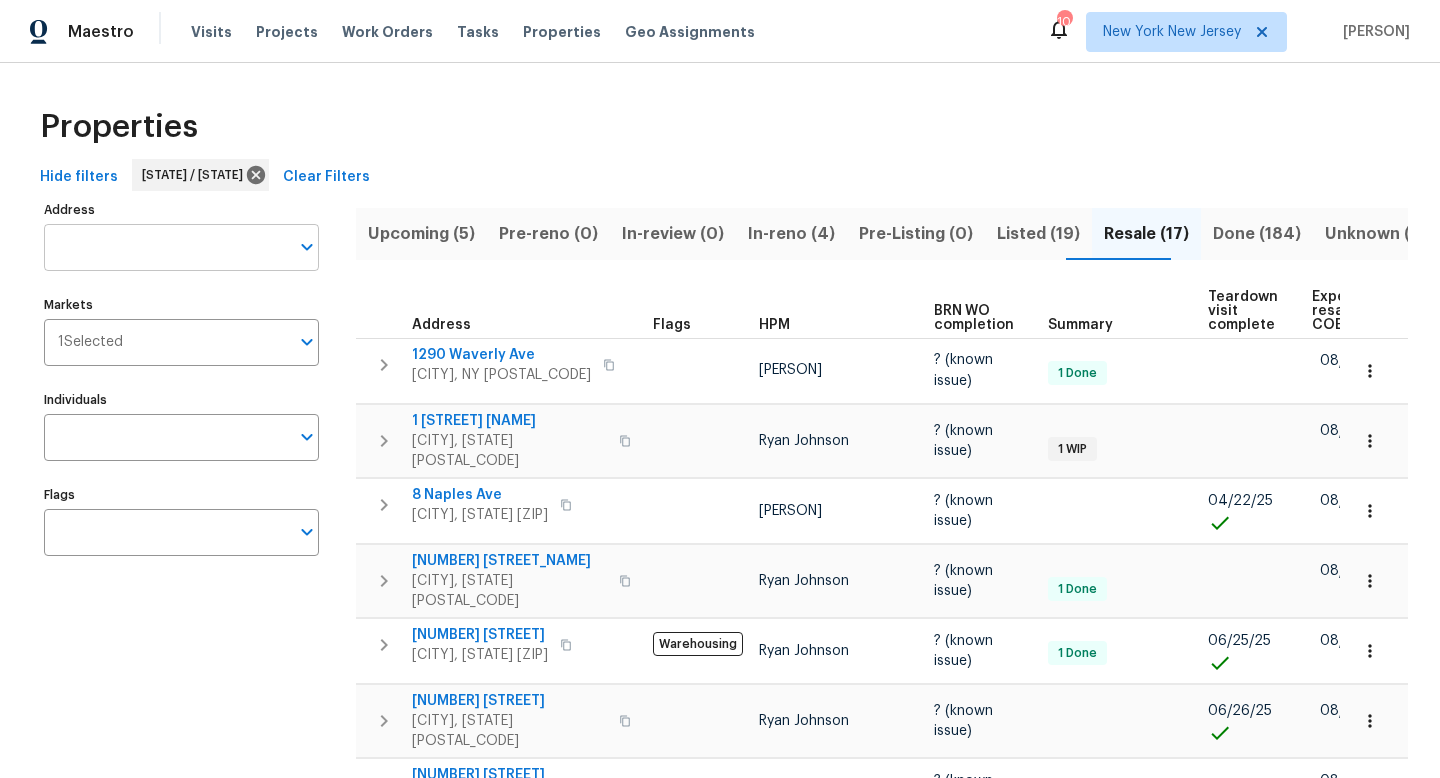 click on "Address" at bounding box center (166, 247) 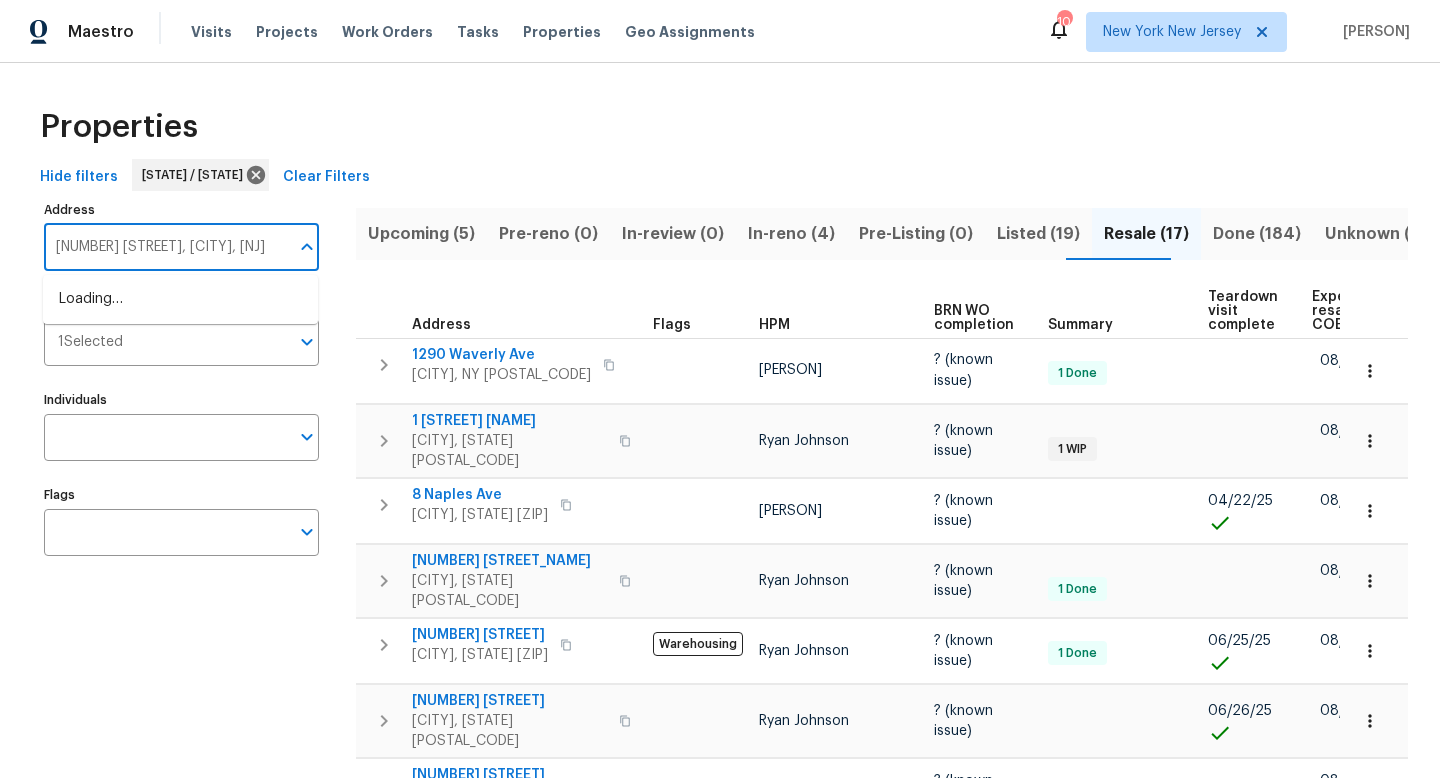 type on "[NUMBER] [STREET], [CITY], [NJ]" 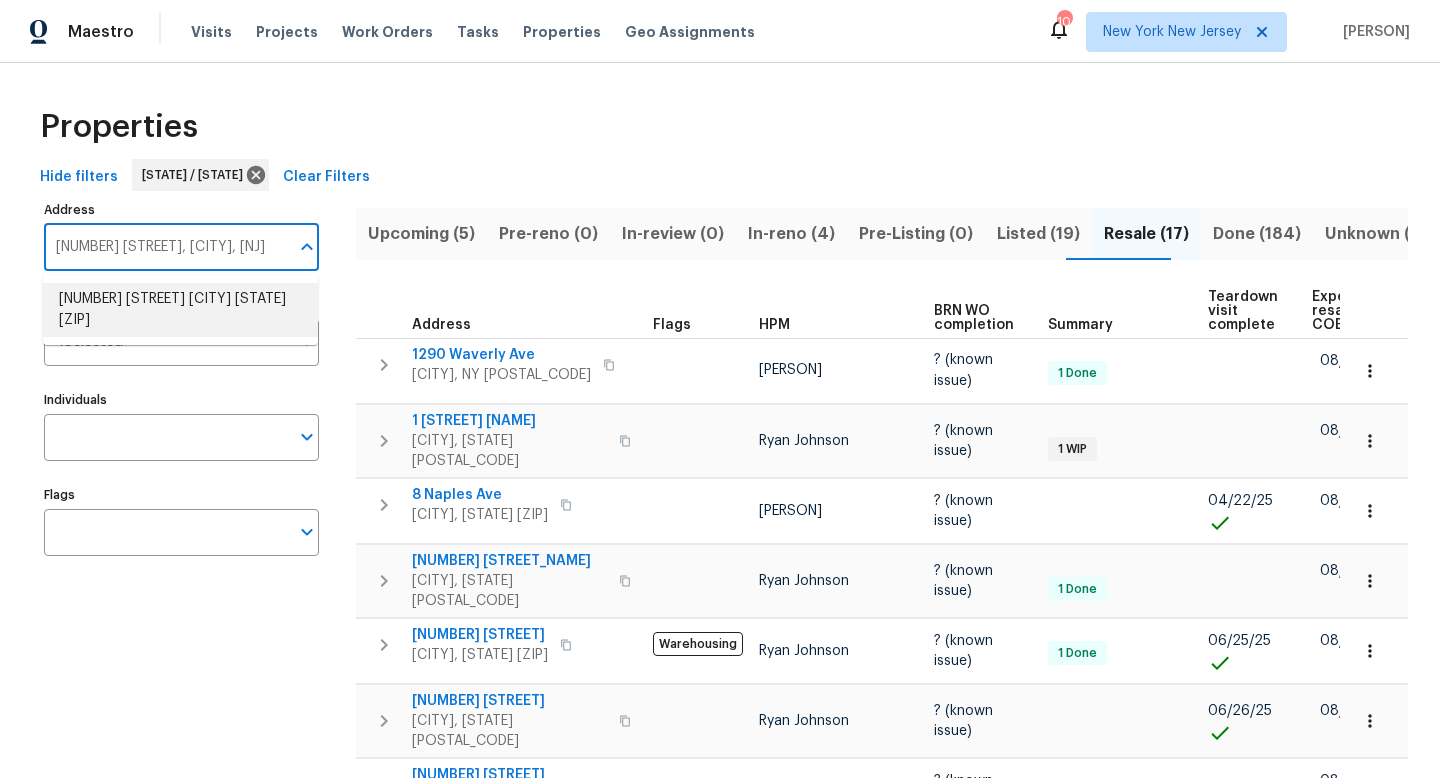 click on "[NUMBER] [STREET] [CITY] [STATE] [ZIP]" at bounding box center [180, 310] 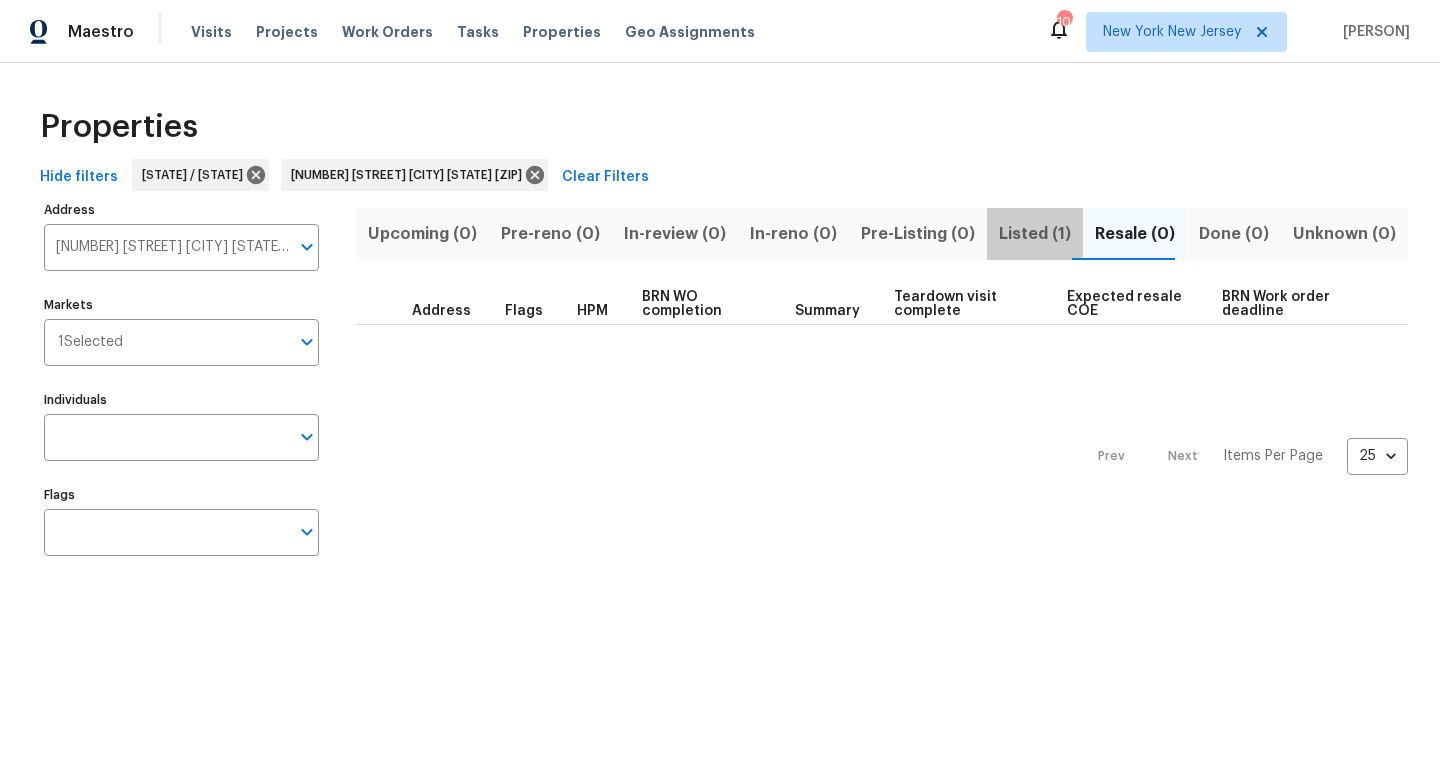 click on "Listed (1)" at bounding box center (1035, 234) 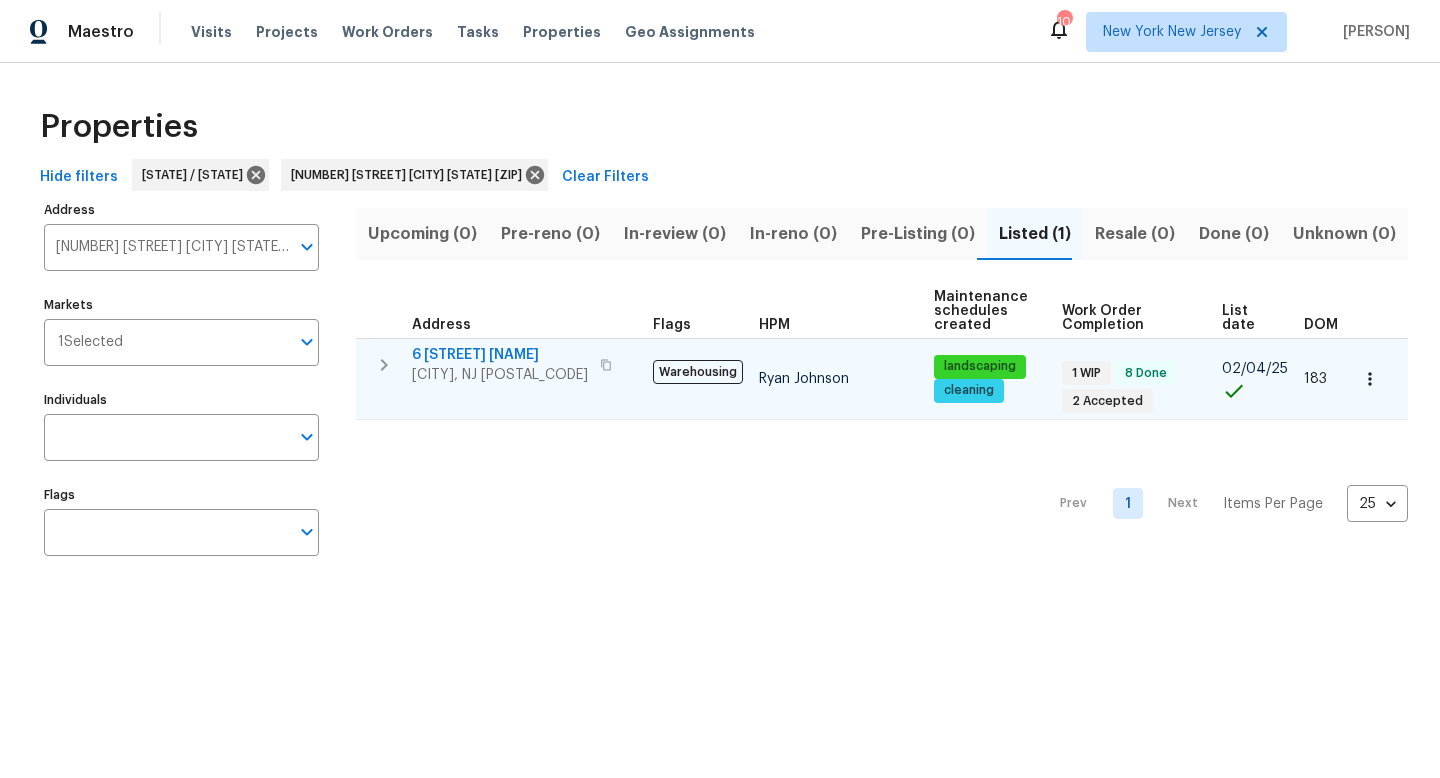click on "[CITY], NJ [POSTAL_CODE]" at bounding box center (500, 375) 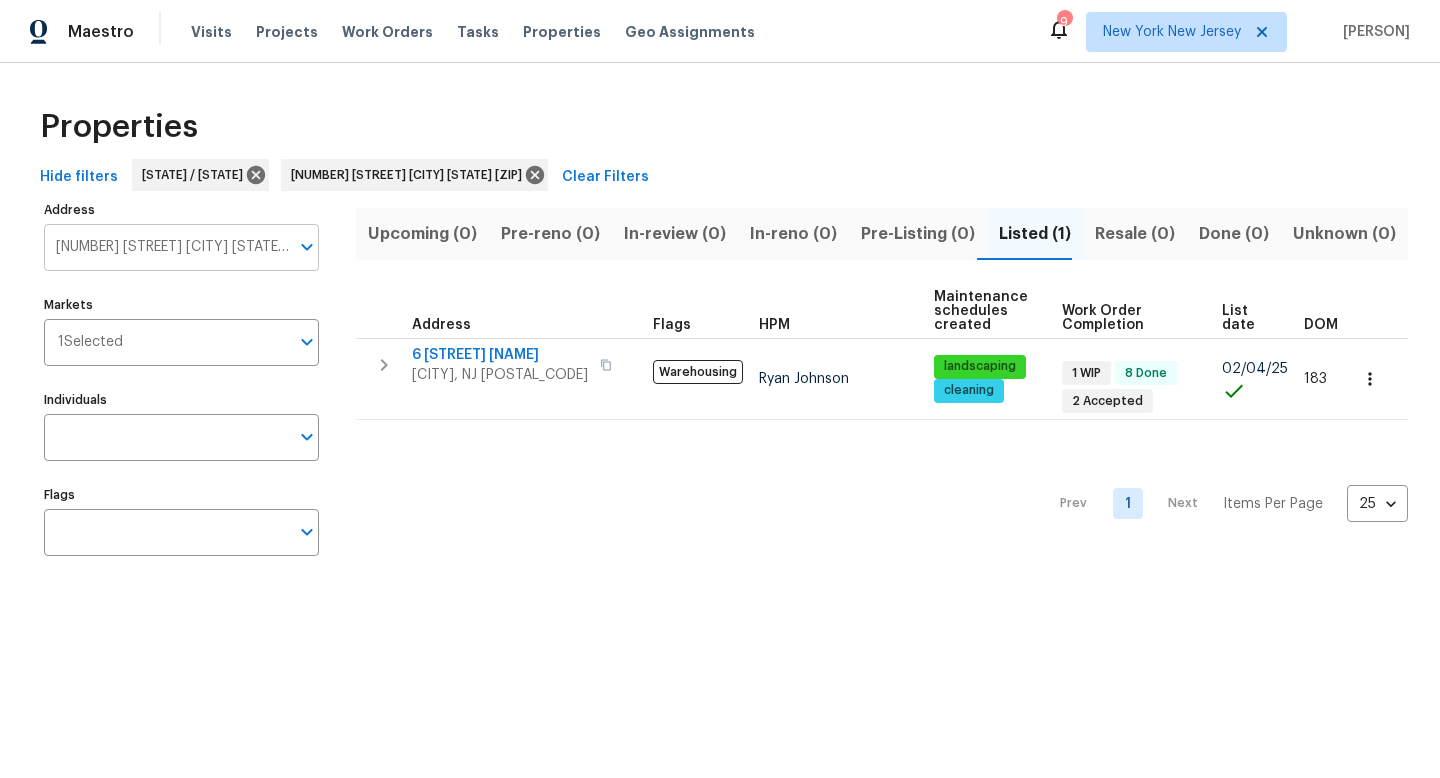 click 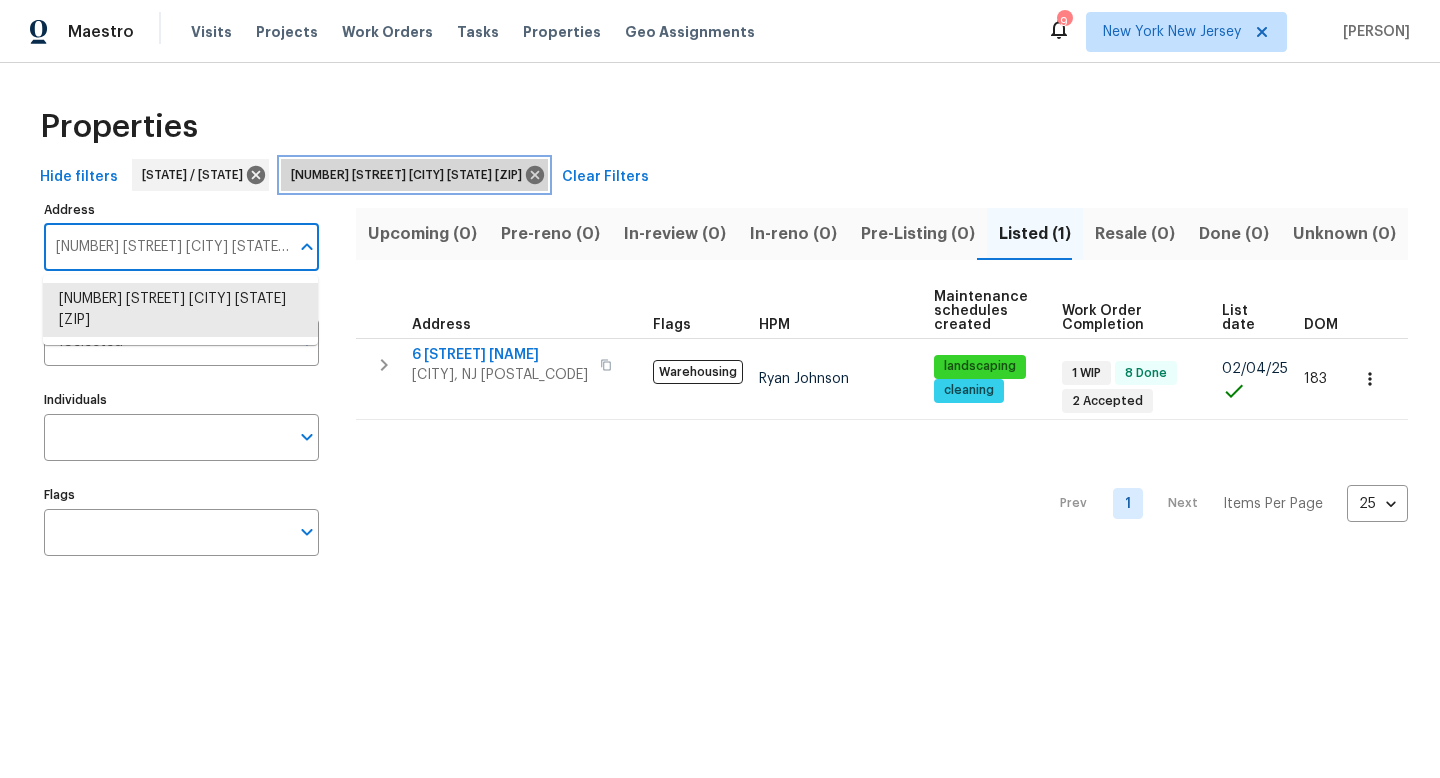 click 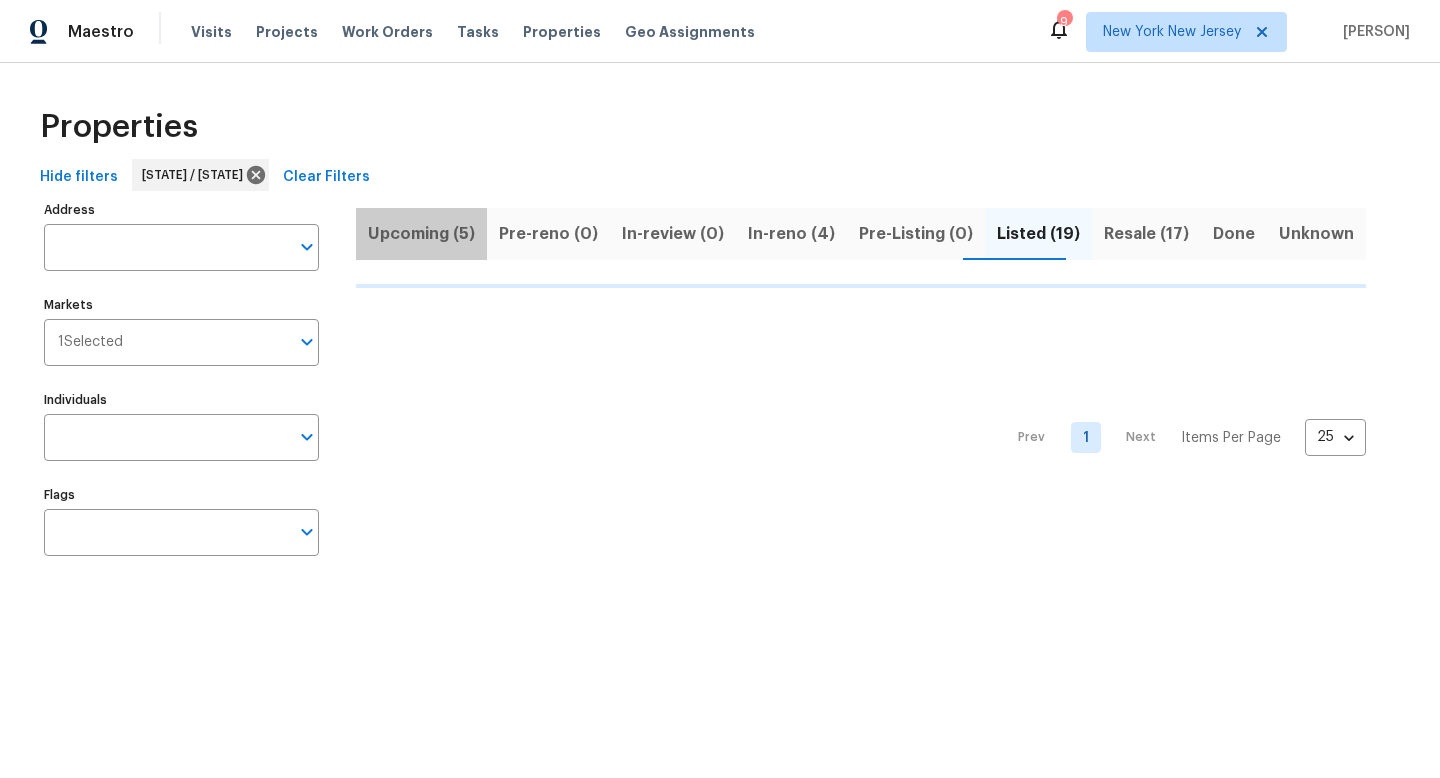 click on "Upcoming (5)" at bounding box center (421, 234) 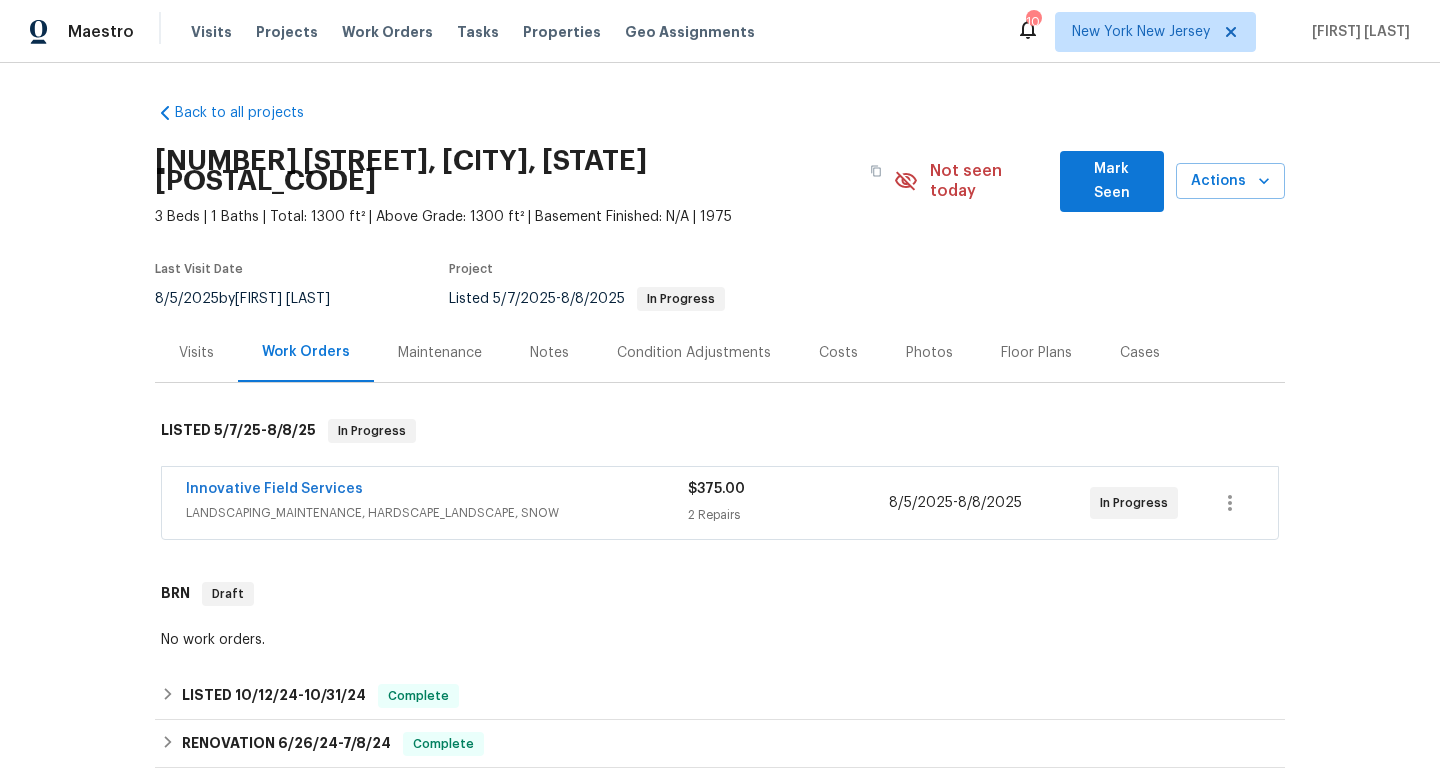 scroll, scrollTop: 0, scrollLeft: 0, axis: both 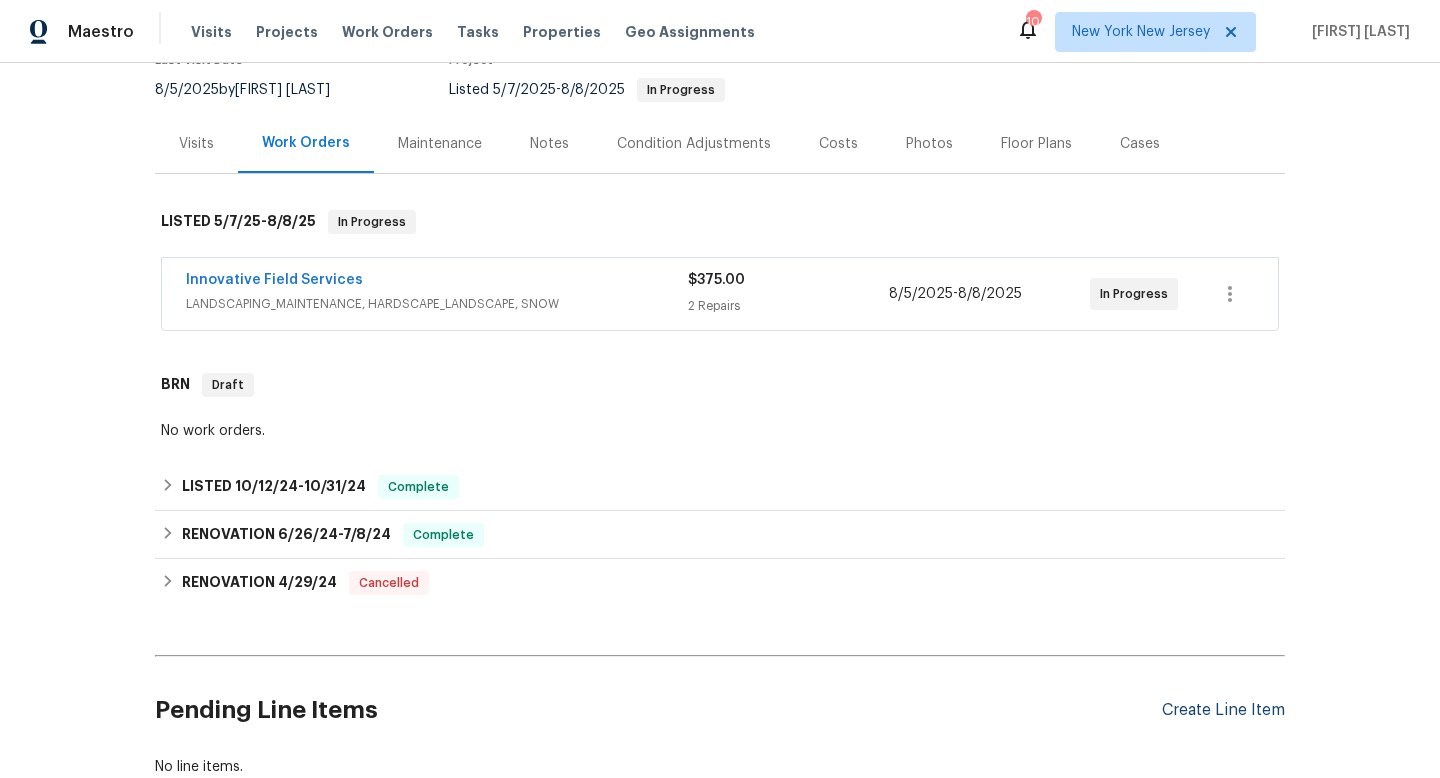 click on "Create Line Item" at bounding box center [1223, 710] 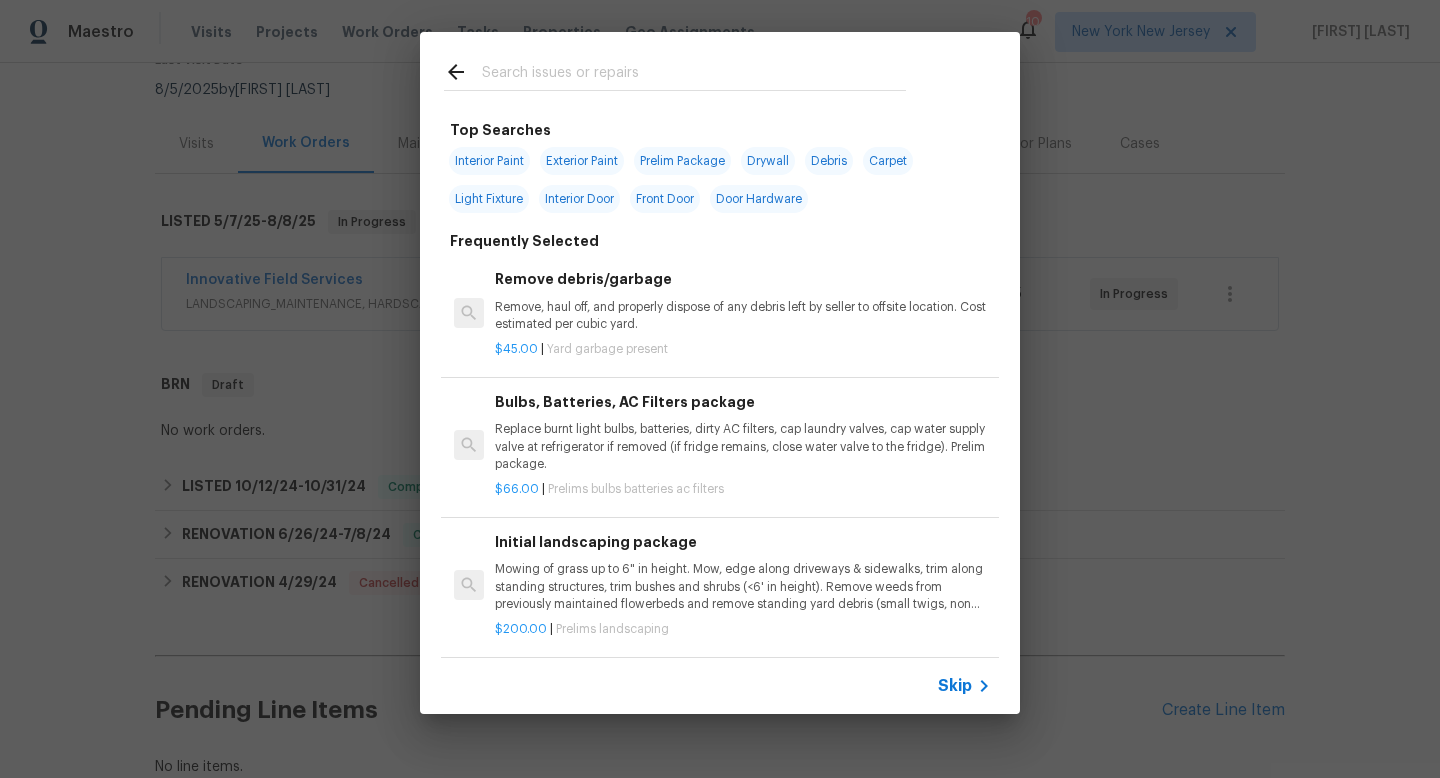 click at bounding box center (694, 75) 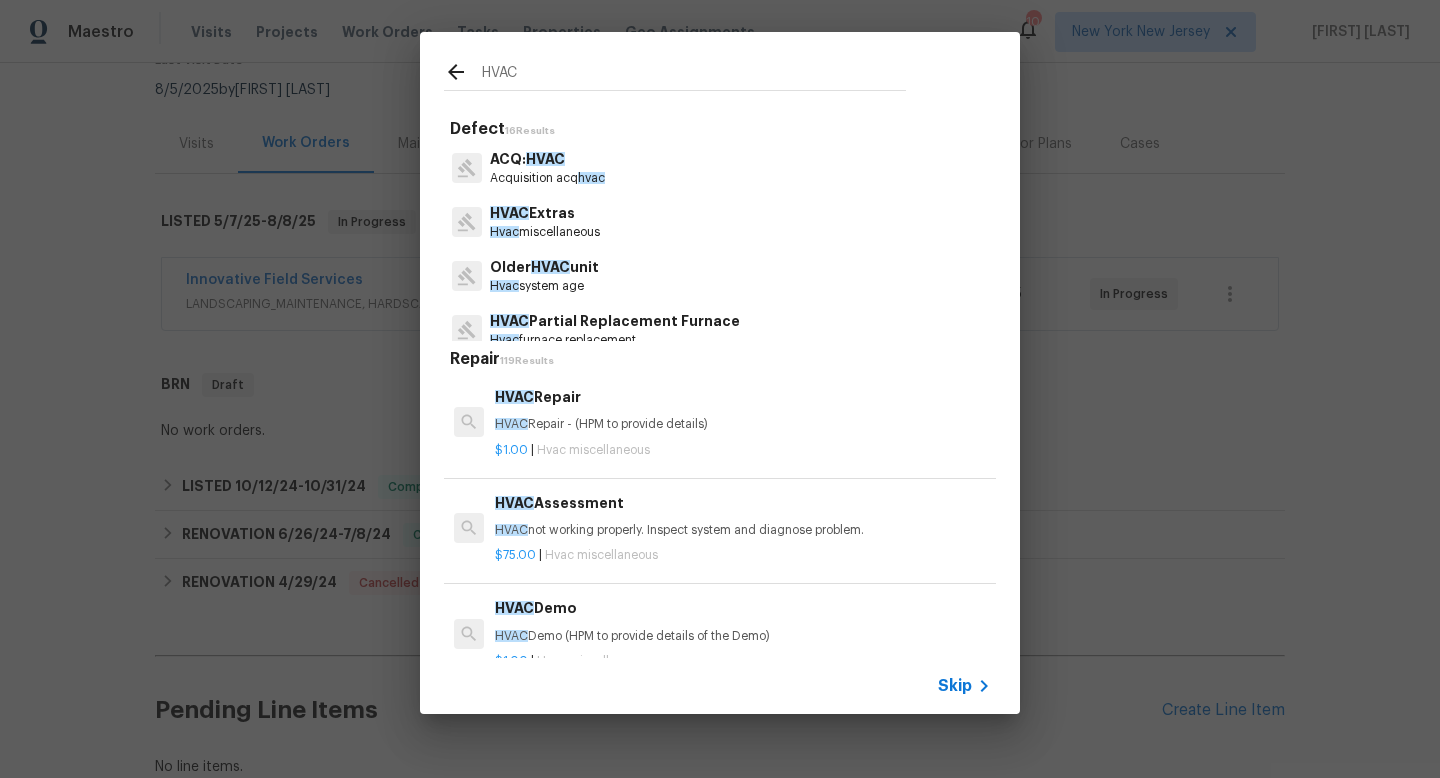 type on "HVAC" 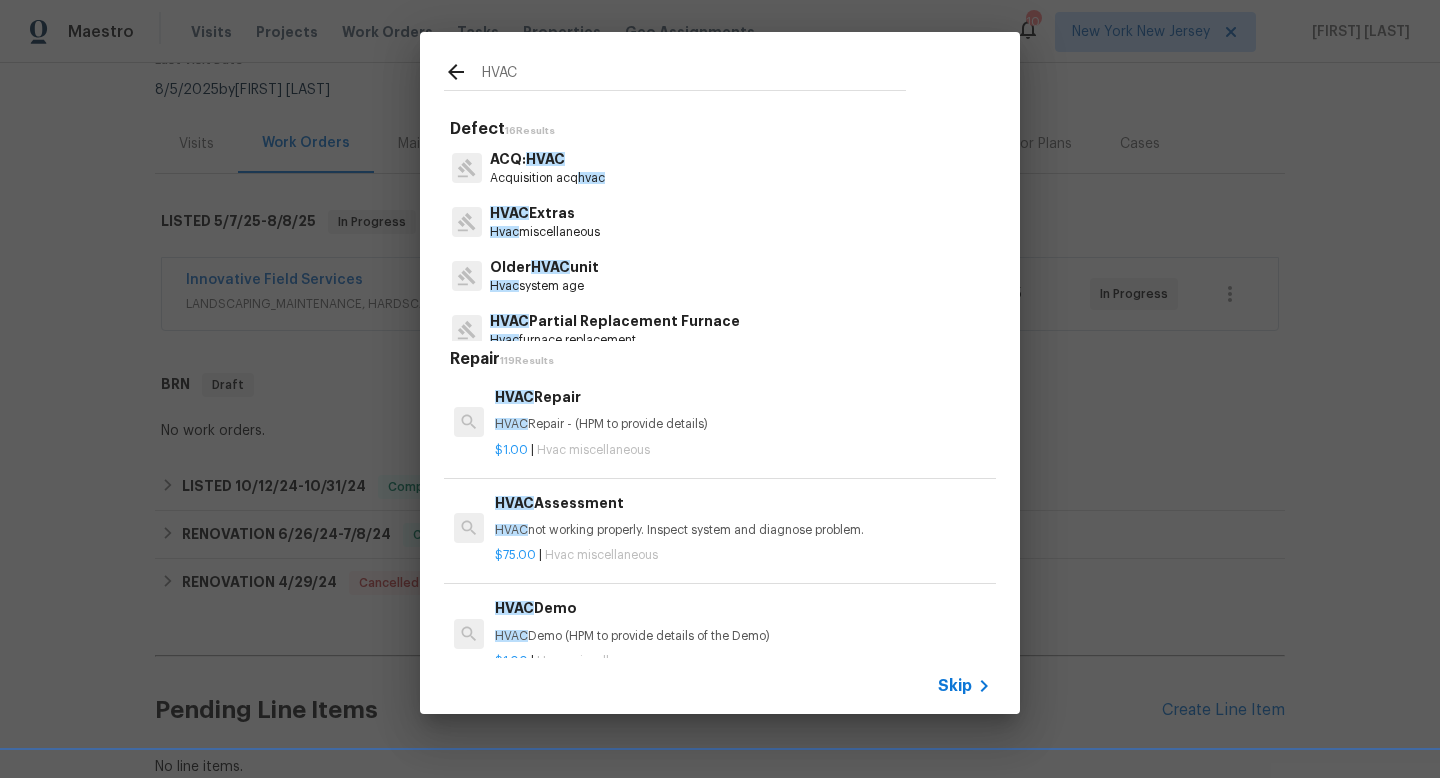 click on "ACQ:  HVAC Acquisition acq  hvac" at bounding box center [720, 168] 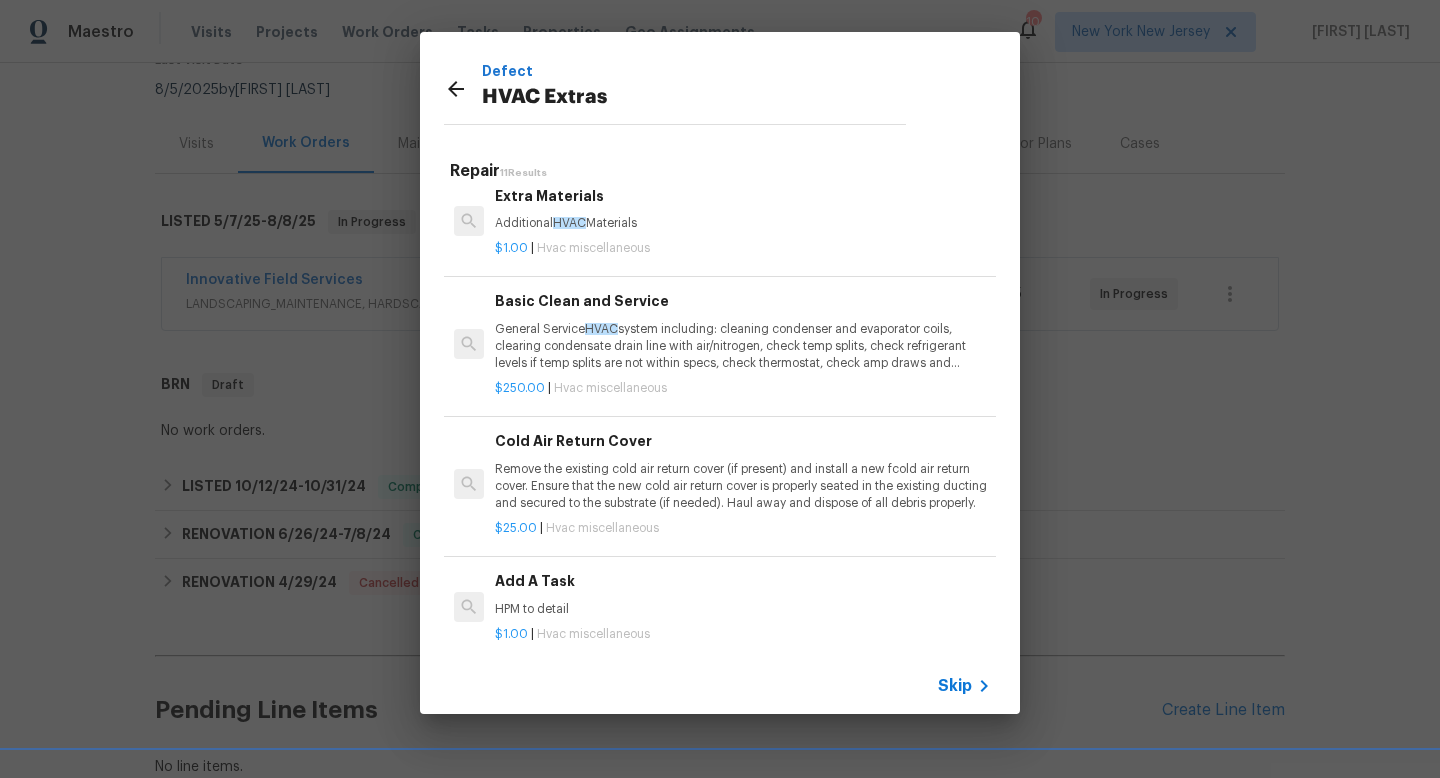 scroll, scrollTop: 572, scrollLeft: 0, axis: vertical 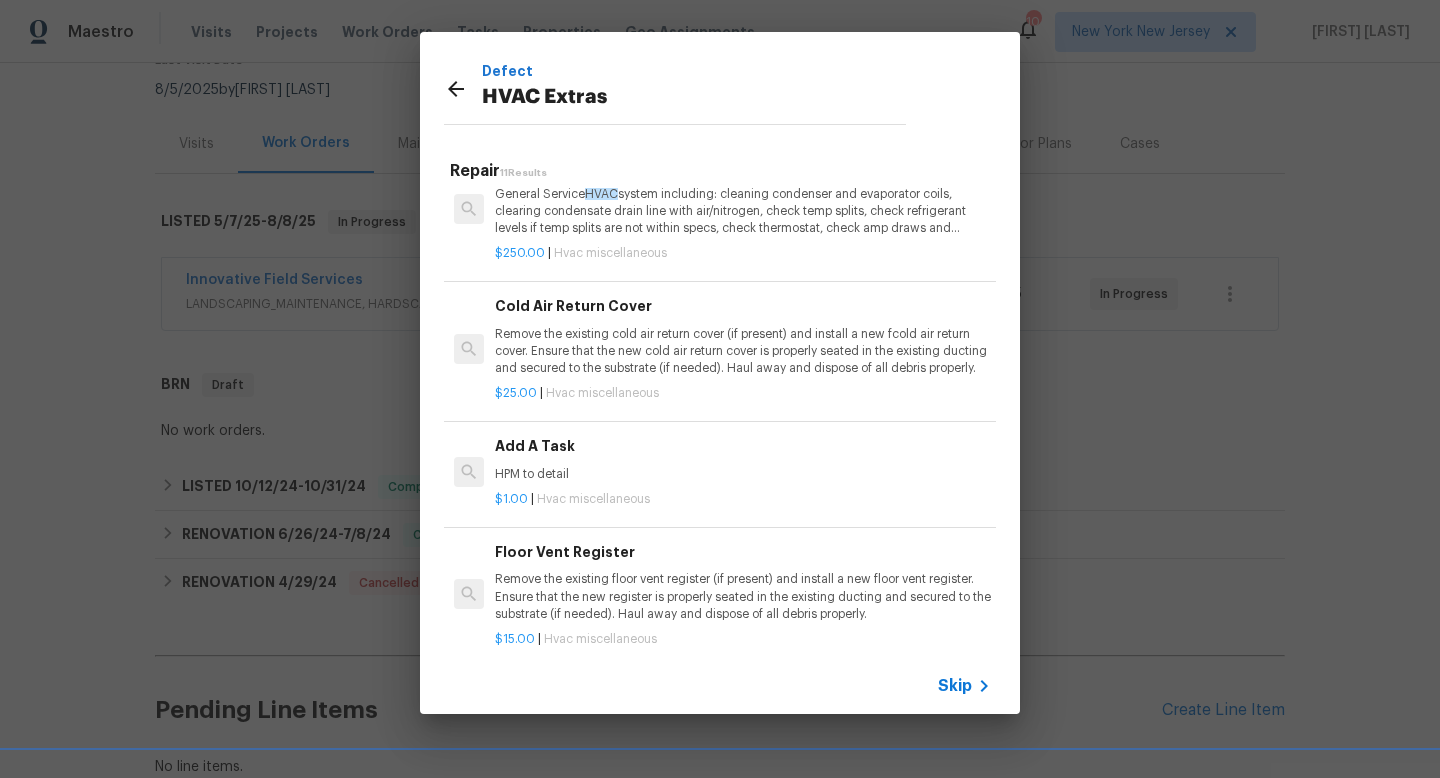 click on "Add A Task HPM to detail" at bounding box center [743, 459] 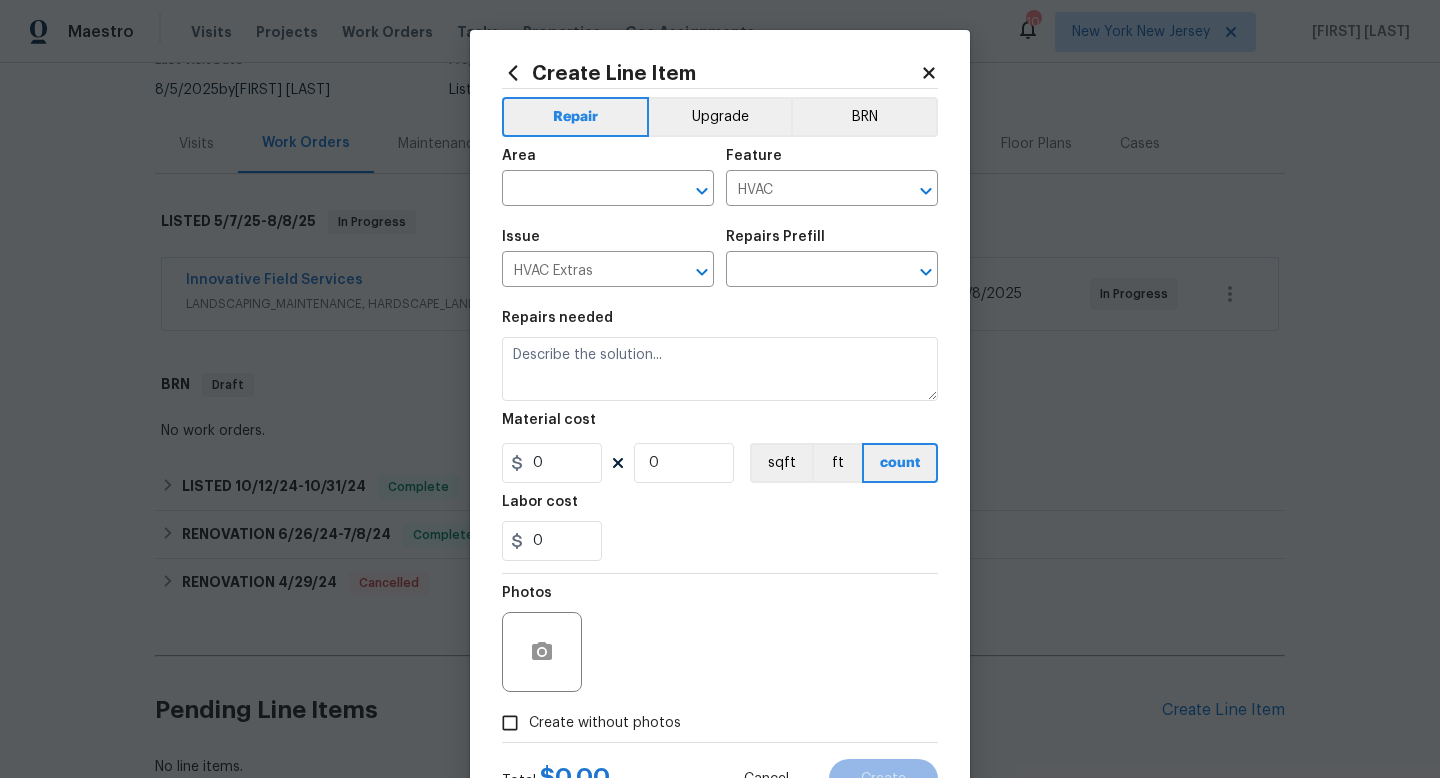 type on "HPM to detail" 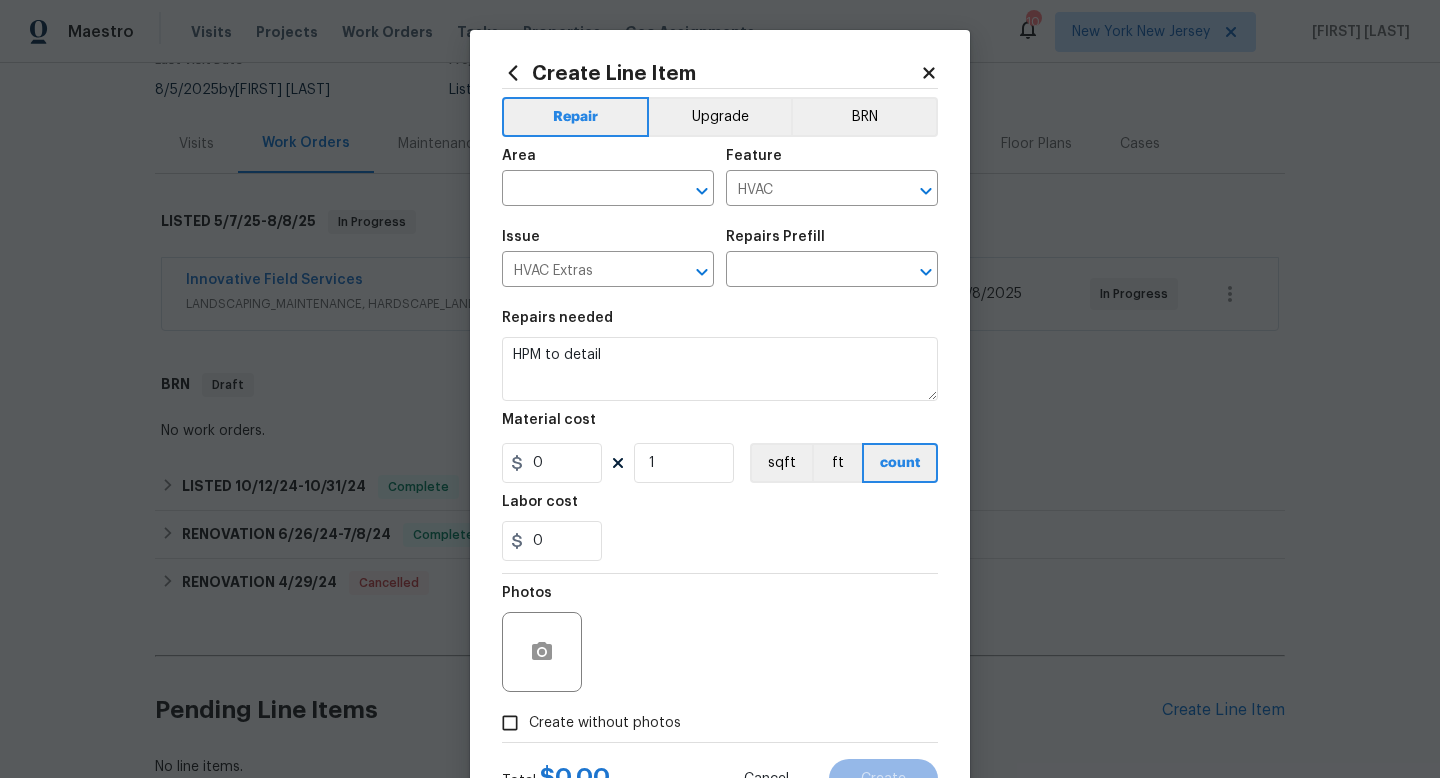type on "Add A Task $1.00" 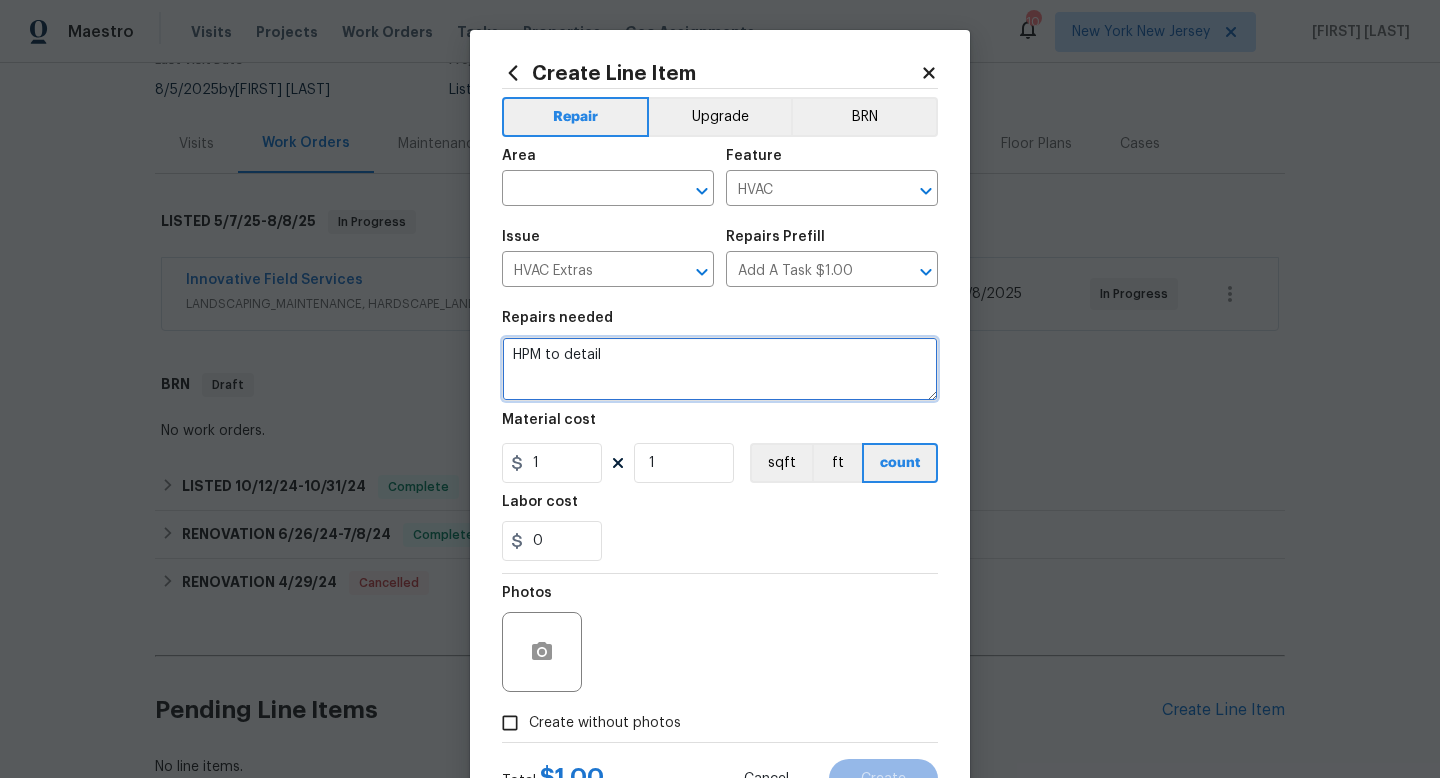 drag, startPoint x: 618, startPoint y: 368, endPoint x: 460, endPoint y: 351, distance: 158.91193 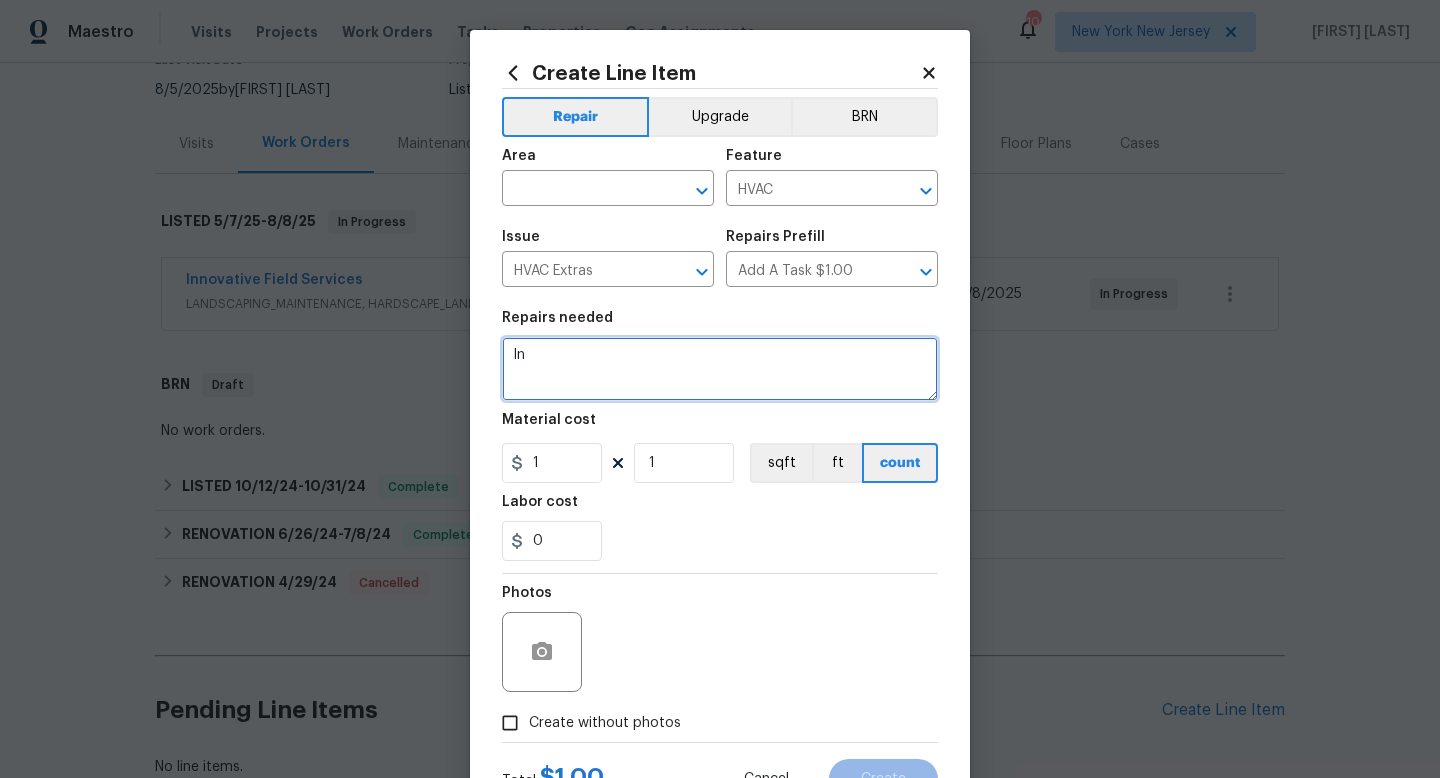 type on "I" 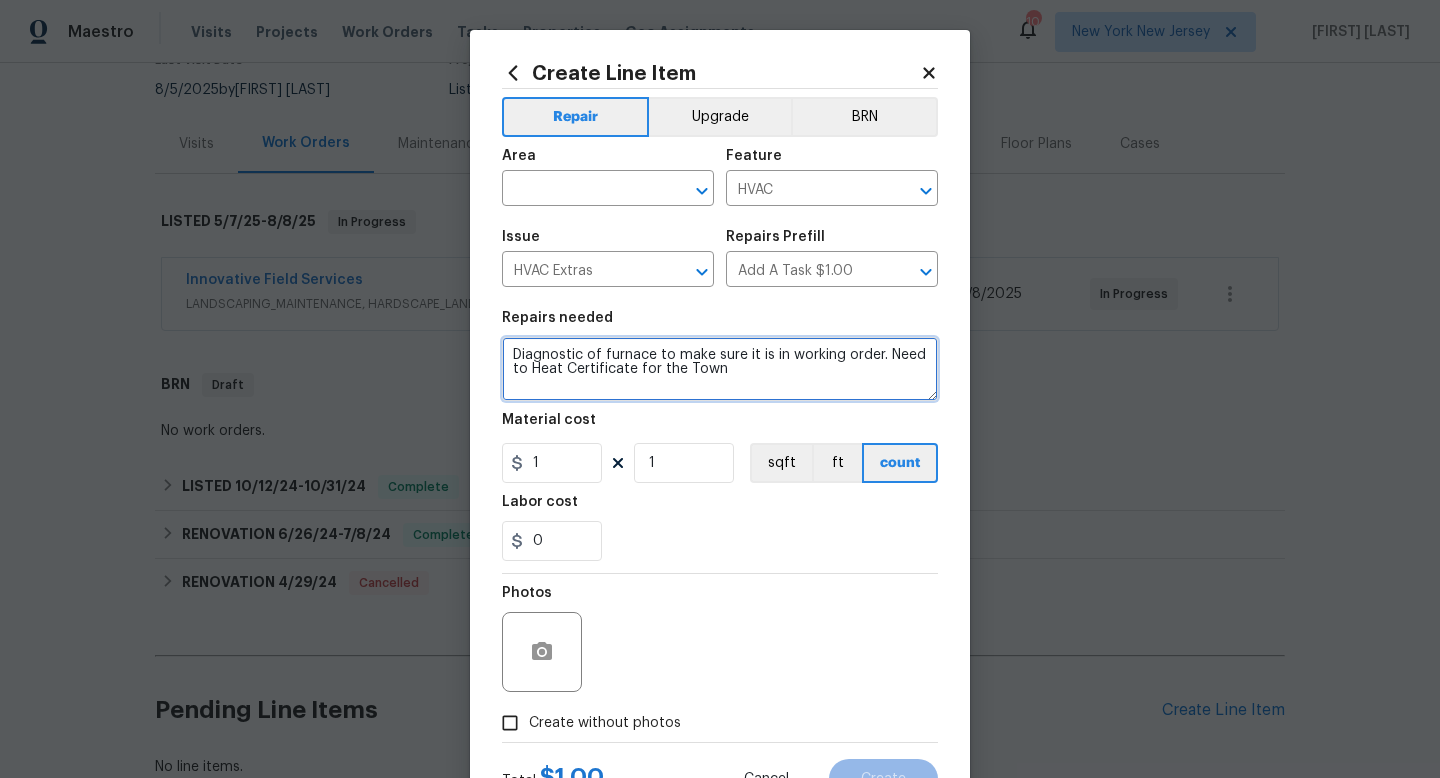 drag, startPoint x: 715, startPoint y: 371, endPoint x: 515, endPoint y: 366, distance: 200.06248 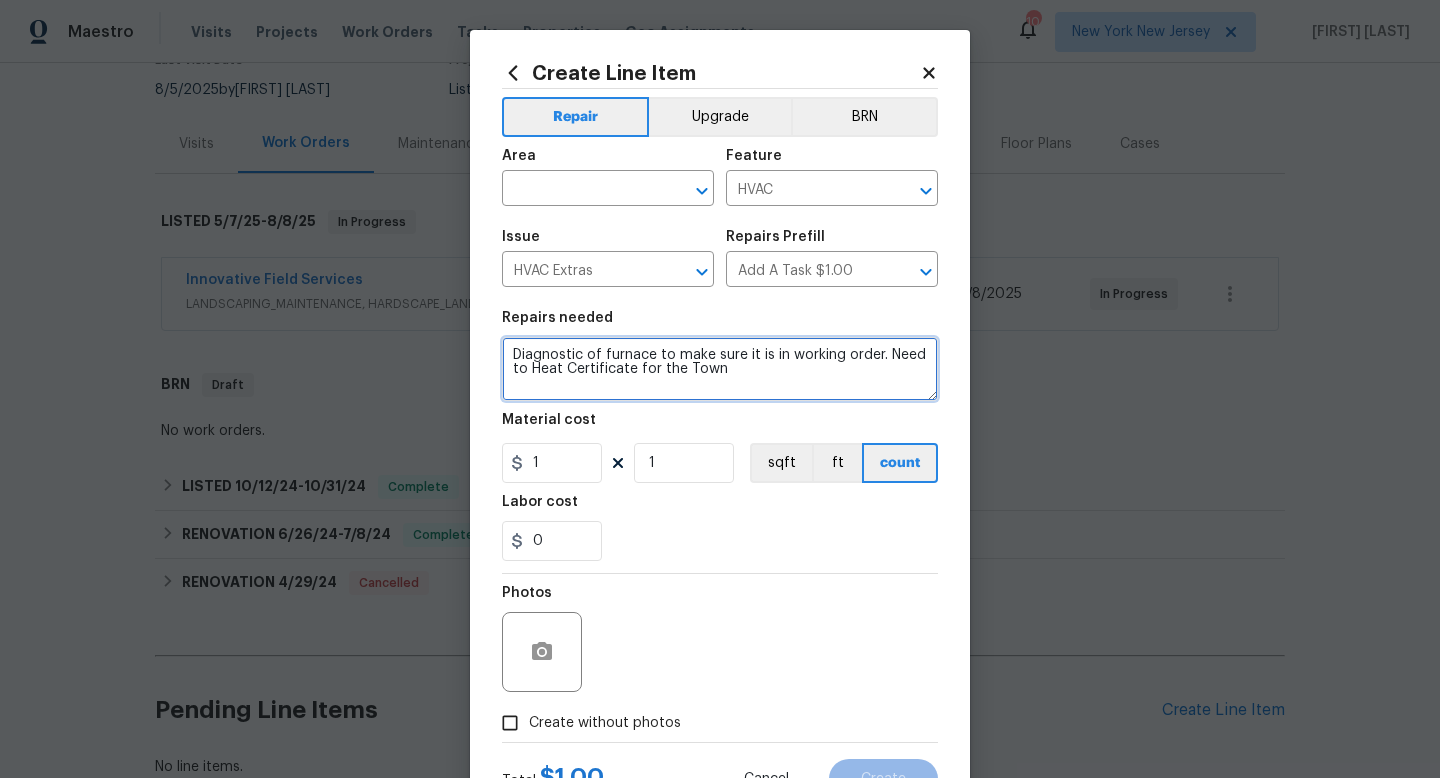 click on "Diagnostic of furnace to make sure it is in working order. Need to Heat Certificate for the Town" at bounding box center (720, 369) 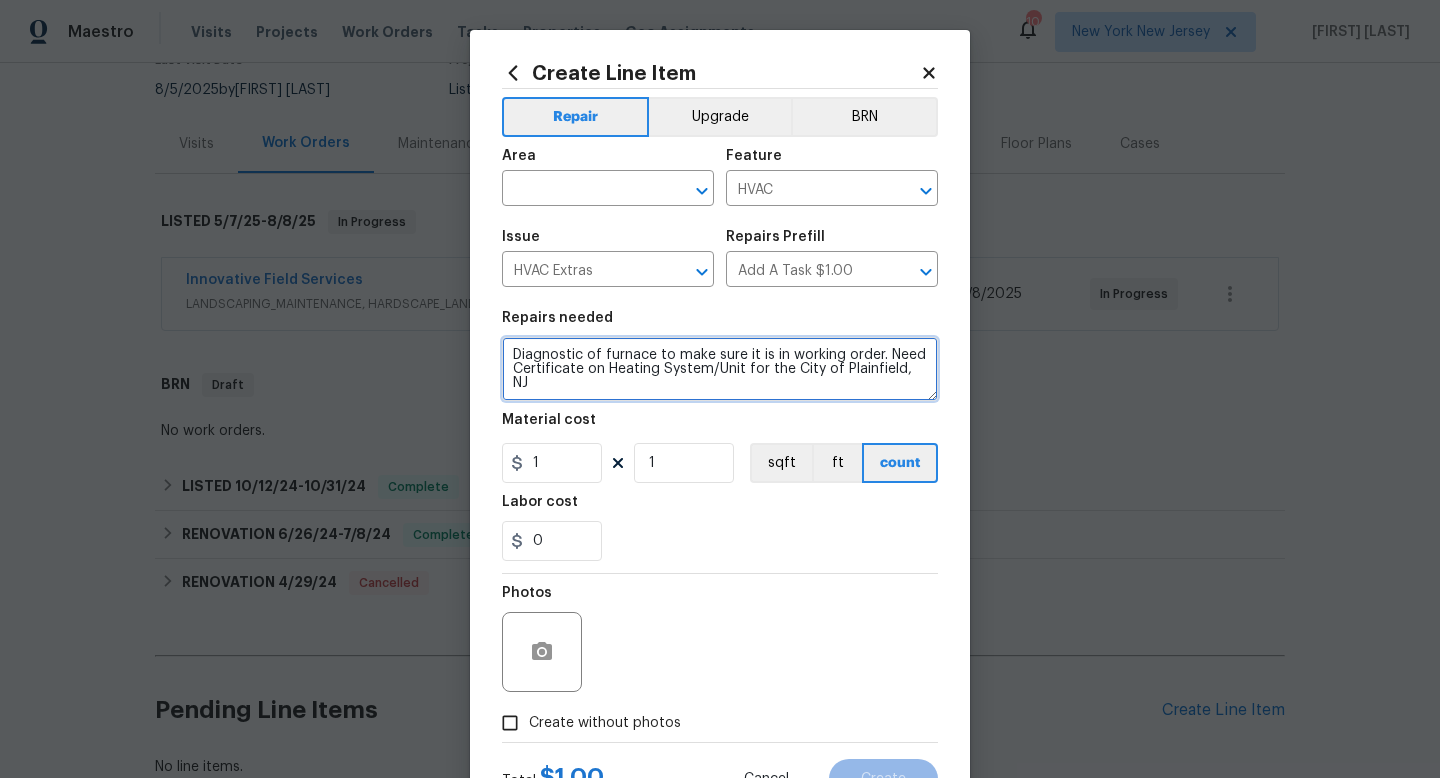 type on "Diagnostic of furnace to make sure it is in working order. Need Certificate on Heating System/Unit for the City of Plainfield, NJ" 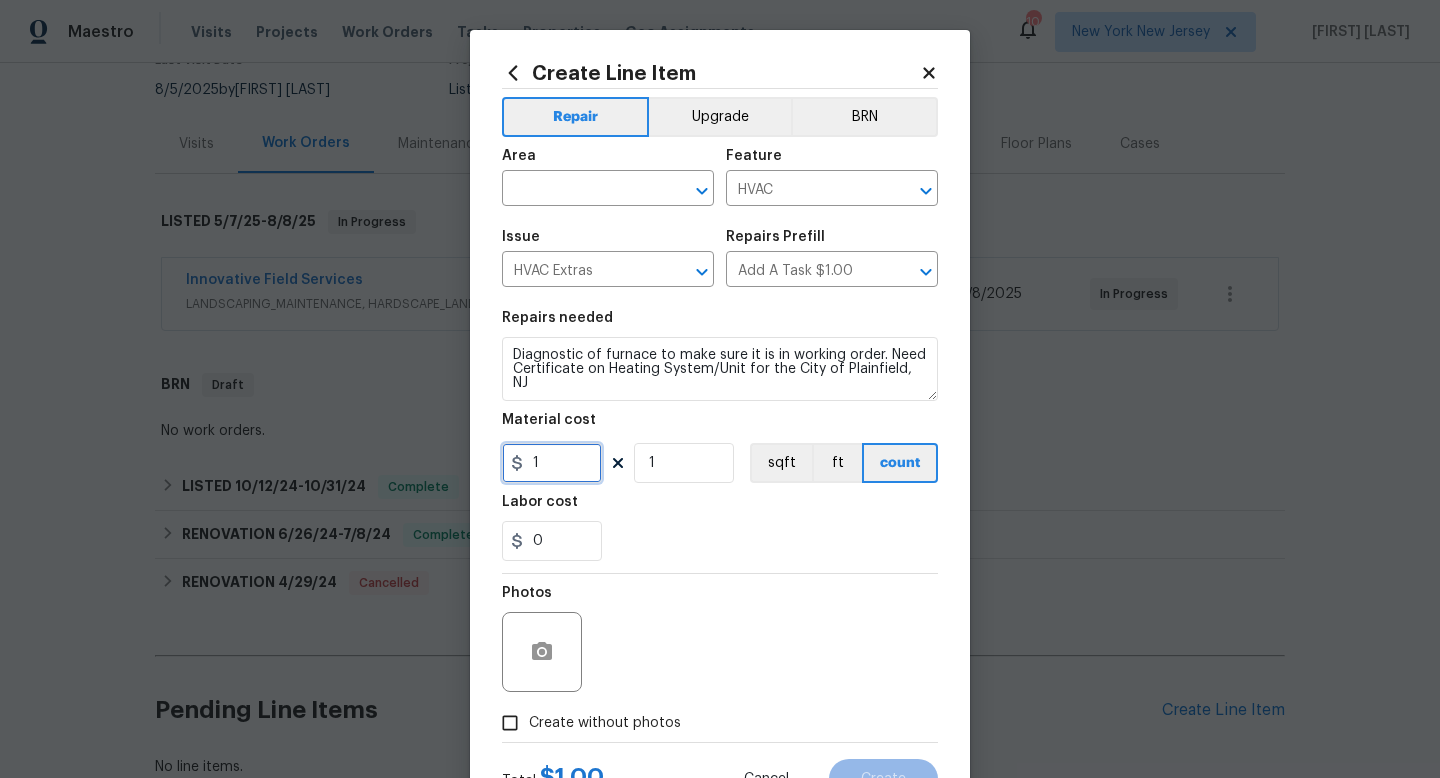 drag, startPoint x: 547, startPoint y: 470, endPoint x: 474, endPoint y: 457, distance: 74.1485 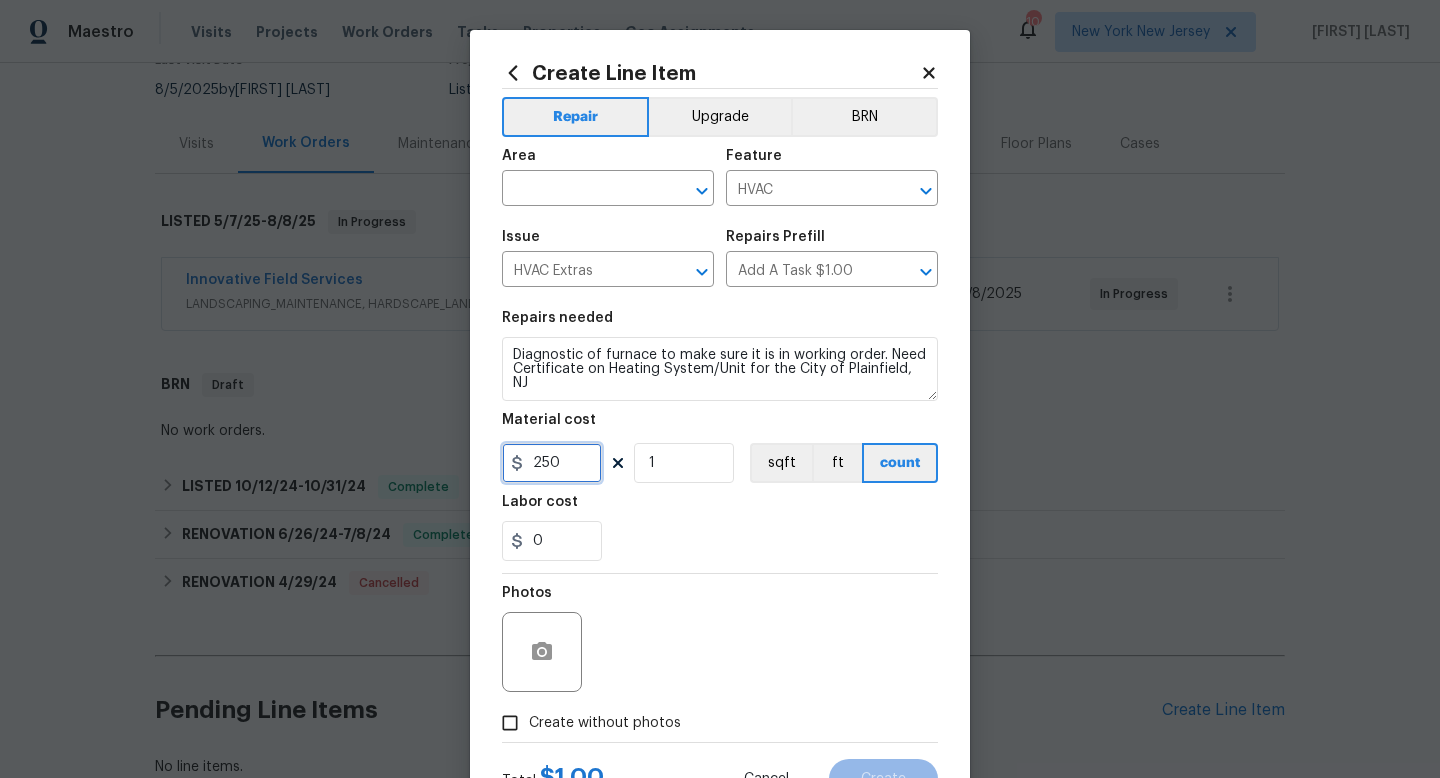 type on "250" 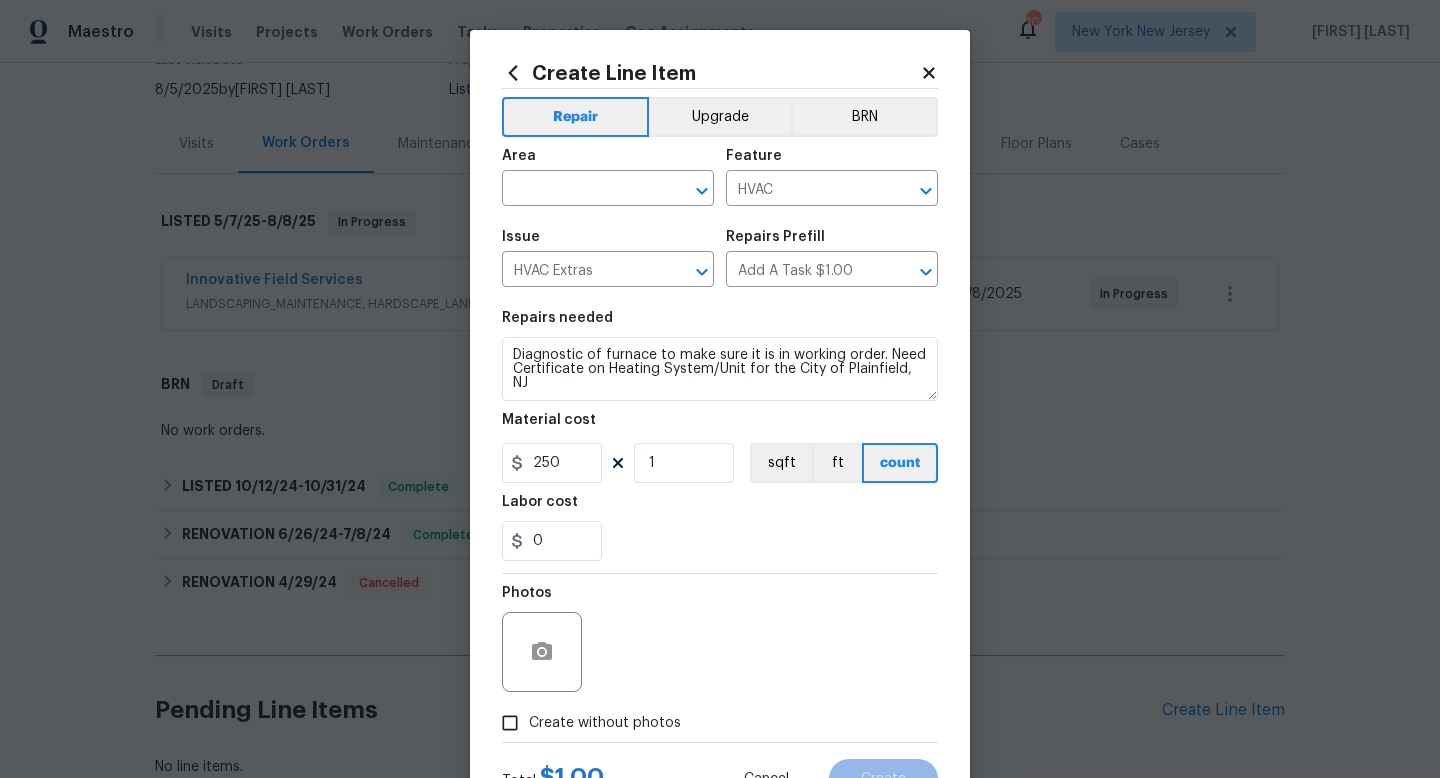 click on "Area ​" at bounding box center [608, 177] 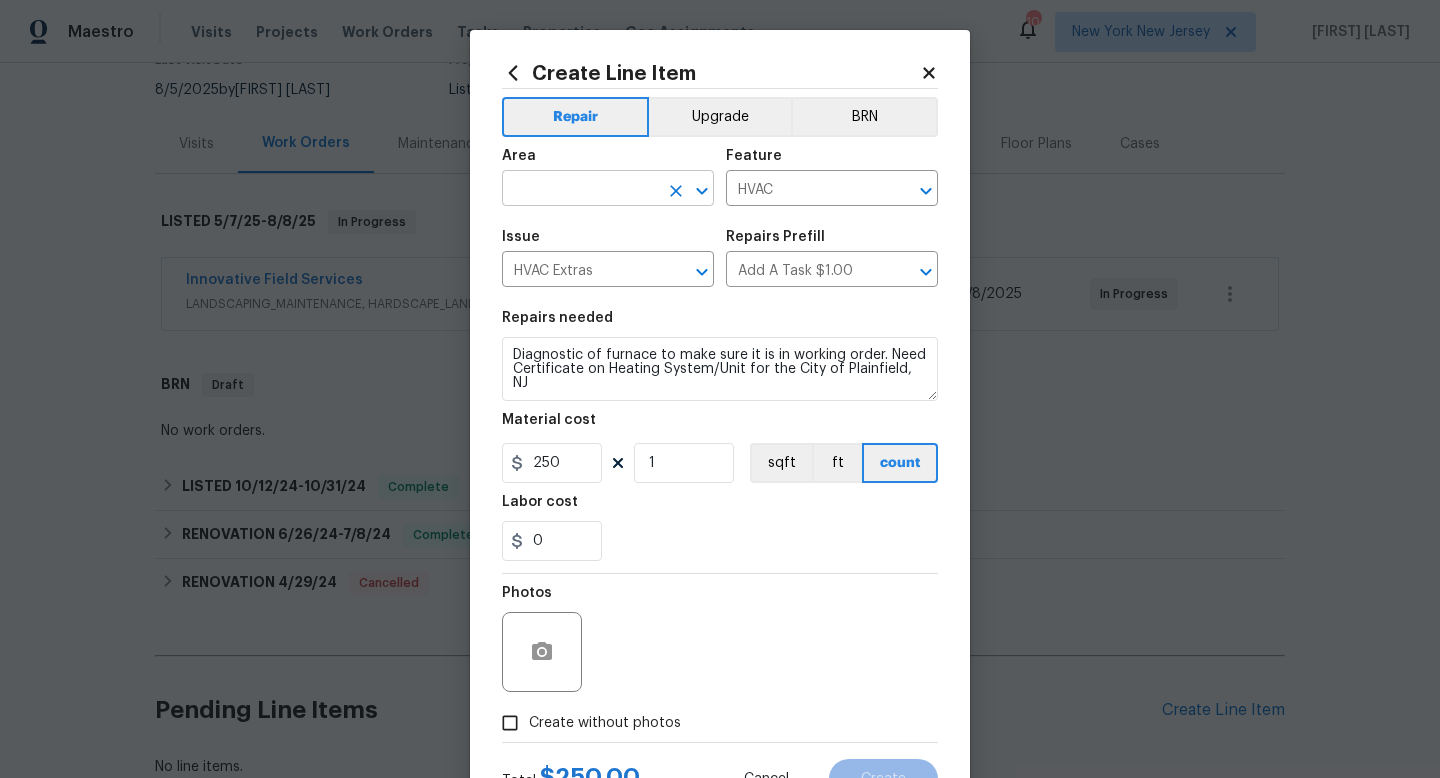 click at bounding box center [580, 190] 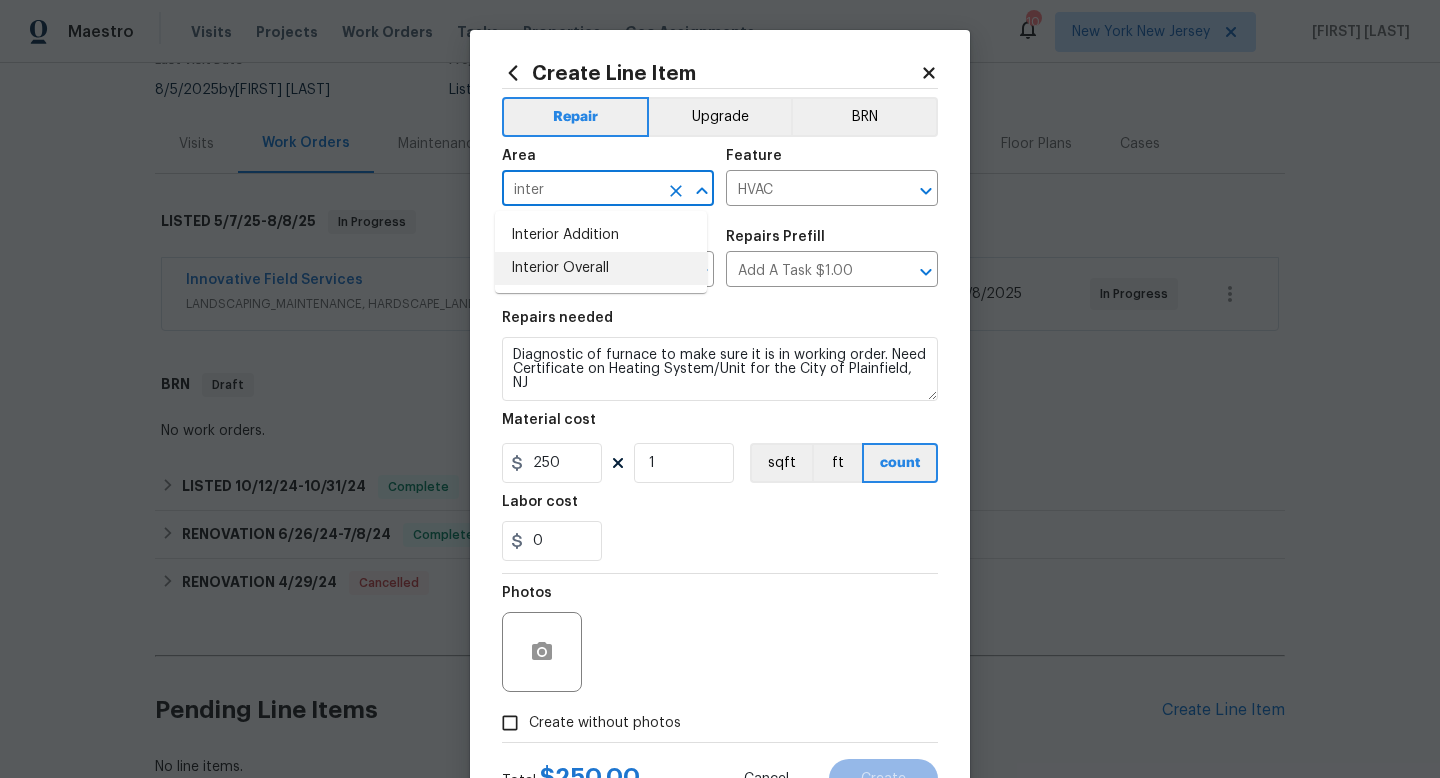 click on "Interior Overall" at bounding box center (601, 268) 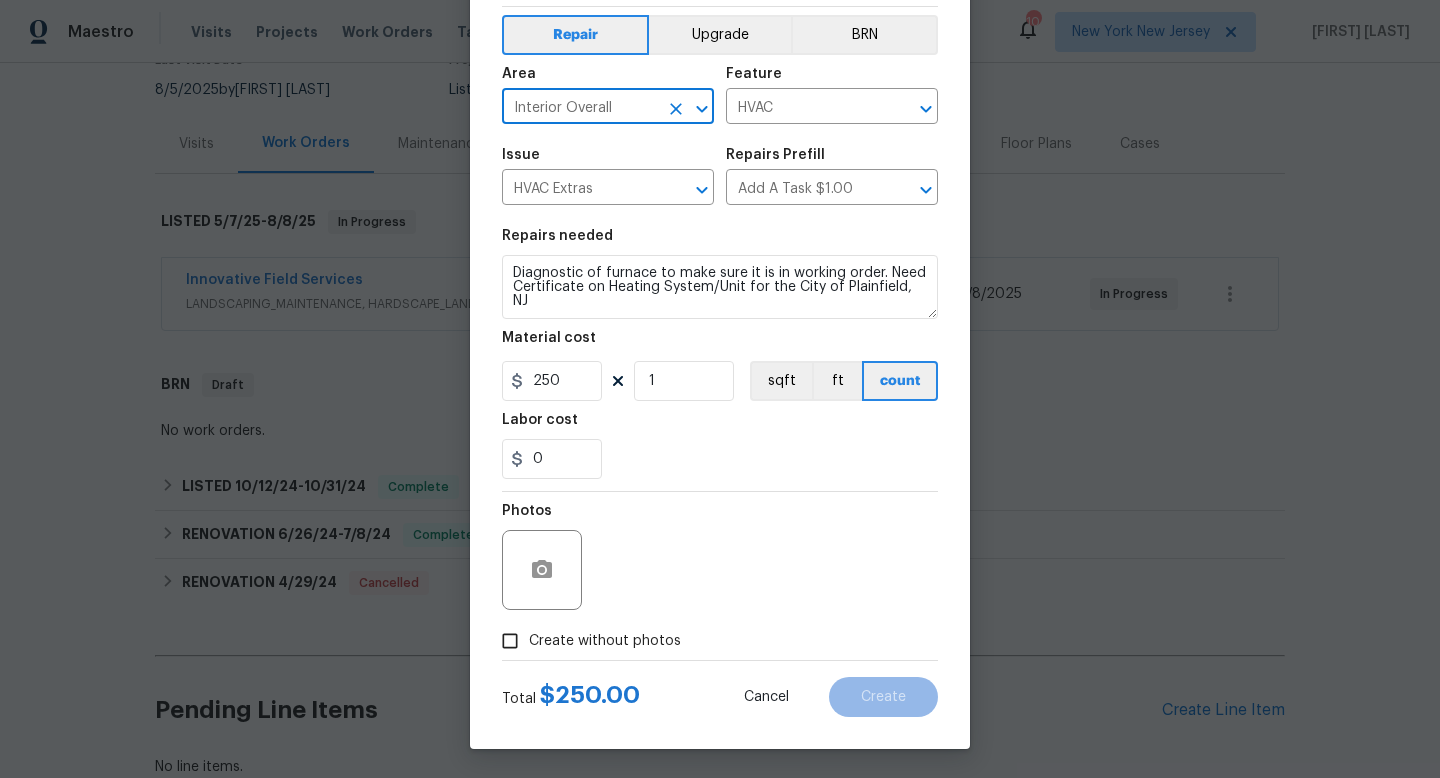 scroll, scrollTop: 84, scrollLeft: 0, axis: vertical 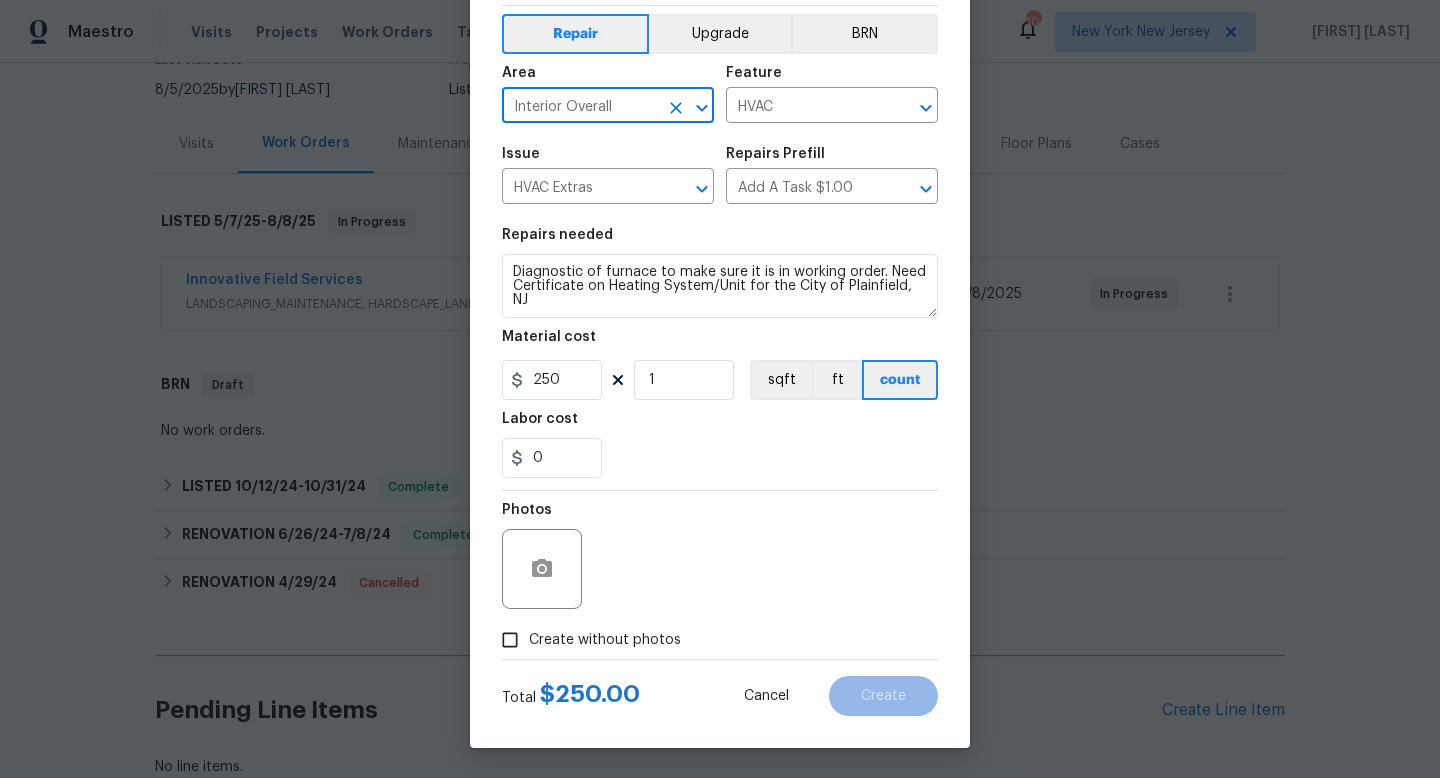 type on "Interior Overall" 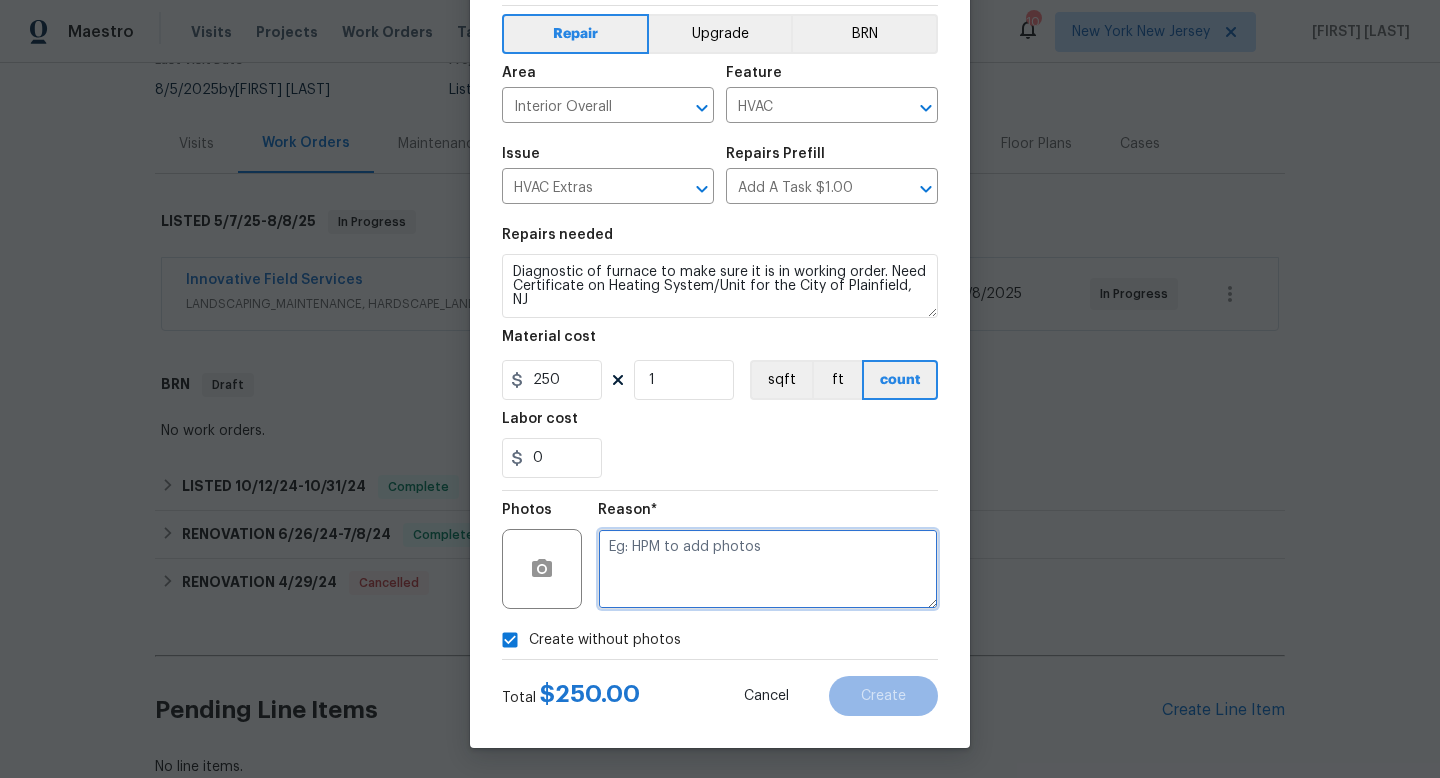 click at bounding box center (768, 569) 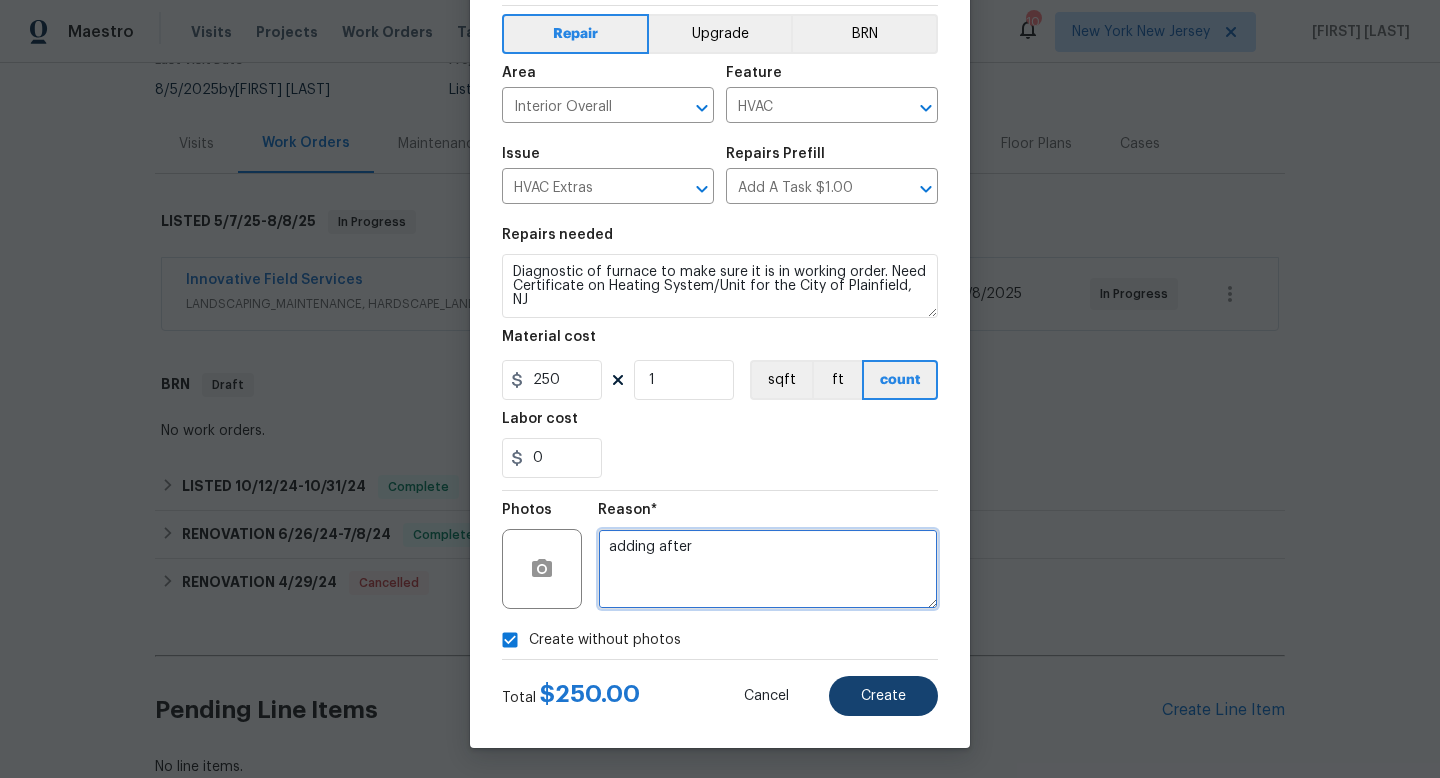type on "adding after" 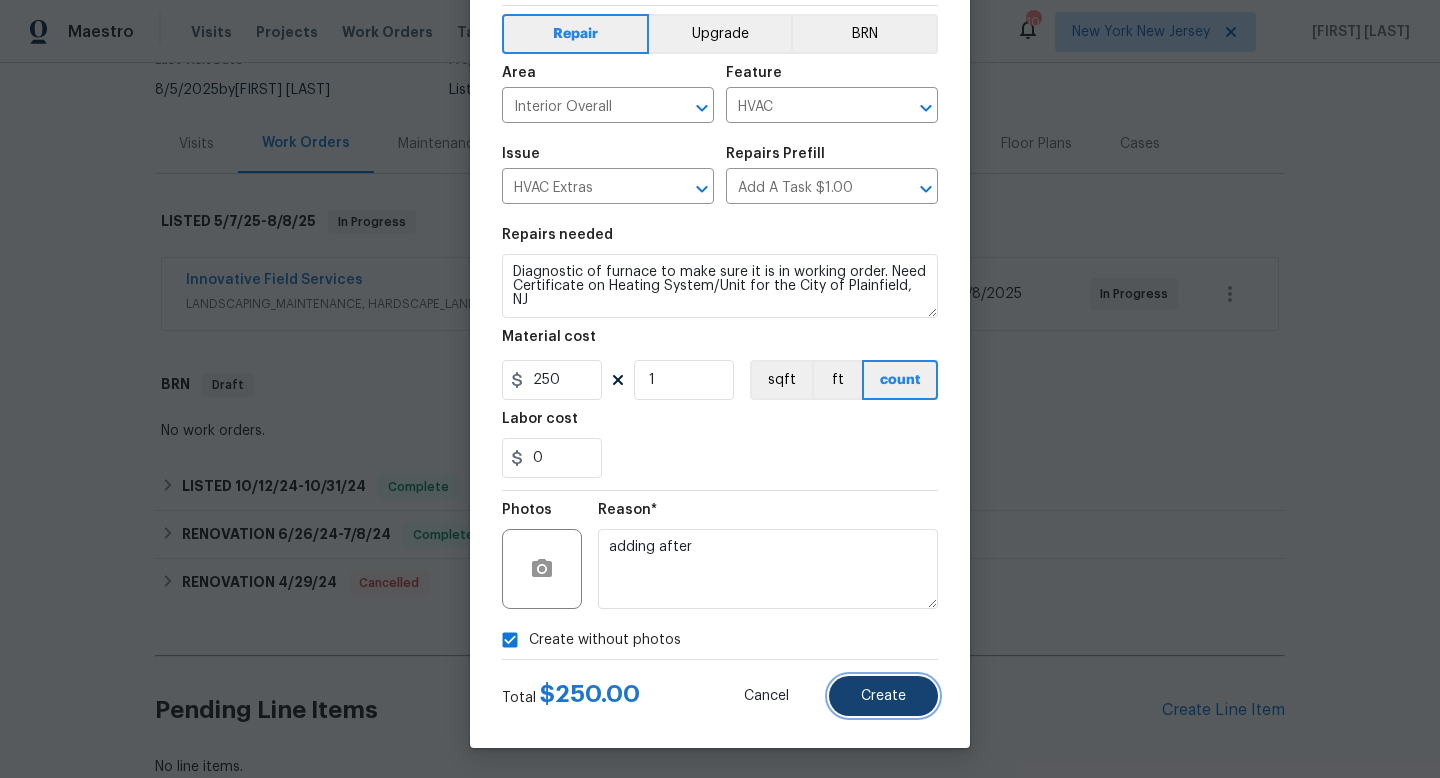 click on "Create" at bounding box center (883, 696) 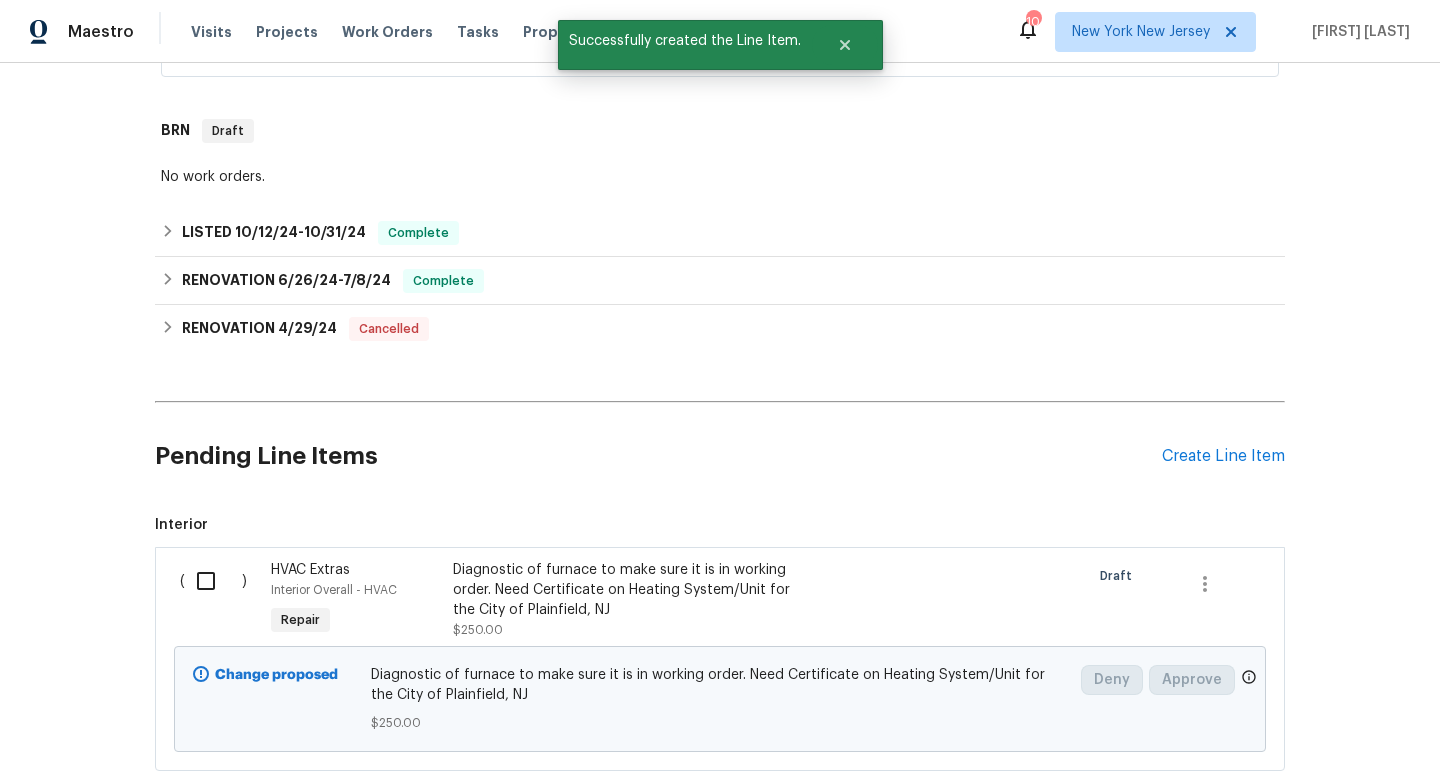 scroll, scrollTop: 587, scrollLeft: 0, axis: vertical 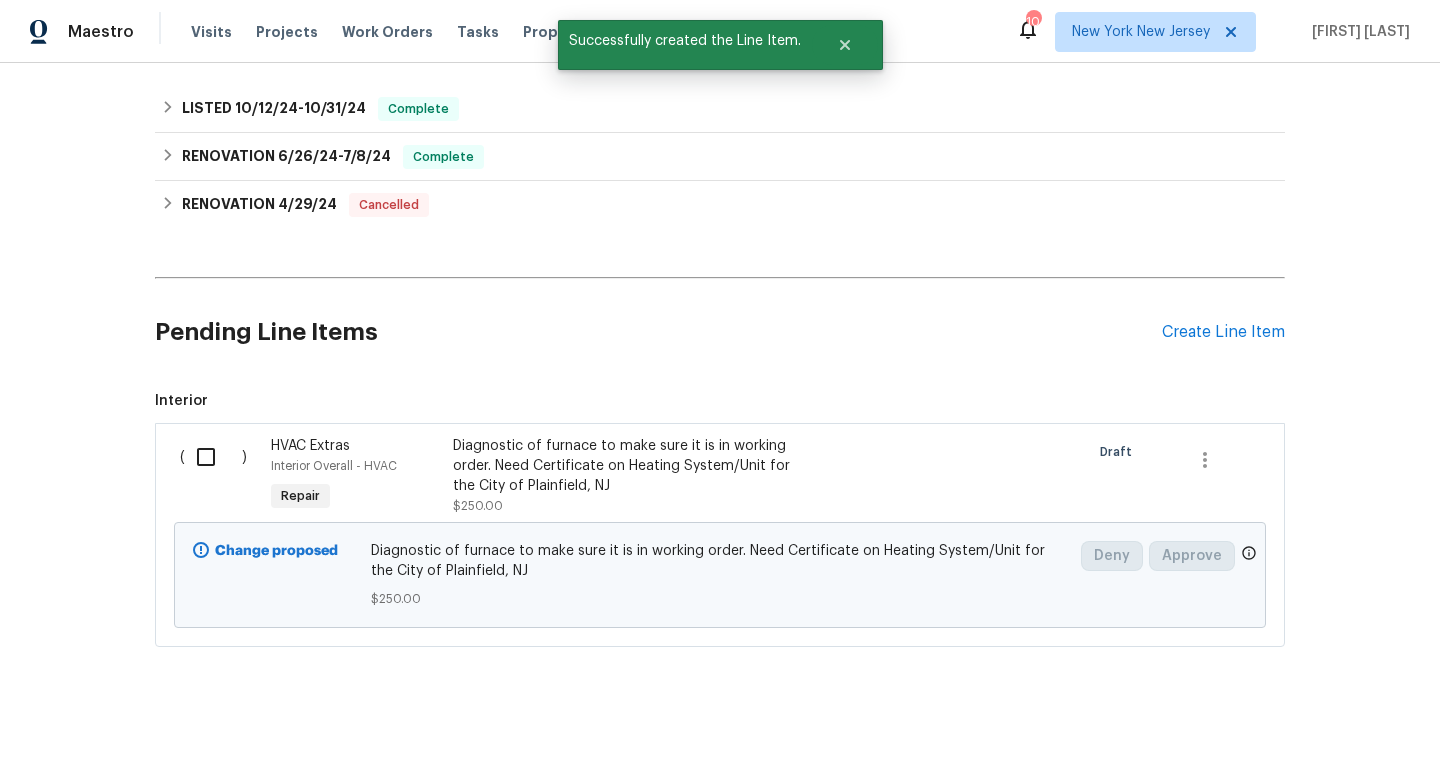 click at bounding box center (213, 457) 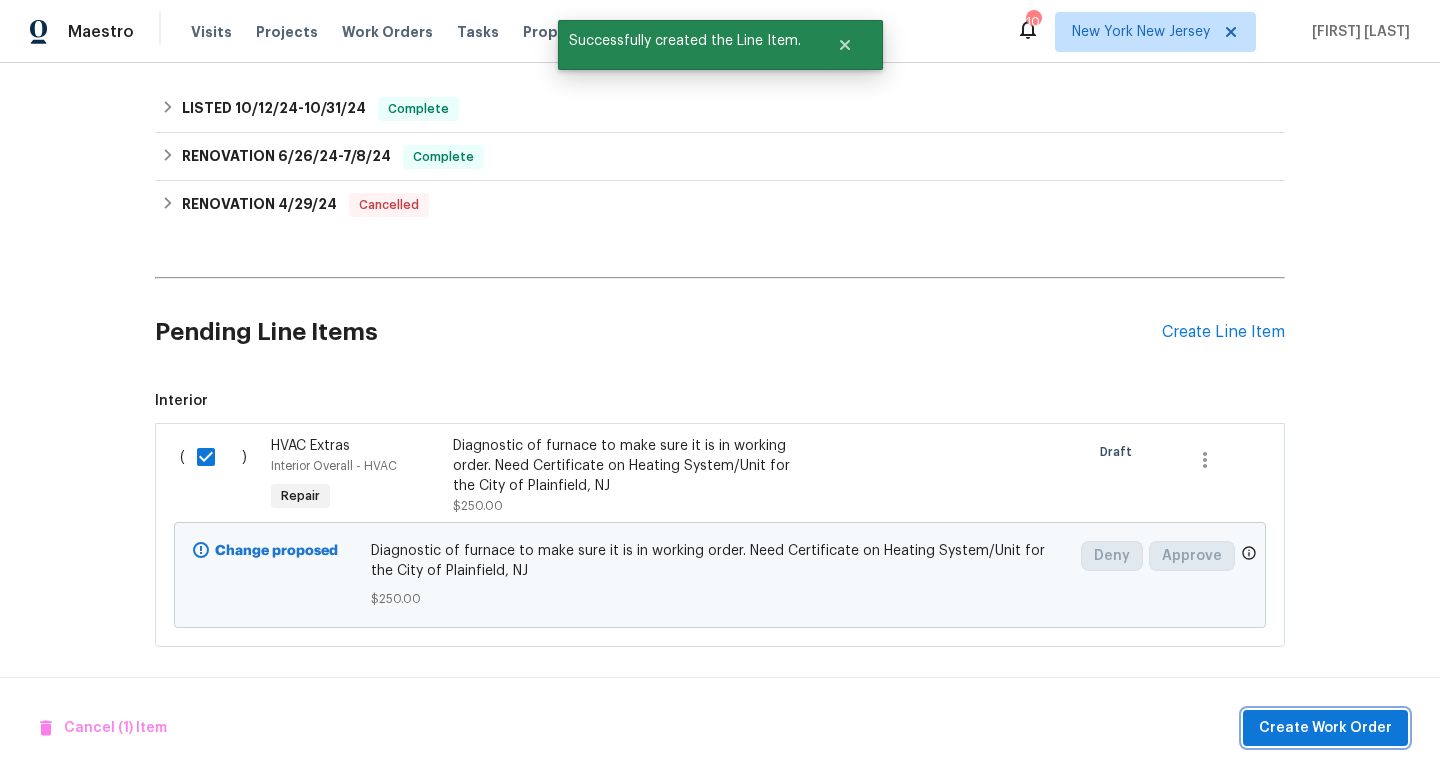 click on "Create Work Order" at bounding box center (1325, 728) 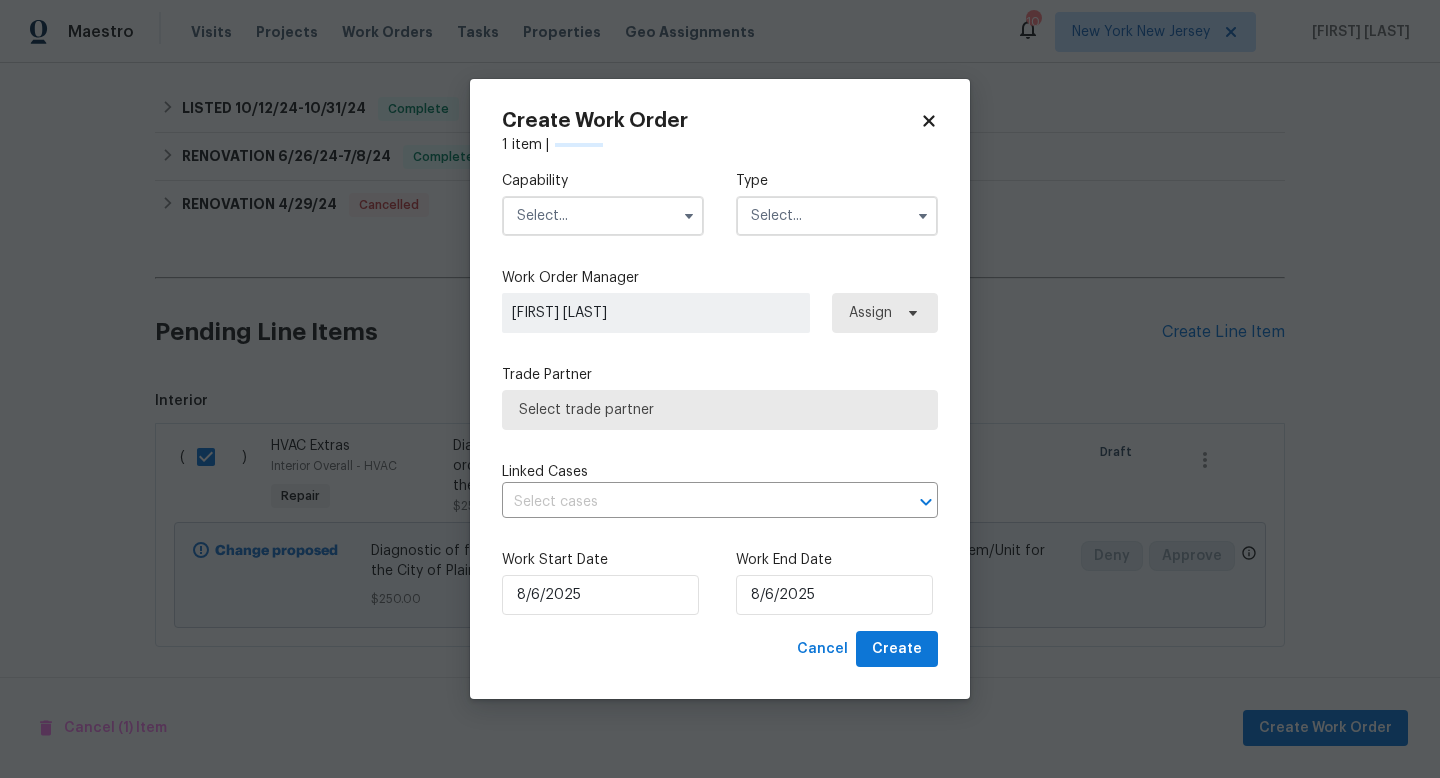 click at bounding box center (603, 216) 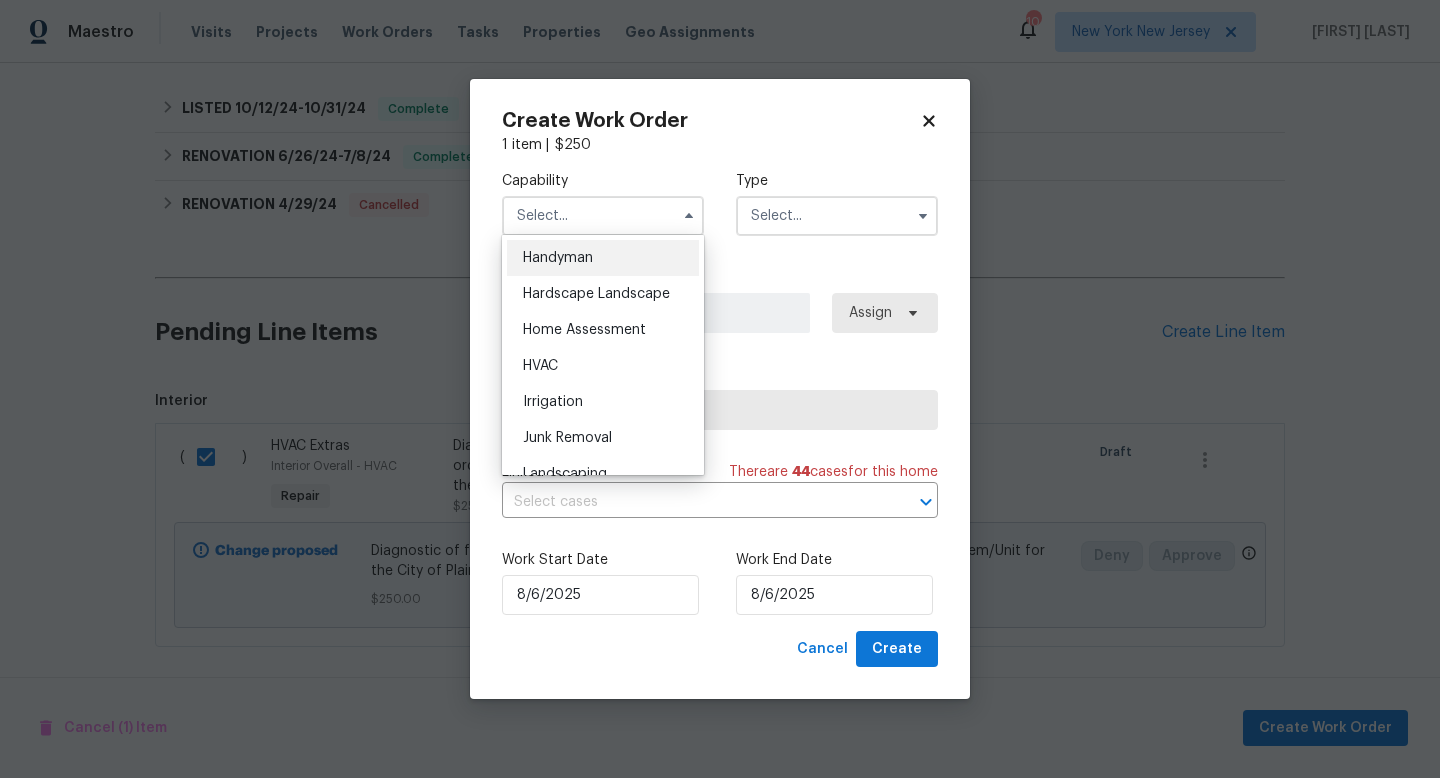 scroll, scrollTop: 1104, scrollLeft: 0, axis: vertical 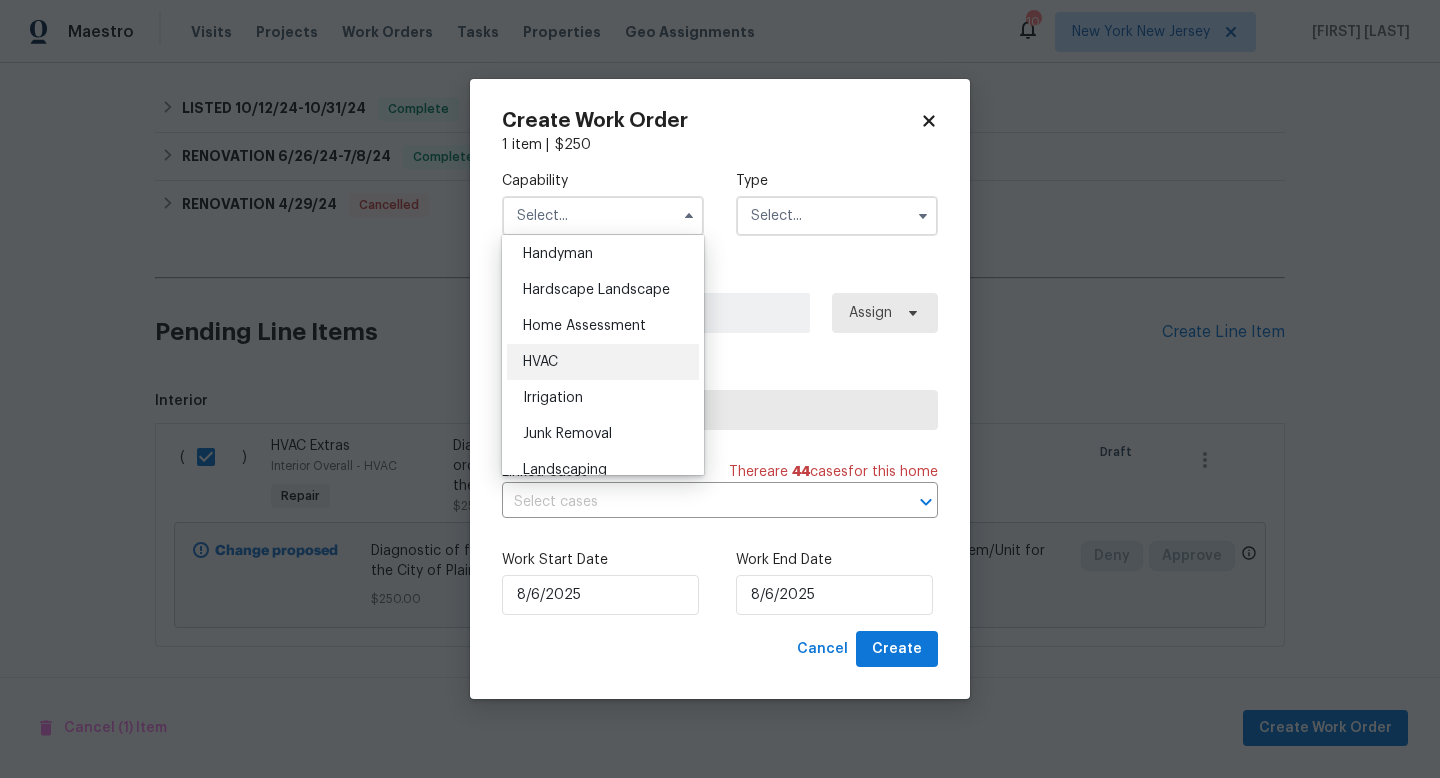 click on "HVAC" at bounding box center [603, 362] 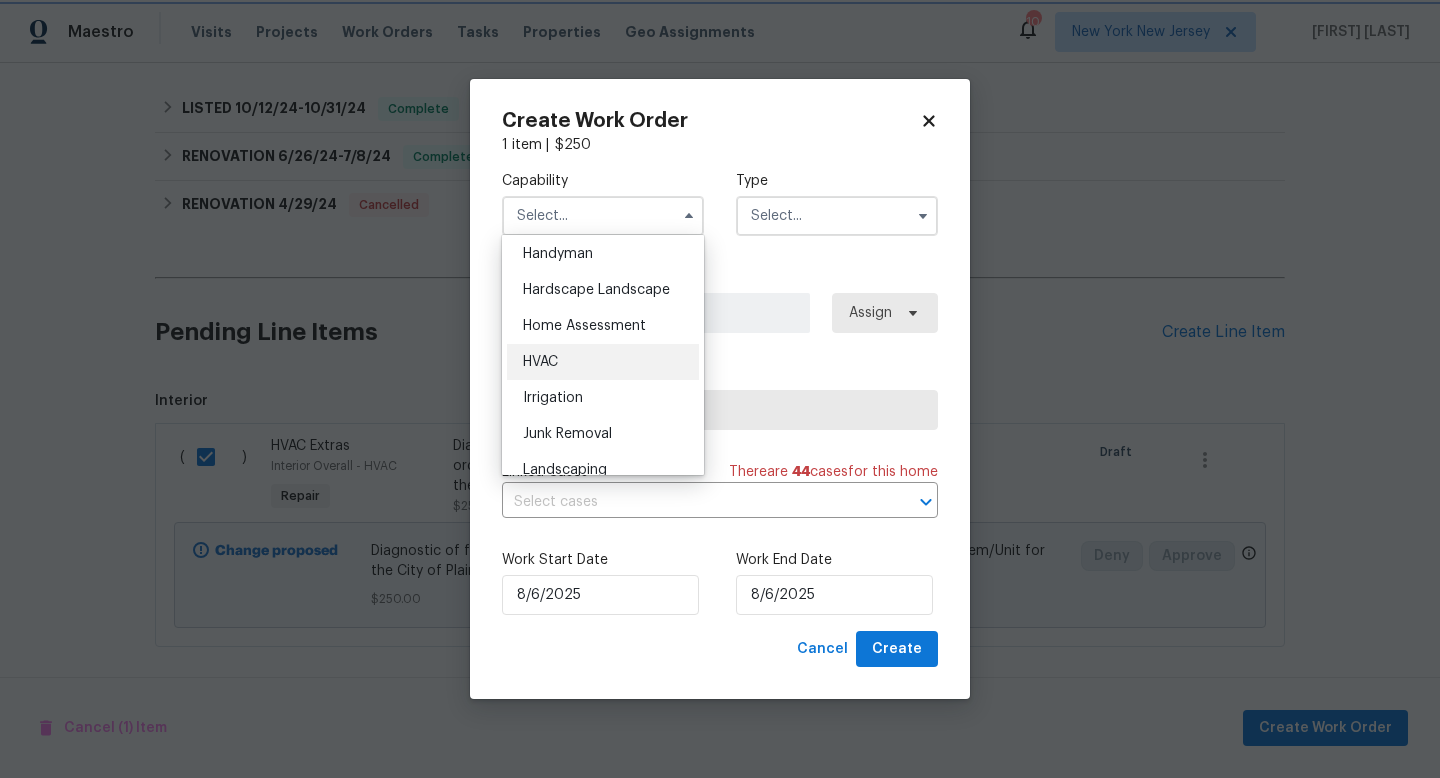 type on "HVAC" 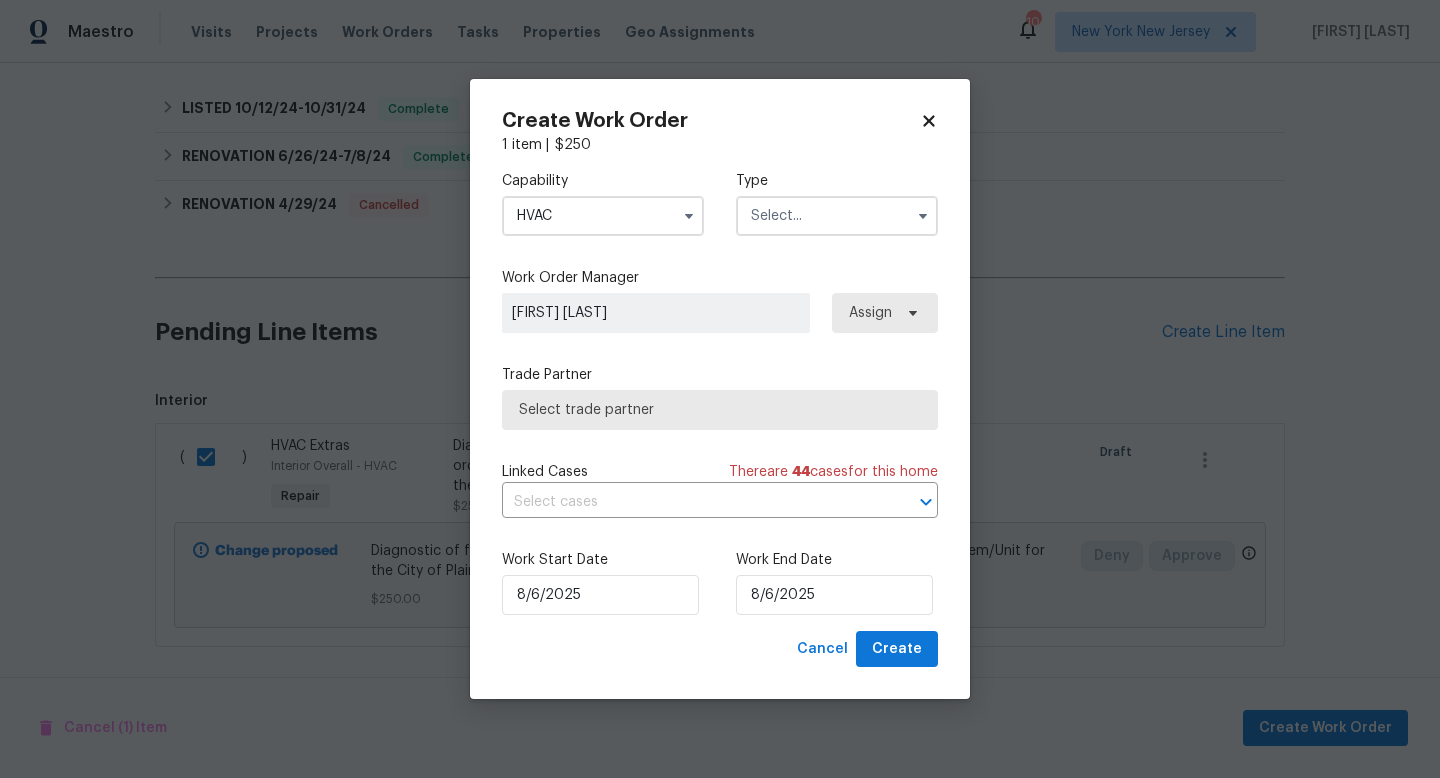 click at bounding box center (837, 216) 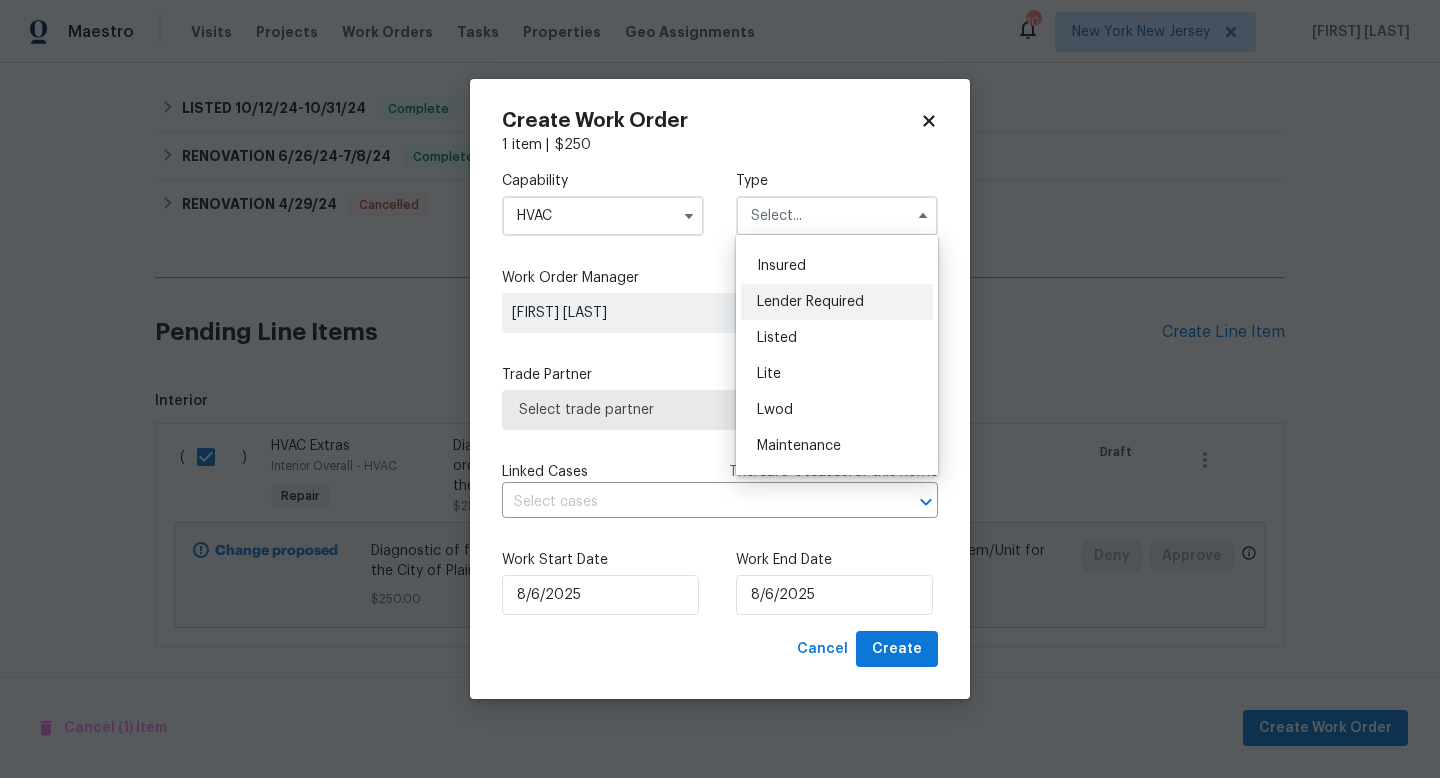 scroll, scrollTop: 226, scrollLeft: 0, axis: vertical 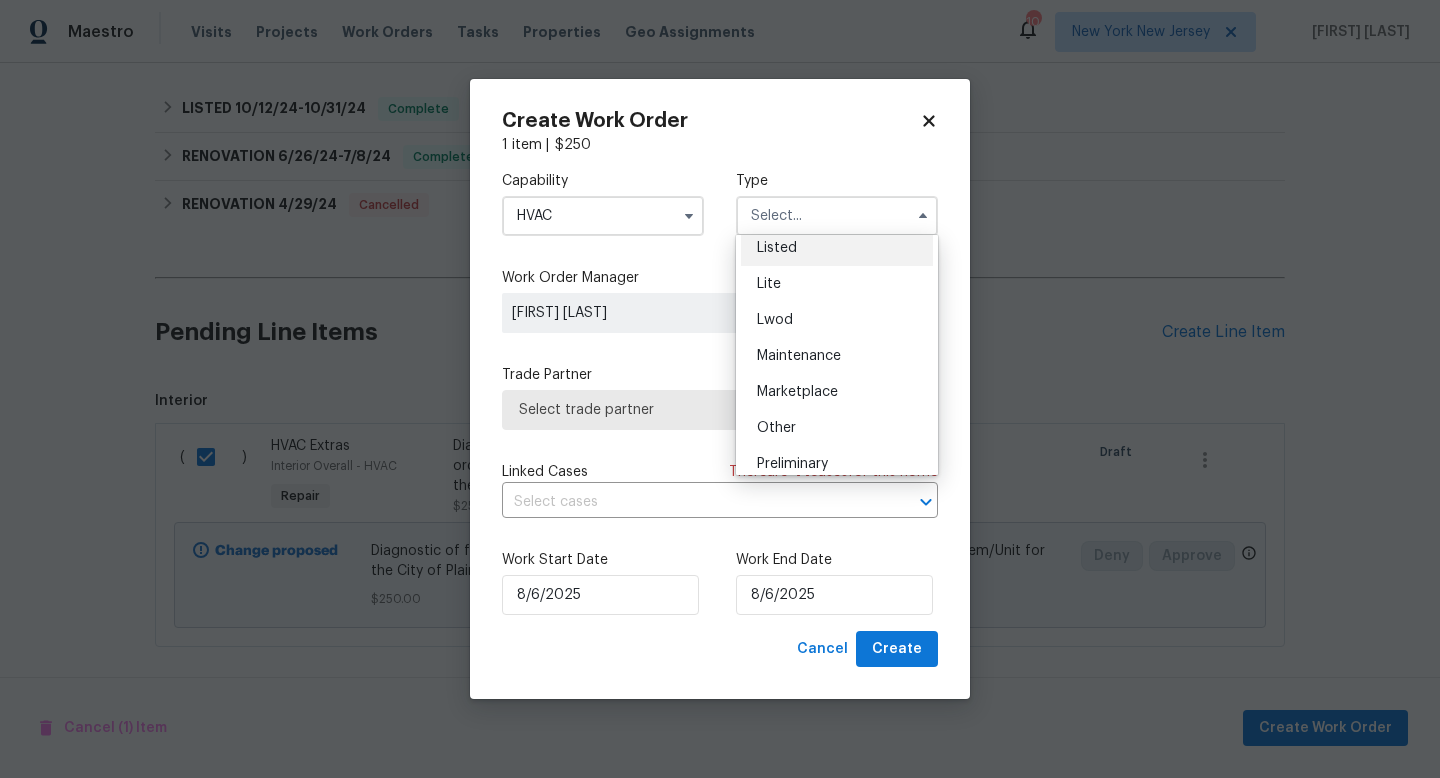 click on "Listed" at bounding box center (837, 248) 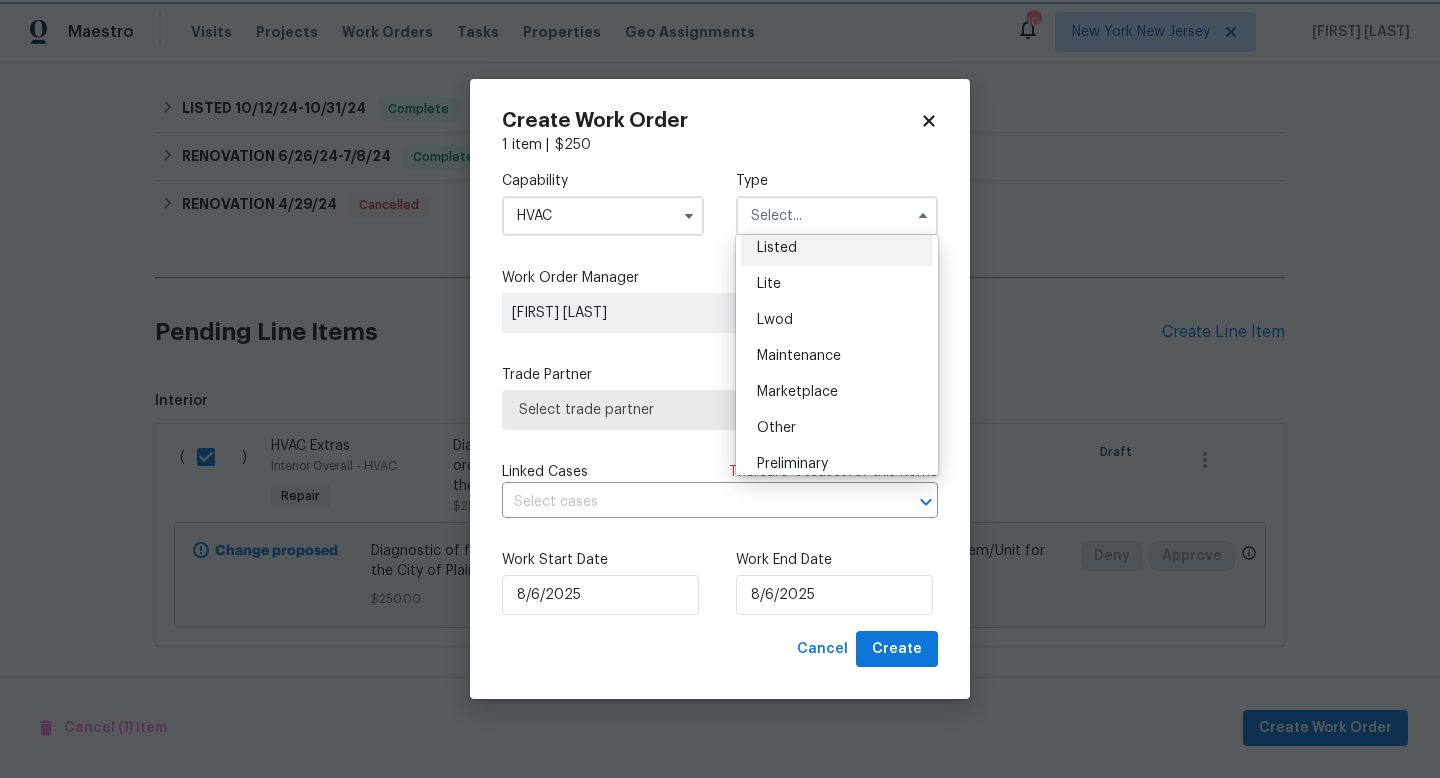 type on "Listed" 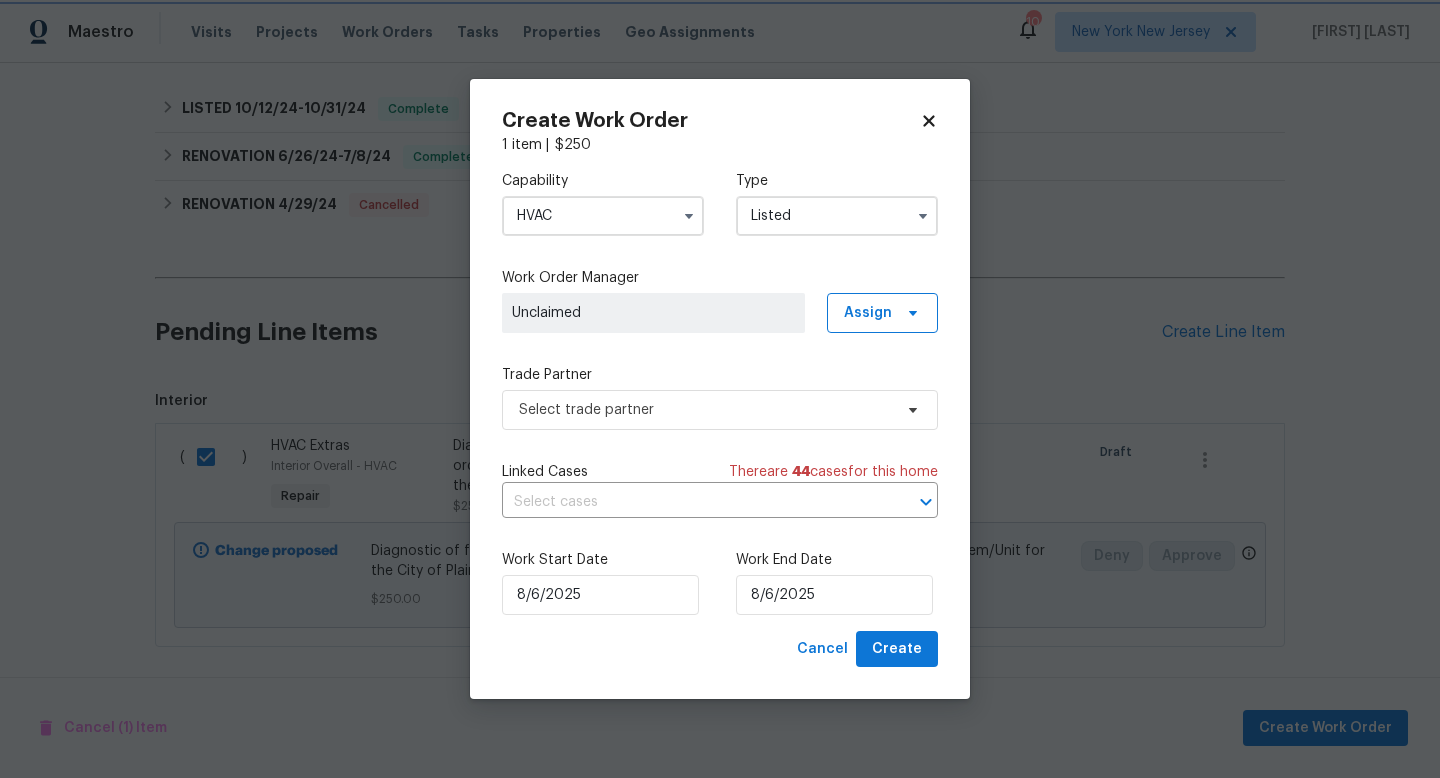scroll, scrollTop: 0, scrollLeft: 0, axis: both 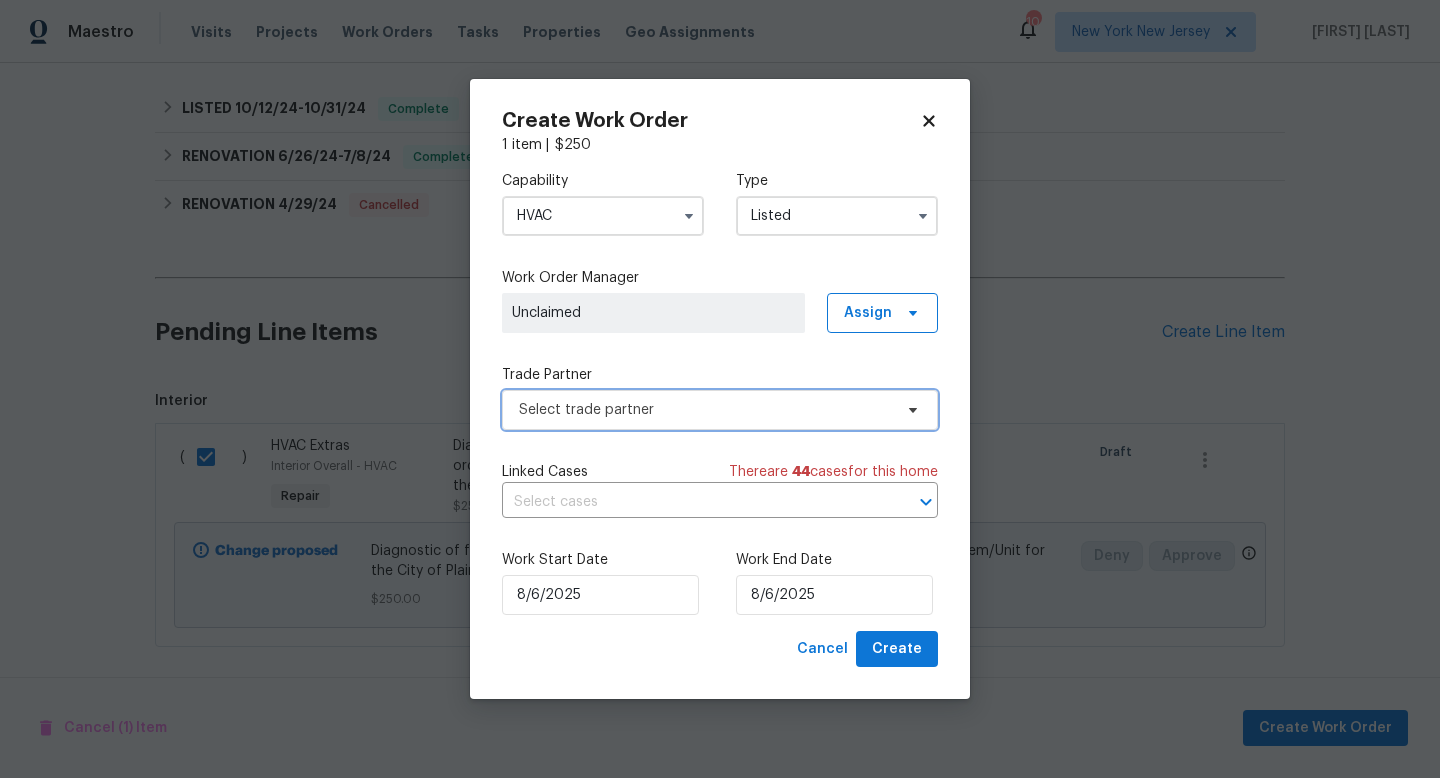 click on "Select trade partner" at bounding box center (705, 410) 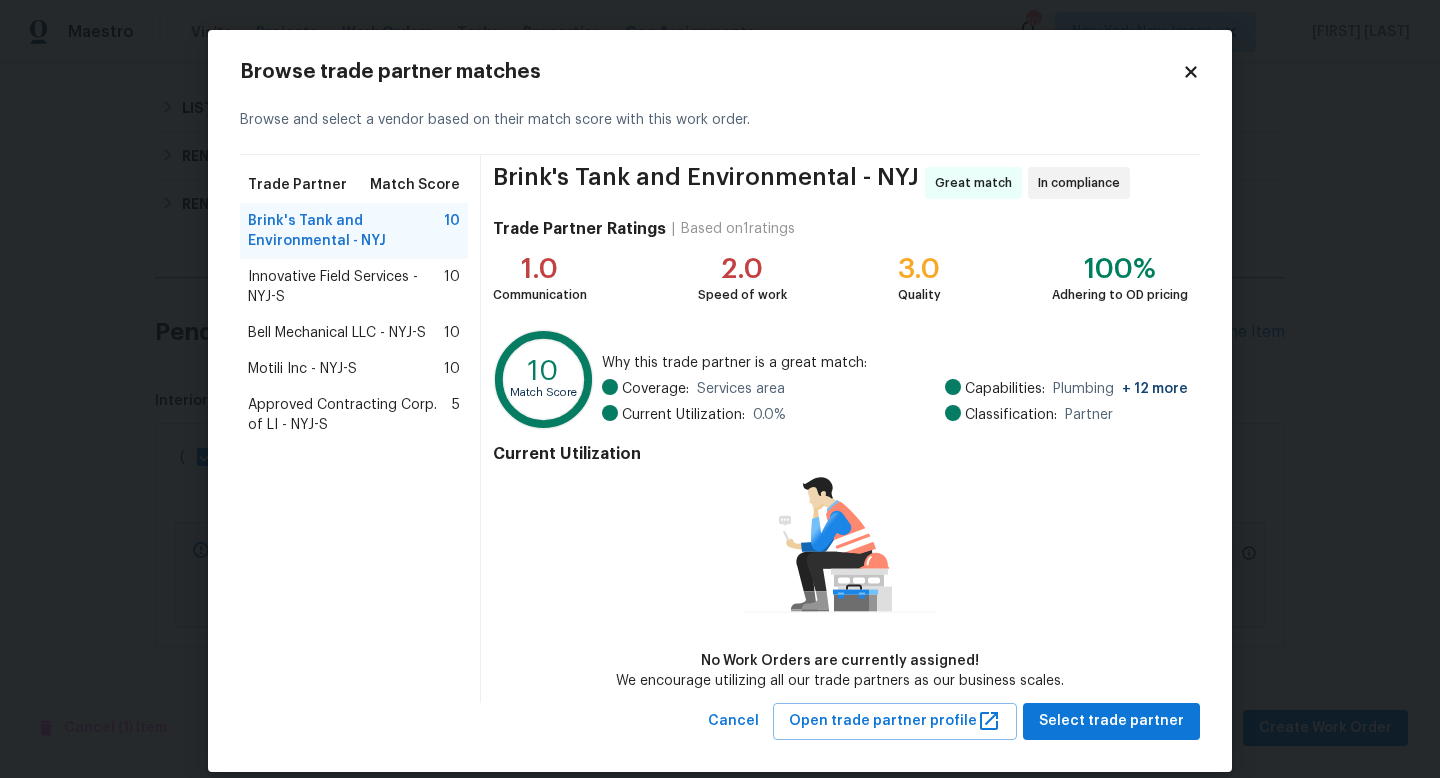 click on "Bell Mechanical LLC - NYJ-S" at bounding box center (337, 333) 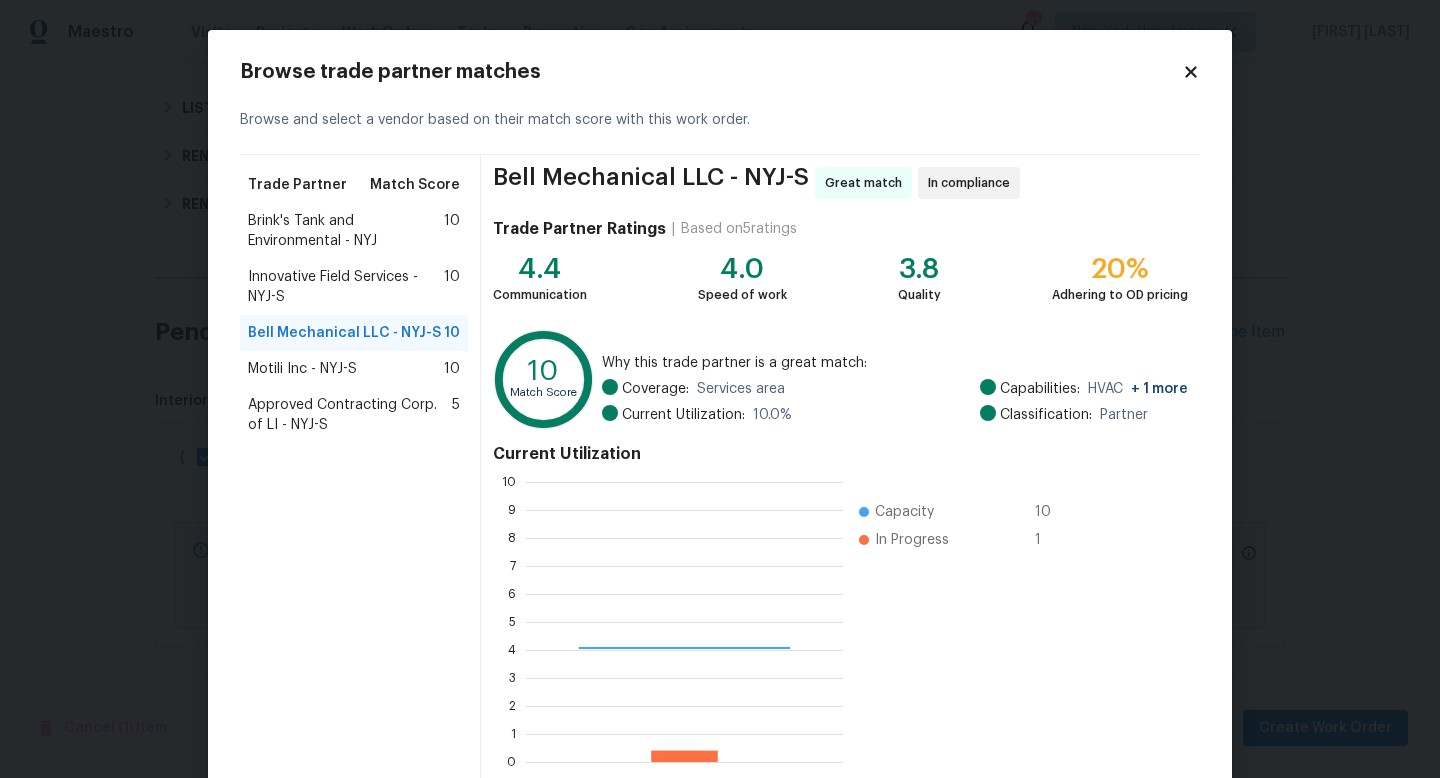 scroll, scrollTop: 2, scrollLeft: 2, axis: both 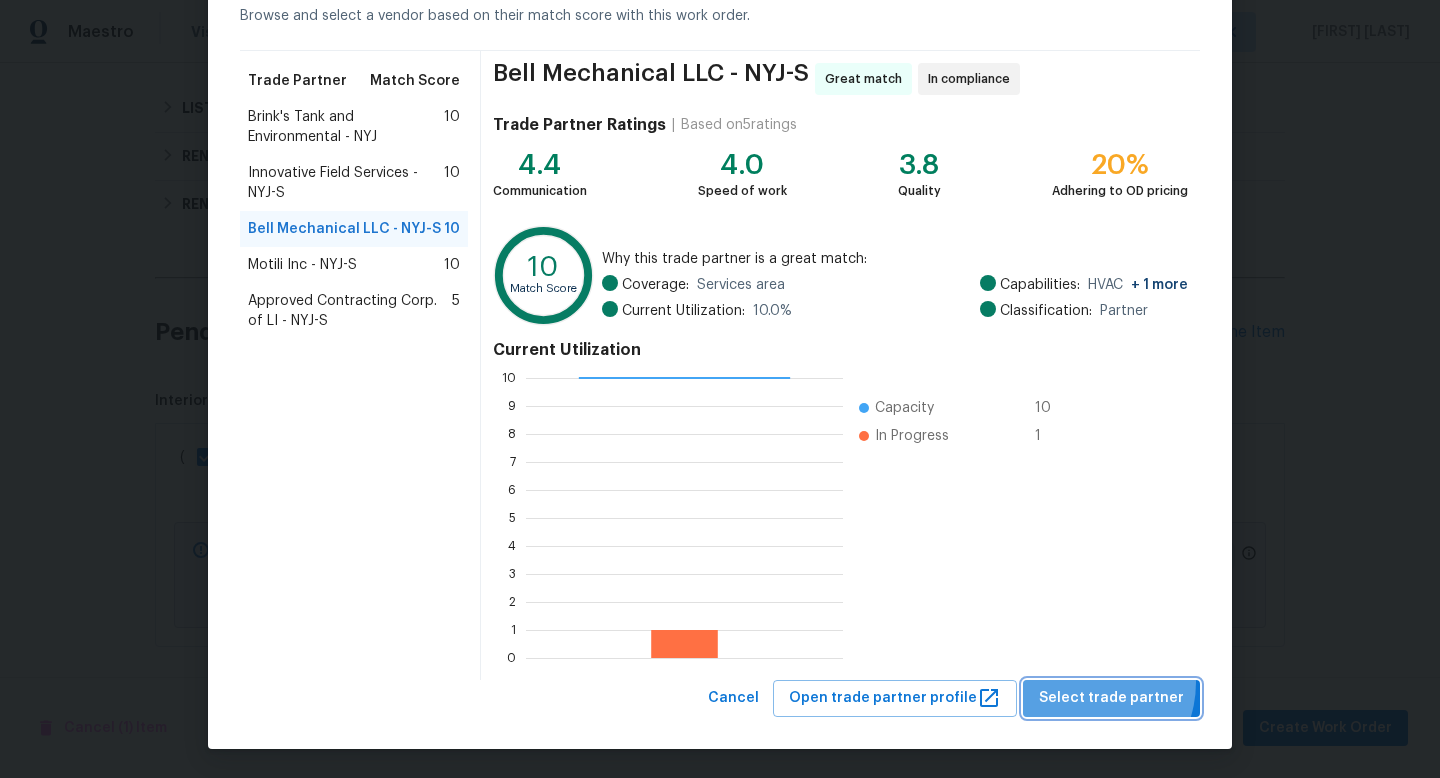 click on "Select trade partner" at bounding box center [1111, 698] 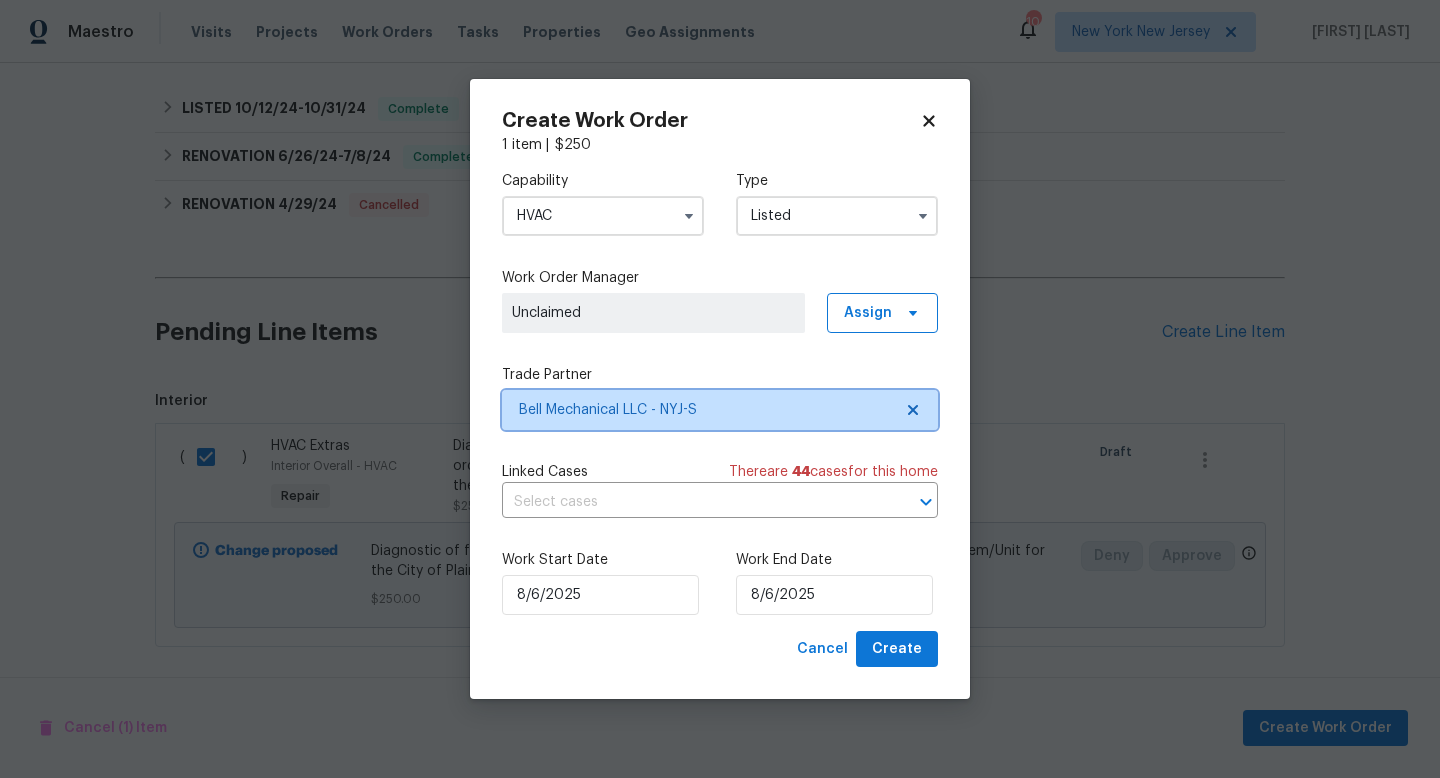 scroll, scrollTop: 0, scrollLeft: 0, axis: both 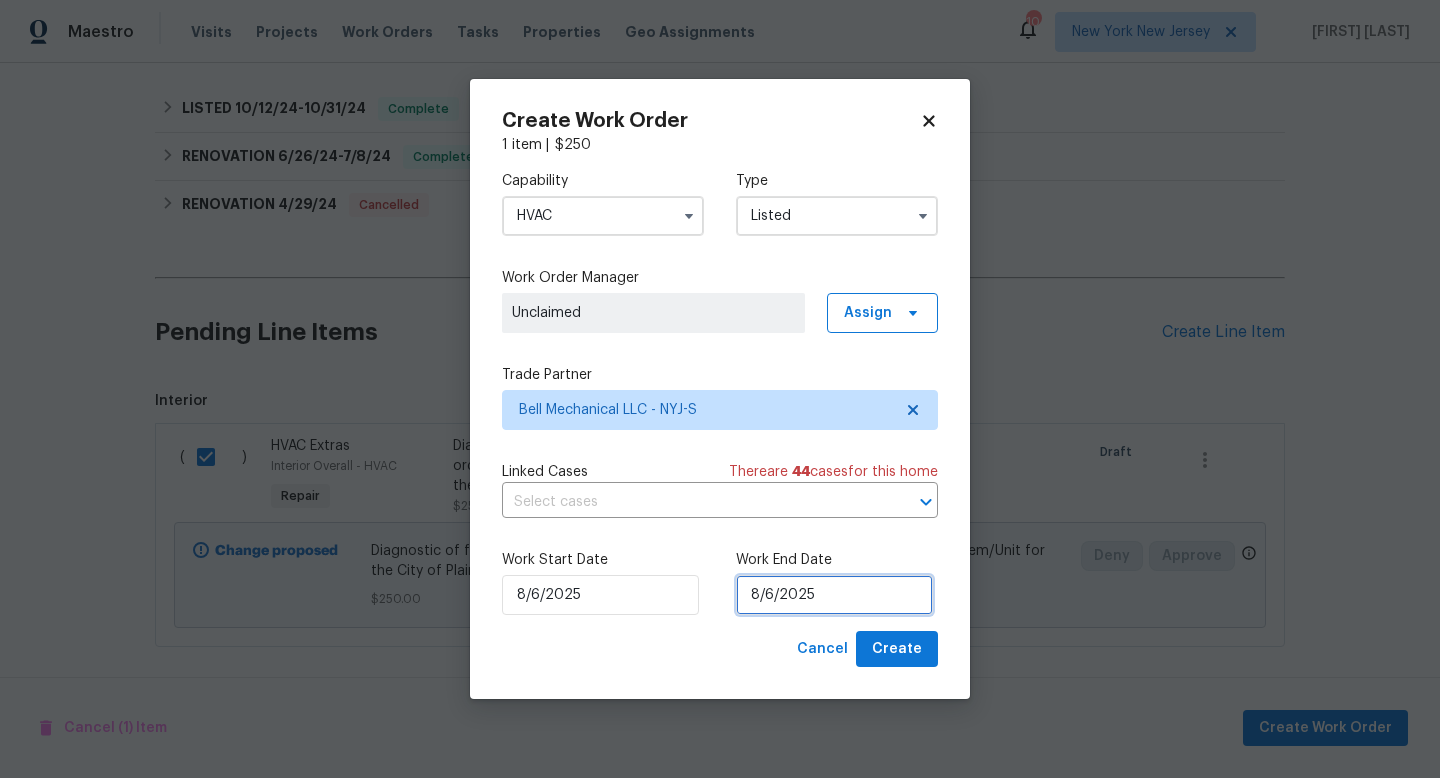 click on "8/6/2025" at bounding box center (834, 595) 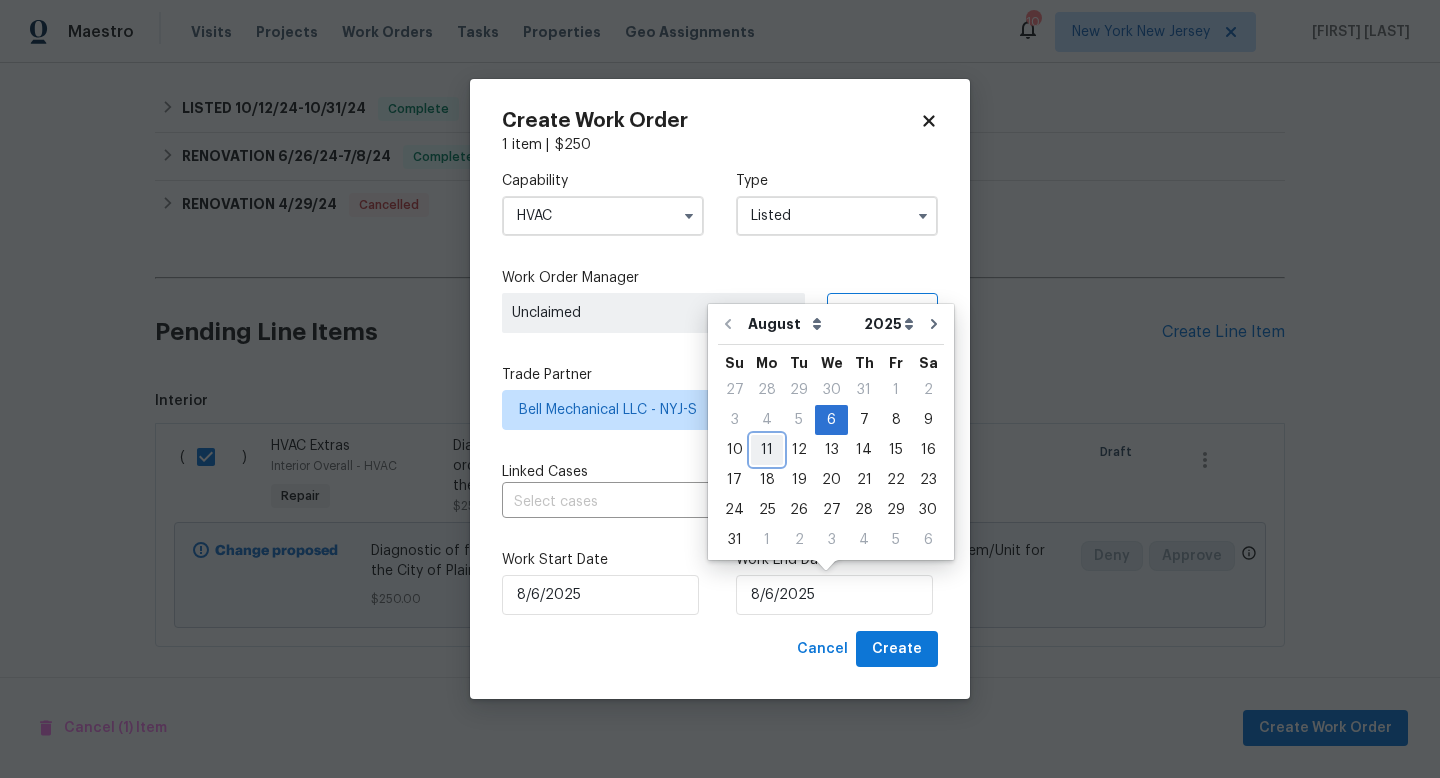 click on "11" at bounding box center [767, 450] 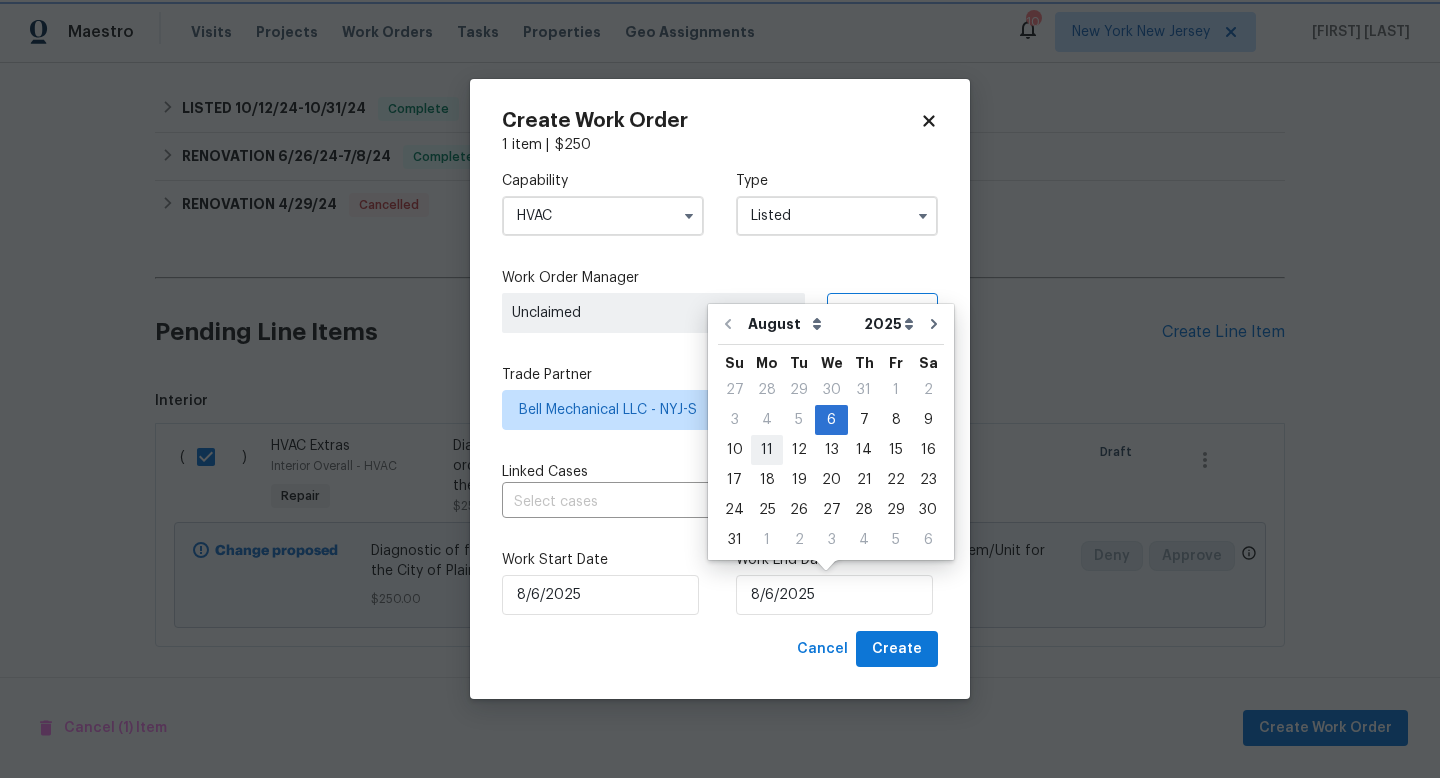 type on "8/11/2025" 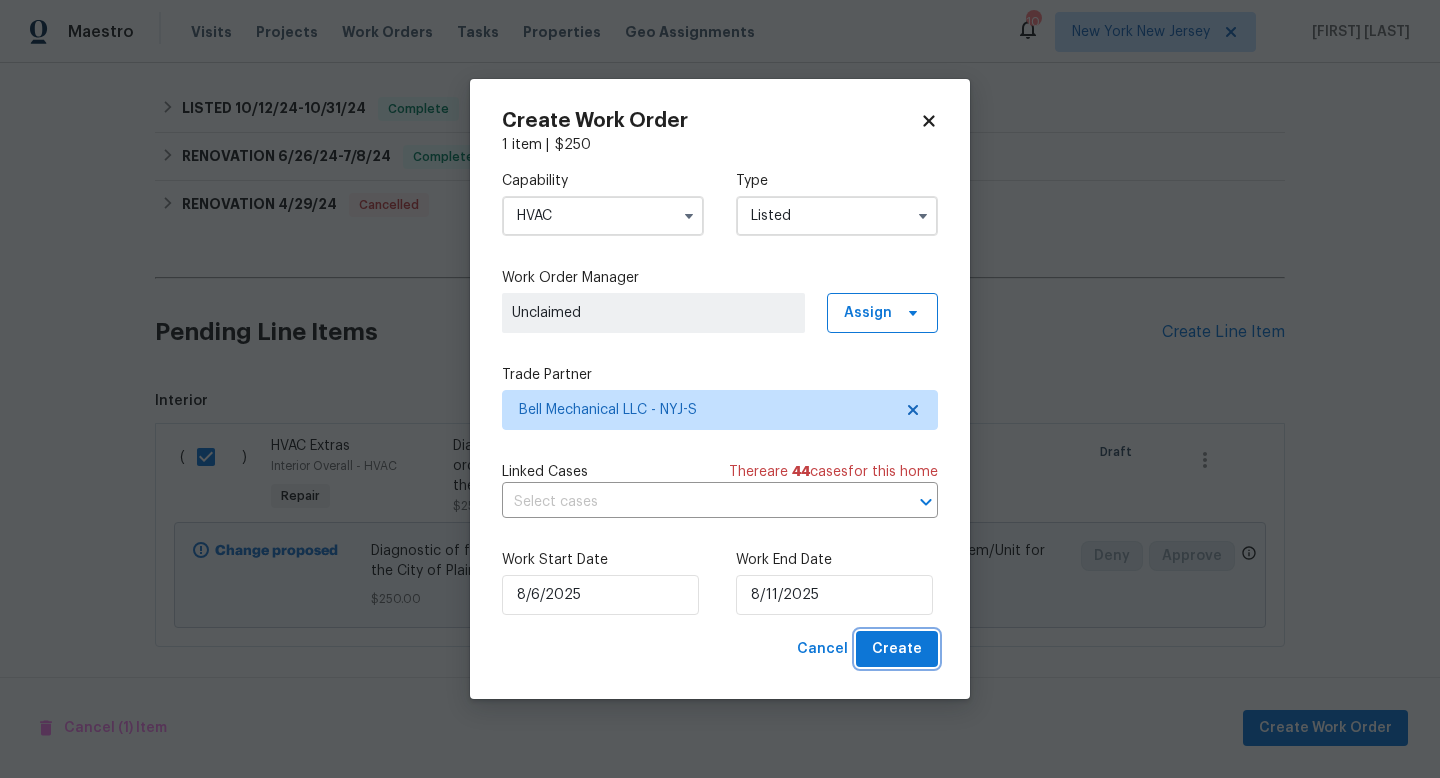 click on "Create" at bounding box center (897, 649) 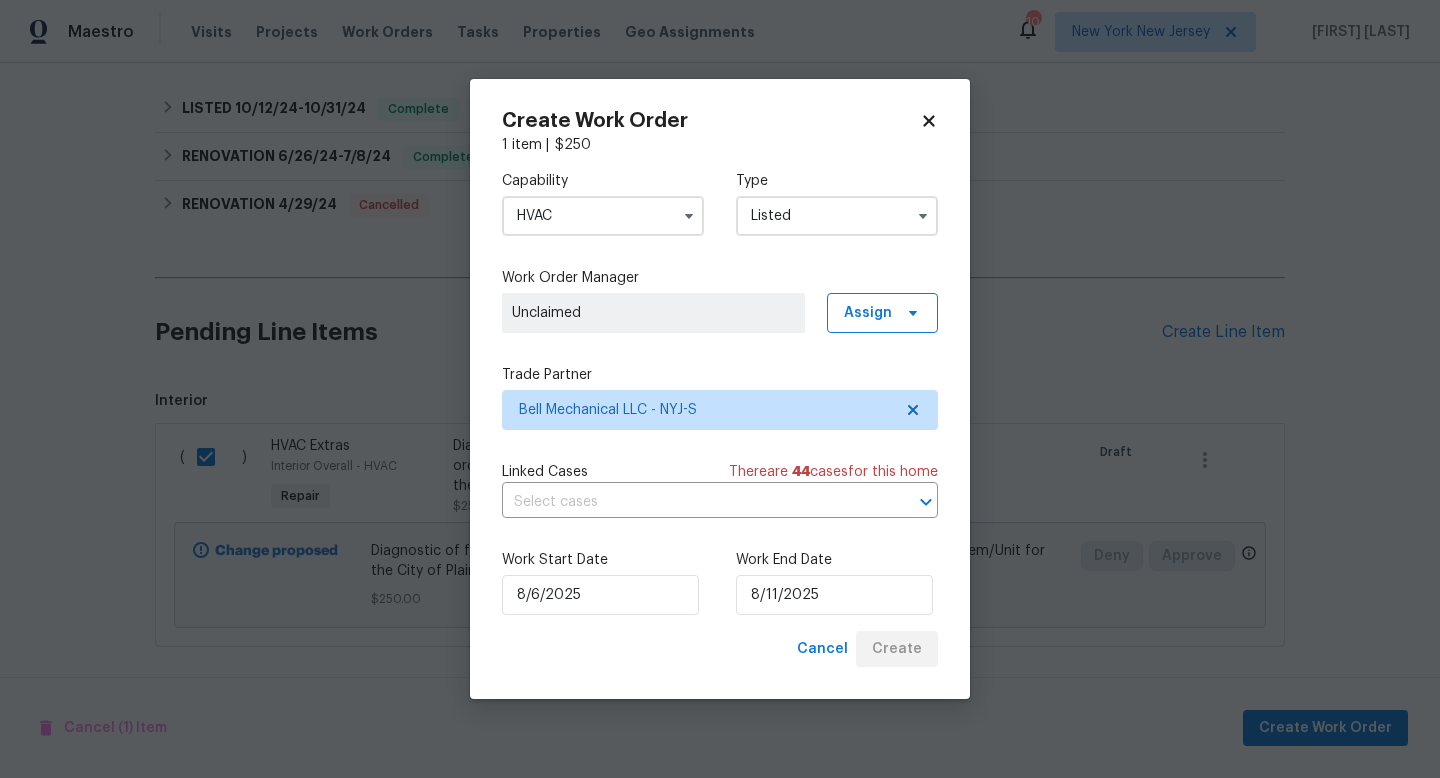 checkbox on "false" 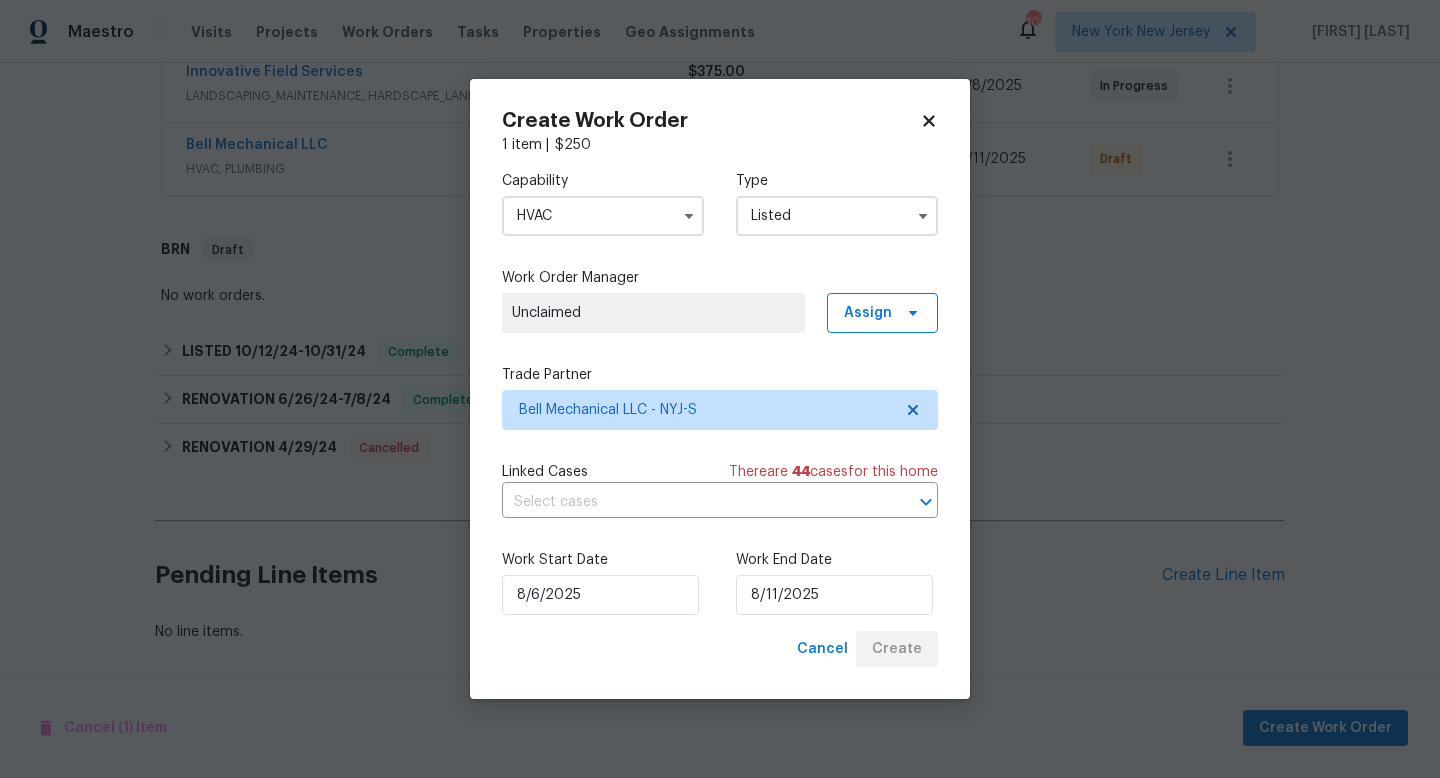 scroll, scrollTop: 412, scrollLeft: 0, axis: vertical 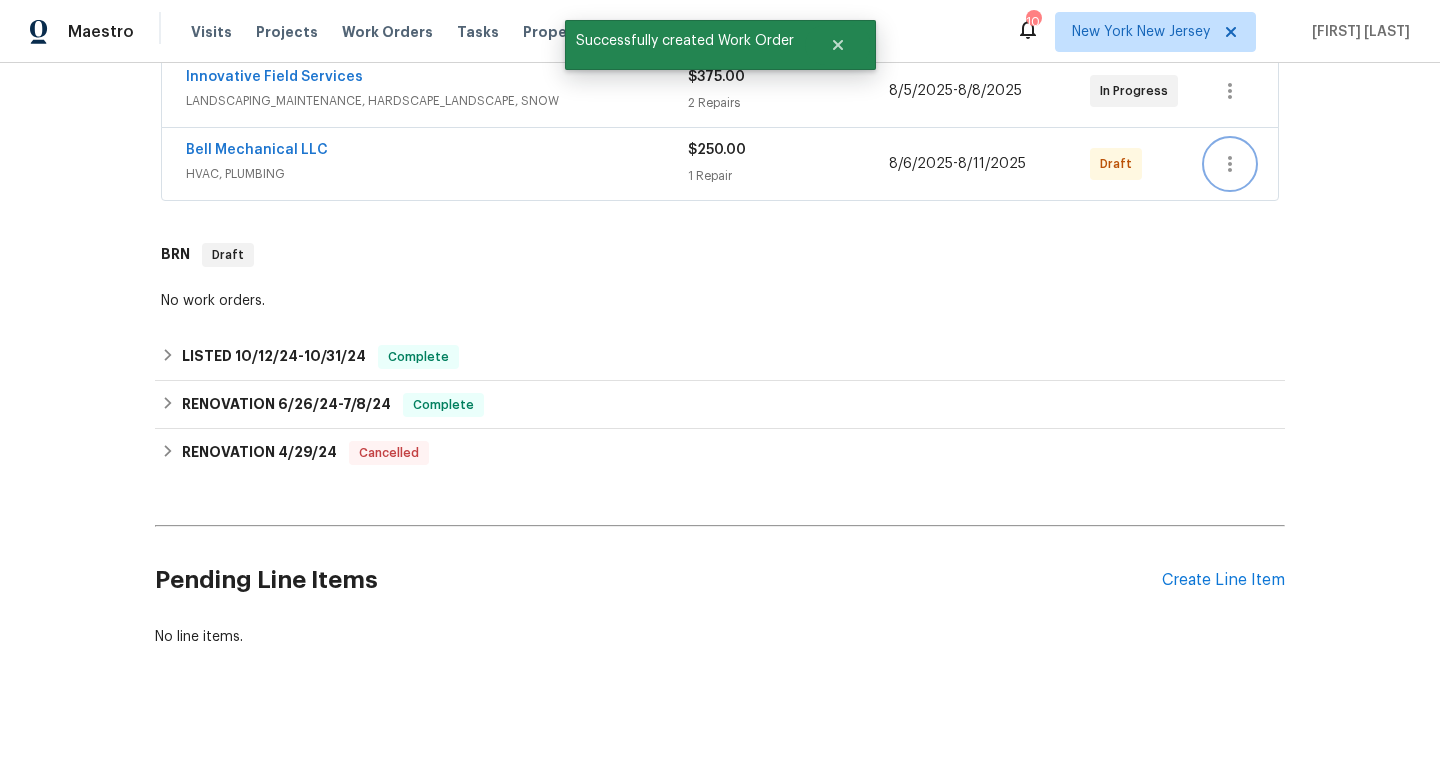 click 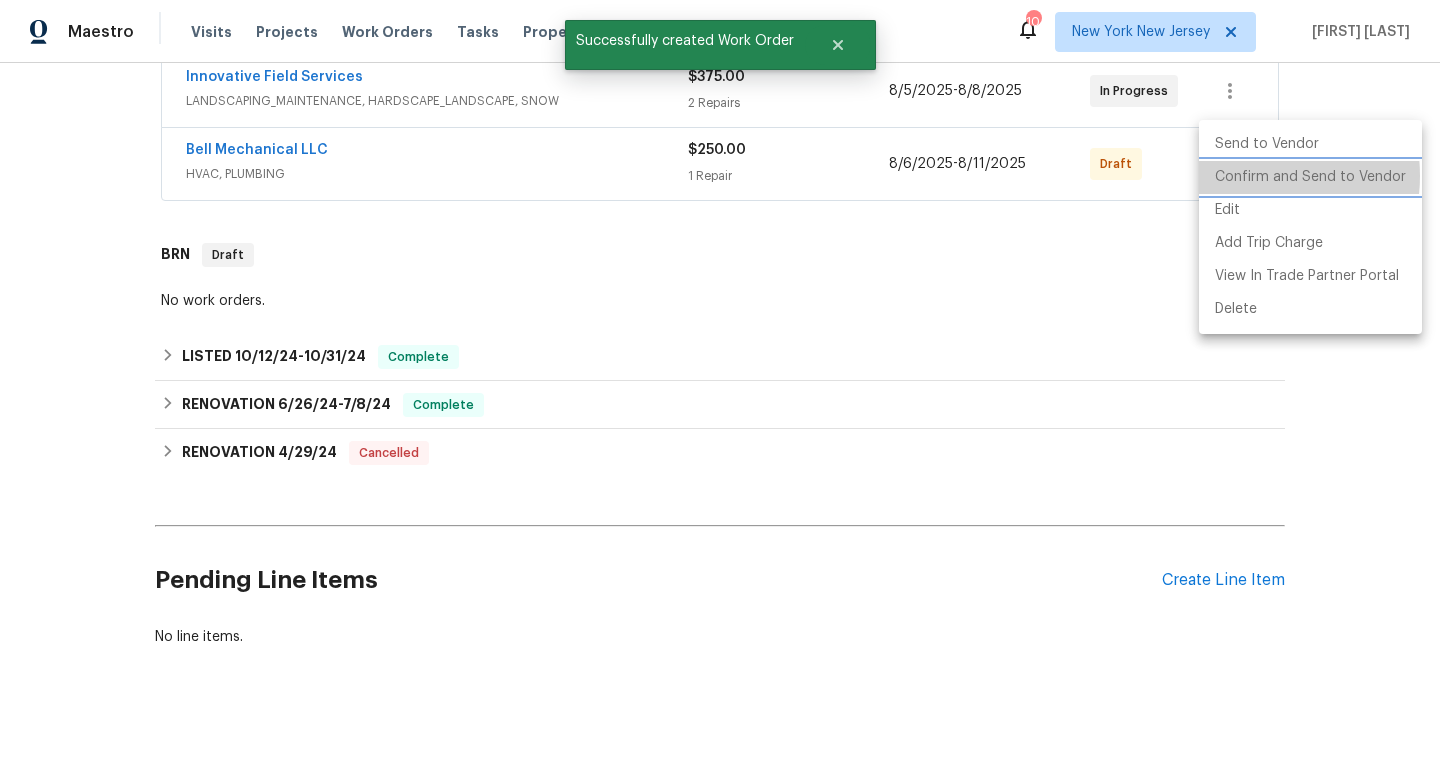 click on "Confirm and Send to Vendor" at bounding box center [1310, 177] 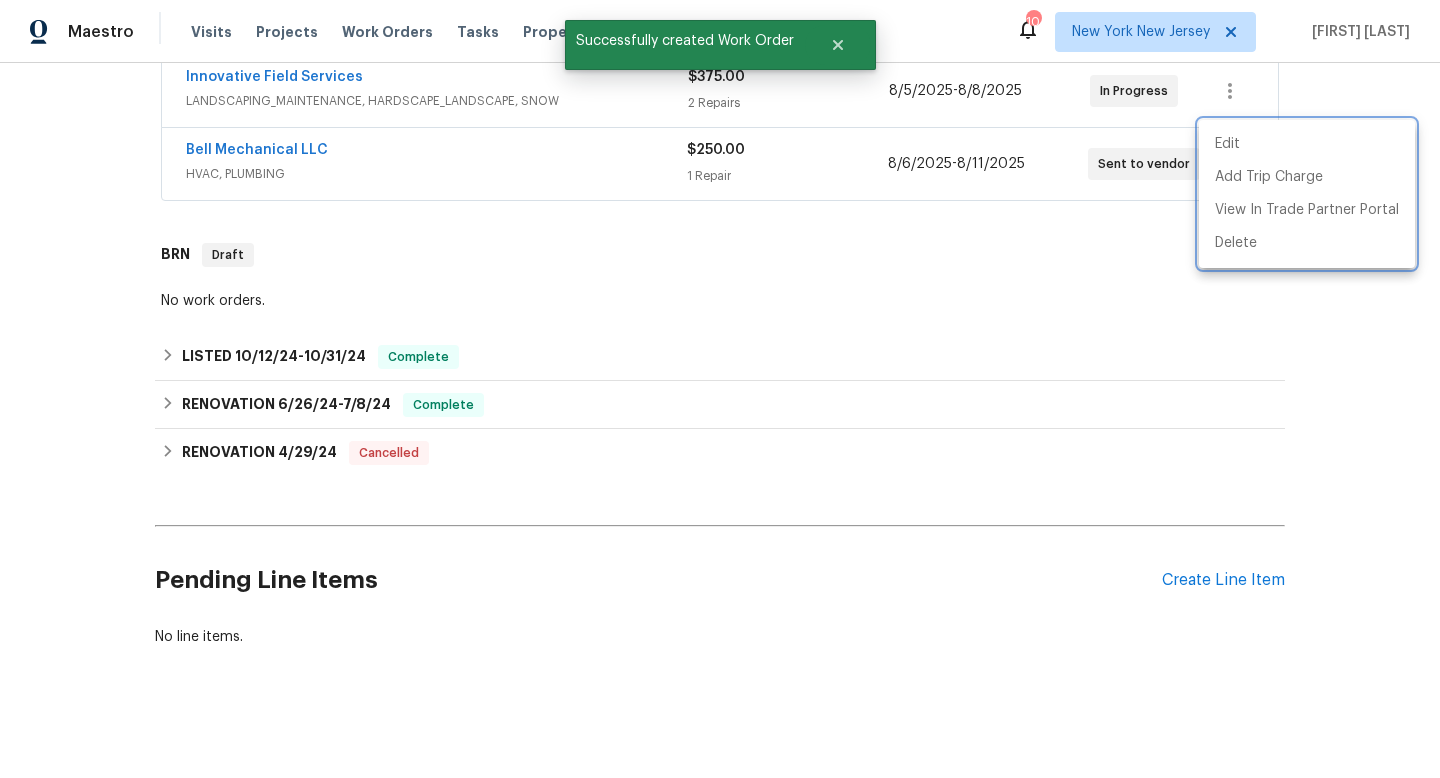 click at bounding box center (720, 389) 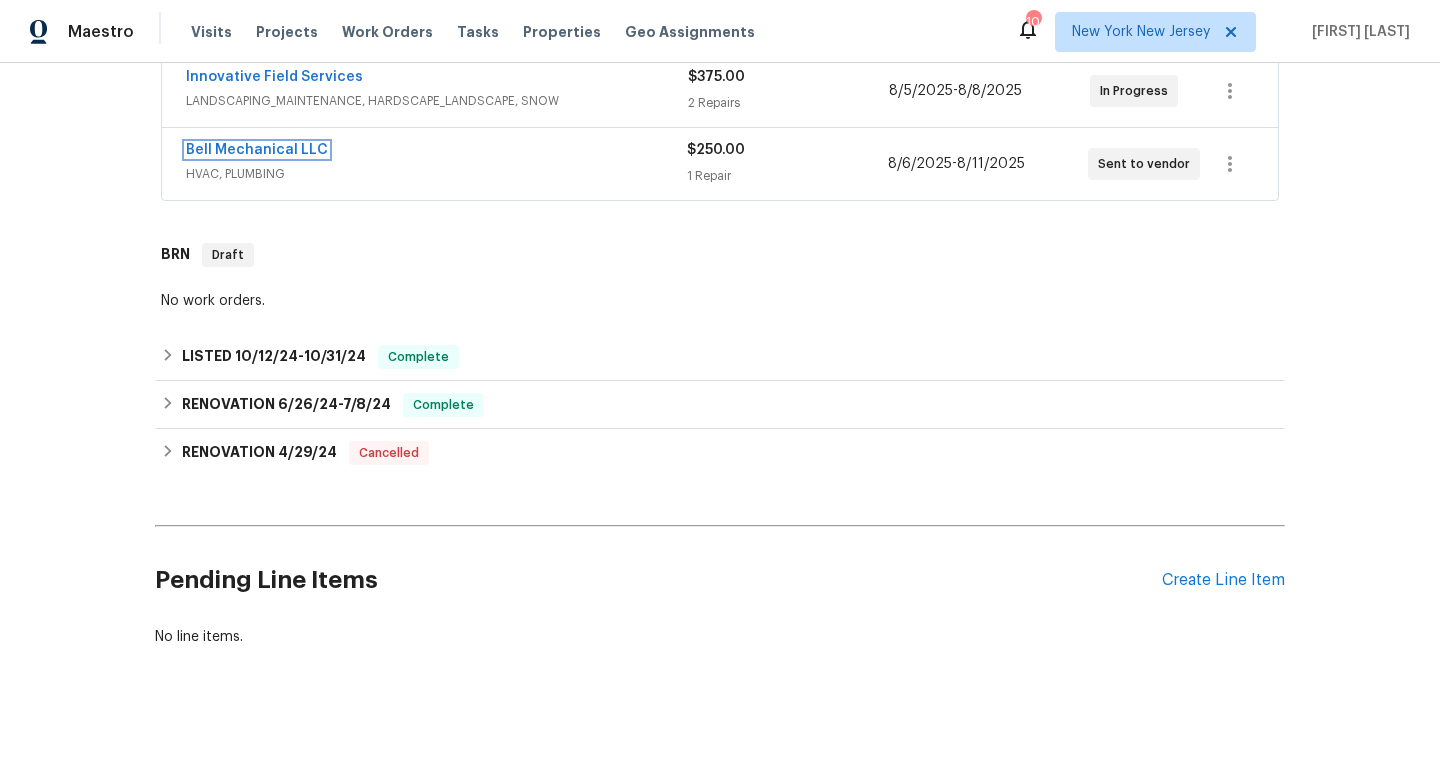 click on "Bell Mechanical LLC" at bounding box center (257, 150) 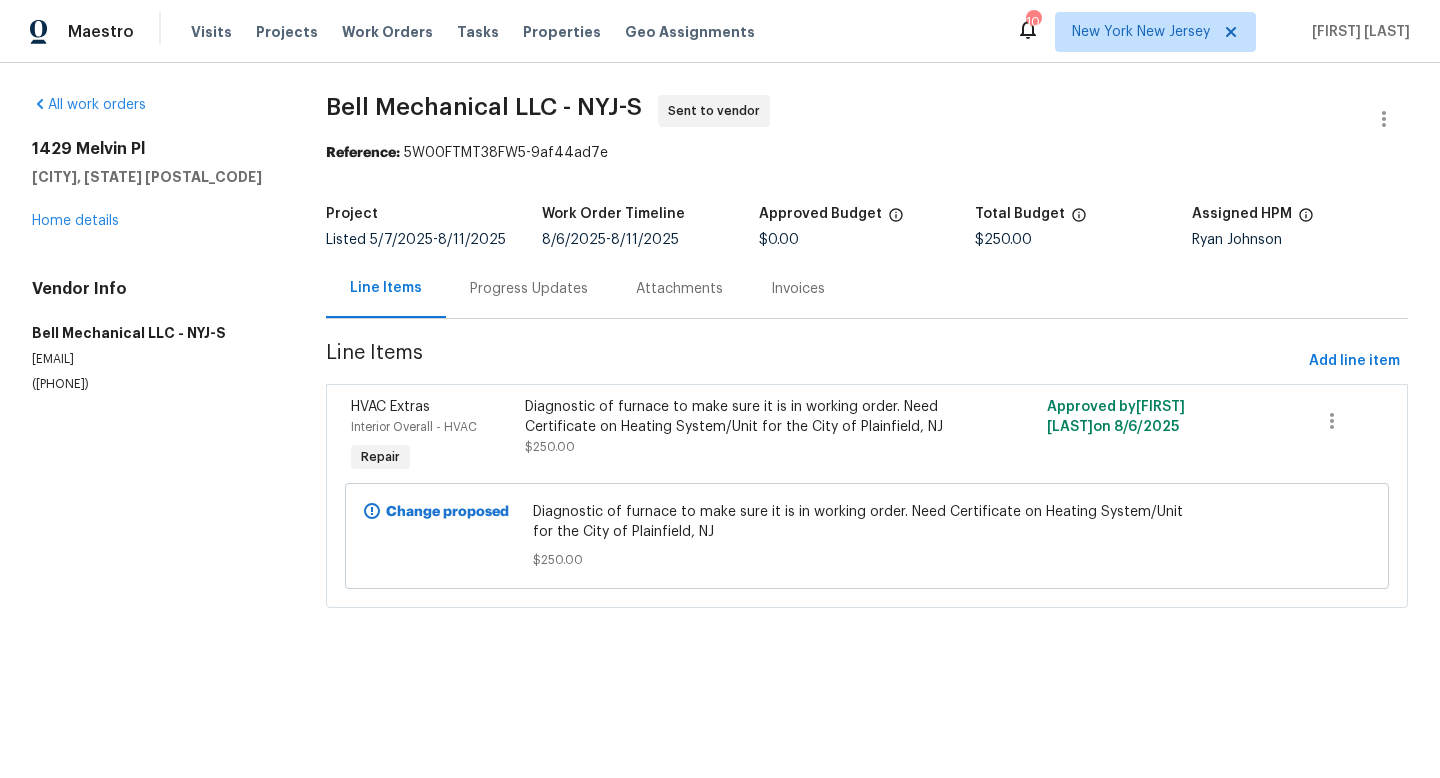 drag, startPoint x: 203, startPoint y: 363, endPoint x: 14, endPoint y: 360, distance: 189.0238 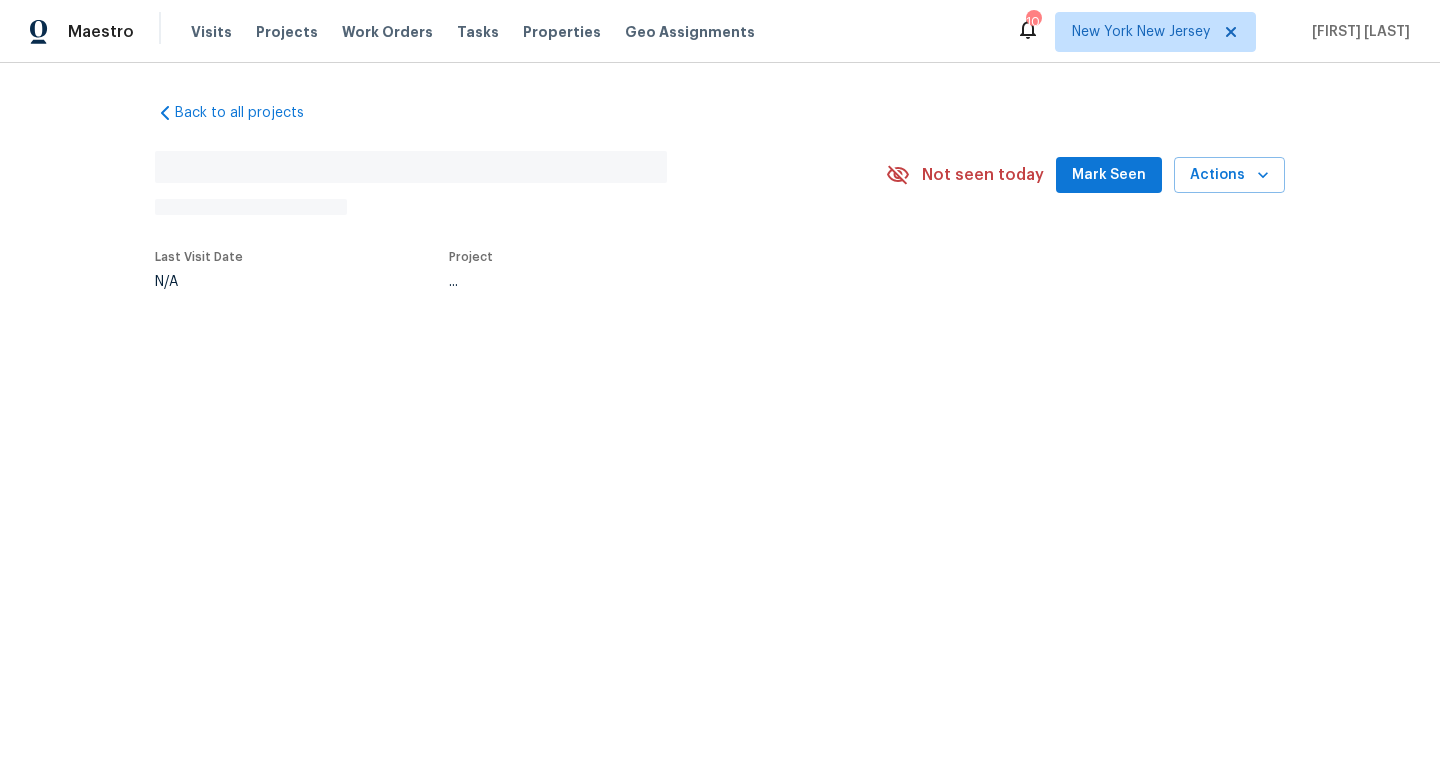 scroll, scrollTop: 0, scrollLeft: 0, axis: both 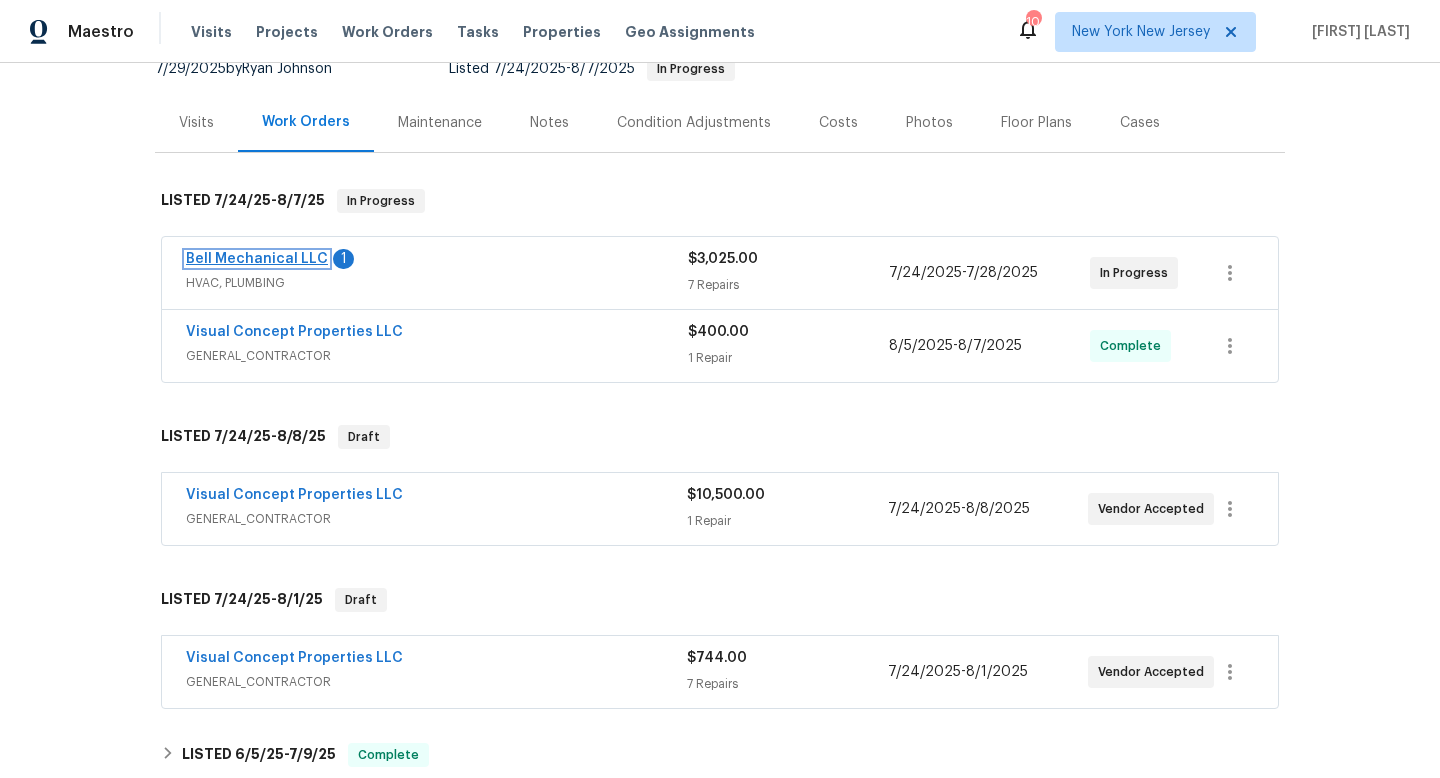 click on "Bell Mechanical LLC" at bounding box center [257, 259] 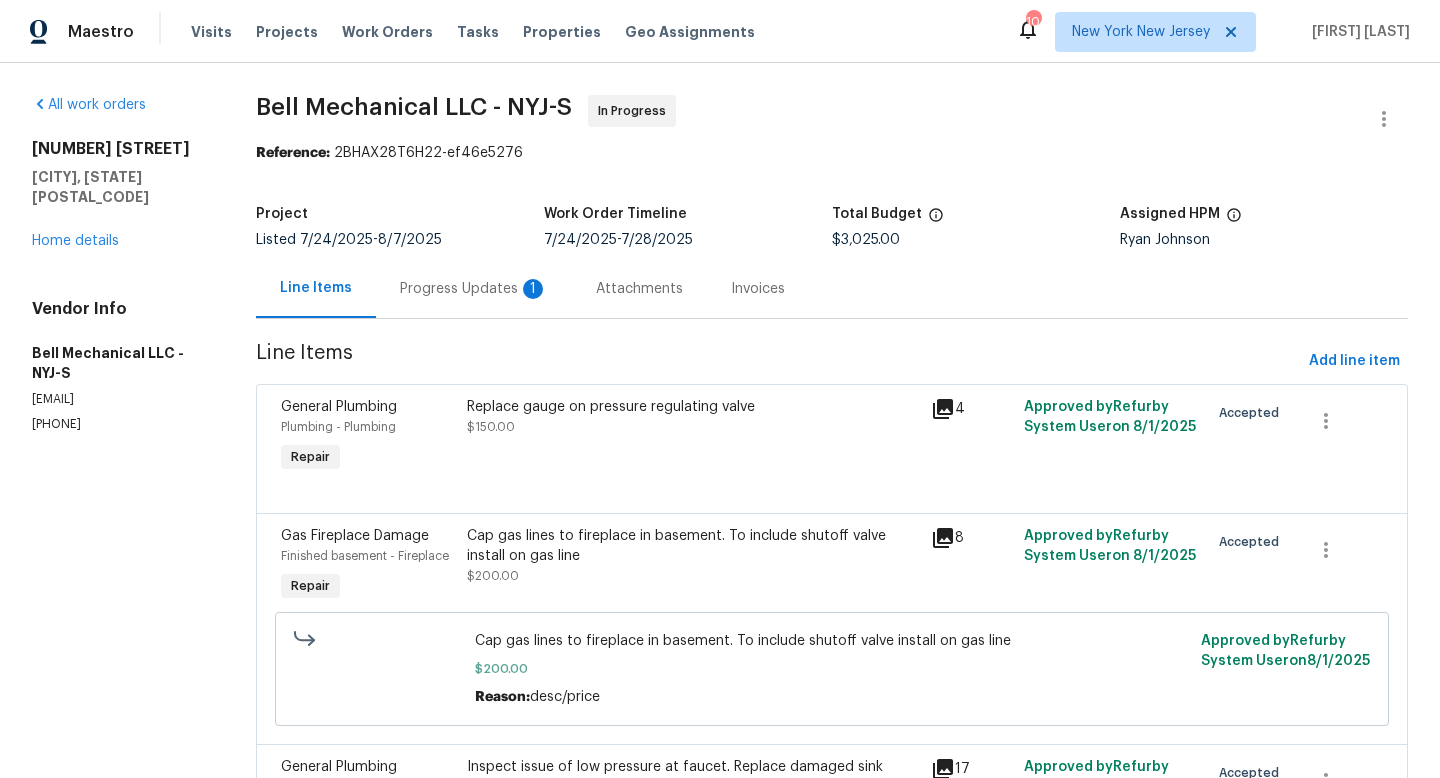 click on "Progress Updates 1" at bounding box center (474, 289) 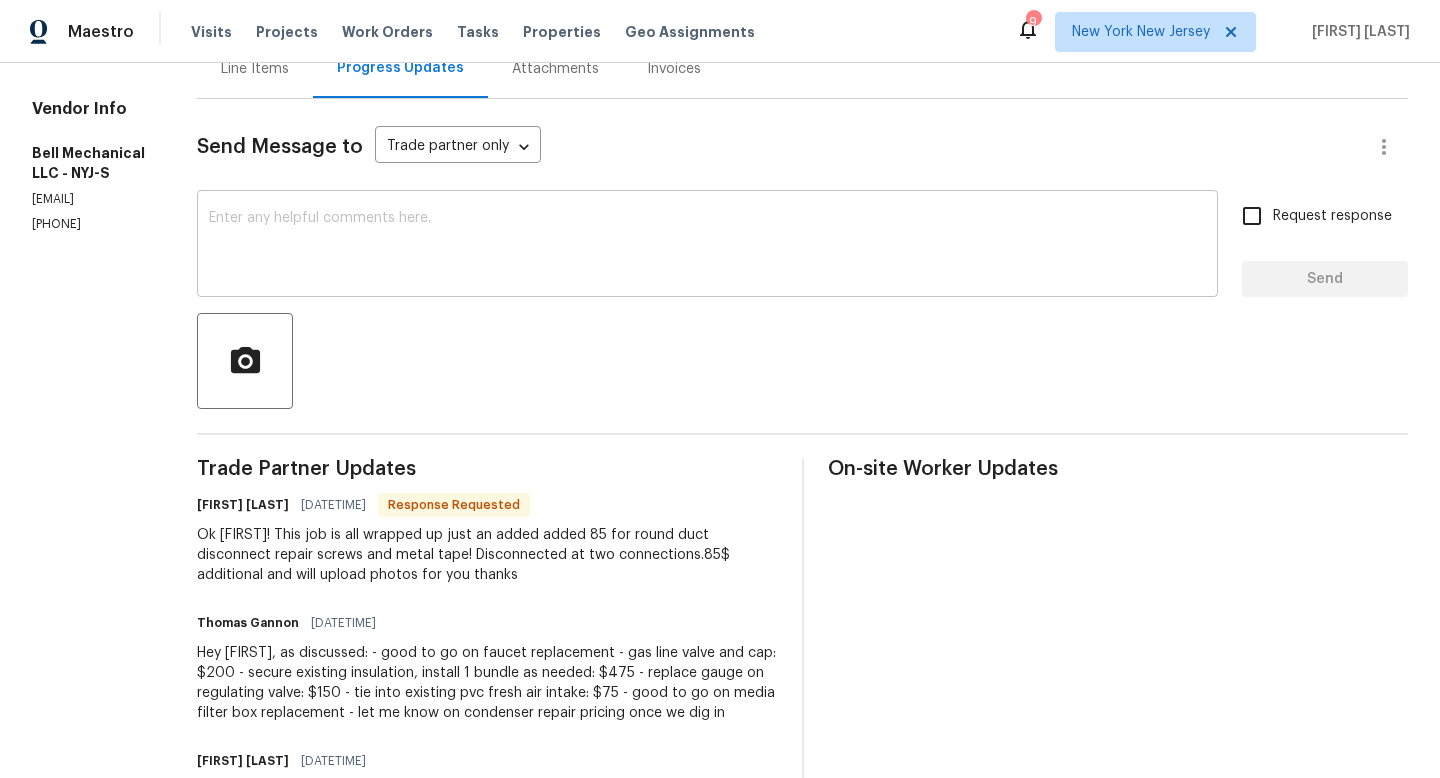 scroll, scrollTop: 58, scrollLeft: 0, axis: vertical 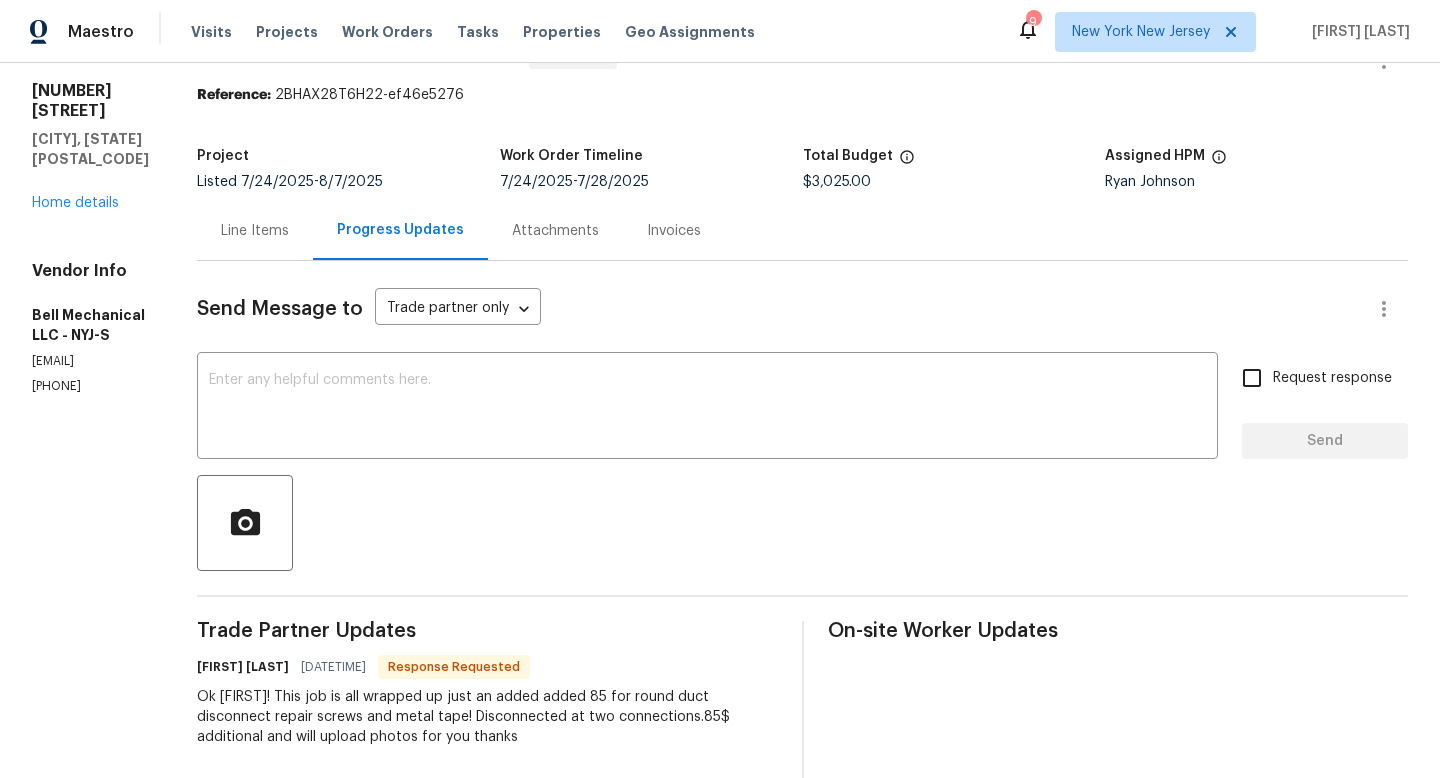 click on "Line Items" at bounding box center [255, 230] 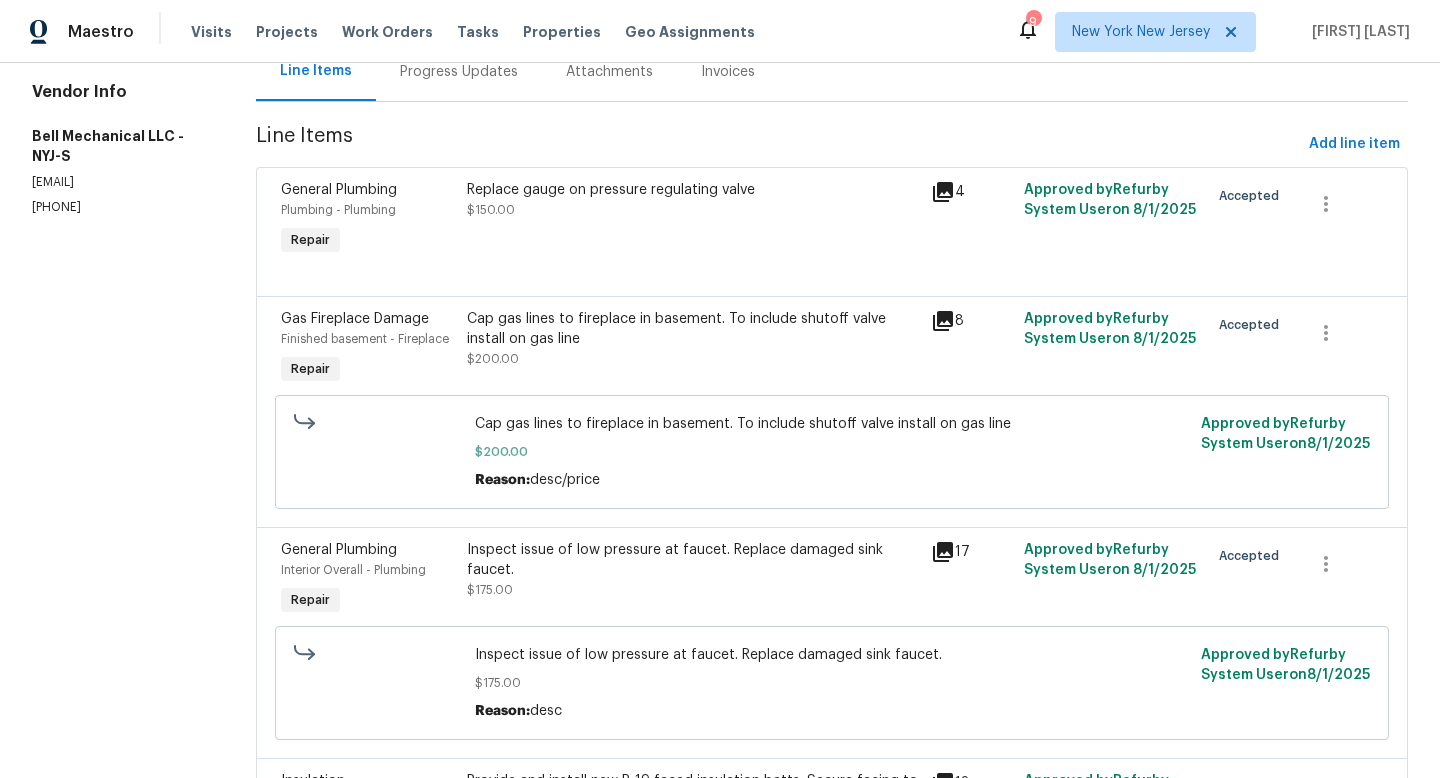scroll, scrollTop: 0, scrollLeft: 0, axis: both 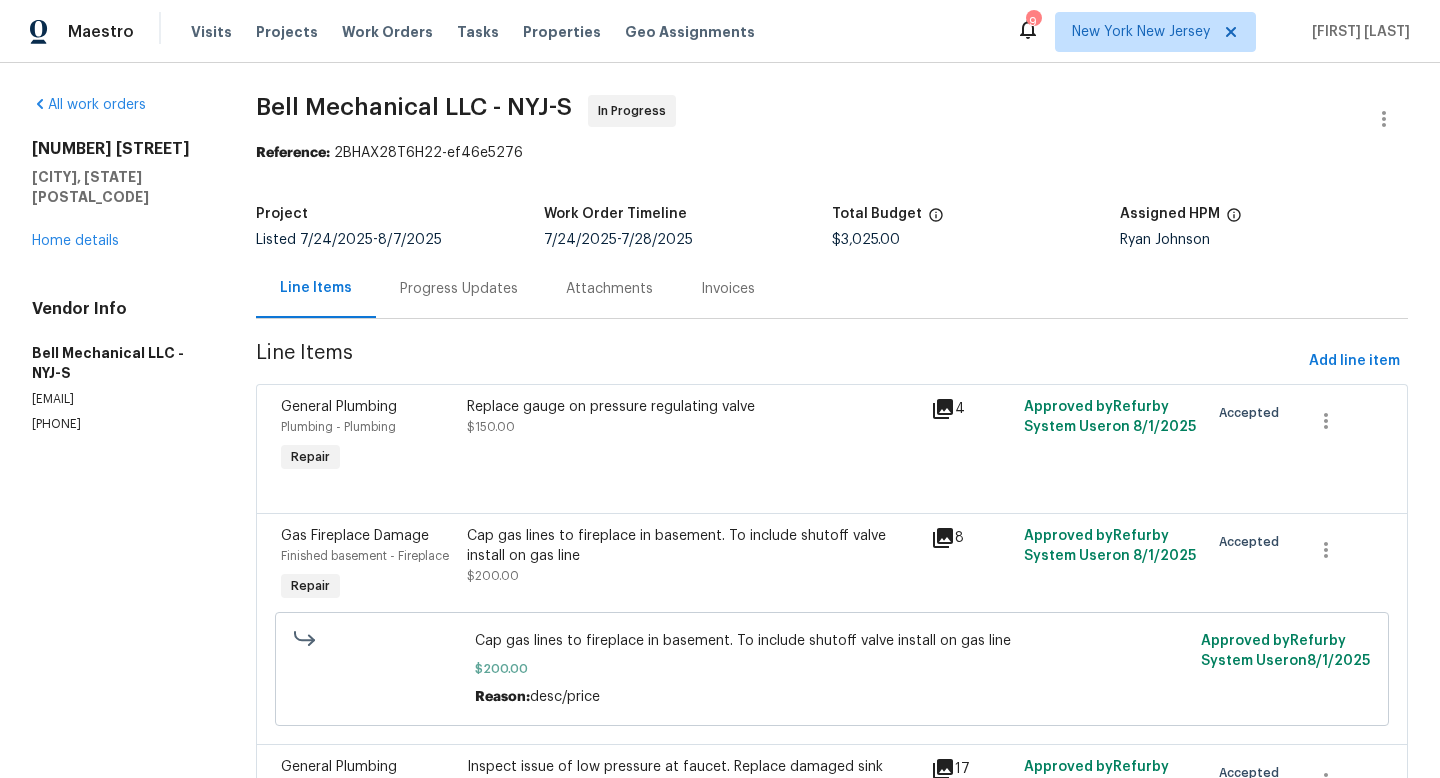 click on "Progress Updates" at bounding box center (459, 289) 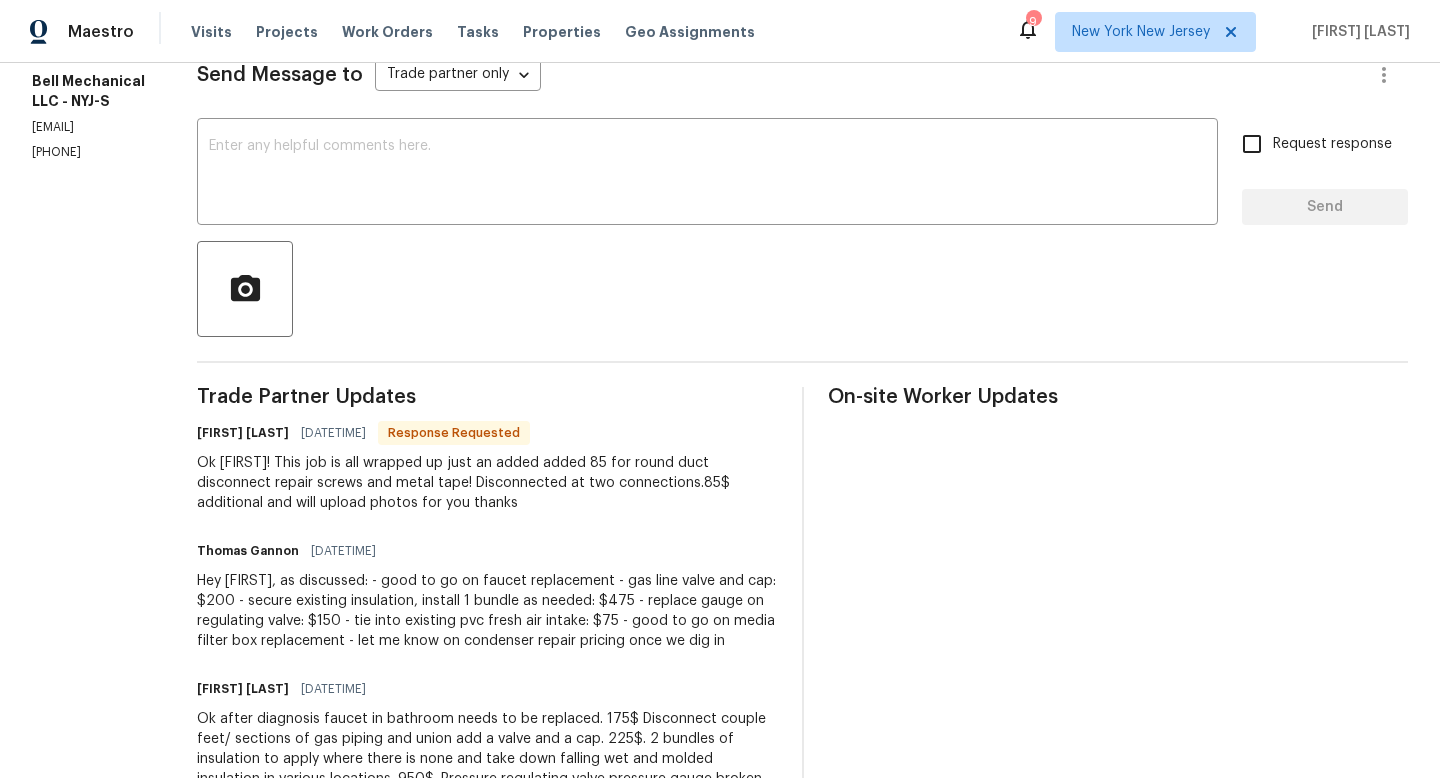 scroll, scrollTop: 76, scrollLeft: 0, axis: vertical 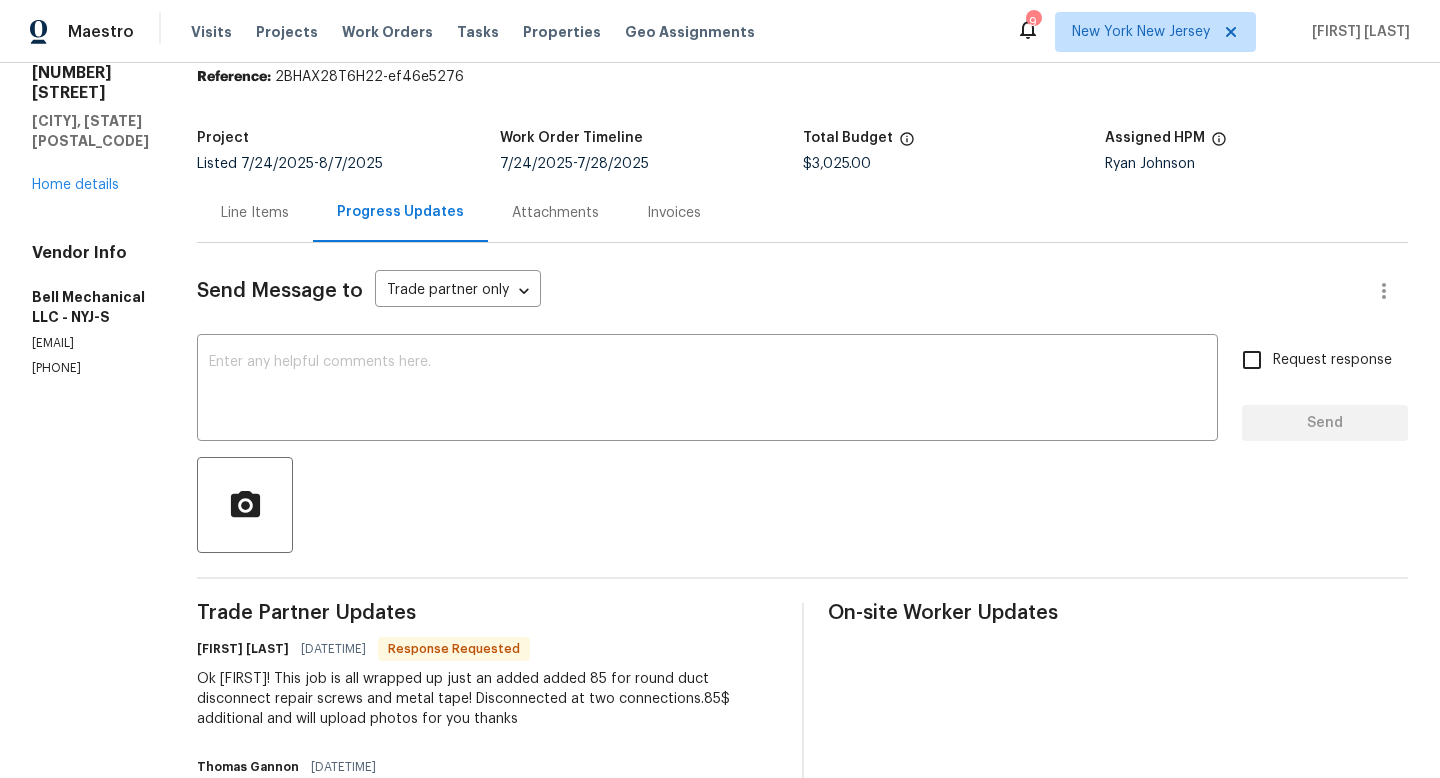 click on "Line Items" at bounding box center (255, 212) 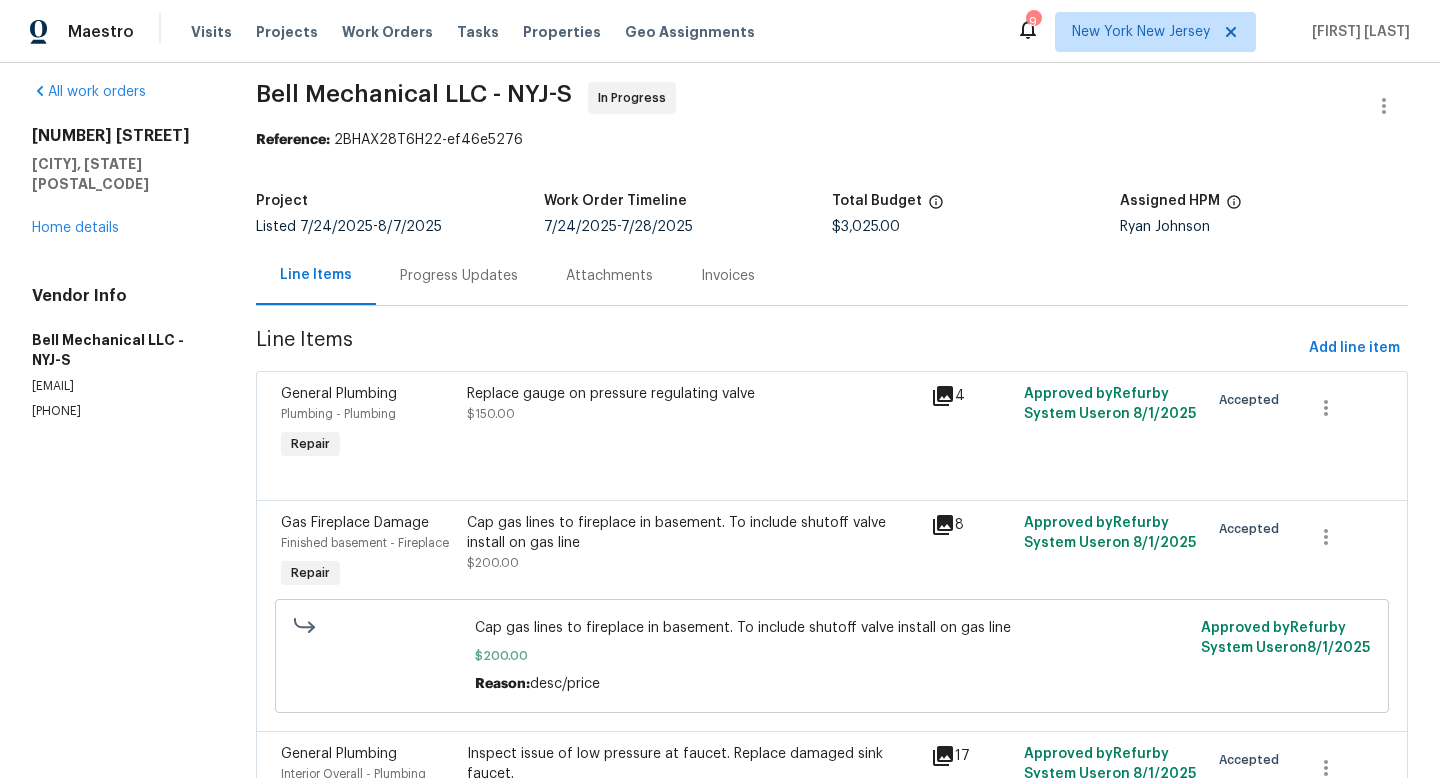 scroll, scrollTop: 0, scrollLeft: 0, axis: both 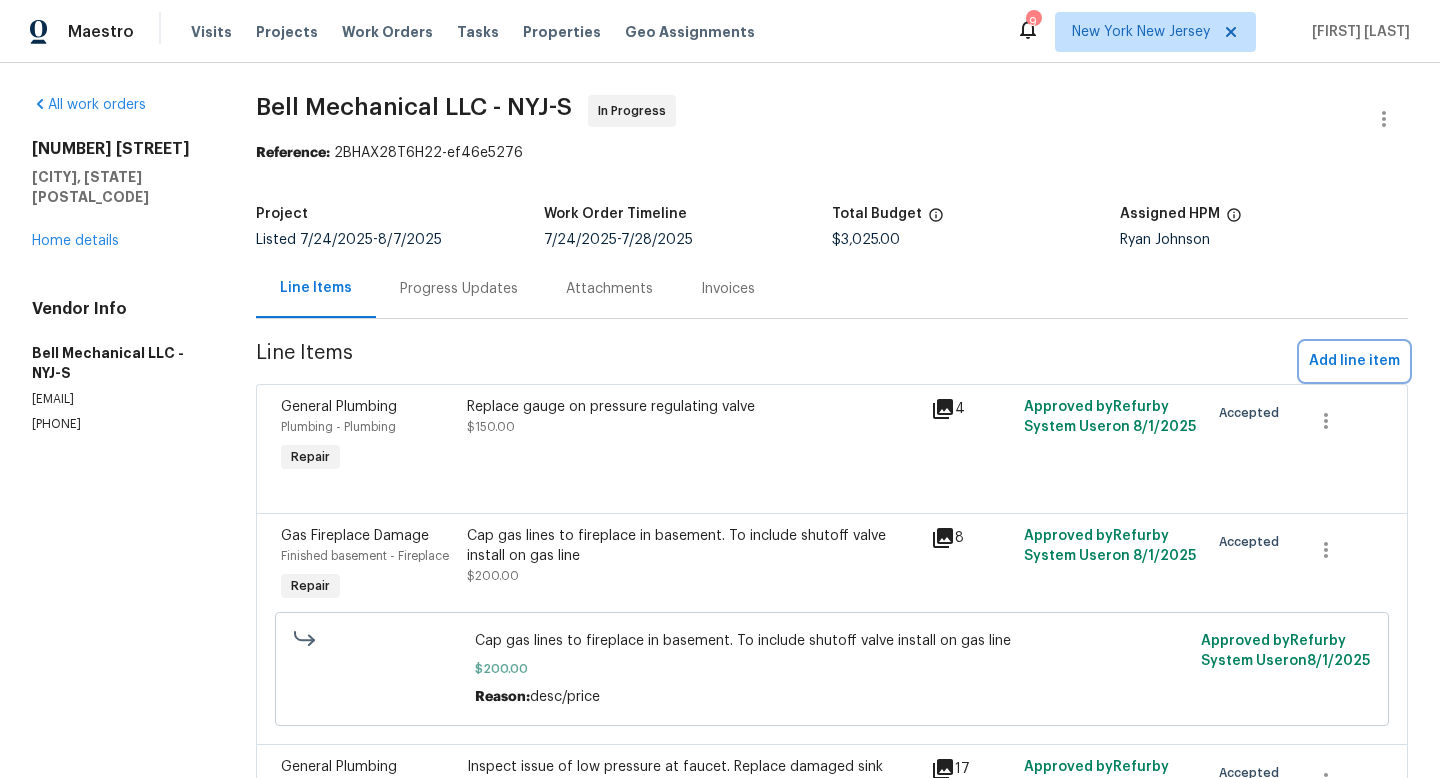 click on "Add line item" at bounding box center [1354, 361] 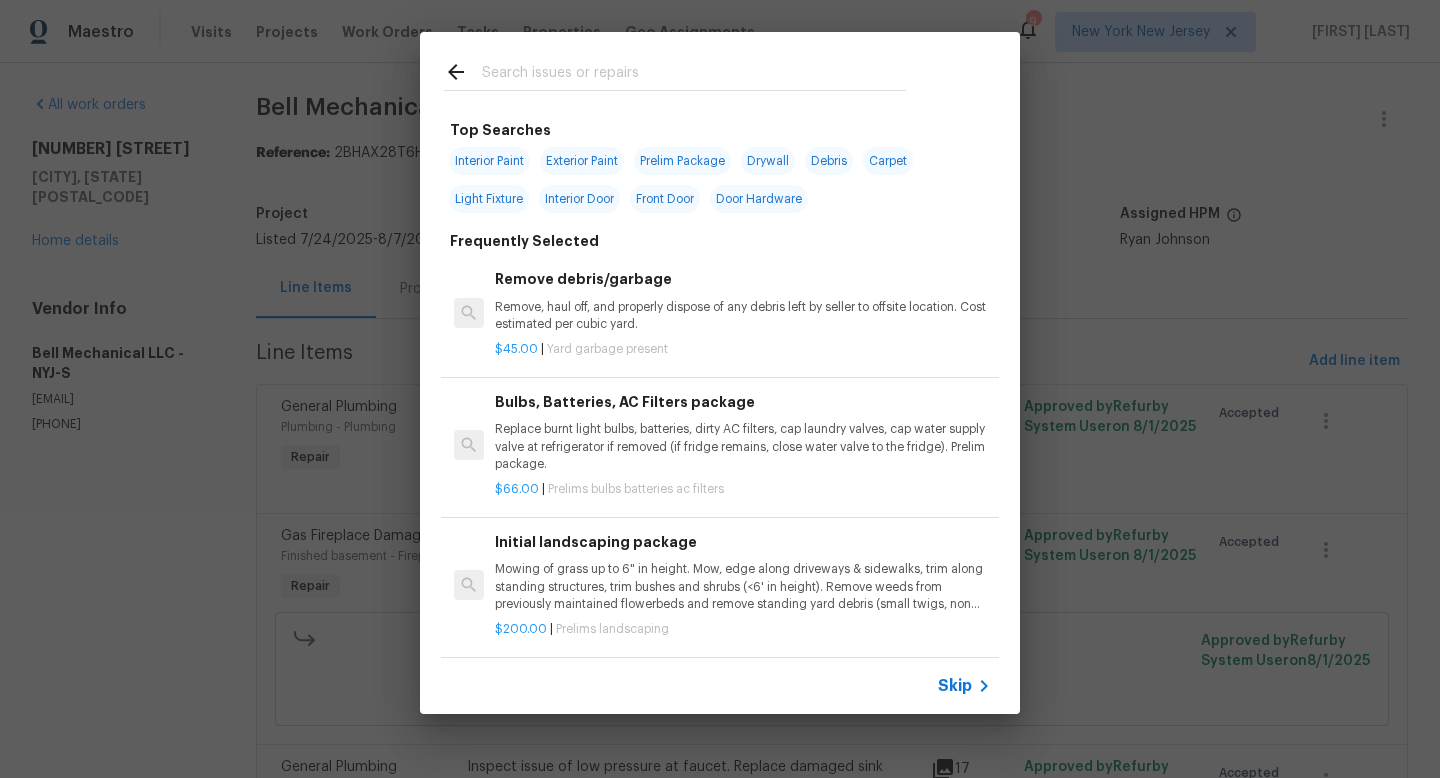click at bounding box center (694, 75) 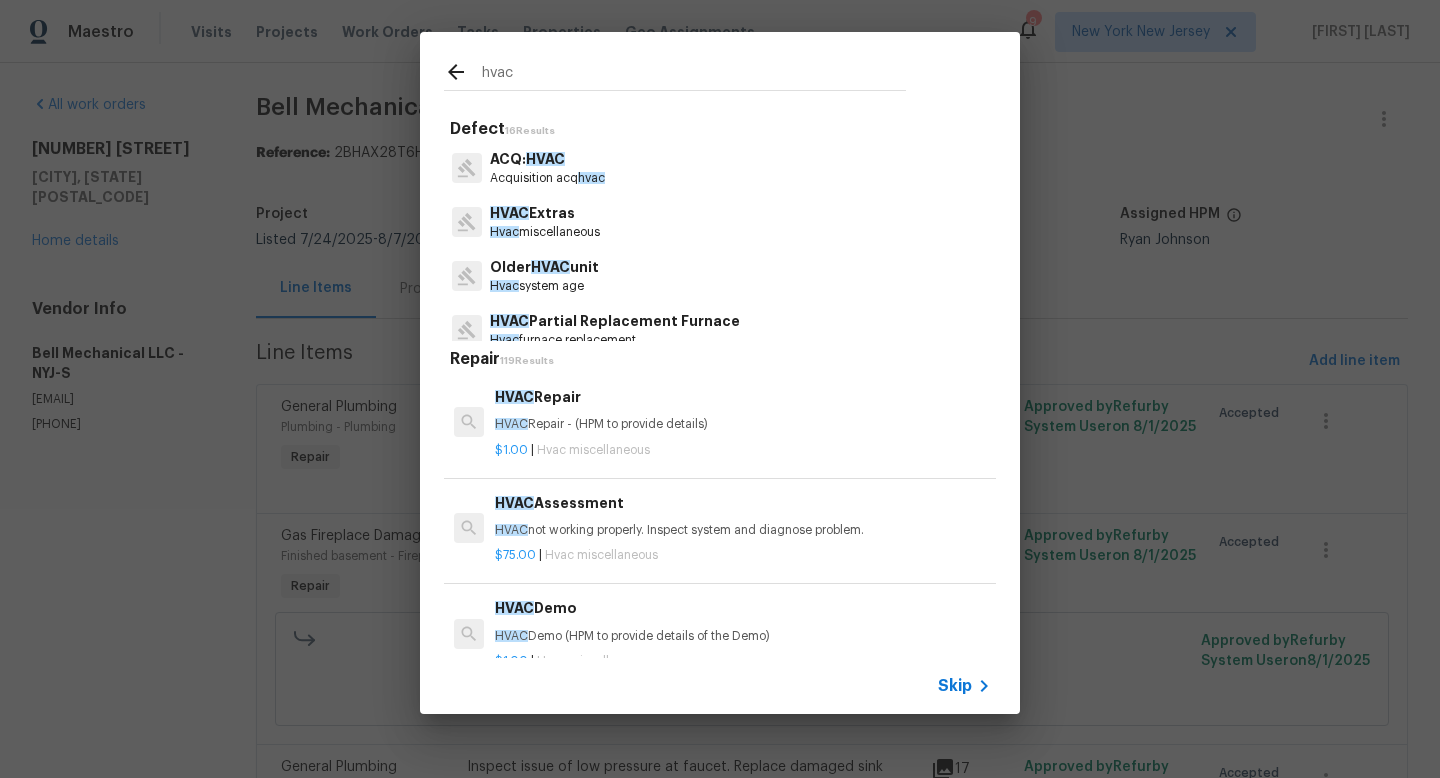 type on "hvac" 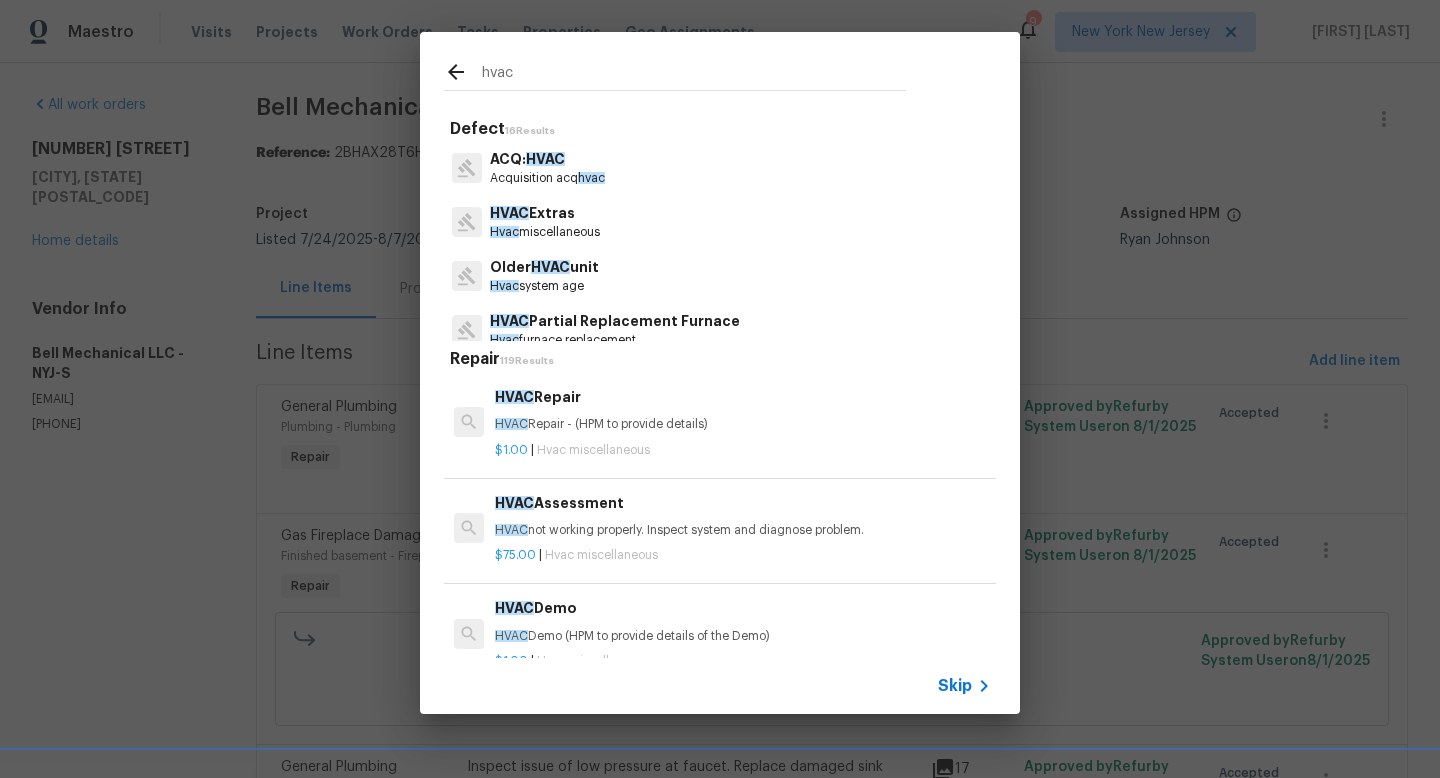 click on "HVAC  Extras" at bounding box center (545, 213) 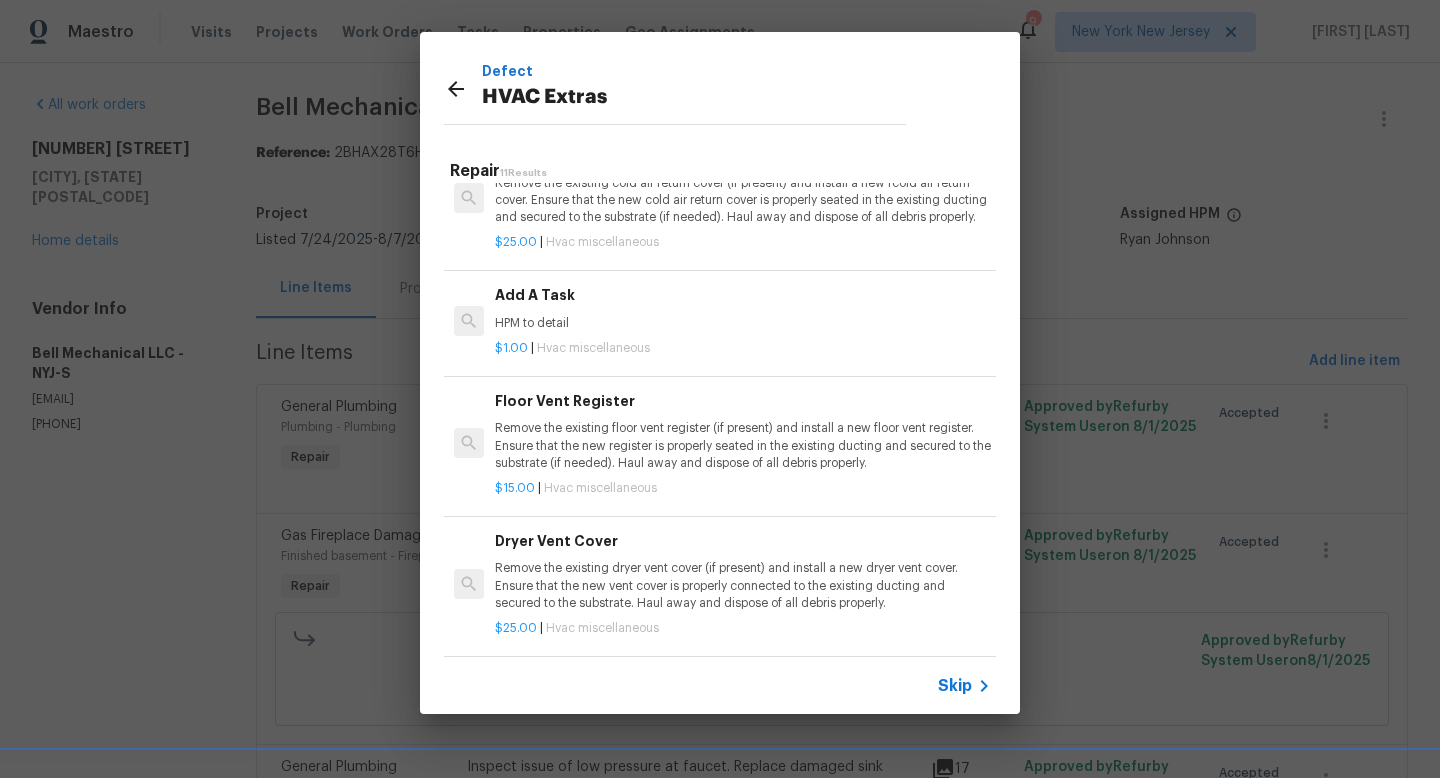 scroll, scrollTop: 734, scrollLeft: 0, axis: vertical 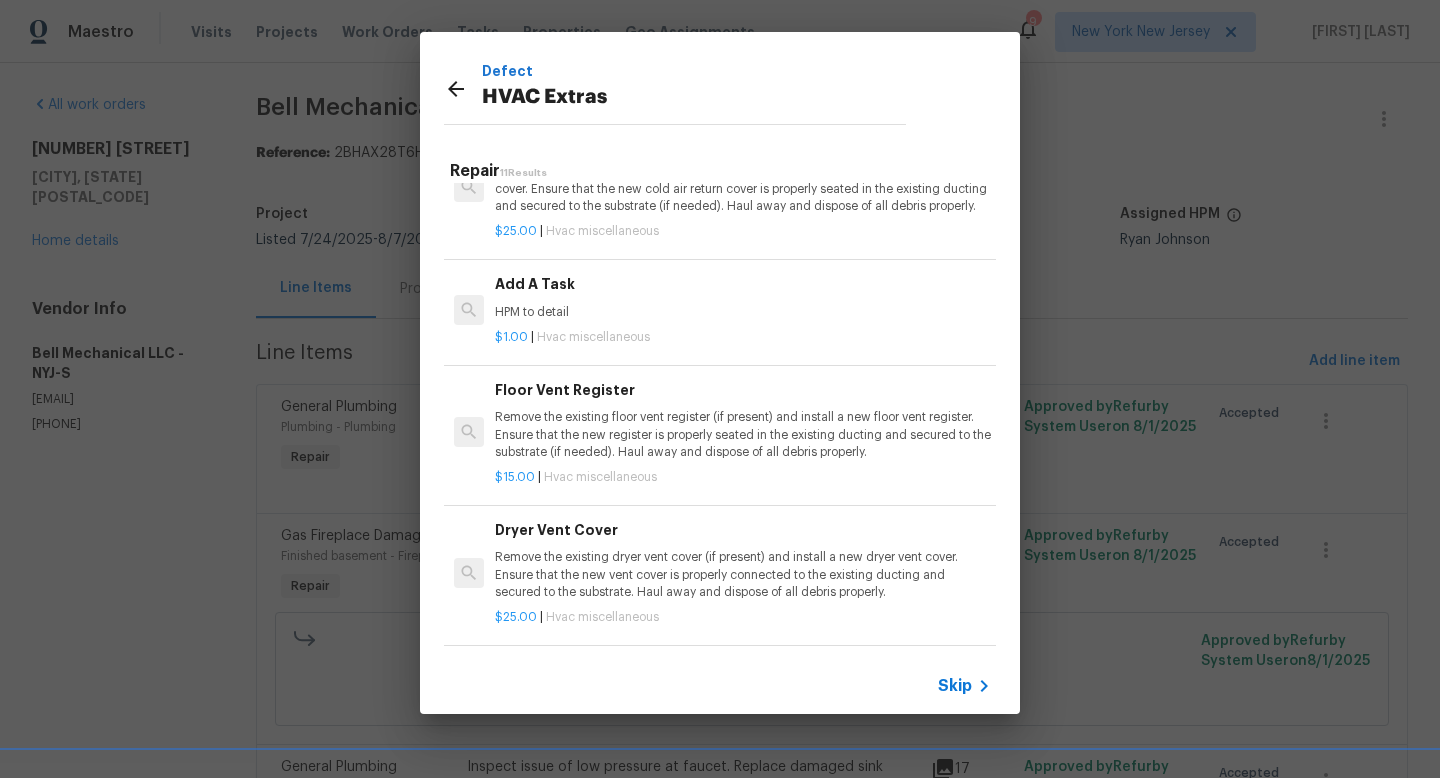 click on "HPM to detail" at bounding box center [743, 312] 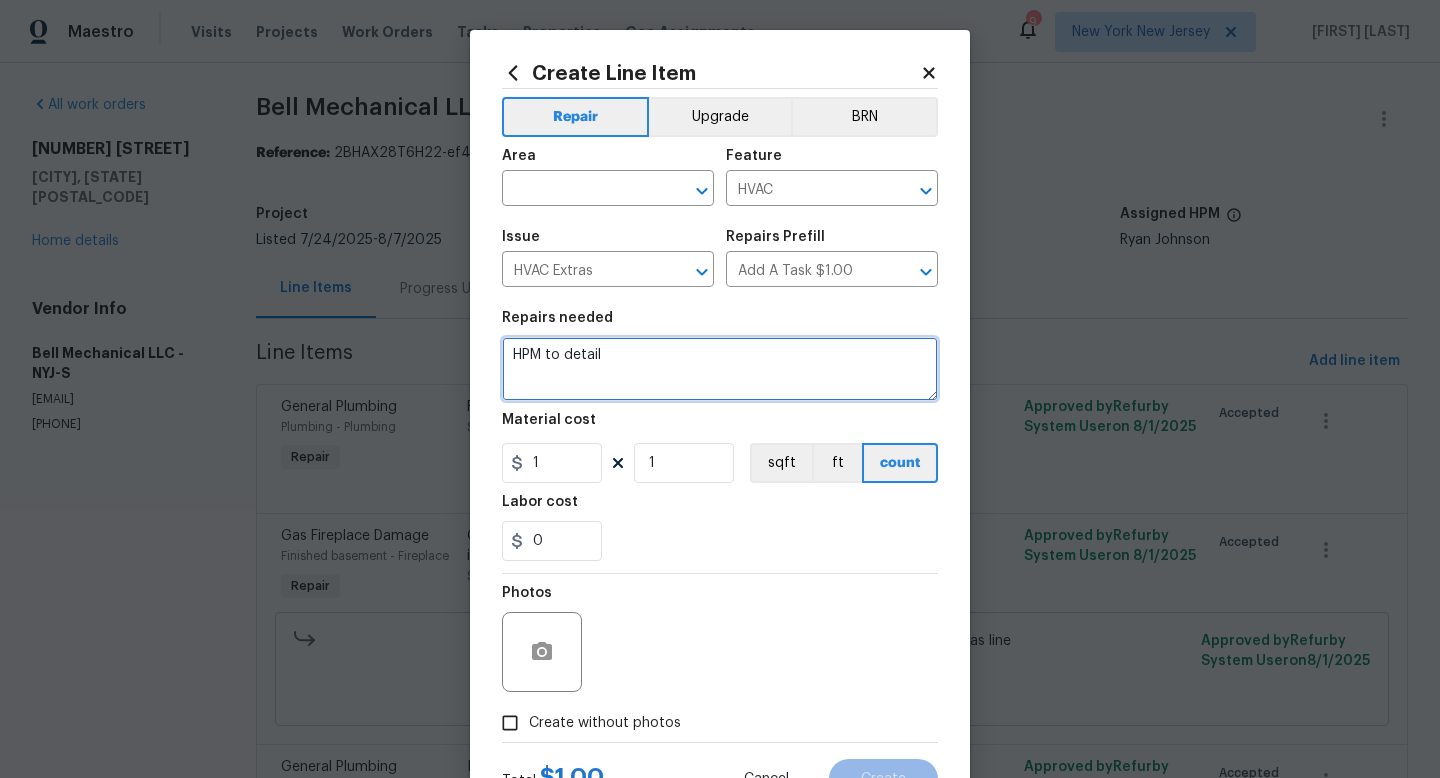 drag, startPoint x: 612, startPoint y: 363, endPoint x: 474, endPoint y: 340, distance: 139.90353 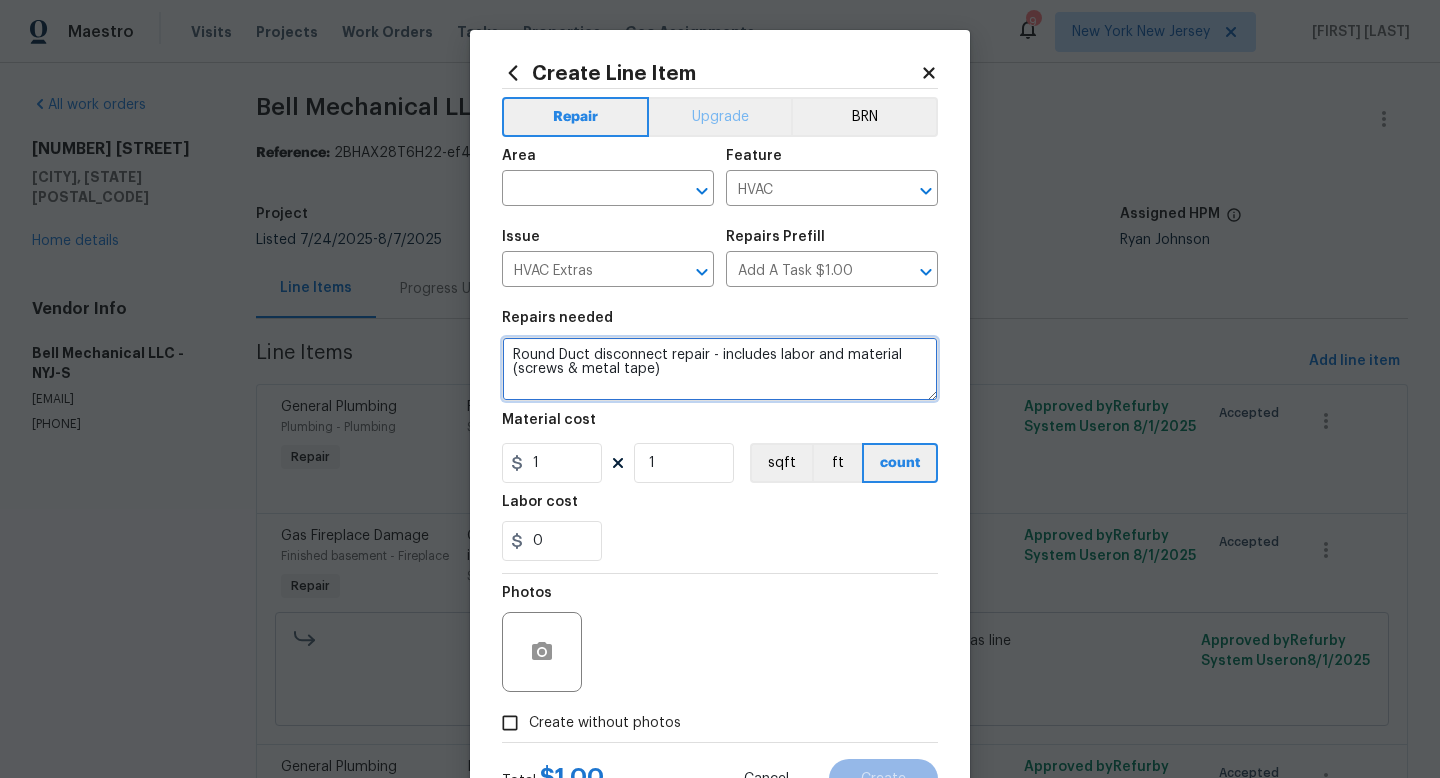 scroll, scrollTop: 4, scrollLeft: 0, axis: vertical 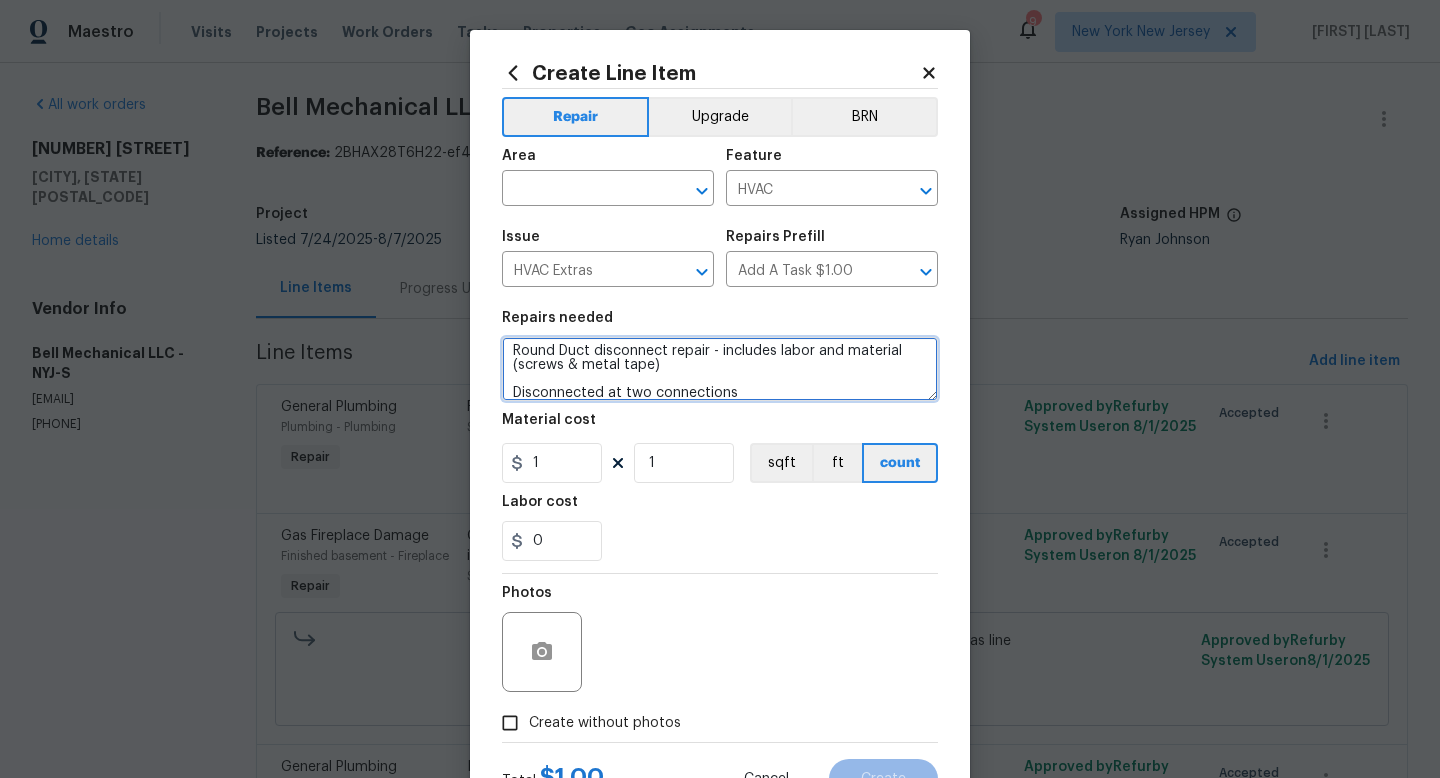 type on "Round Duct disconnect repair - includes labor and material (screws & metal tape)
Disconnected at two connections" 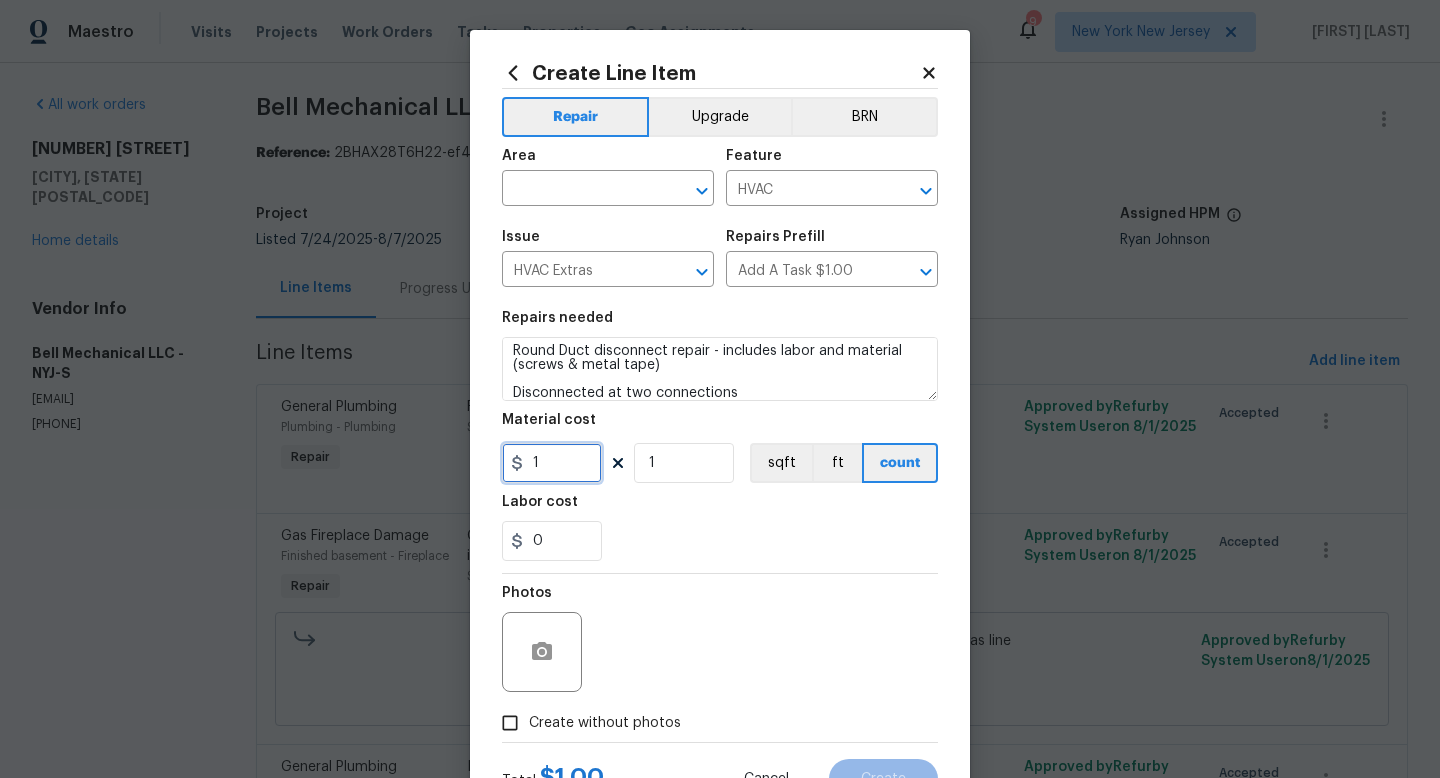 drag, startPoint x: 586, startPoint y: 474, endPoint x: 490, endPoint y: 474, distance: 96 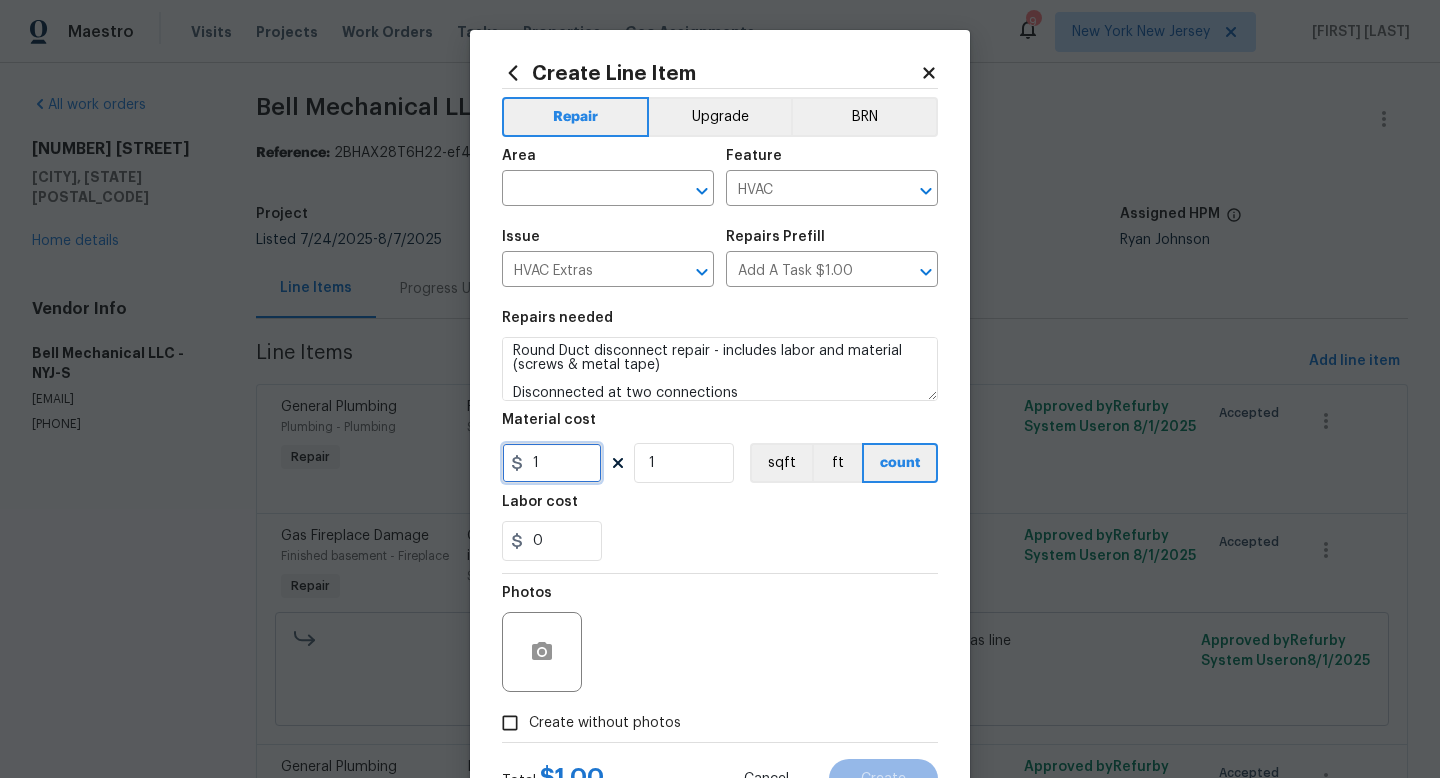 click on "Create Line Item Repair Upgrade BRN Area ​ Feature HVAC ​ Issue HVAC Extras ​ Repairs Prefill Add A Task $1.00 ​ Repairs needed Round Duct disconnect repair - includes labor and material (screws & metal tape)
Disconnected at two connections  Material cost 1 1 sqft ft count Labor cost 0 Photos Create without photos Total   $ 1.00 Cancel Create" at bounding box center [720, 430] 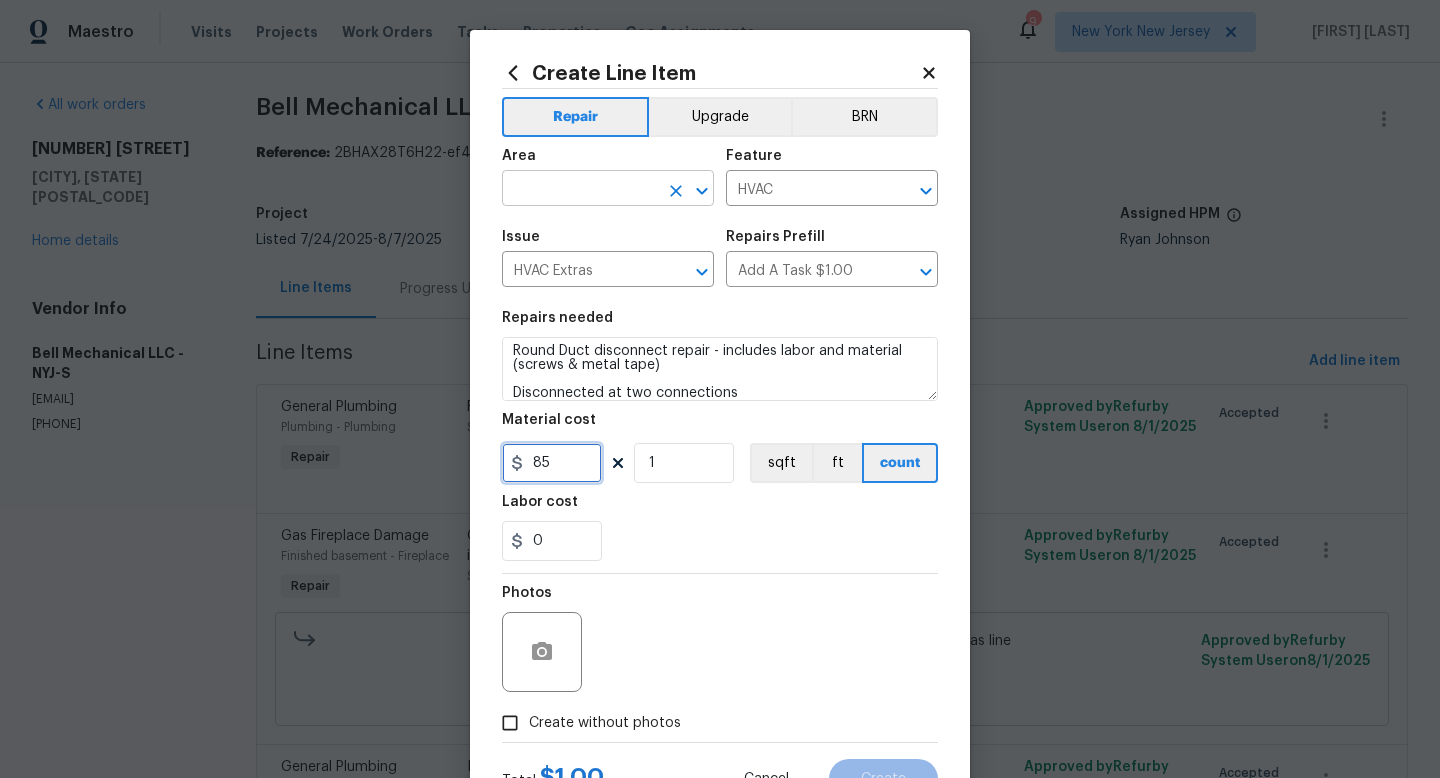type on "85" 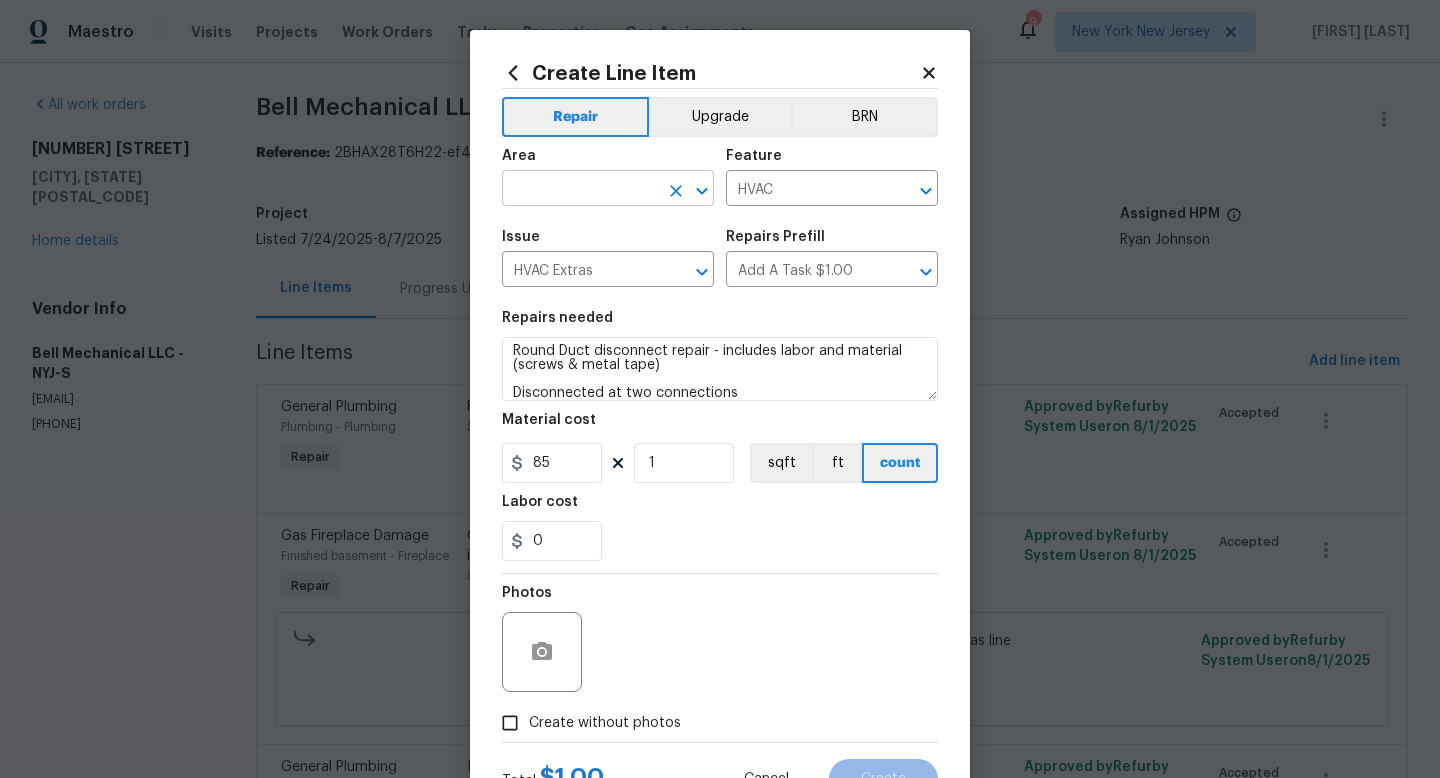 click at bounding box center (580, 190) 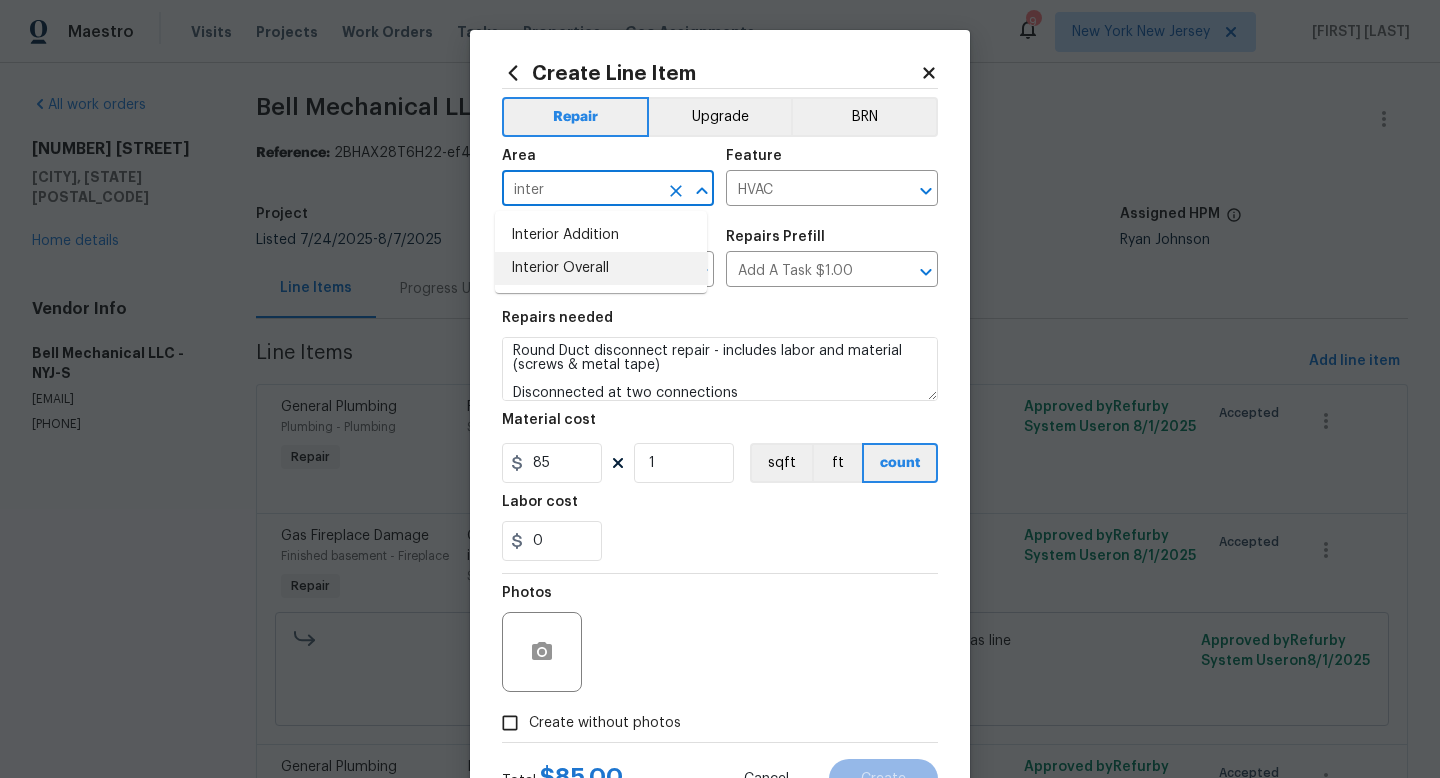 click on "Interior Overall" at bounding box center (601, 268) 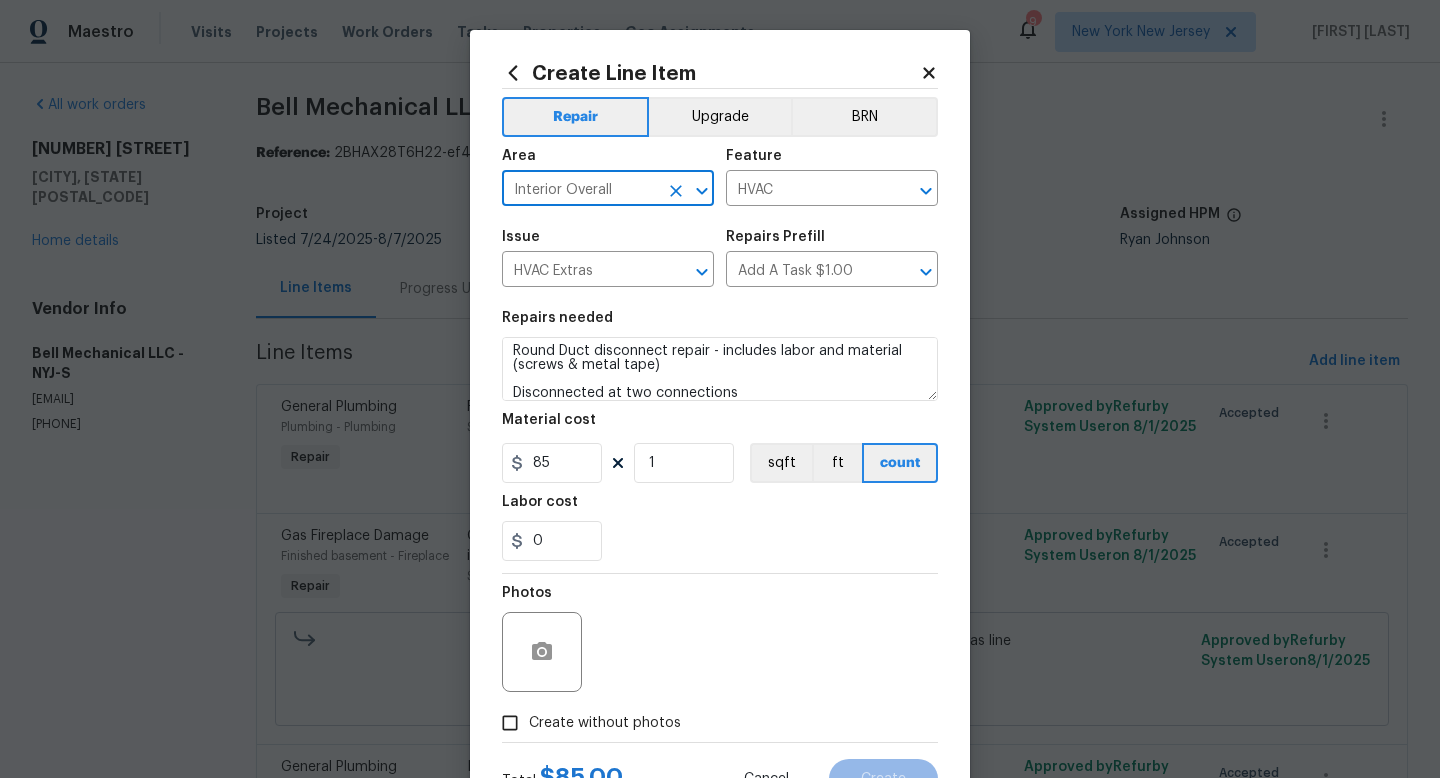 scroll, scrollTop: 84, scrollLeft: 0, axis: vertical 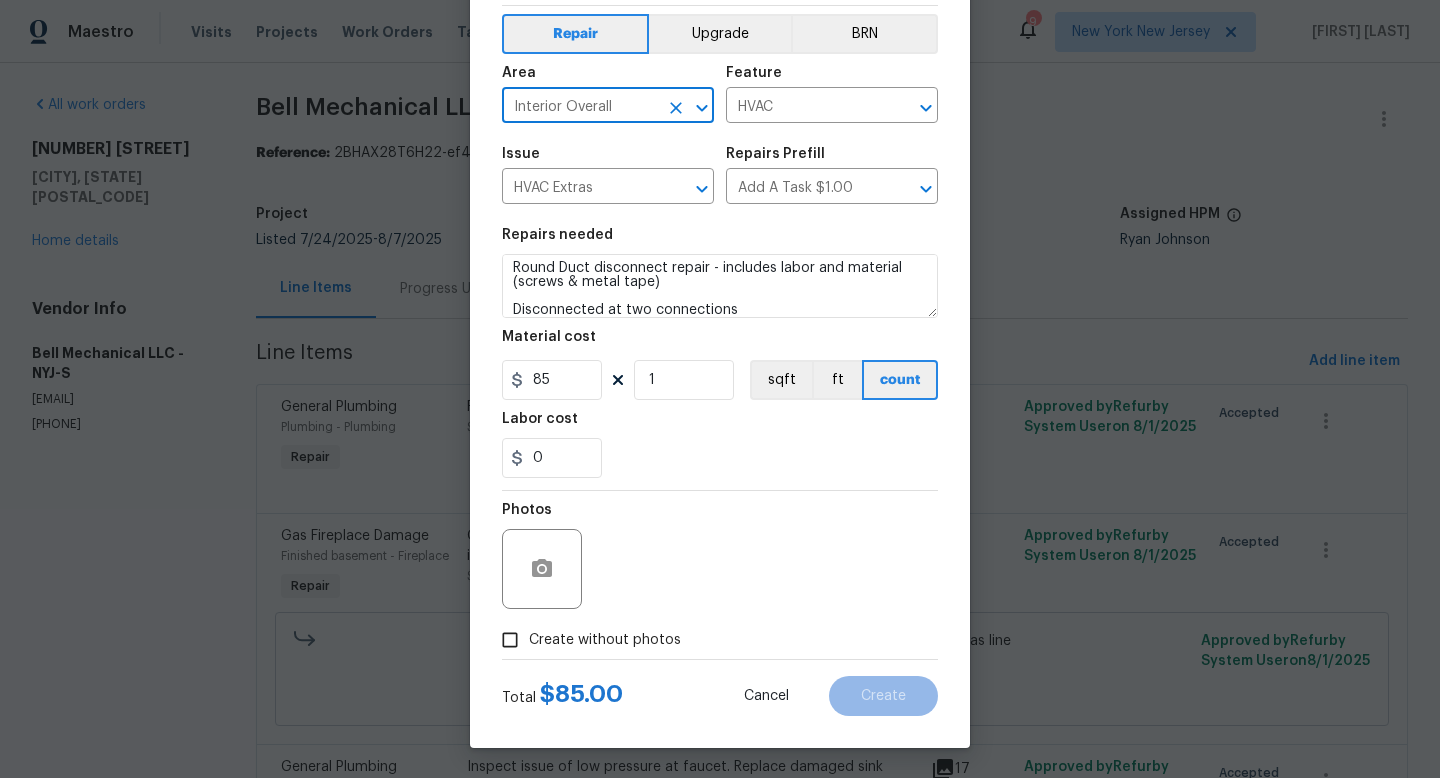 type on "Interior Overall" 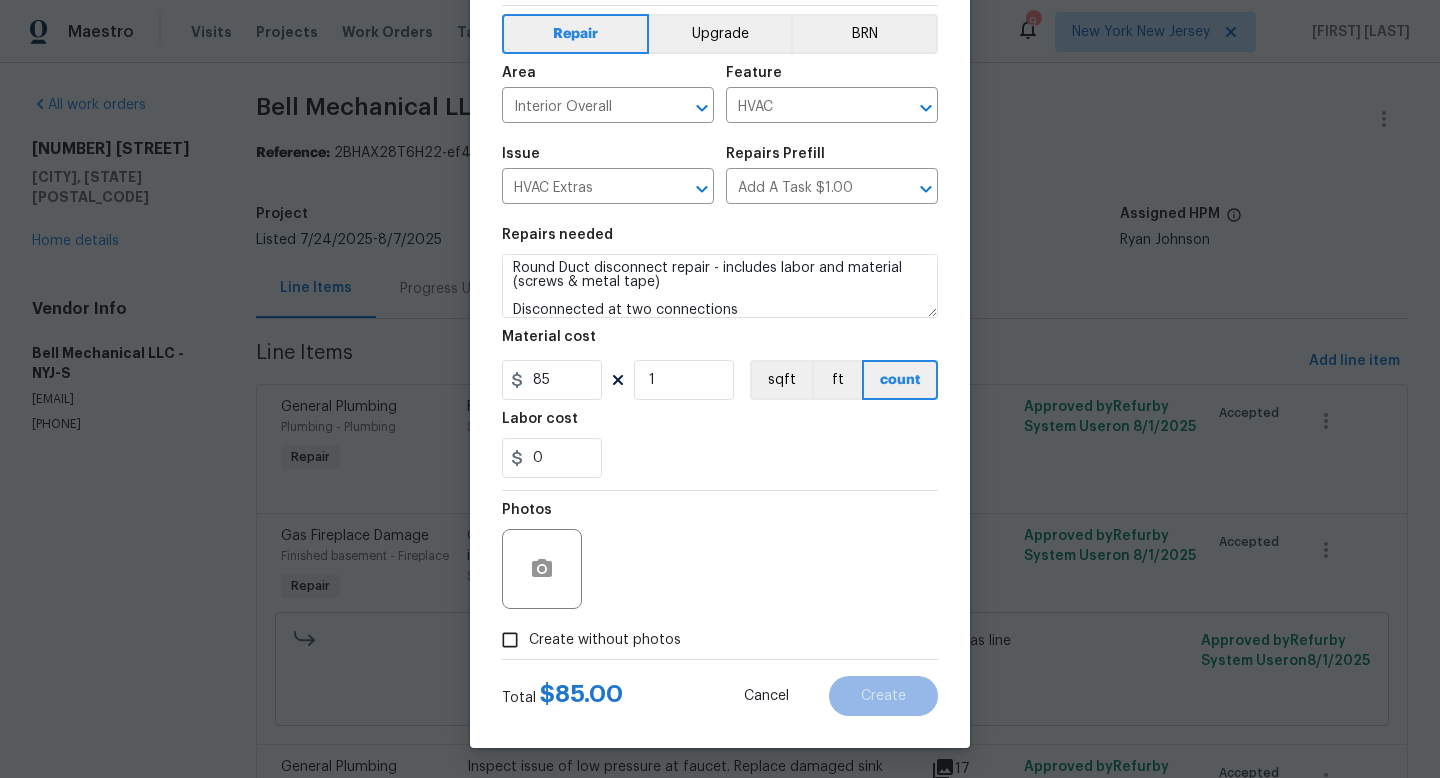 click on "Create without photos" at bounding box center (605, 640) 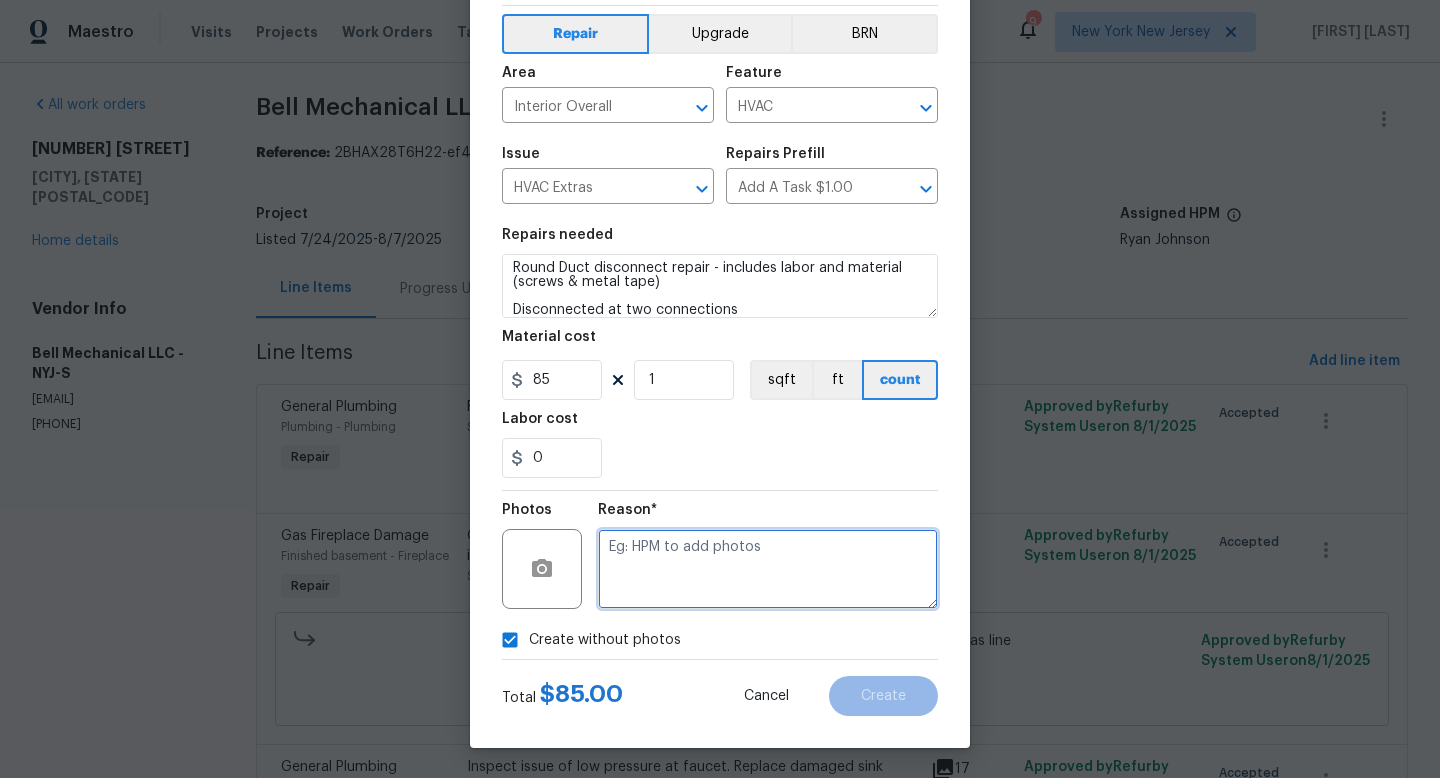 click at bounding box center [768, 569] 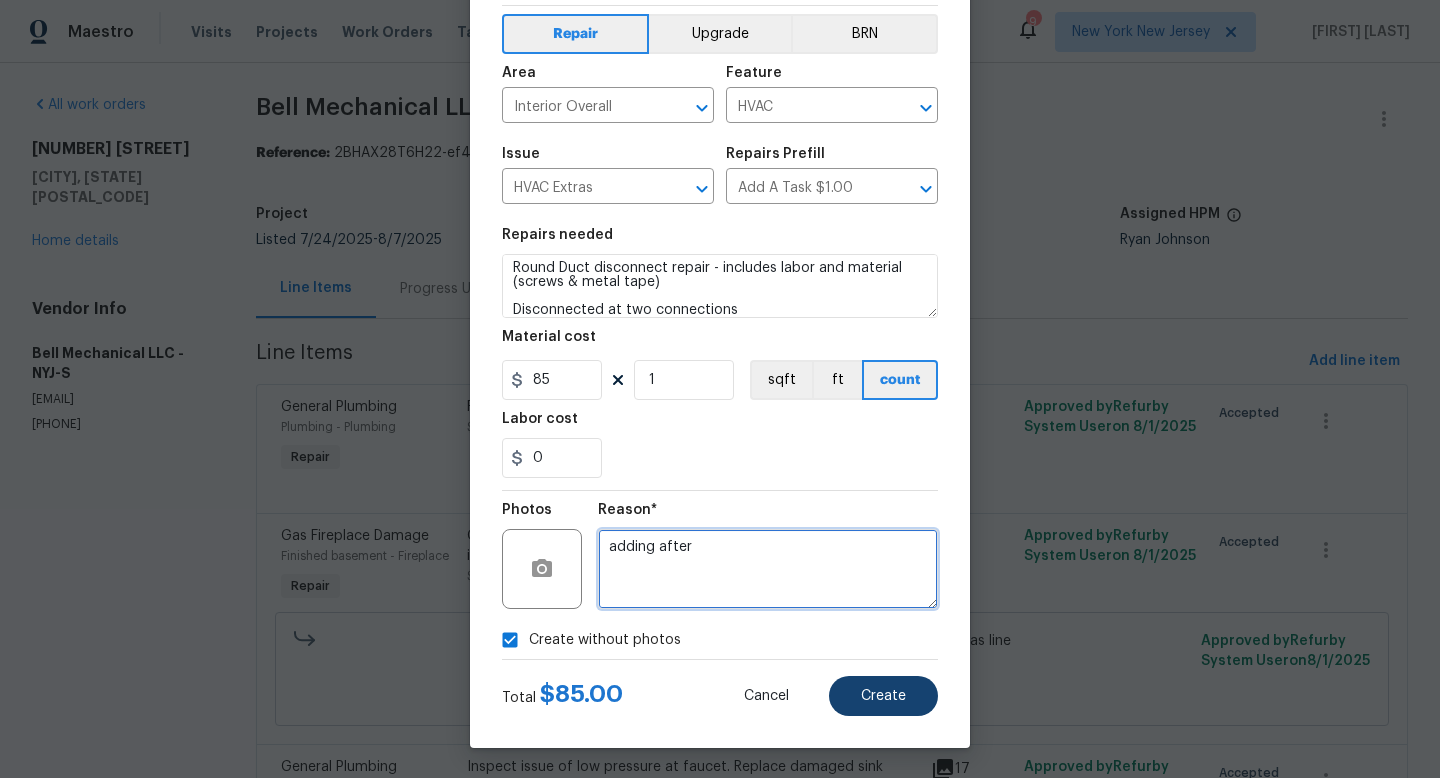 type on "adding after" 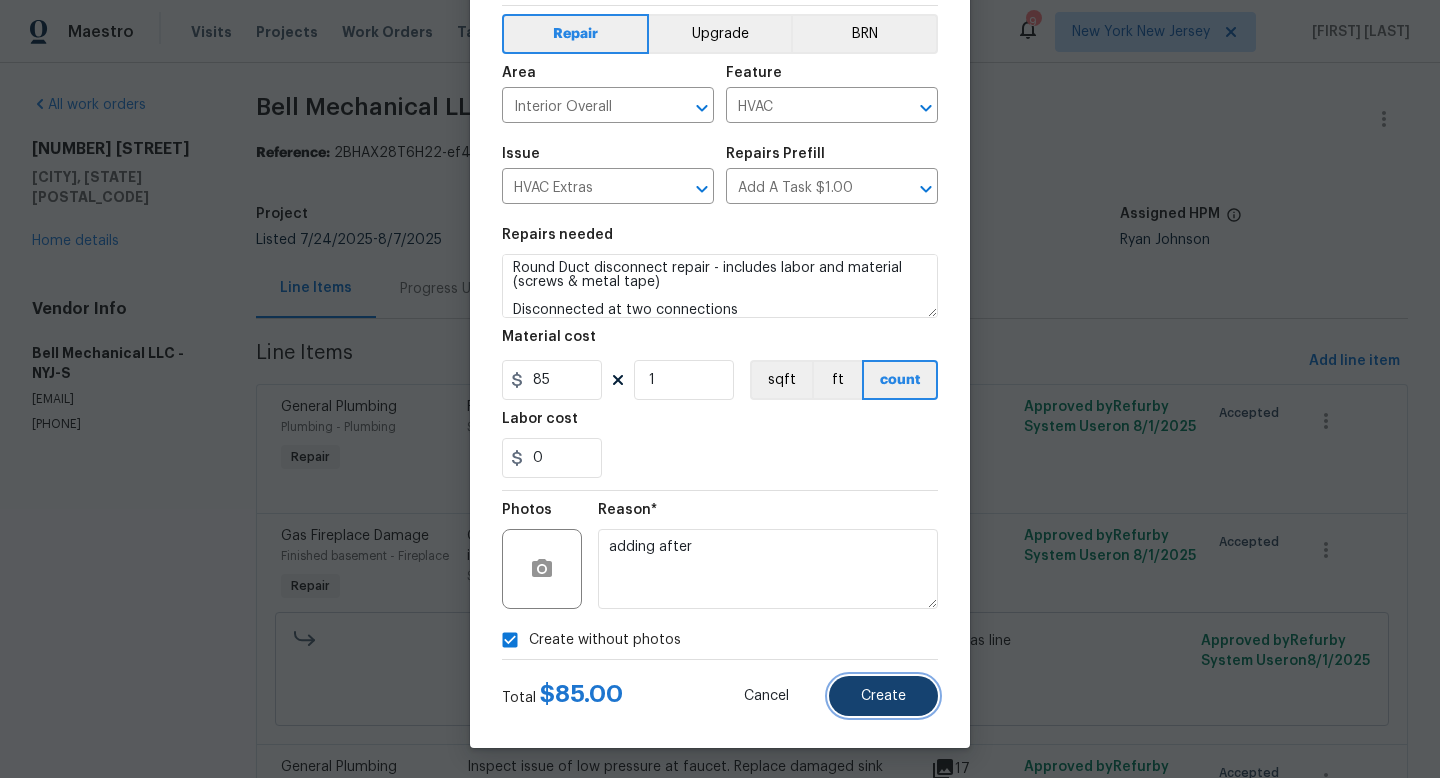 click on "Create" at bounding box center (883, 696) 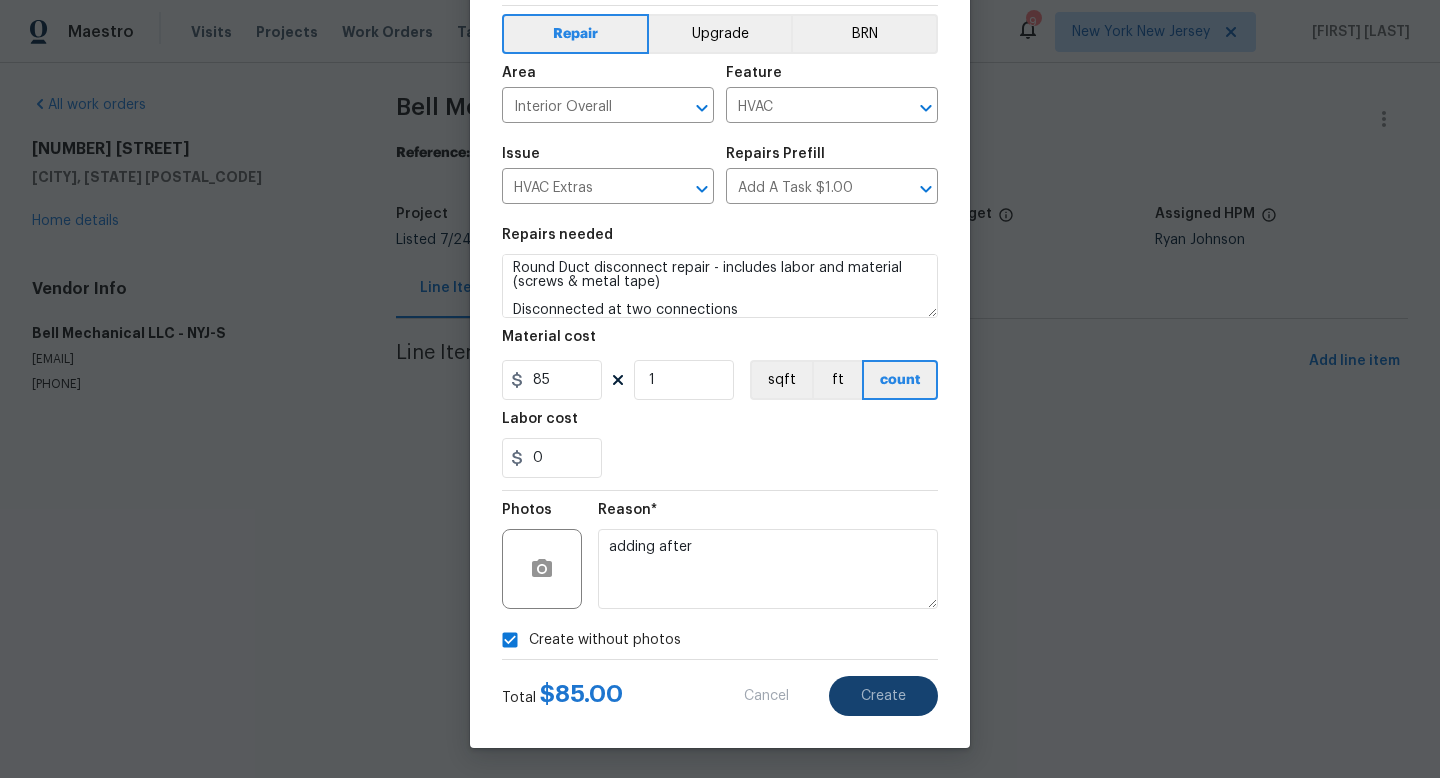 type on "0" 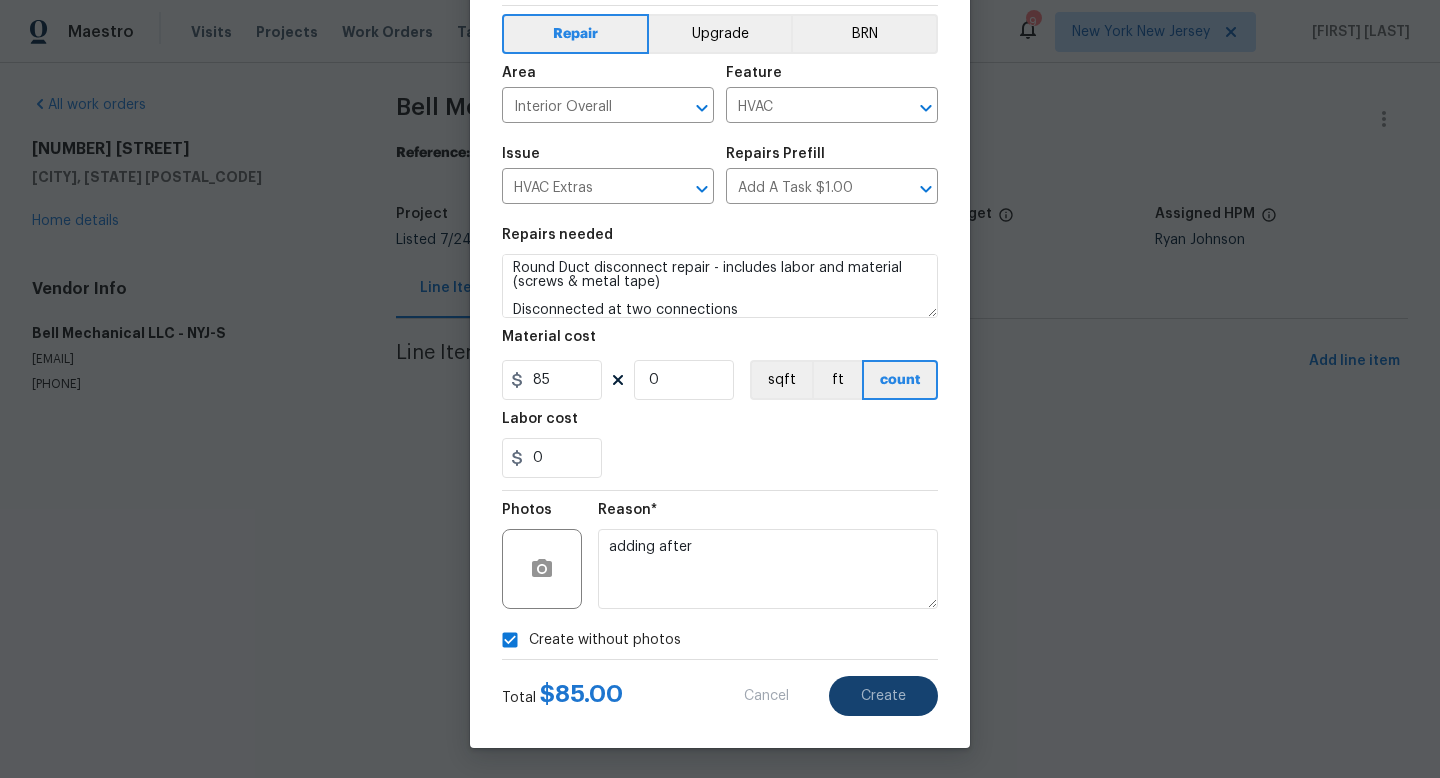 type 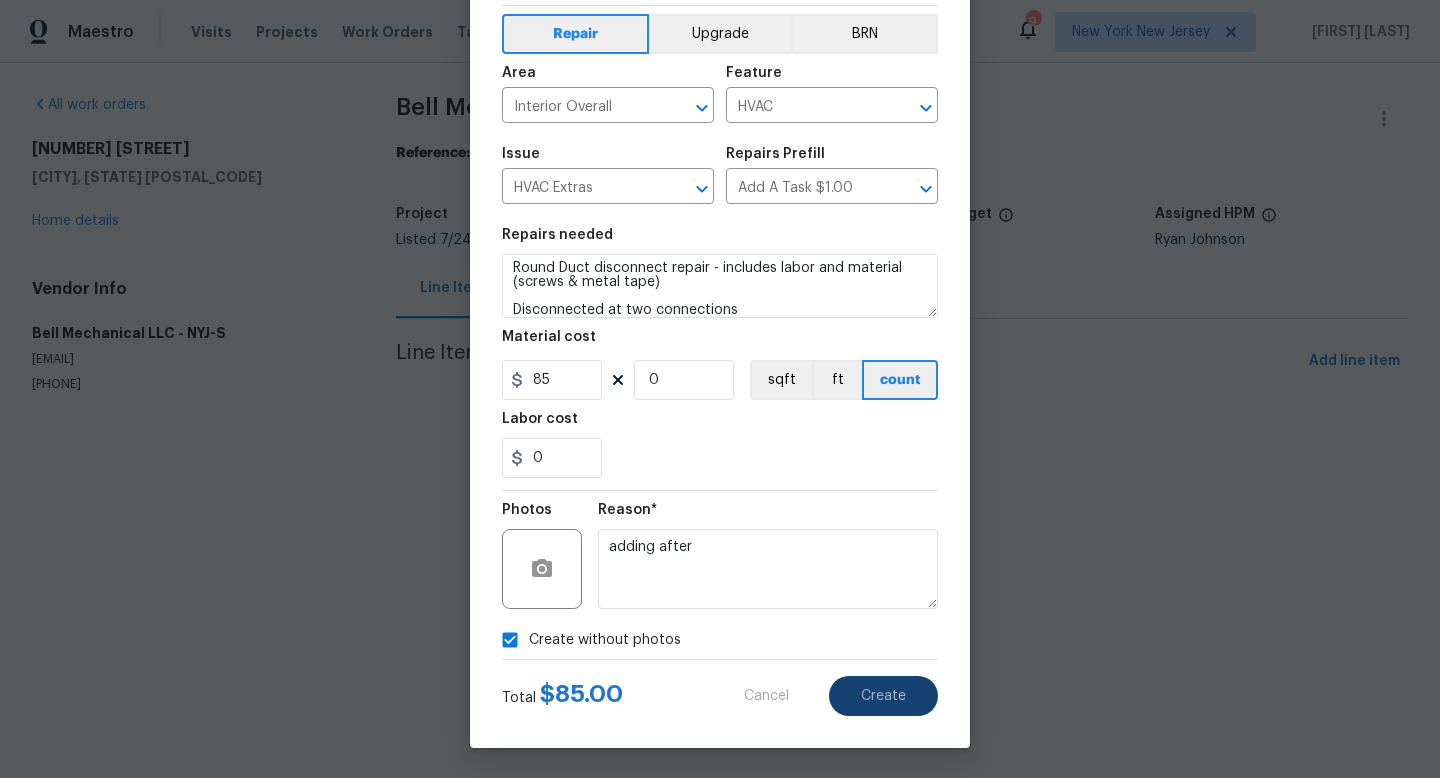 type 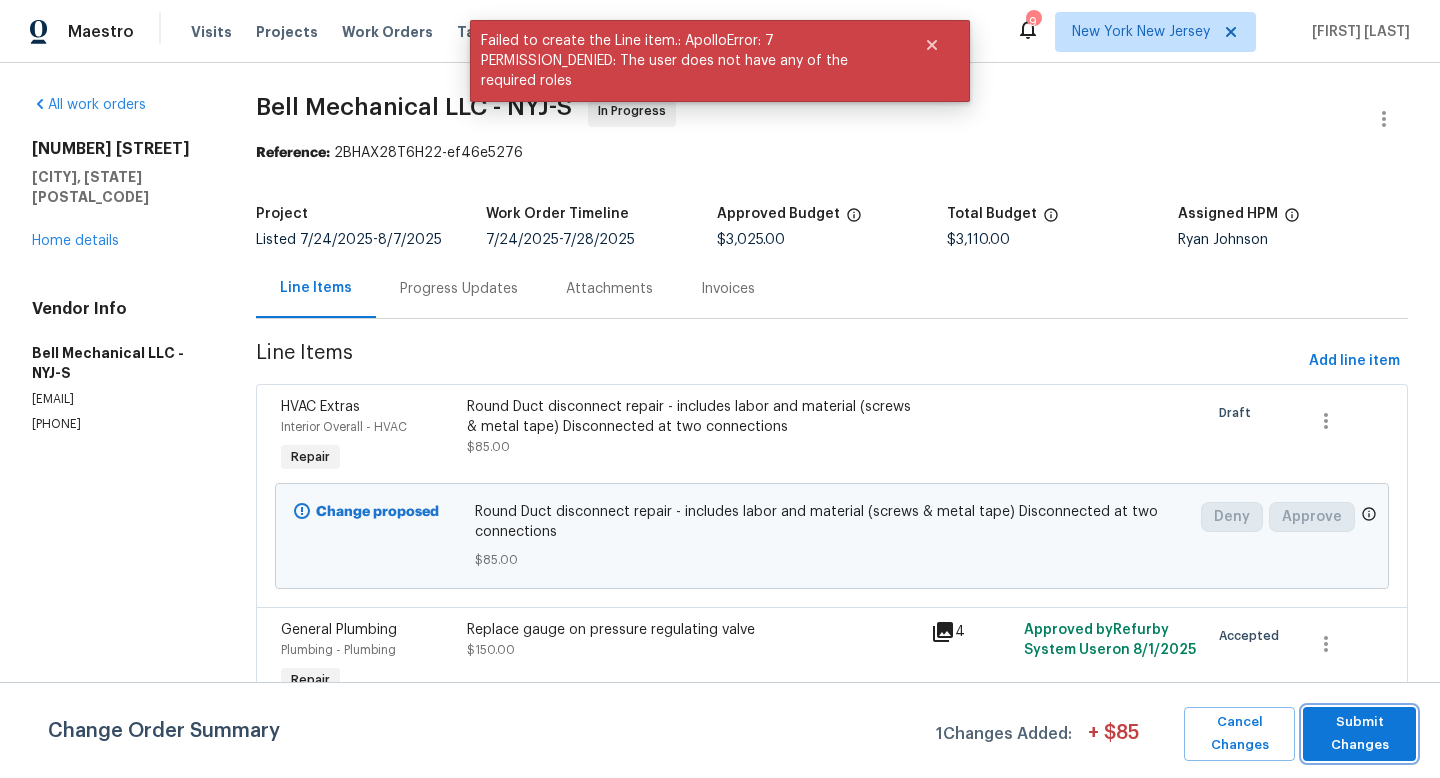 click on "Submit Changes" at bounding box center [1359, 734] 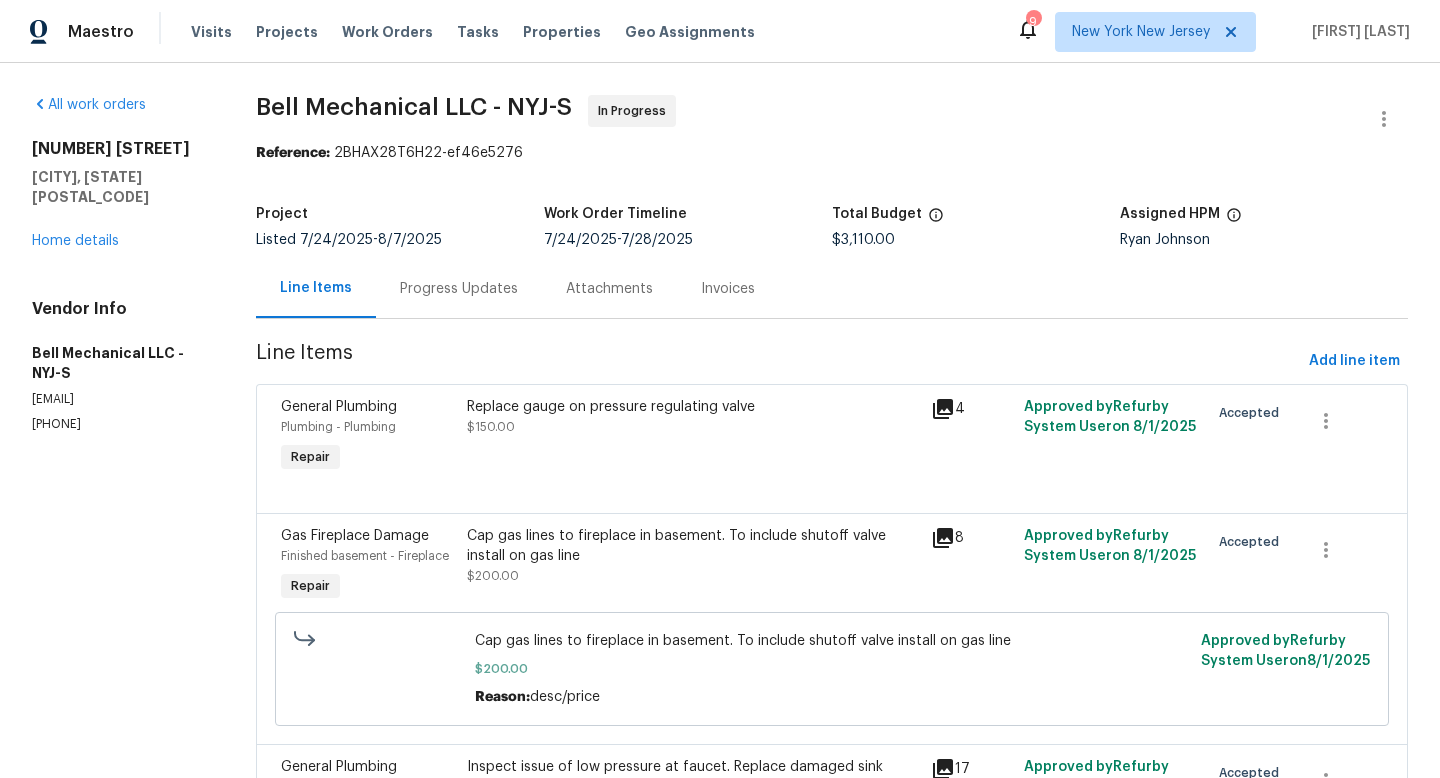 click on "Progress Updates" at bounding box center (459, 289) 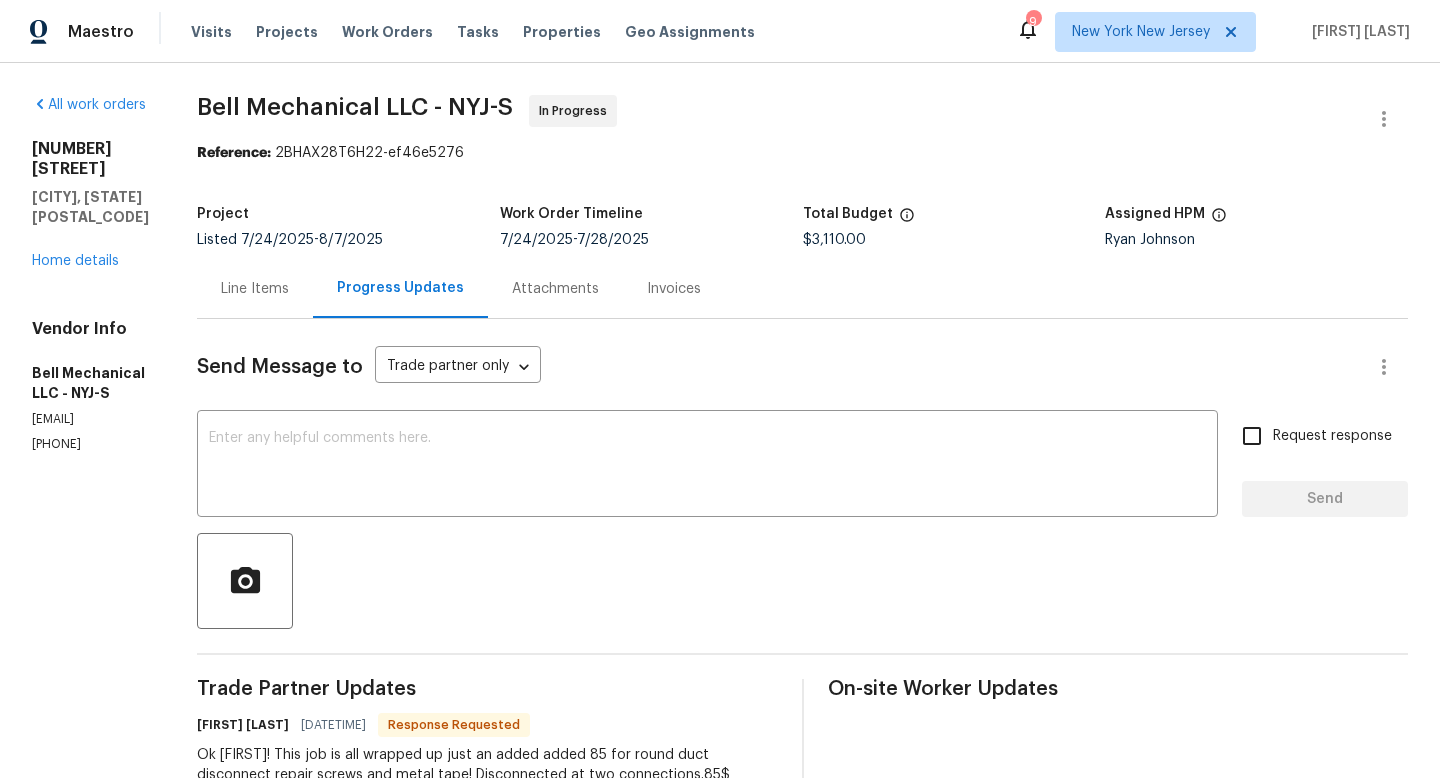 click on "Request response" at bounding box center (1311, 436) 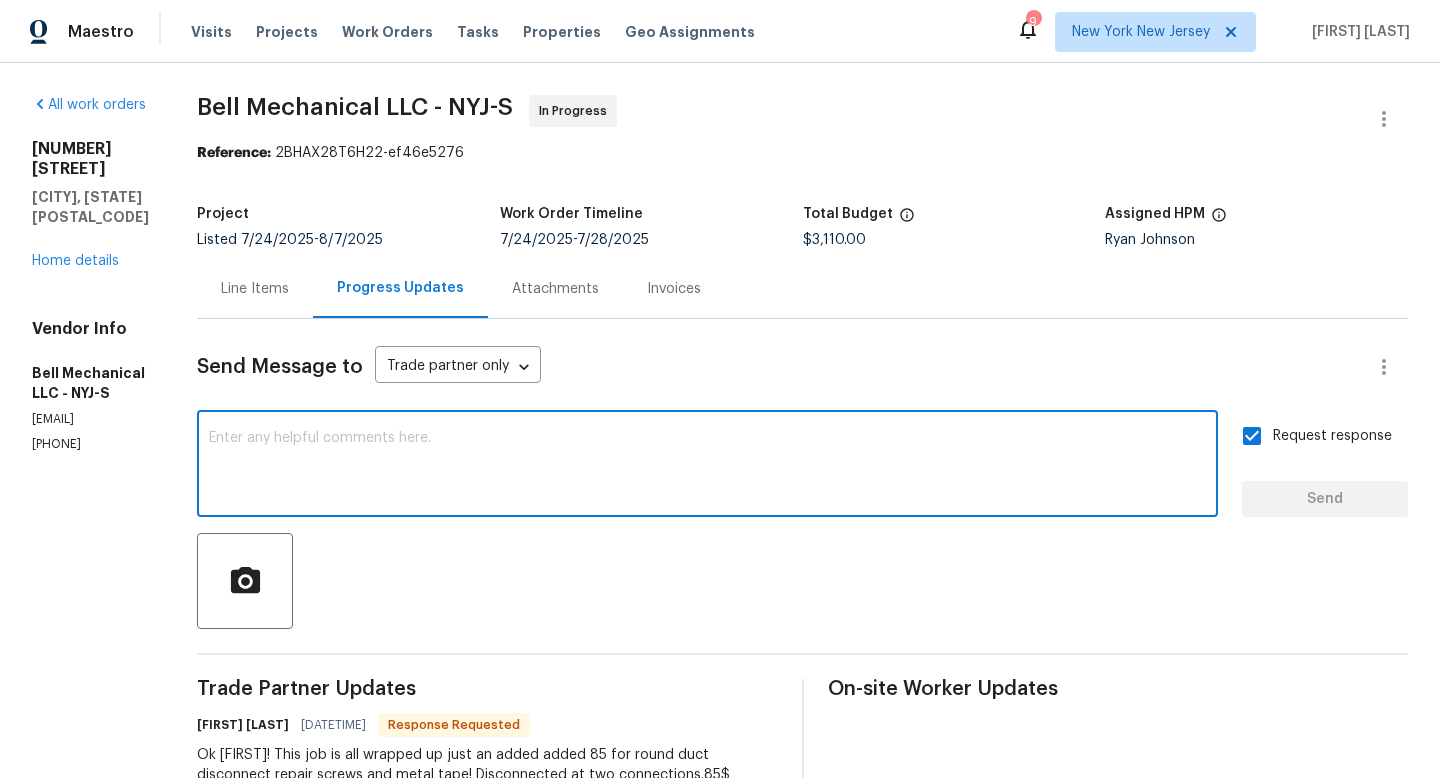 click at bounding box center [707, 466] 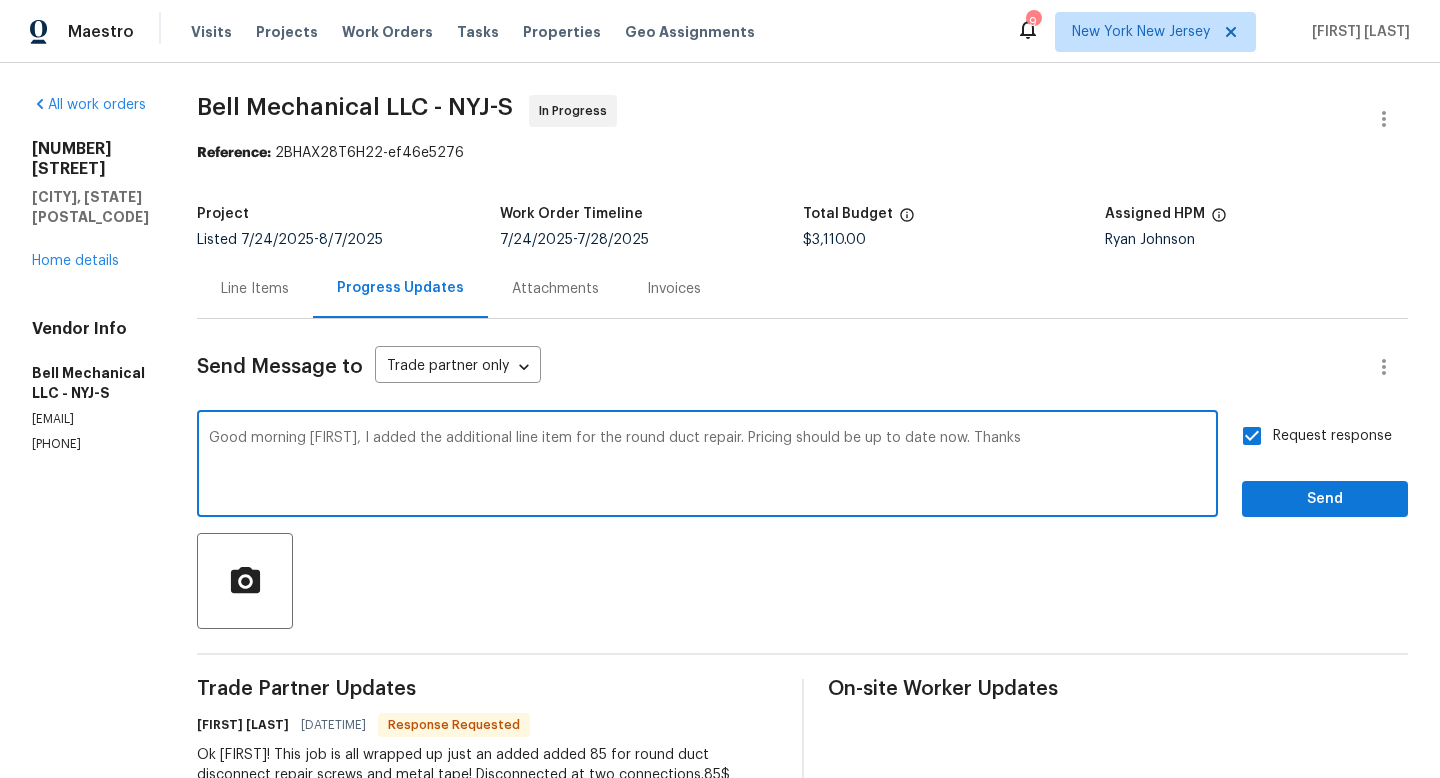 type on "Good morning Greg, I added the additional line item for the round duct repair. Pricing should be up to date now. Thanks" 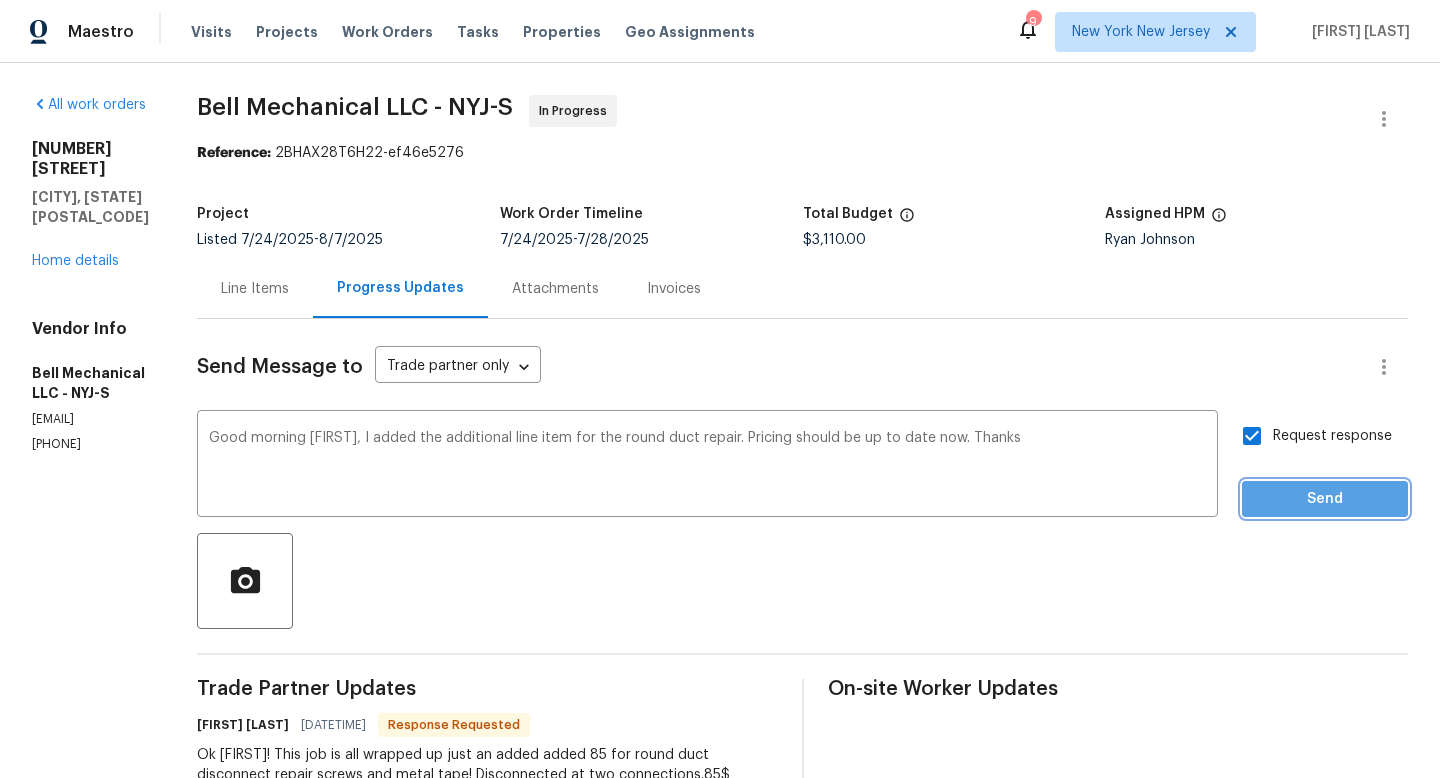 click on "Send" at bounding box center (1325, 499) 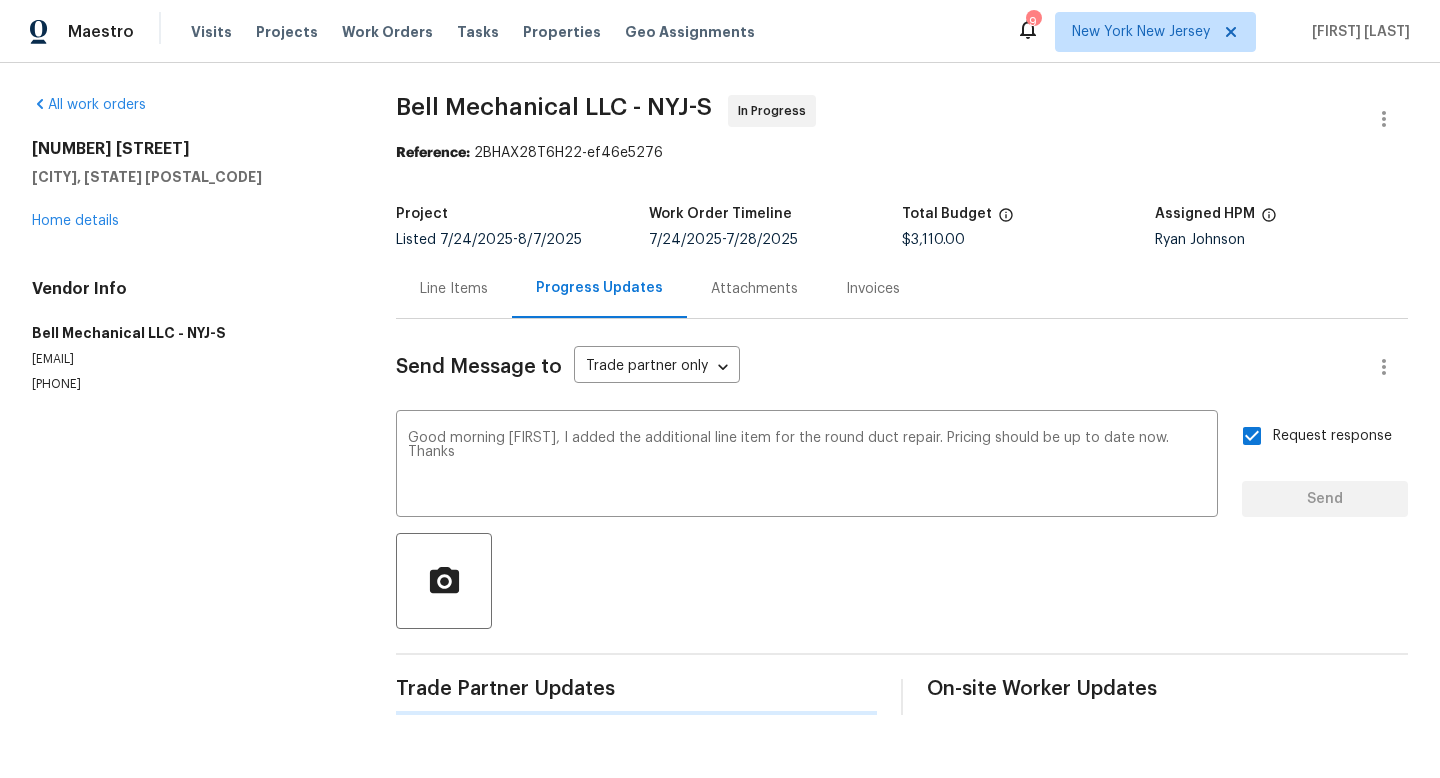 type 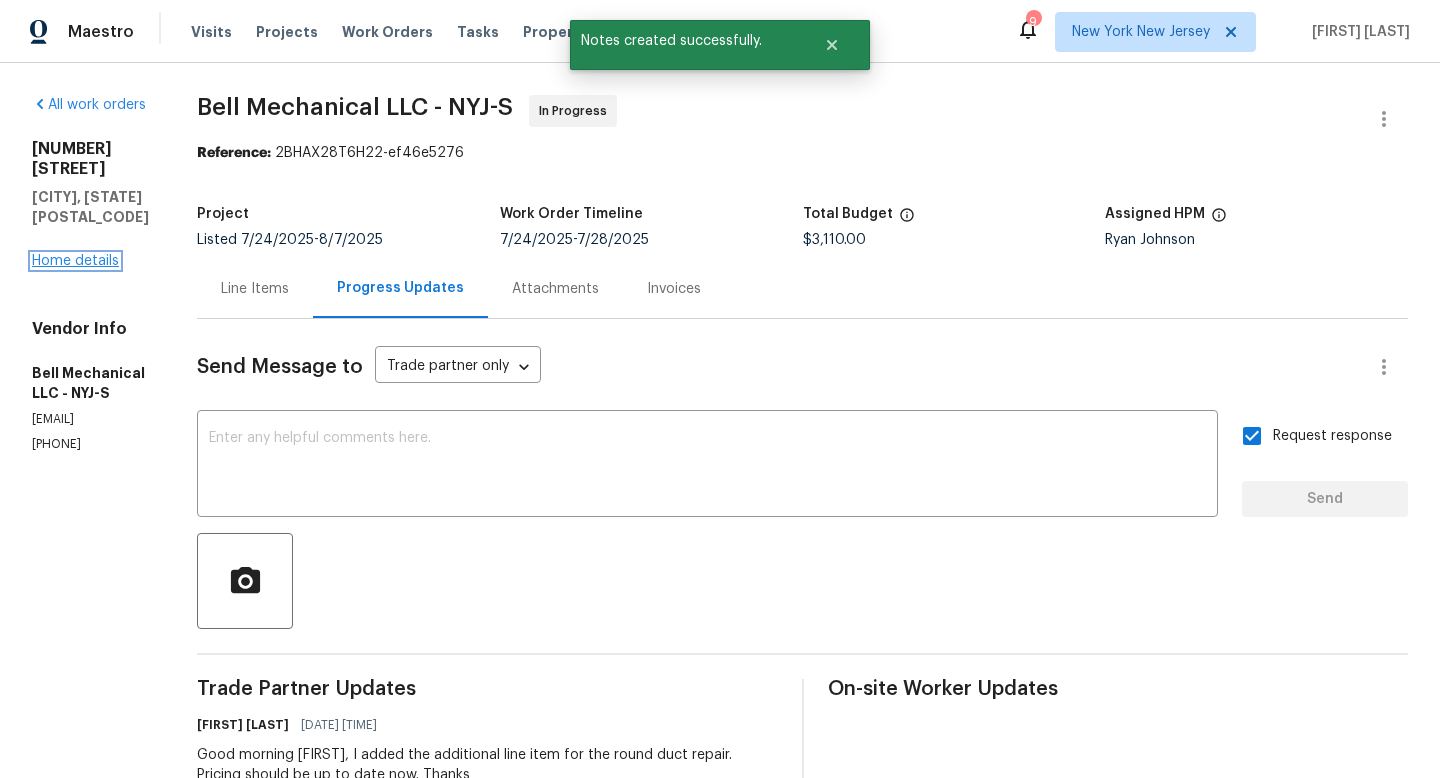 click on "Home details" at bounding box center (75, 261) 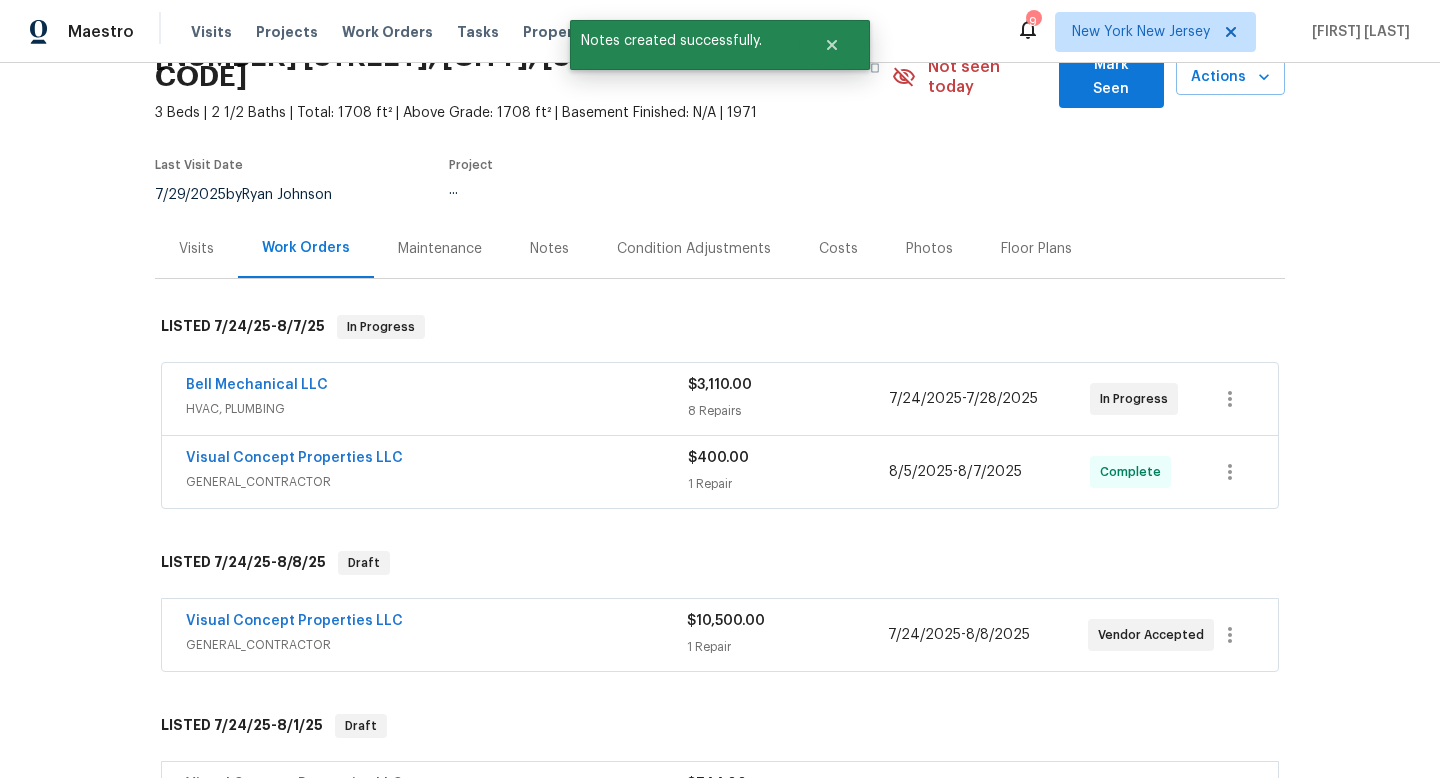 scroll, scrollTop: 132, scrollLeft: 0, axis: vertical 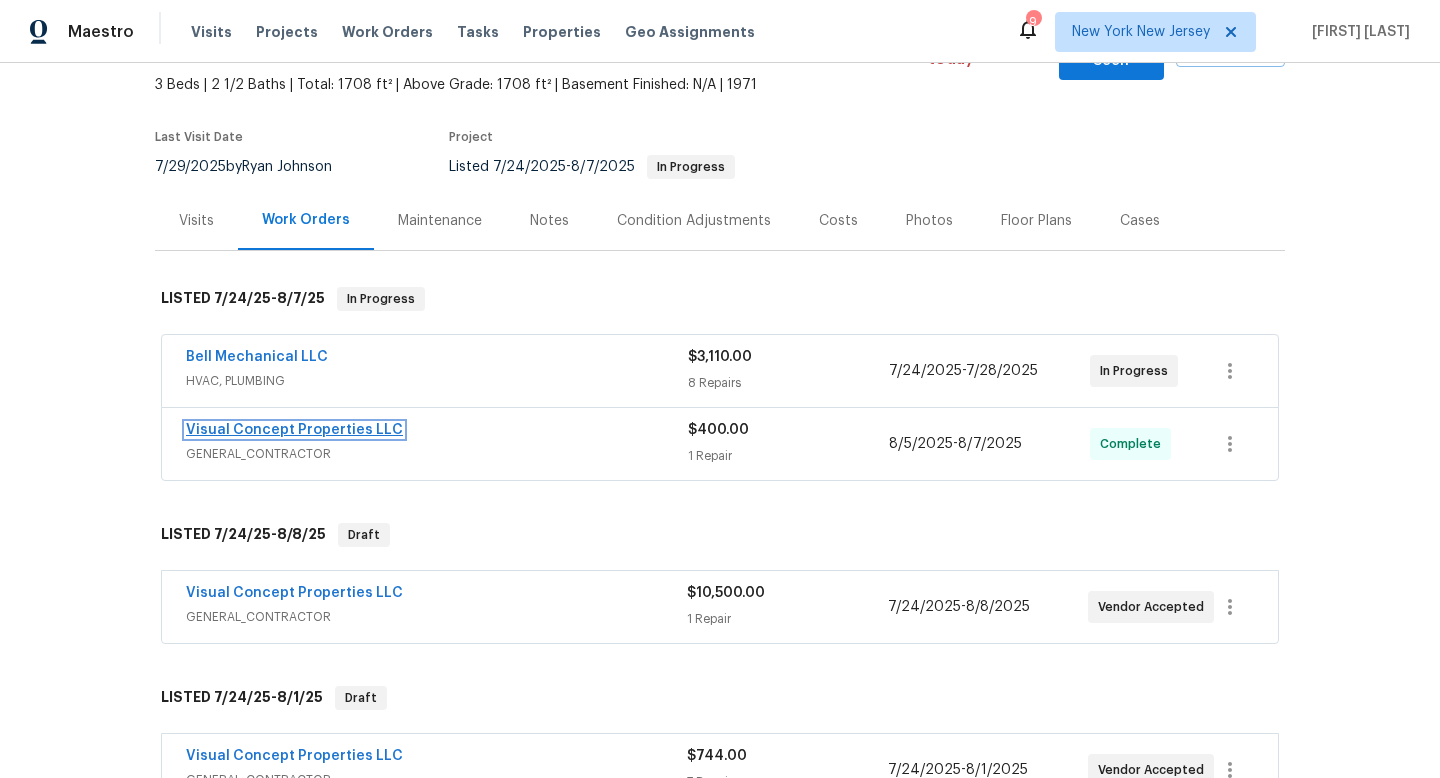 click on "Visual Concept Properties LLC" at bounding box center (294, 430) 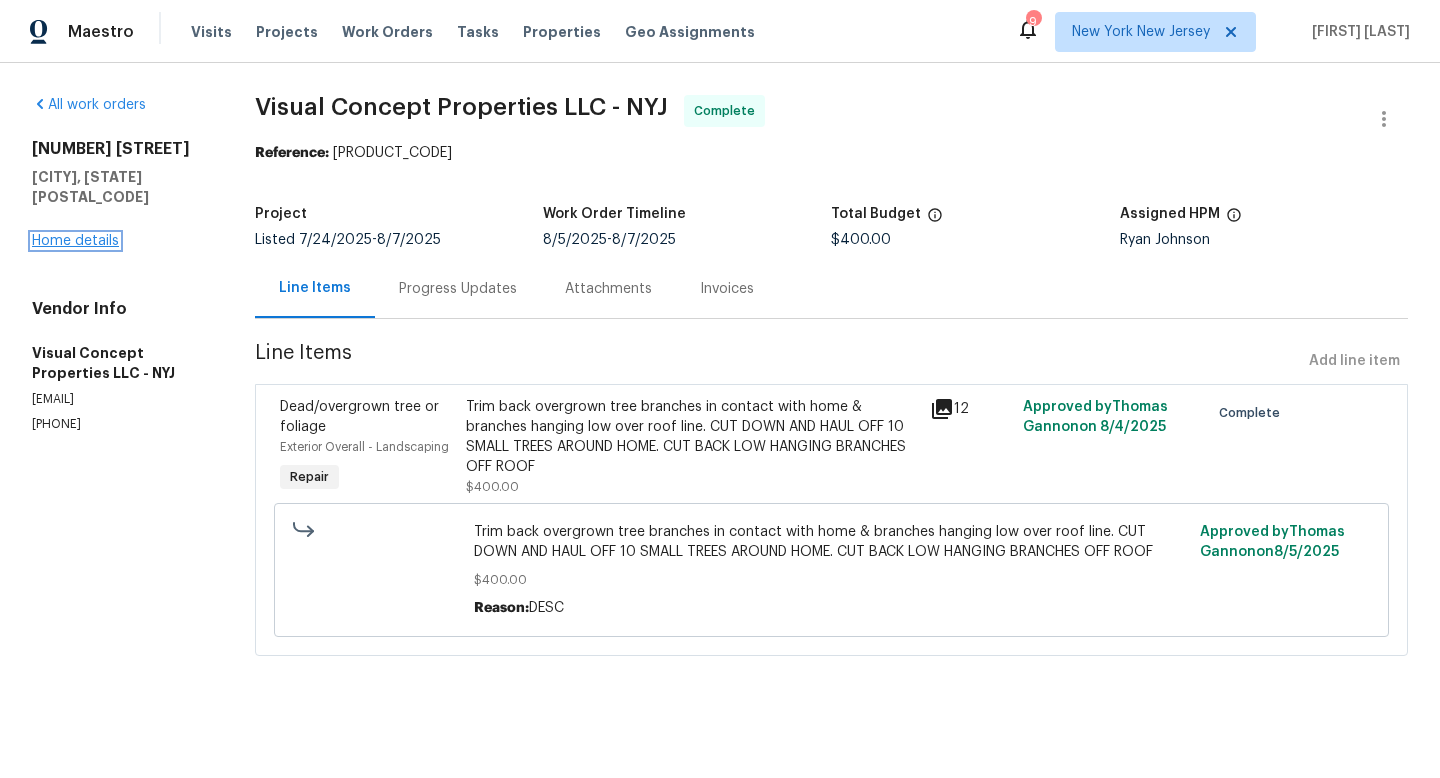 click on "Home details" at bounding box center [75, 241] 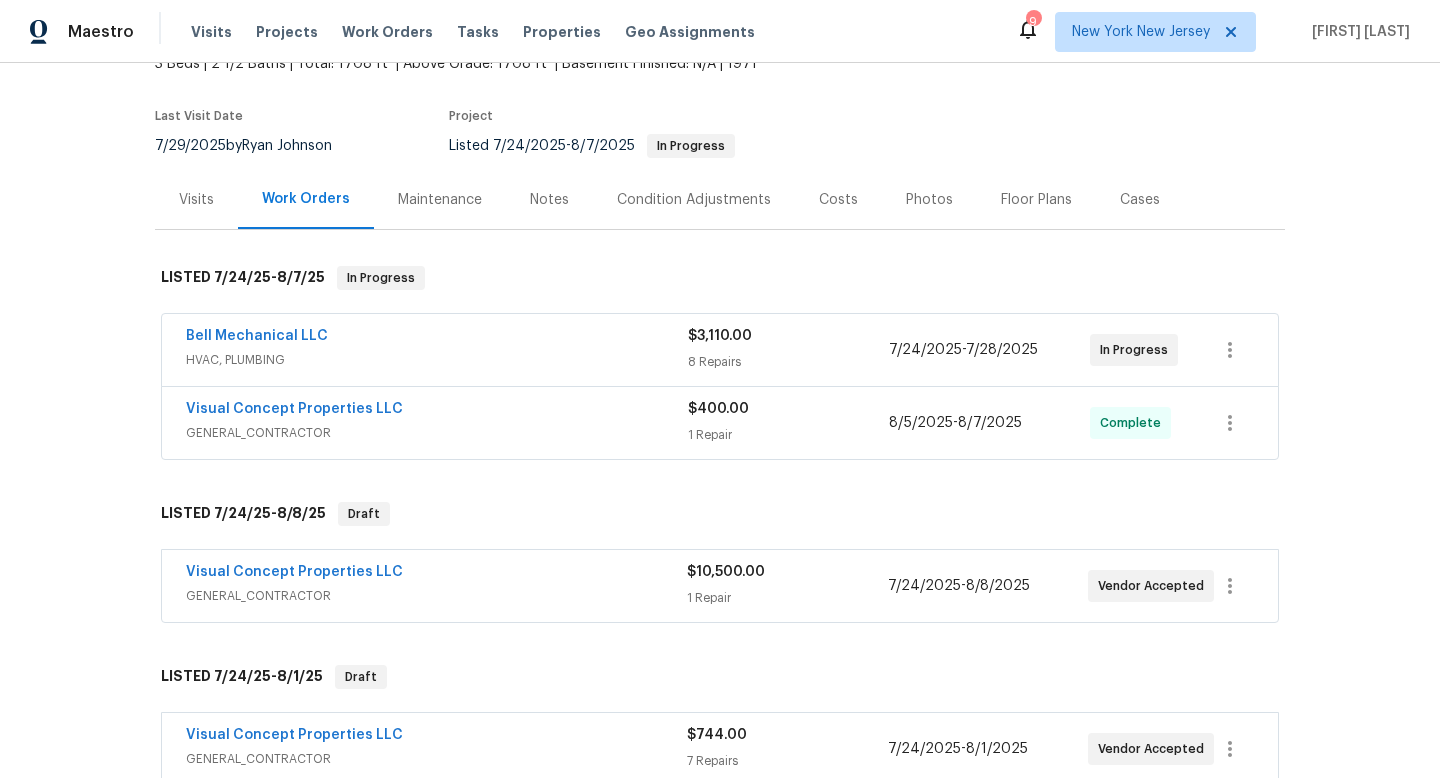 scroll, scrollTop: 157, scrollLeft: 0, axis: vertical 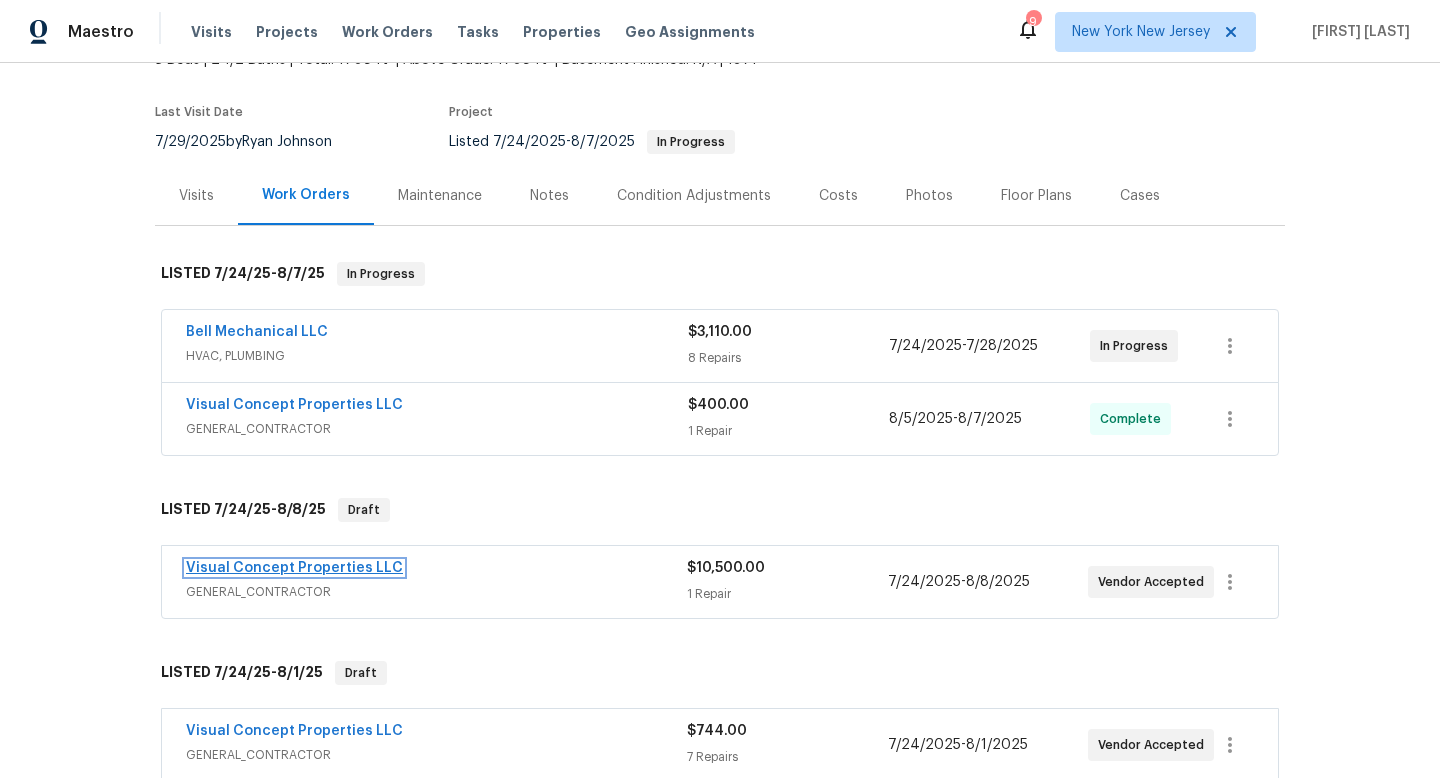 click on "Visual Concept Properties LLC" at bounding box center (294, 568) 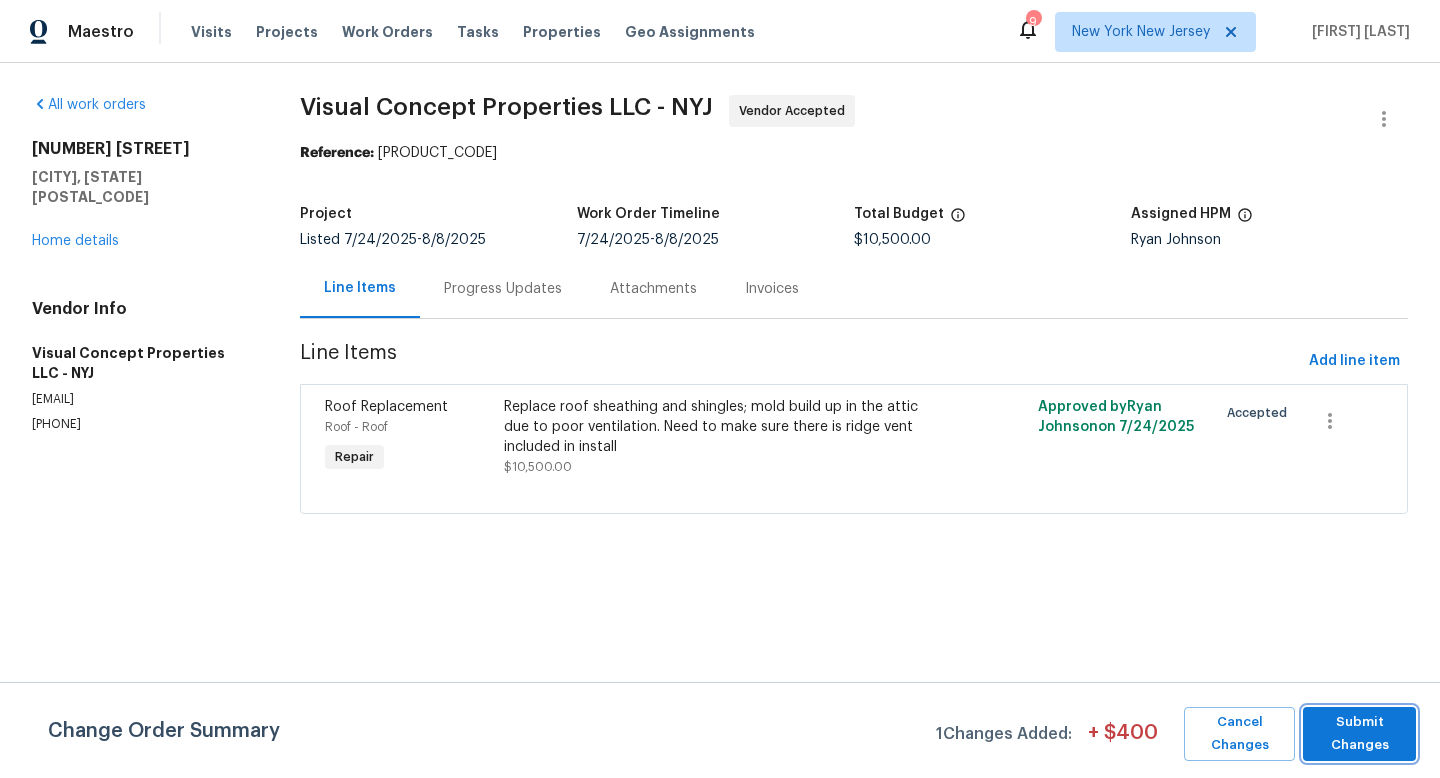 click on "Submit Changes" at bounding box center [1359, 734] 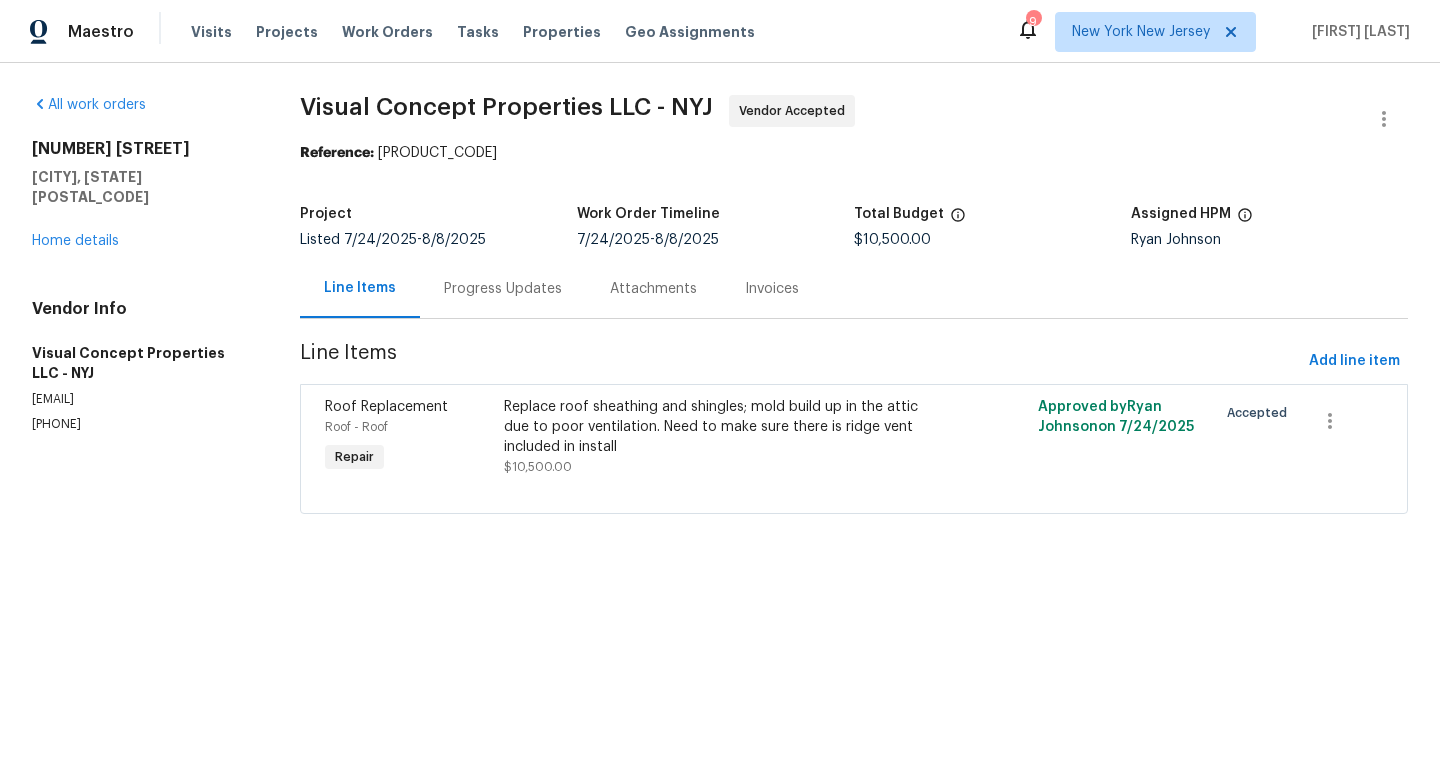 click on "Progress Updates" at bounding box center (503, 289) 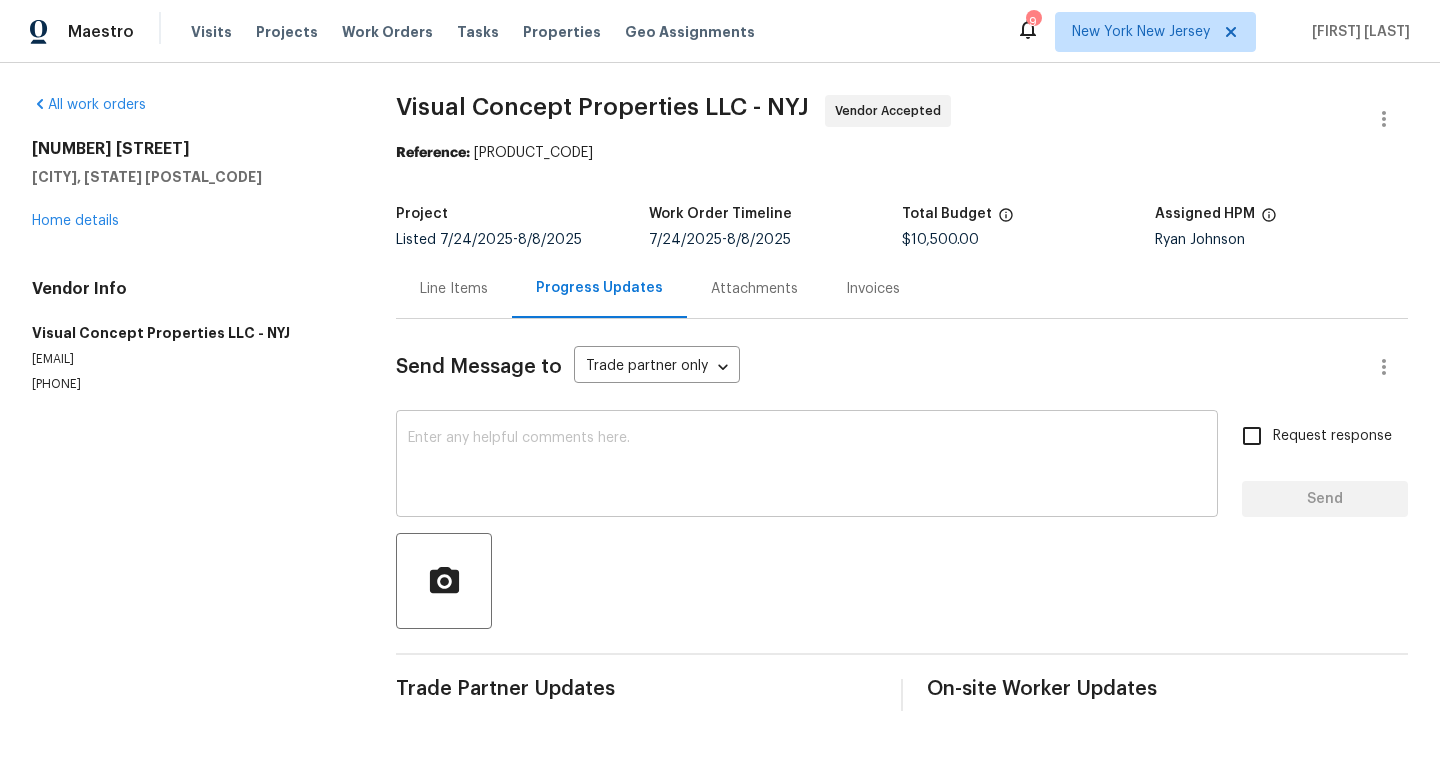 click at bounding box center [807, 466] 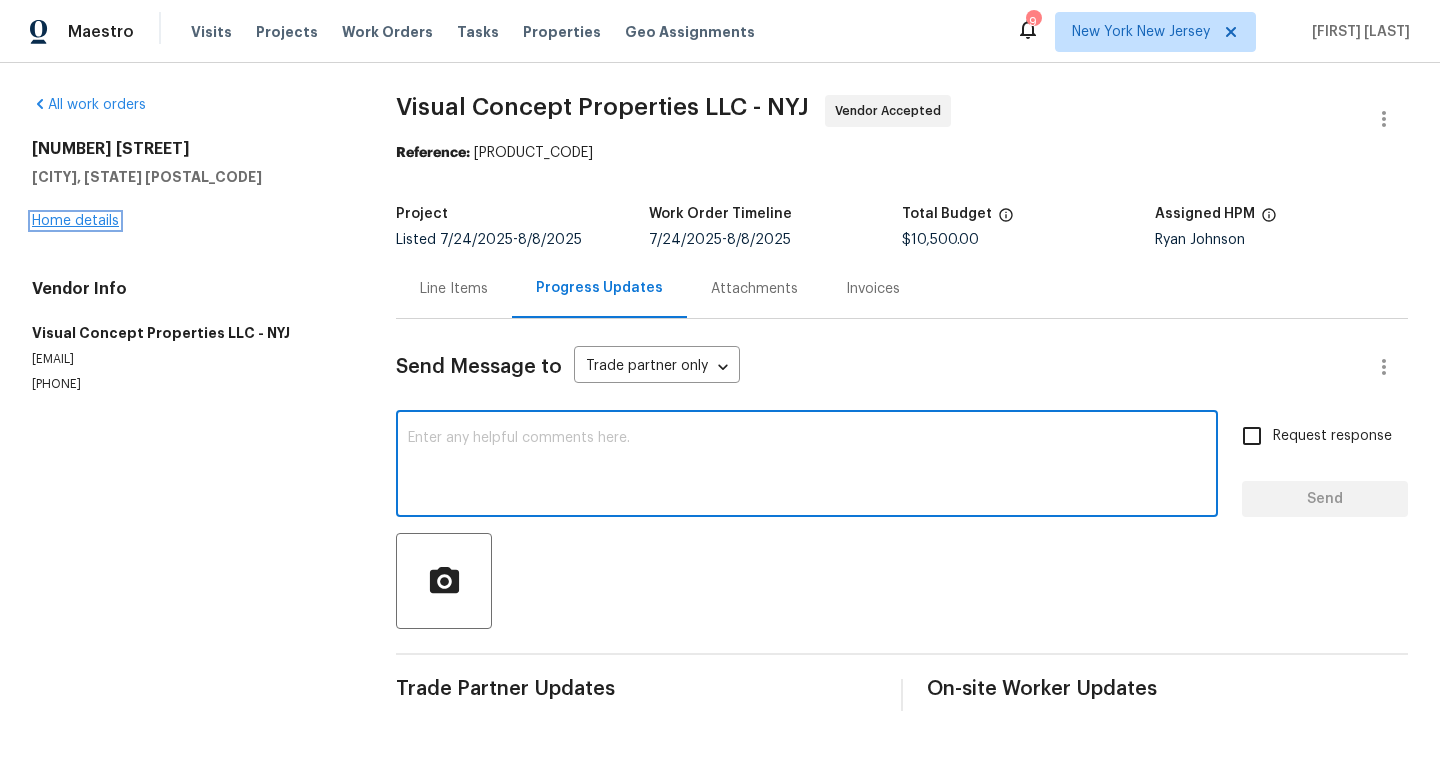 click on "Home details" at bounding box center [75, 221] 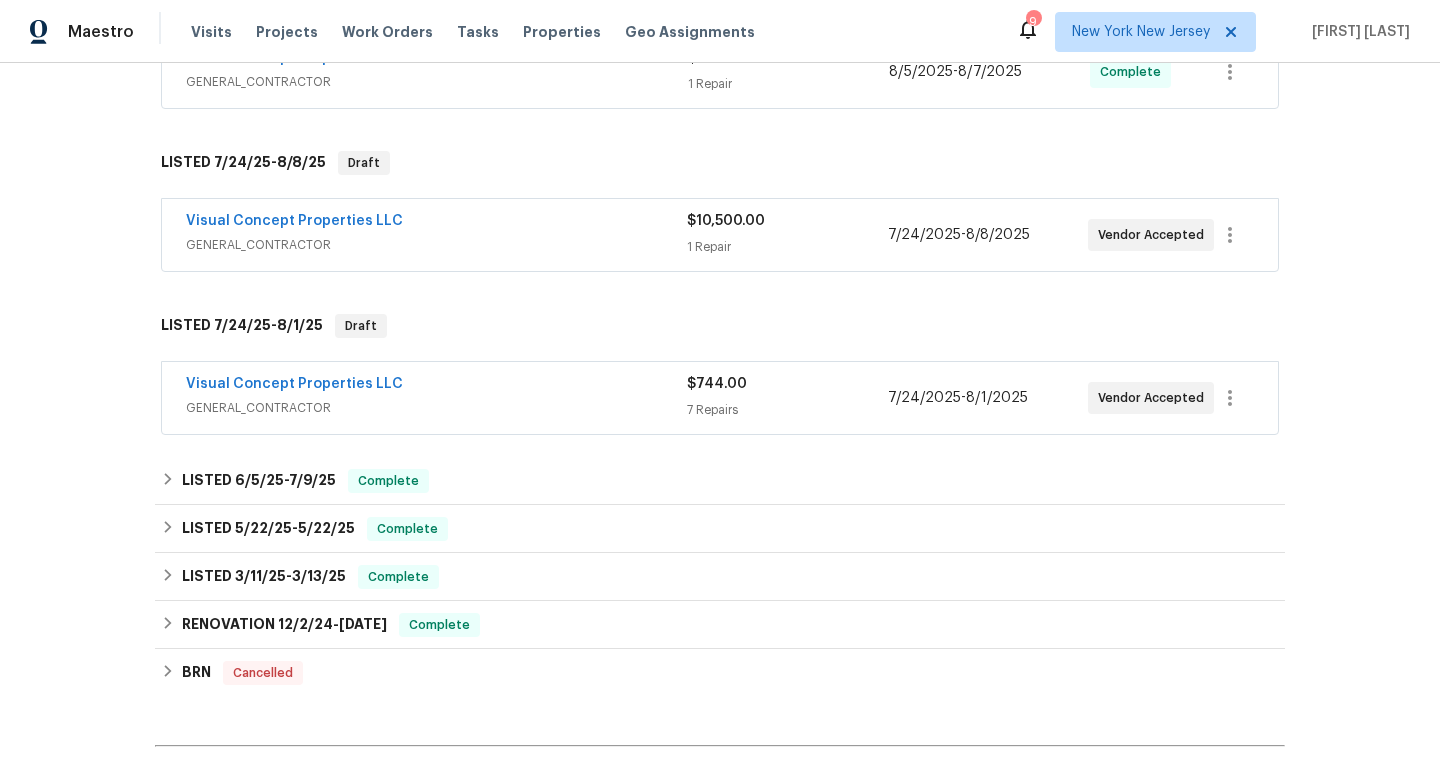 scroll, scrollTop: 542, scrollLeft: 0, axis: vertical 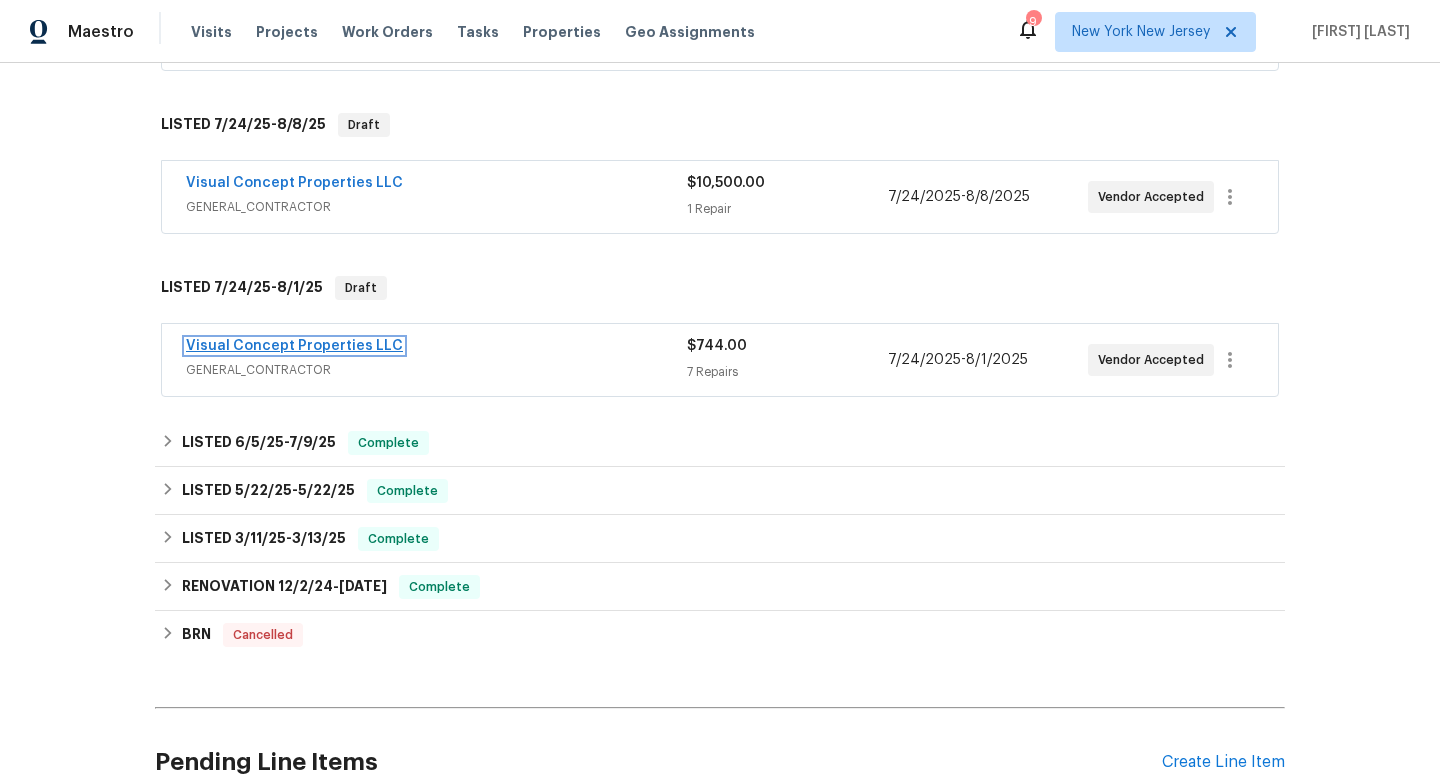 click on "Visual Concept Properties LLC" at bounding box center [294, 346] 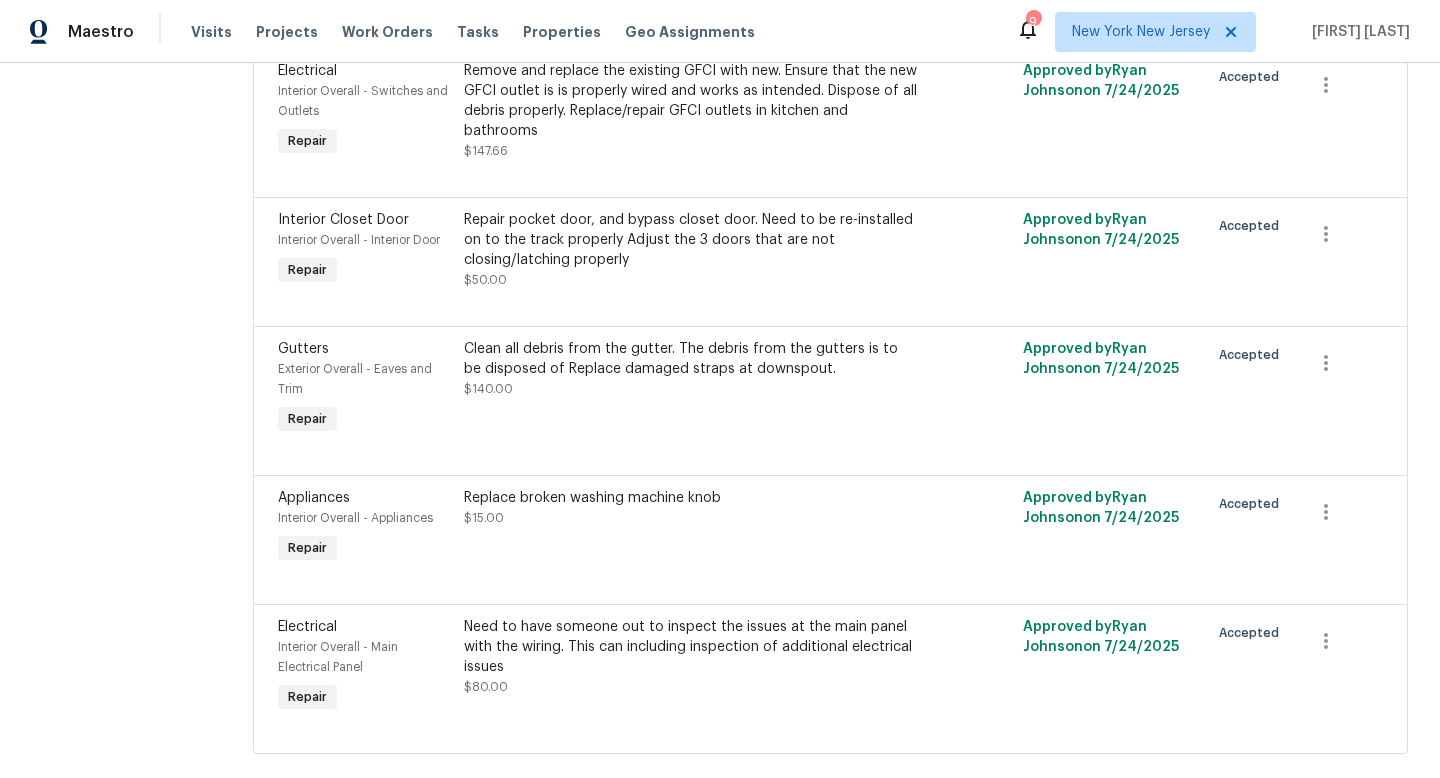 scroll, scrollTop: 646, scrollLeft: 0, axis: vertical 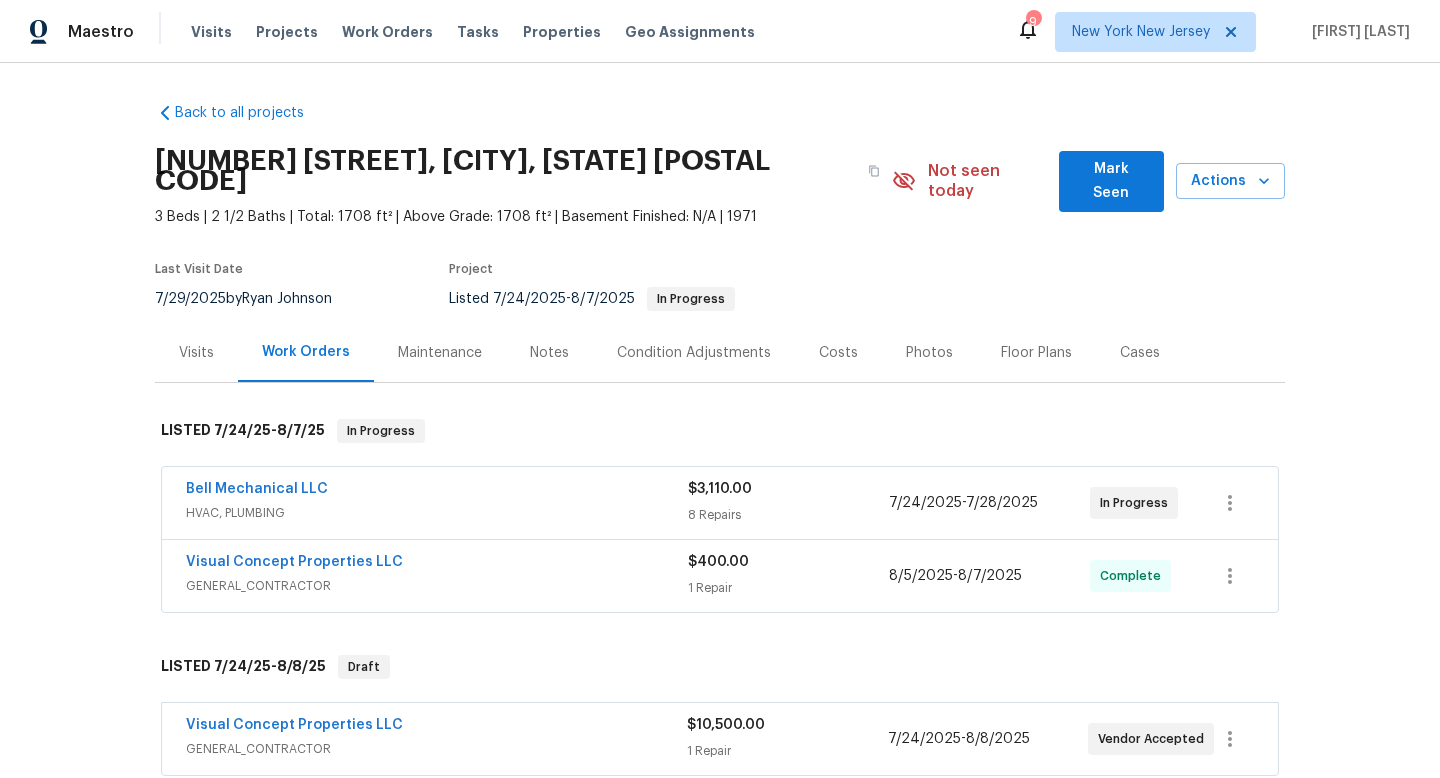 click on "Not seen today Mark Seen Actions" at bounding box center [1088, 181] 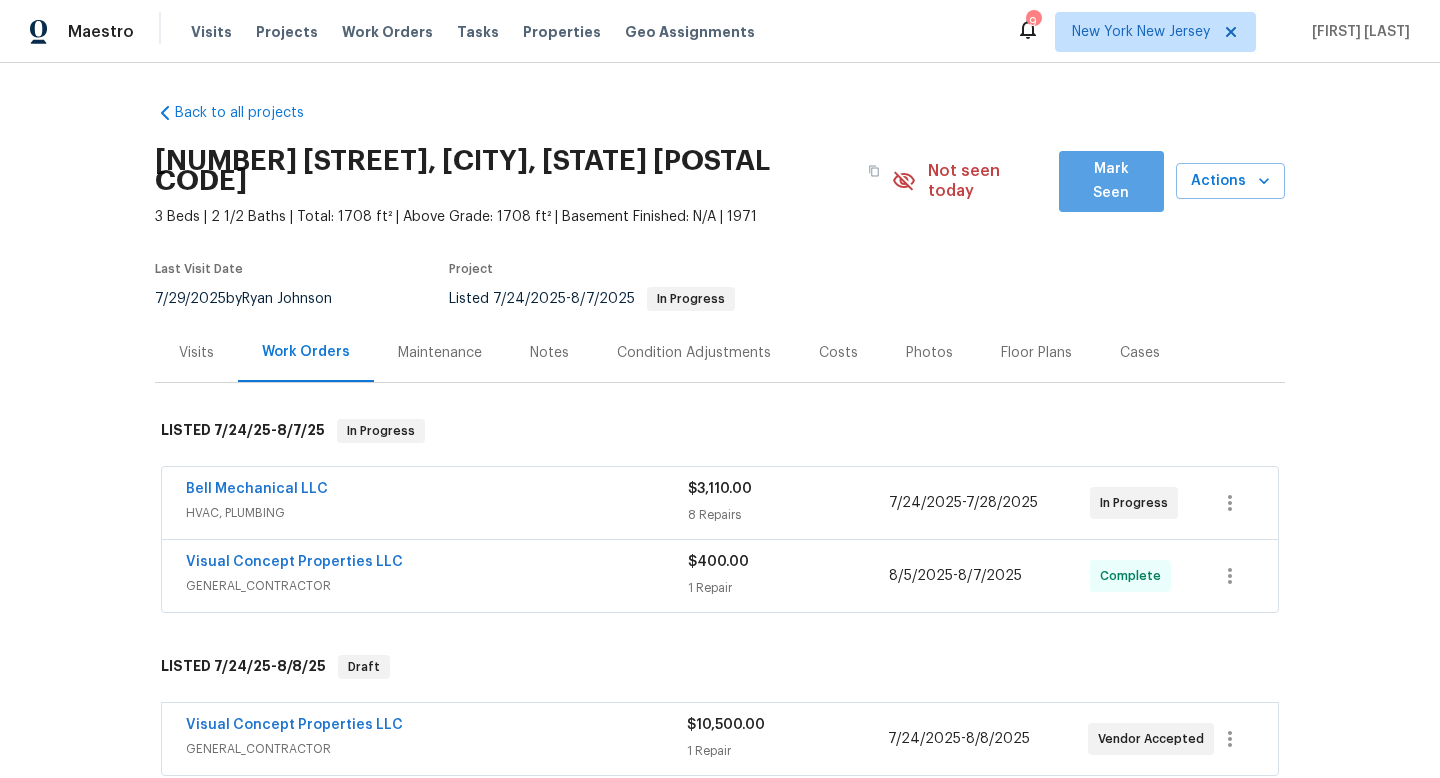 click on "Mark Seen" at bounding box center [1111, 181] 